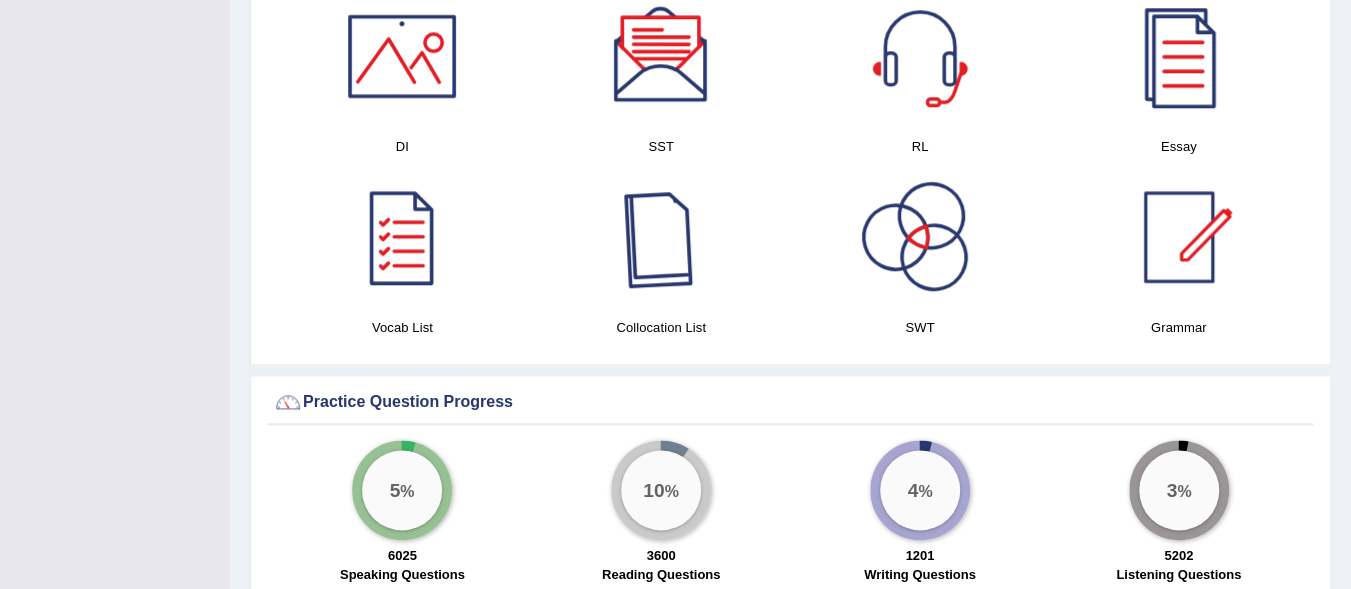 scroll, scrollTop: 0, scrollLeft: 0, axis: both 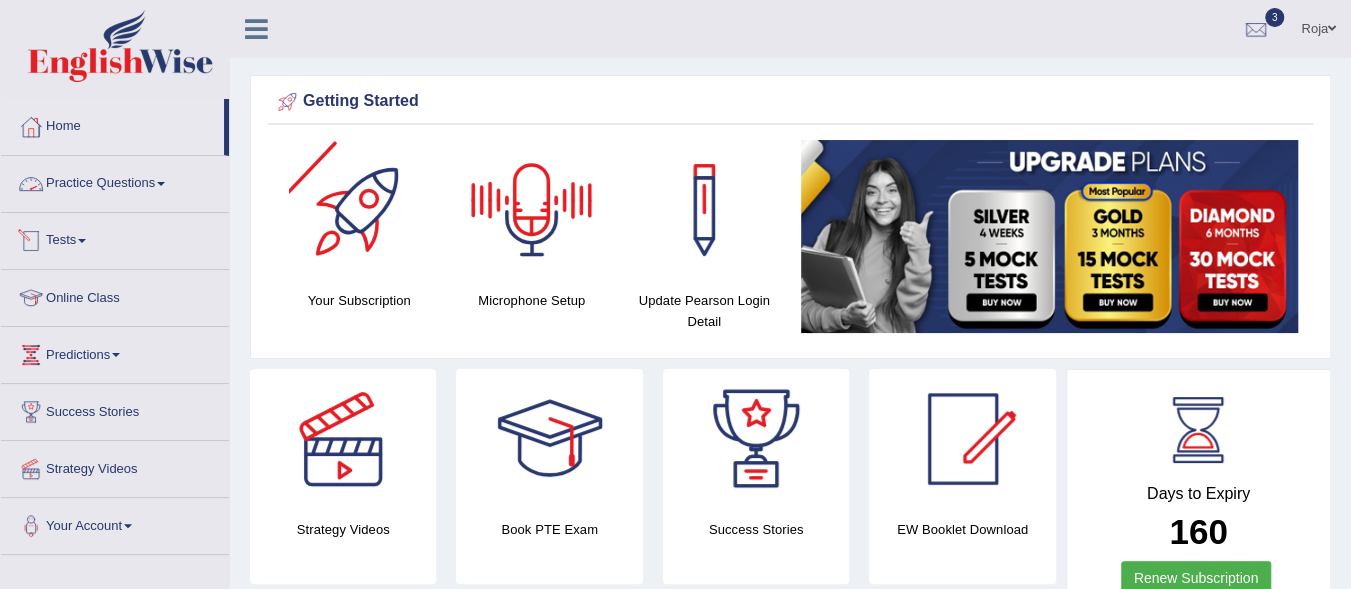 click on "Practice Questions" at bounding box center [115, 181] 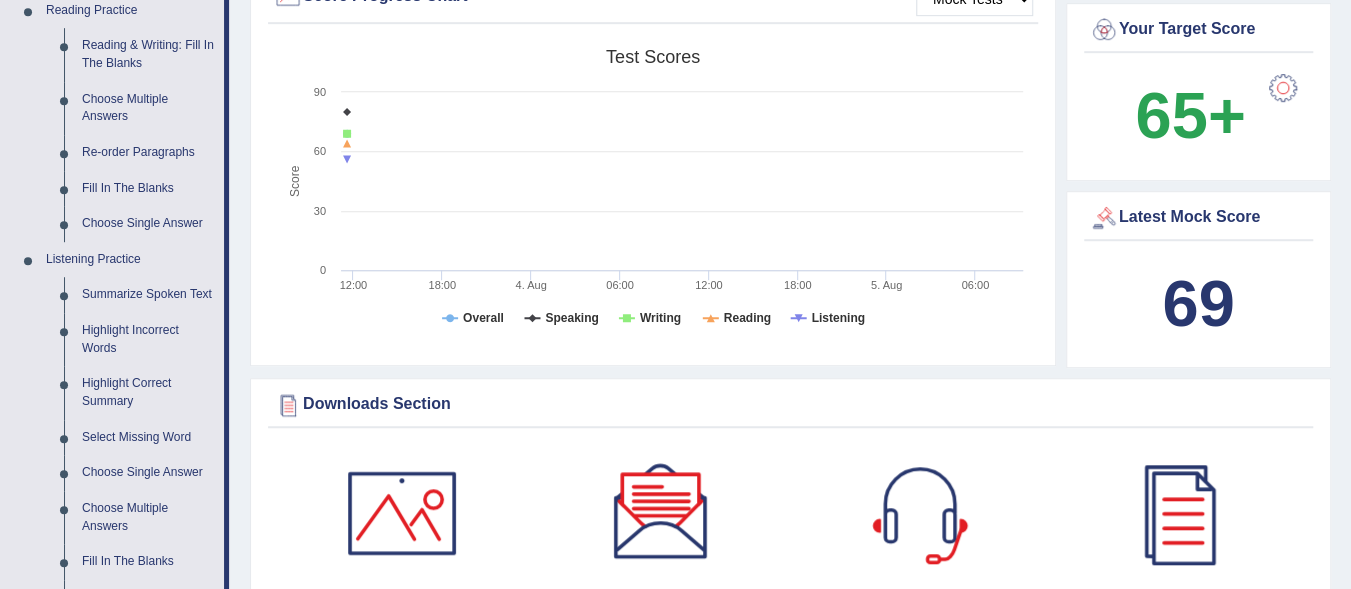 scroll, scrollTop: 637, scrollLeft: 0, axis: vertical 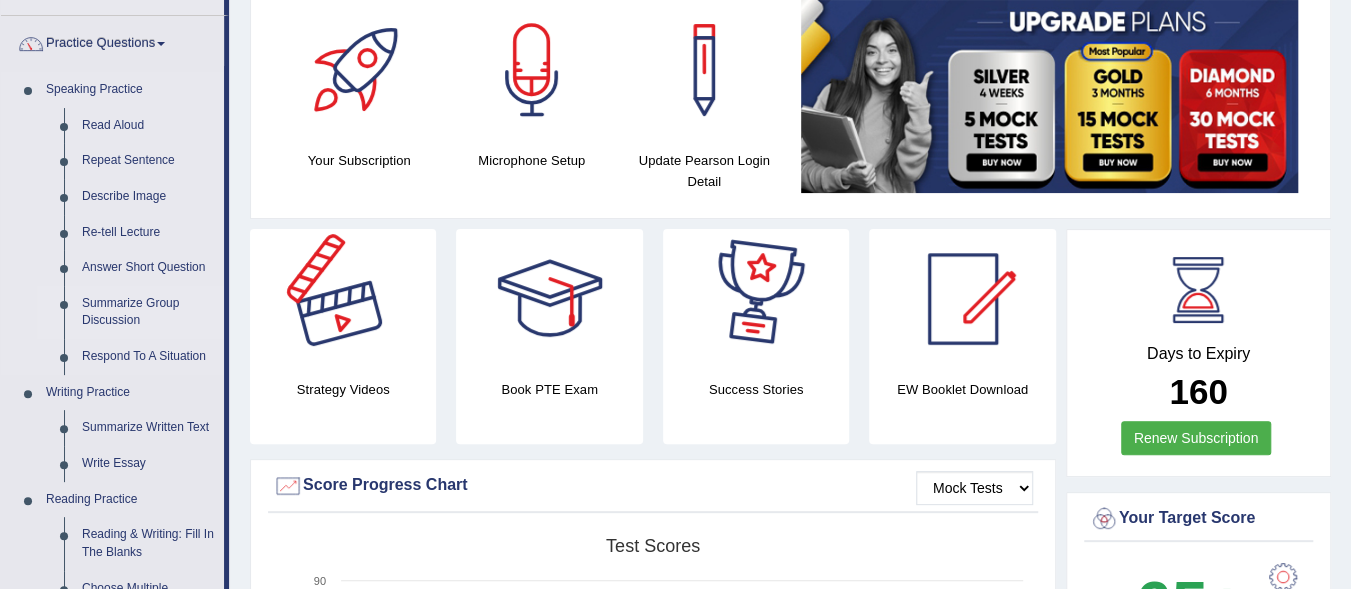 click on "Summarize Group Discussion" at bounding box center (148, 312) 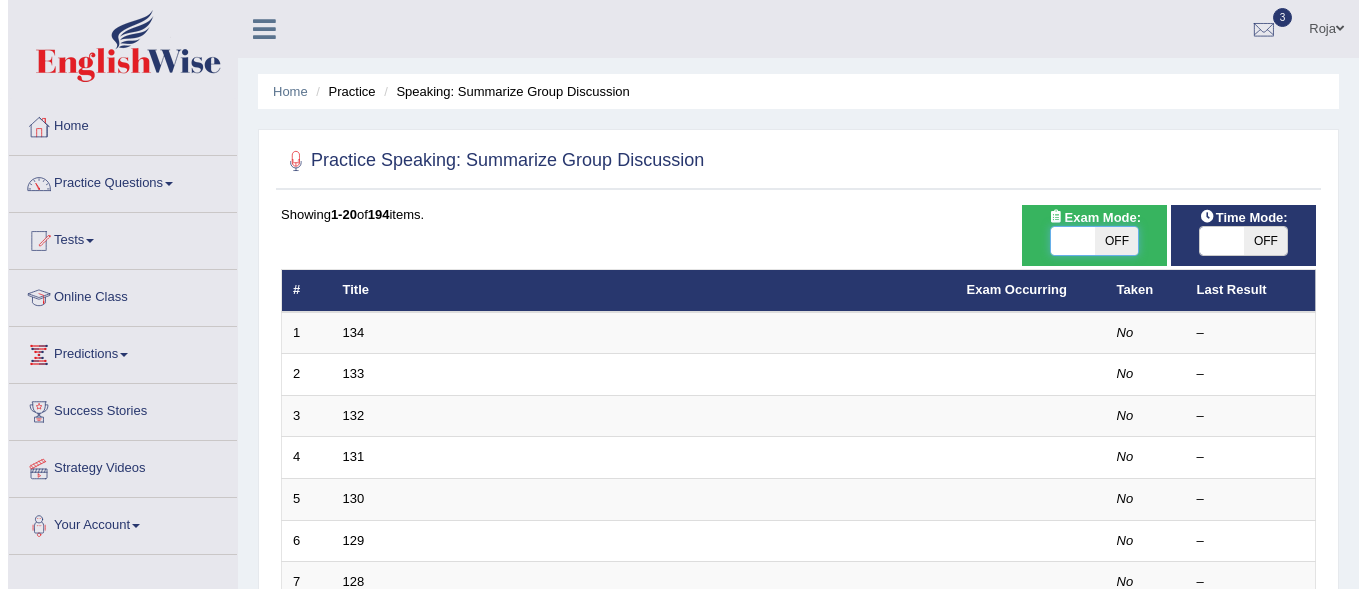 scroll, scrollTop: 118, scrollLeft: 0, axis: vertical 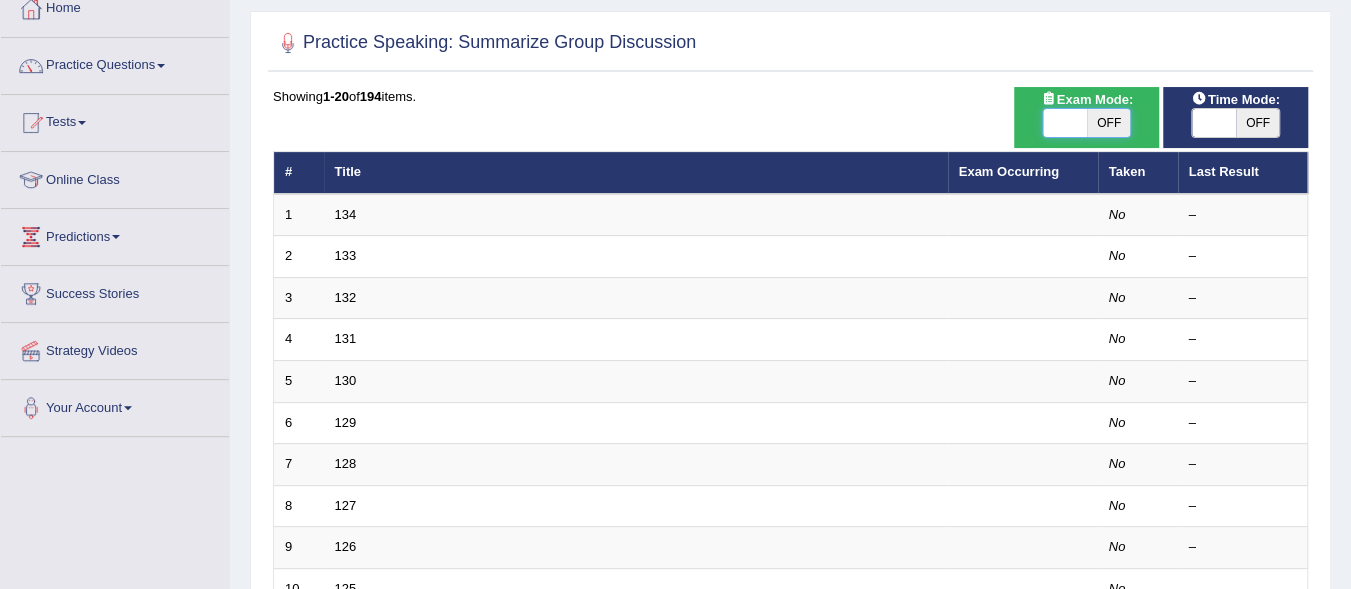 click at bounding box center [1065, 123] 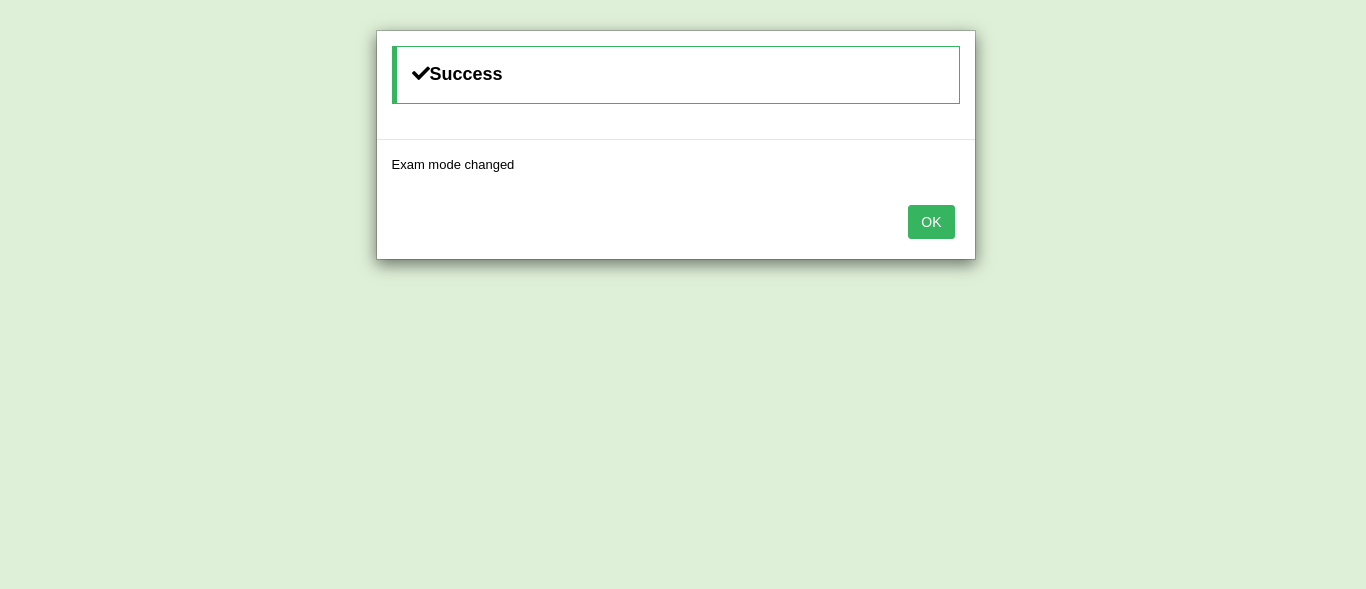 click on "OK" at bounding box center (931, 222) 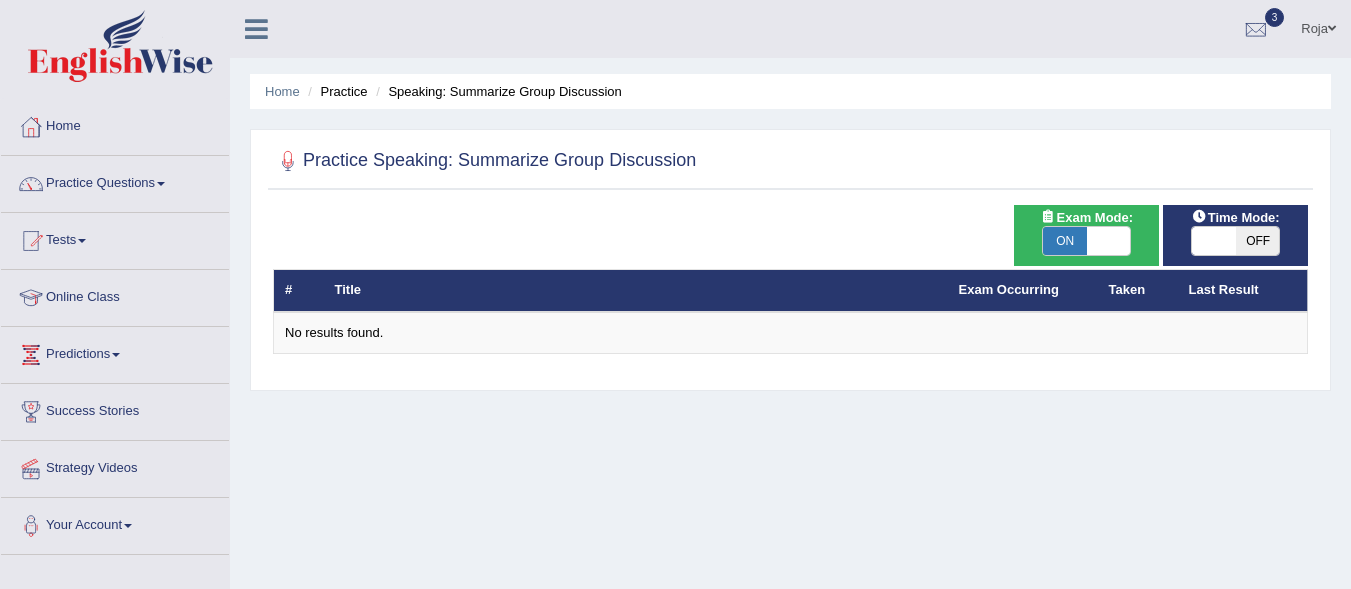 scroll, scrollTop: 118, scrollLeft: 0, axis: vertical 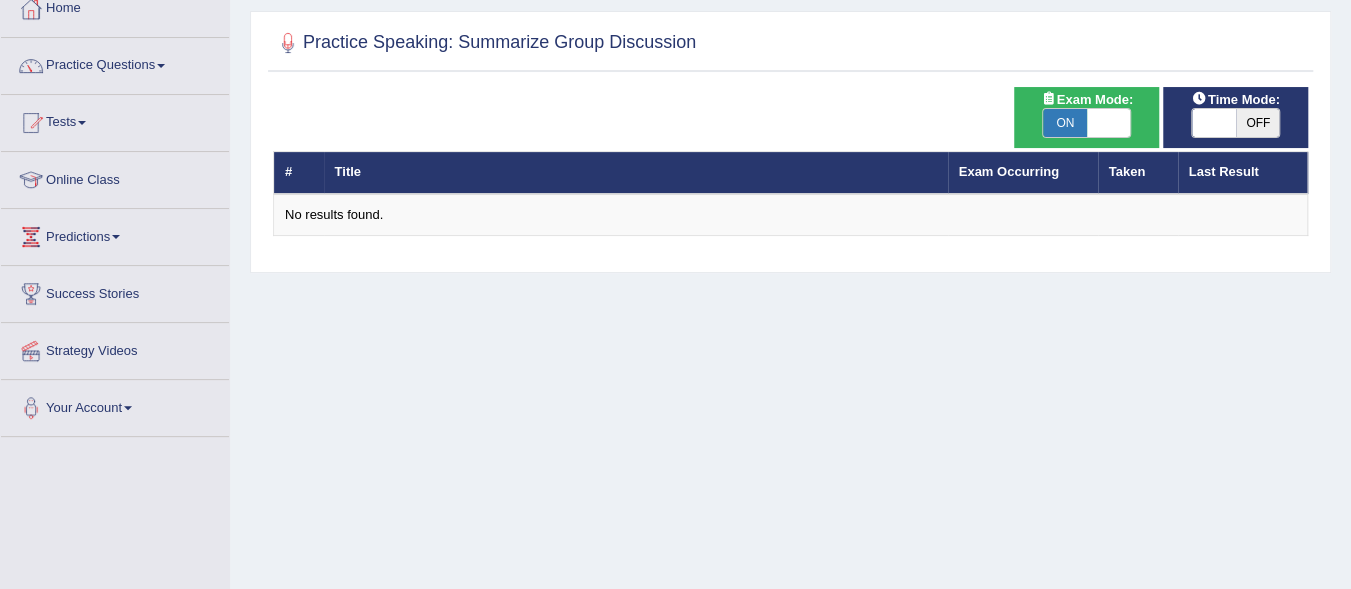 click on "OFF" at bounding box center (1258, 123) 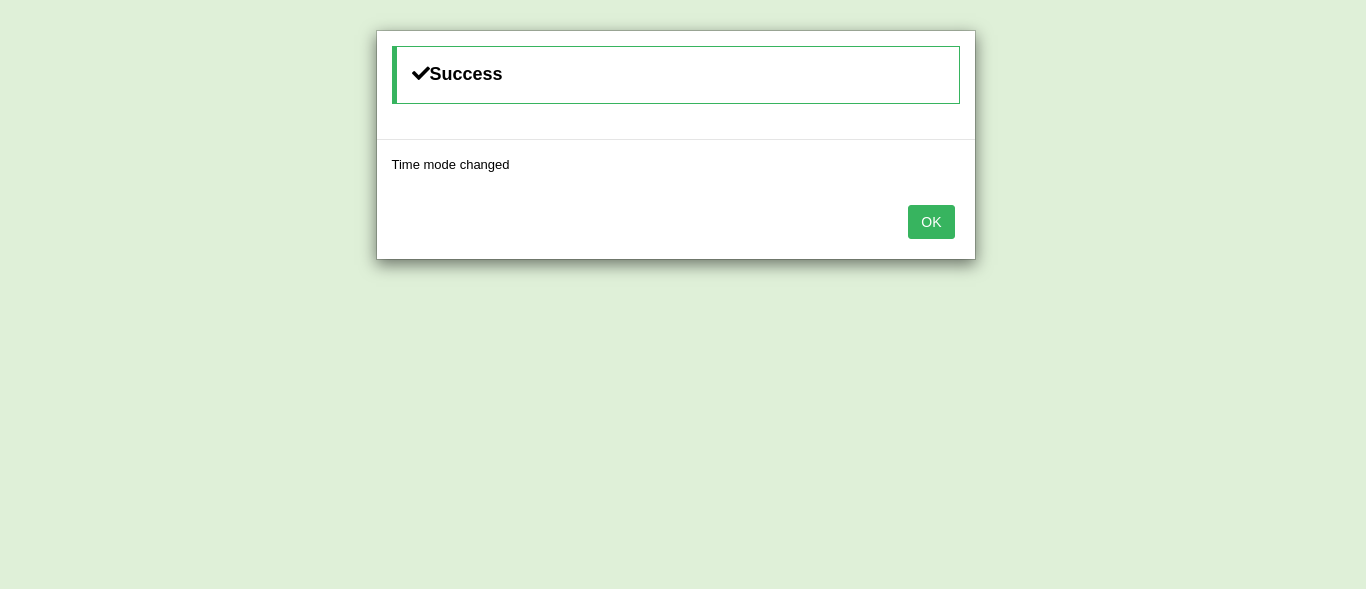 click on "OK" at bounding box center (931, 222) 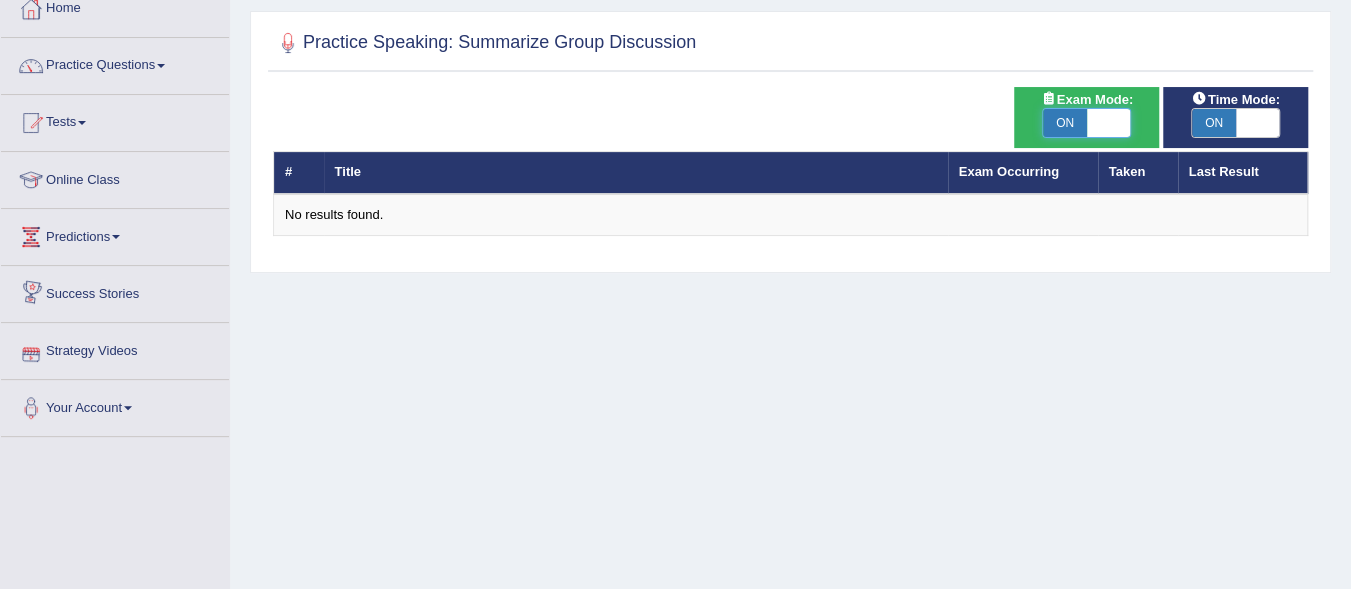 click at bounding box center [1109, 123] 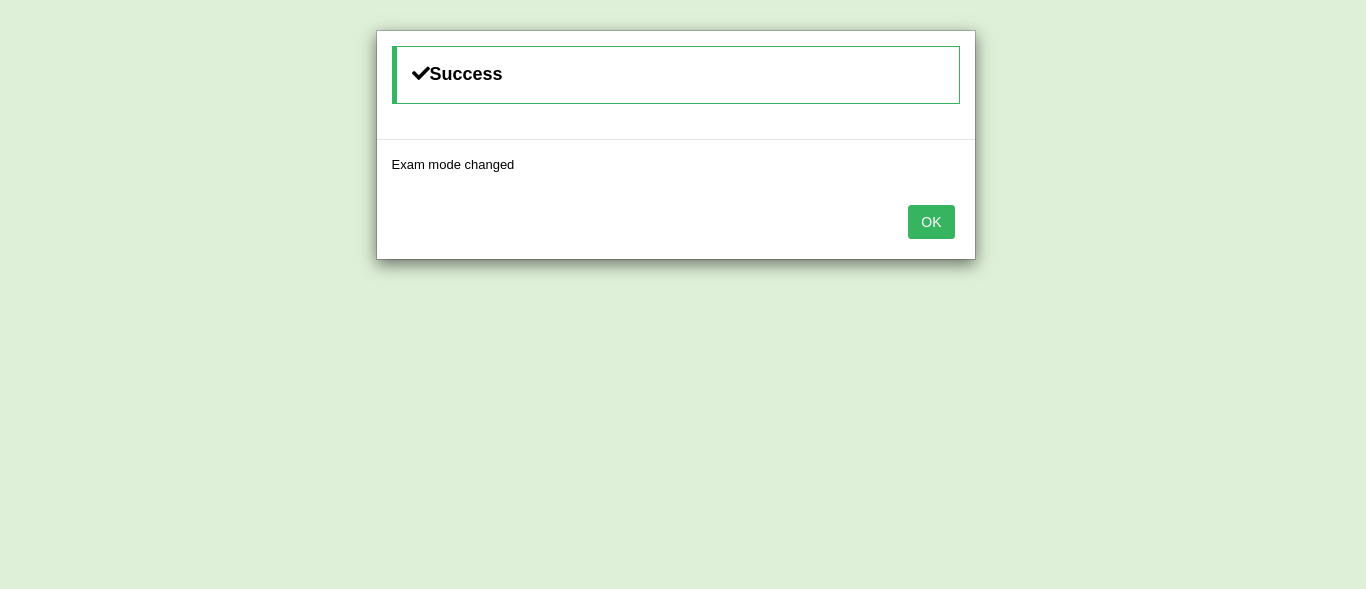 click on "OK" at bounding box center (931, 222) 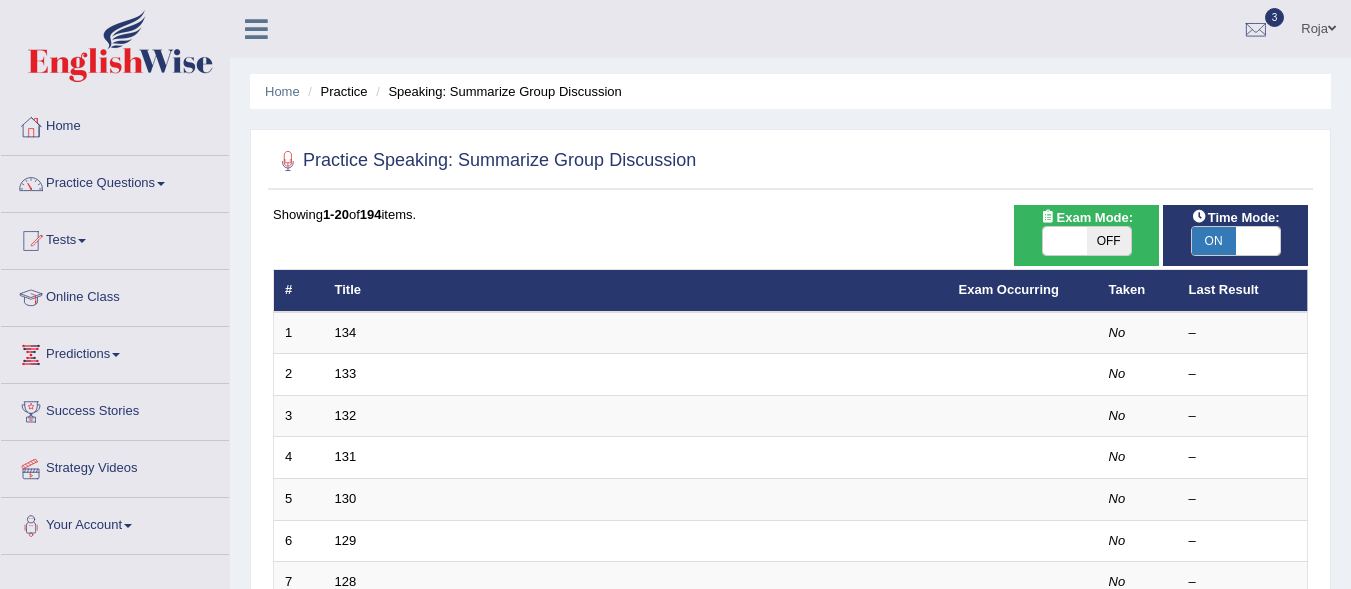 scroll, scrollTop: 118, scrollLeft: 0, axis: vertical 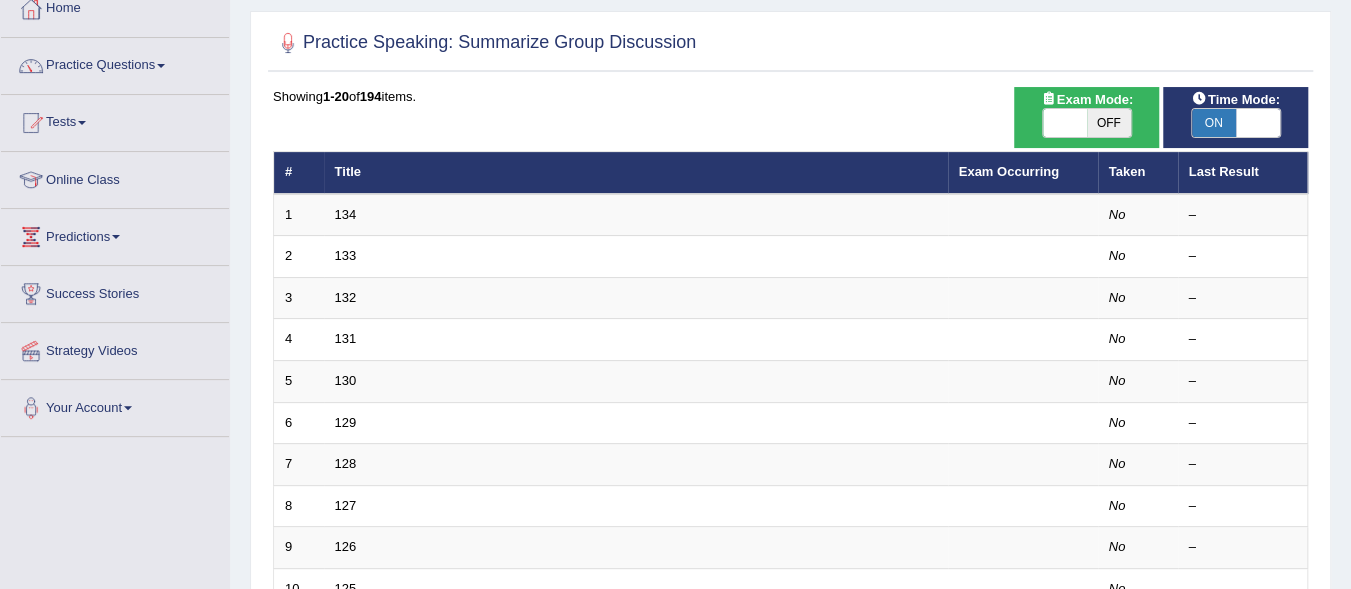 click on "Toggle navigation
Home
Practice Questions   Speaking Practice Read Aloud
Repeat Sentence
Describe Image
Re-tell Lecture
Answer Short Question
Summarize Group Discussion
Respond To A Situation
Writing Practice  Summarize Written Text
Write Essay
Reading Practice  Reading & Writing: Fill In The Blanks
Choose Multiple Answers
Re-order Paragraphs
Fill In The Blanks
Choose Single Answer
Listening Practice  Summarize Spoken Text
Highlight Incorrect Words
Highlight Correct Summary
Select Missing Word
Choose Single Answer
Choose Multiple Answers
Fill In The Blanks
Write From Dictation
Pronunciation
Tests
Take Mock Test" at bounding box center [675, 176] 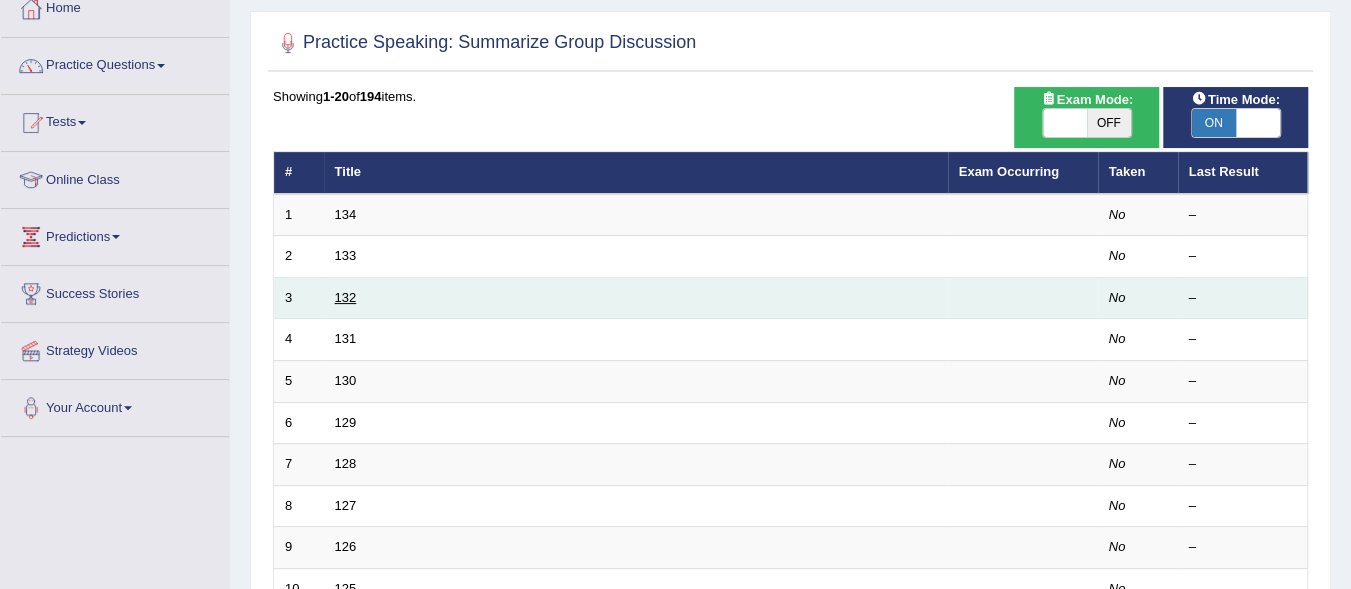 click on "132" at bounding box center (346, 297) 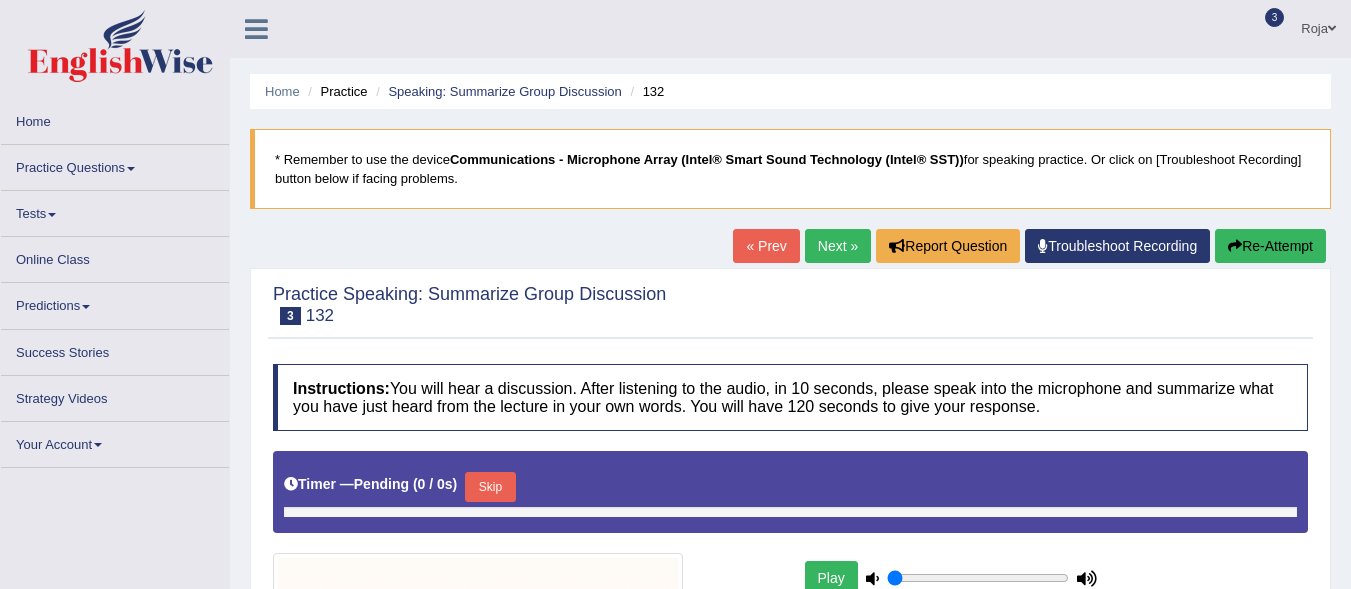 scroll, scrollTop: 0, scrollLeft: 0, axis: both 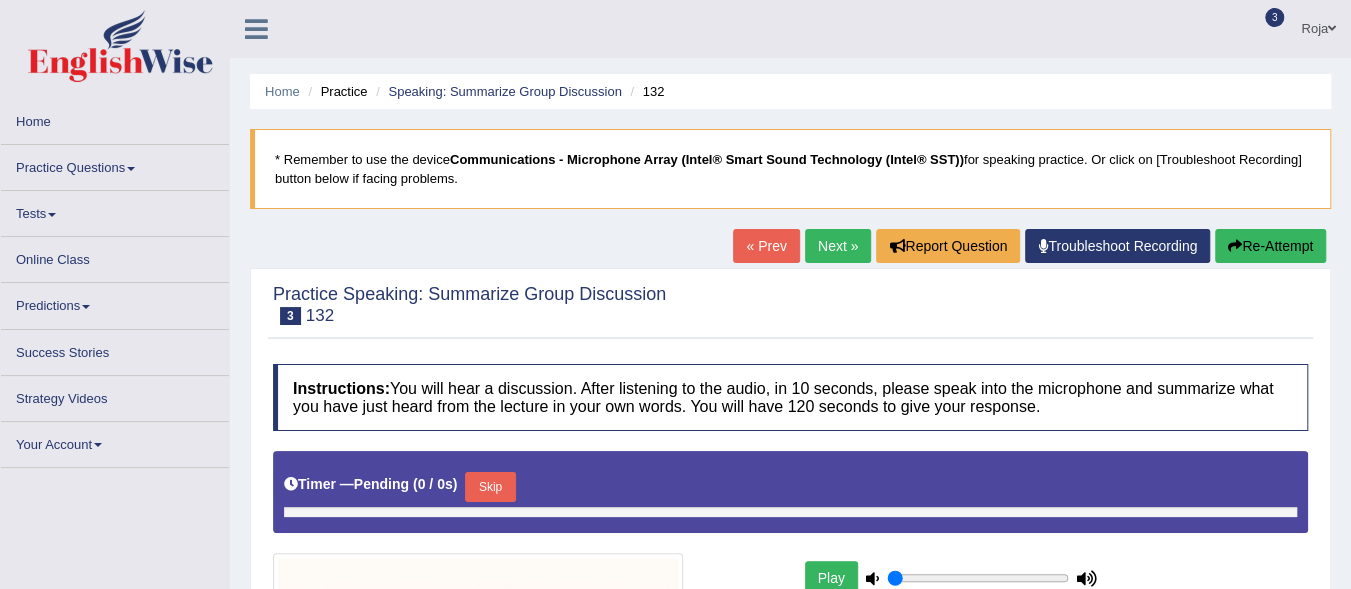 type on "0.6" 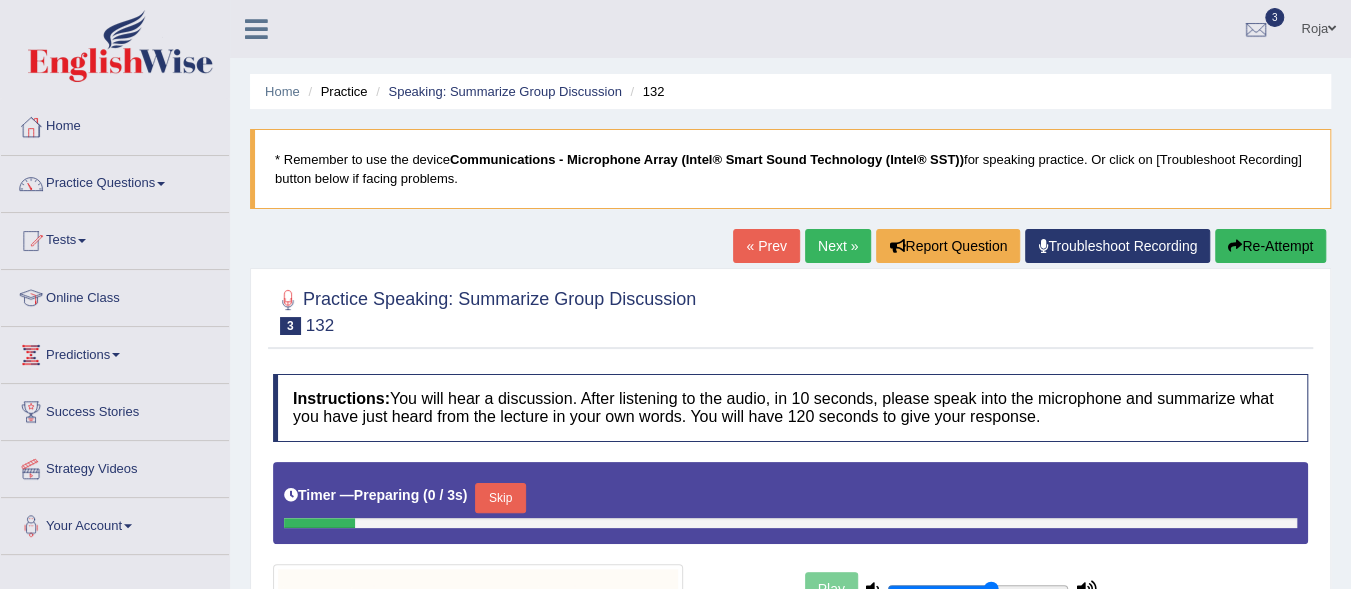 scroll, scrollTop: 0, scrollLeft: 0, axis: both 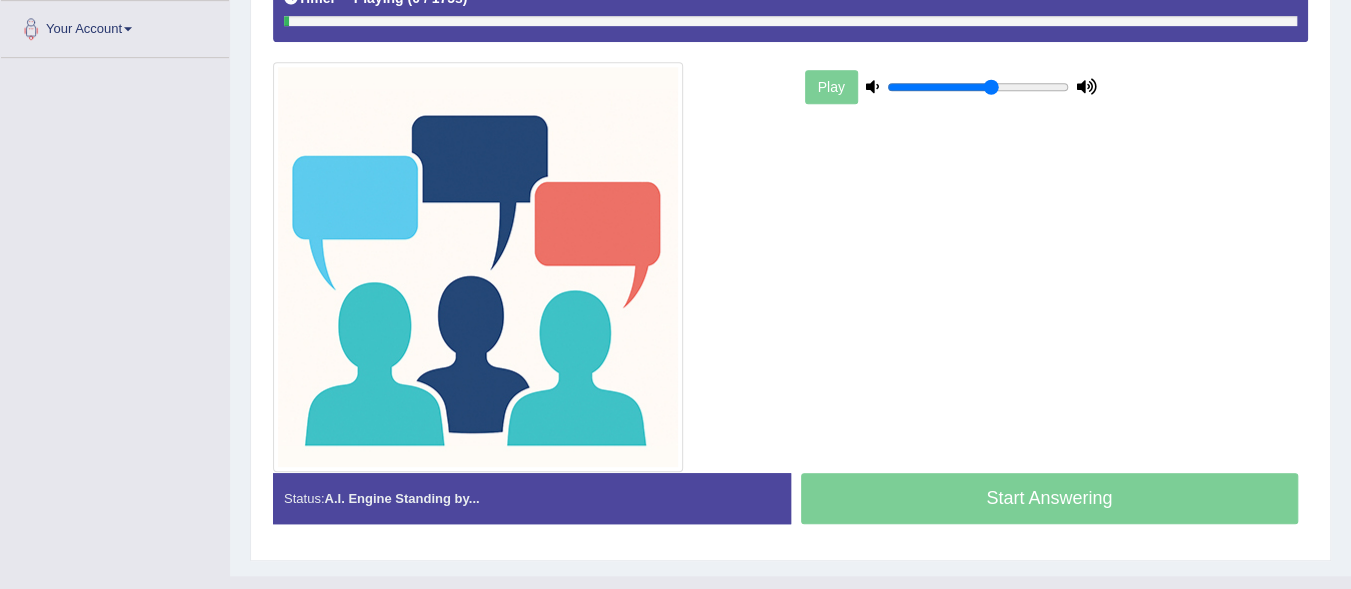 drag, startPoint x: 1360, startPoint y: 228, endPoint x: 1353, endPoint y: 501, distance: 273.08972 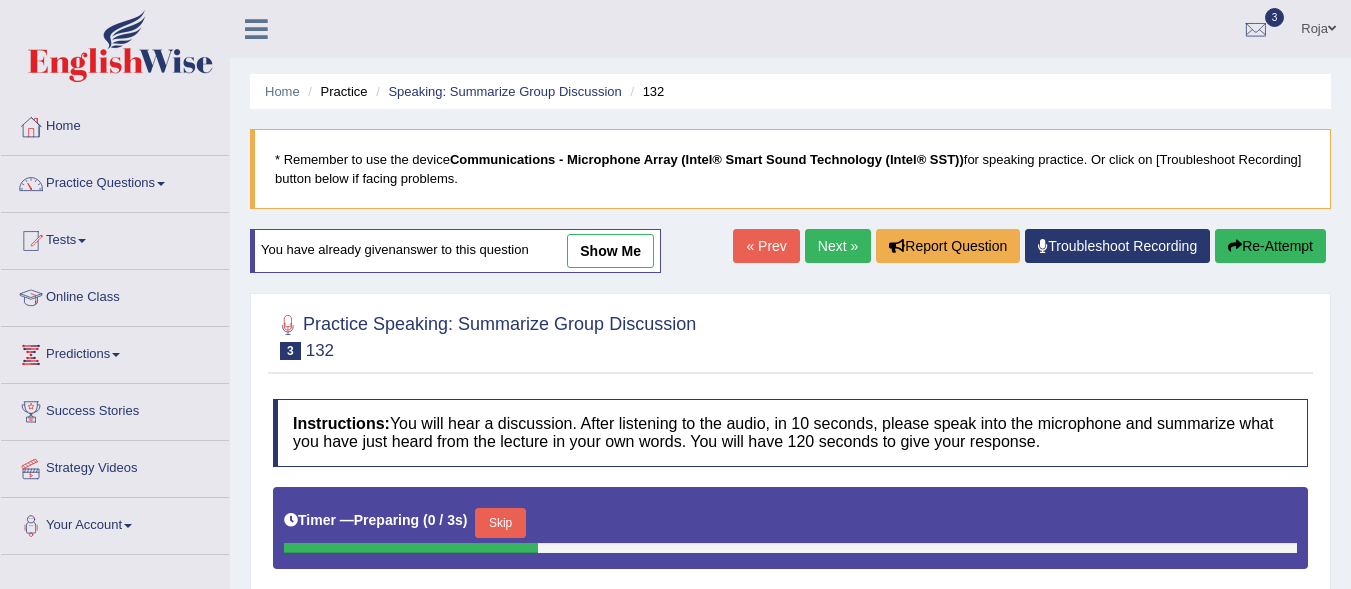 scroll, scrollTop: 140, scrollLeft: 0, axis: vertical 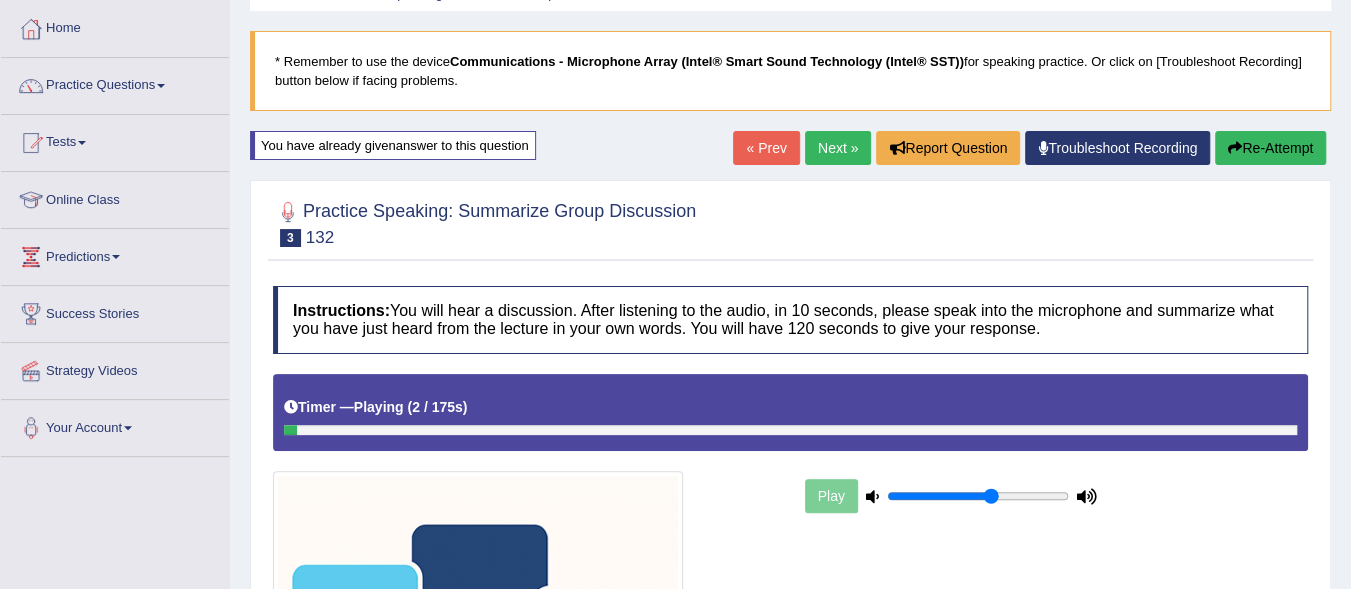 click on "You have already given   answer to this question" at bounding box center [393, 145] 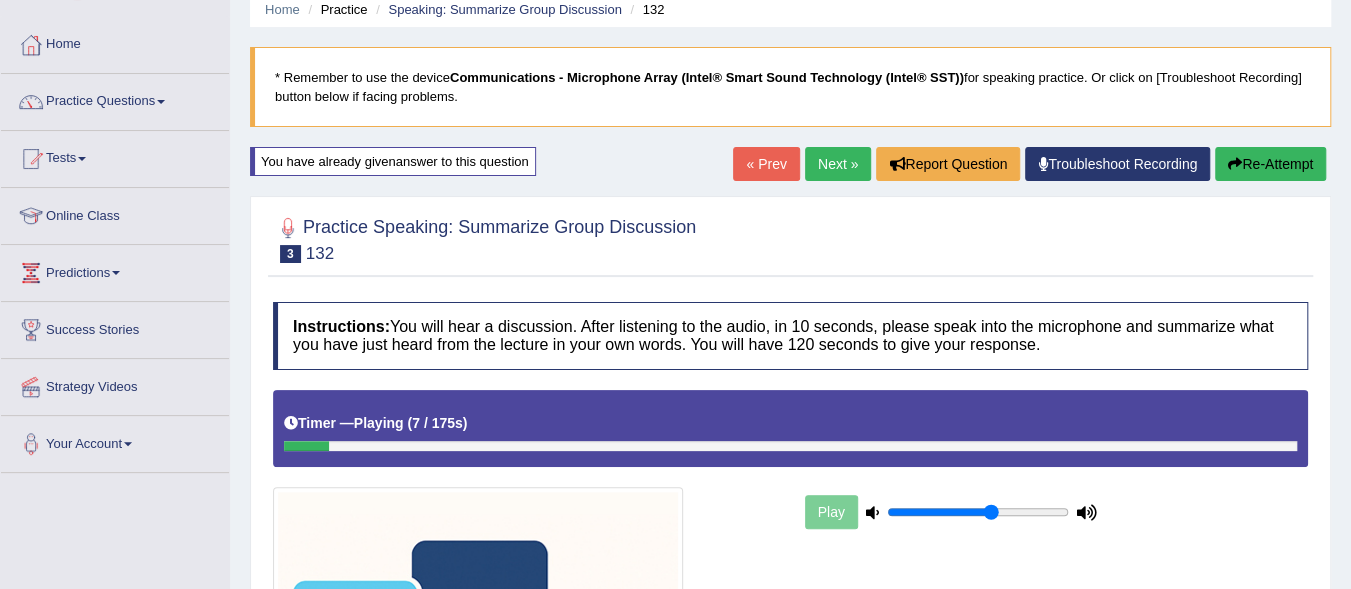 scroll, scrollTop: 0, scrollLeft: 0, axis: both 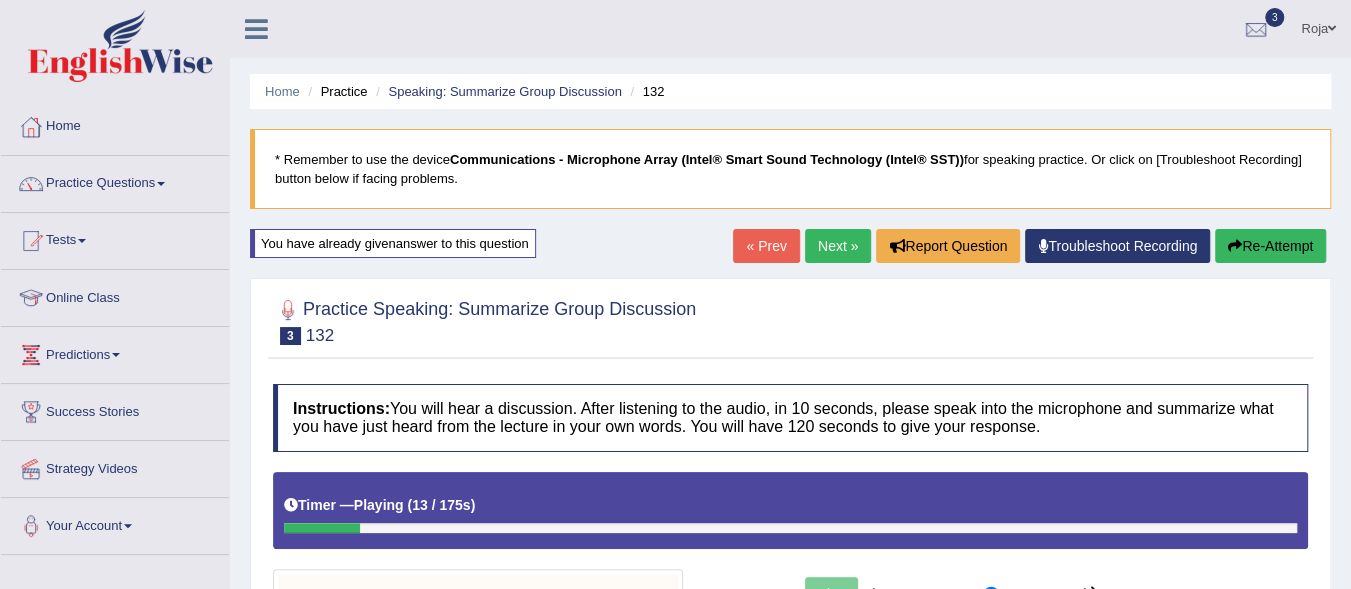 click on "You have already given   answer to this question" at bounding box center (393, 243) 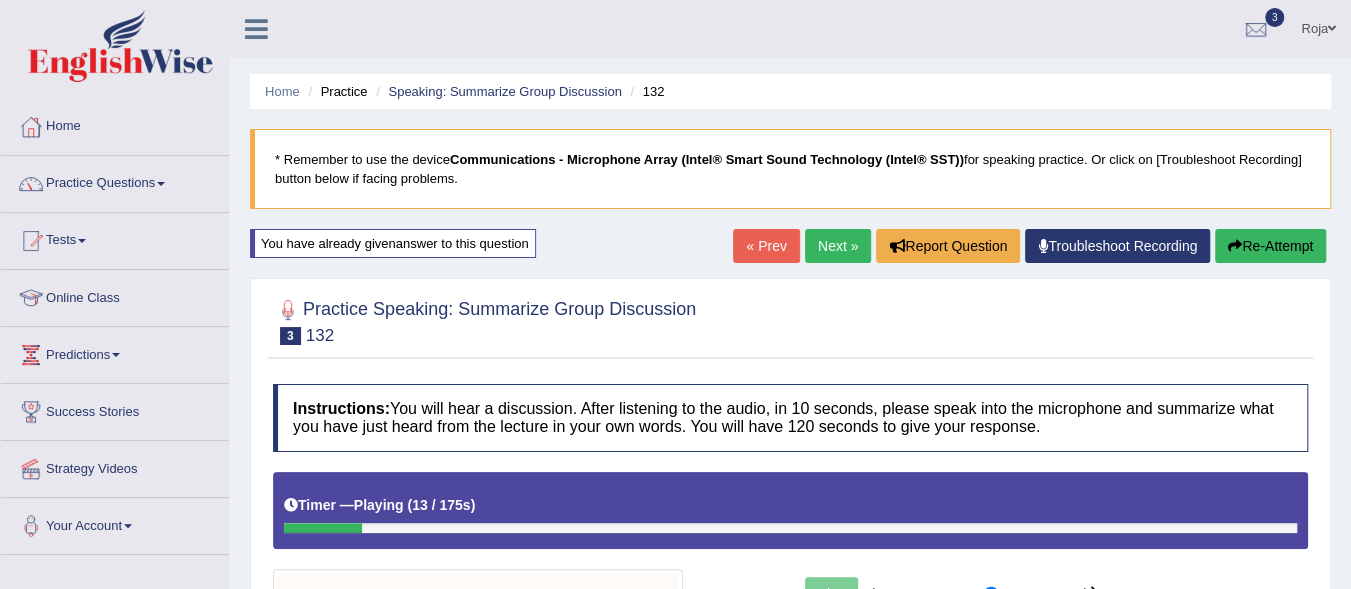 click on "You have already given   answer to this question" at bounding box center [393, 243] 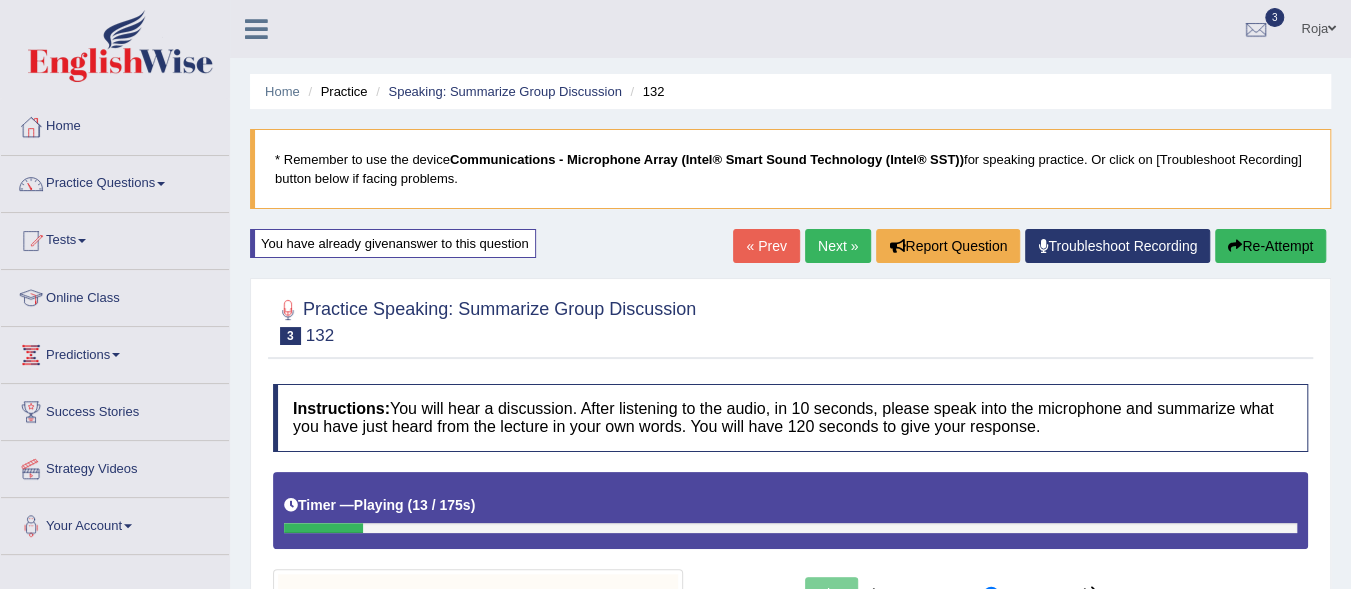 click on "You have already given   answer to this question" at bounding box center (393, 243) 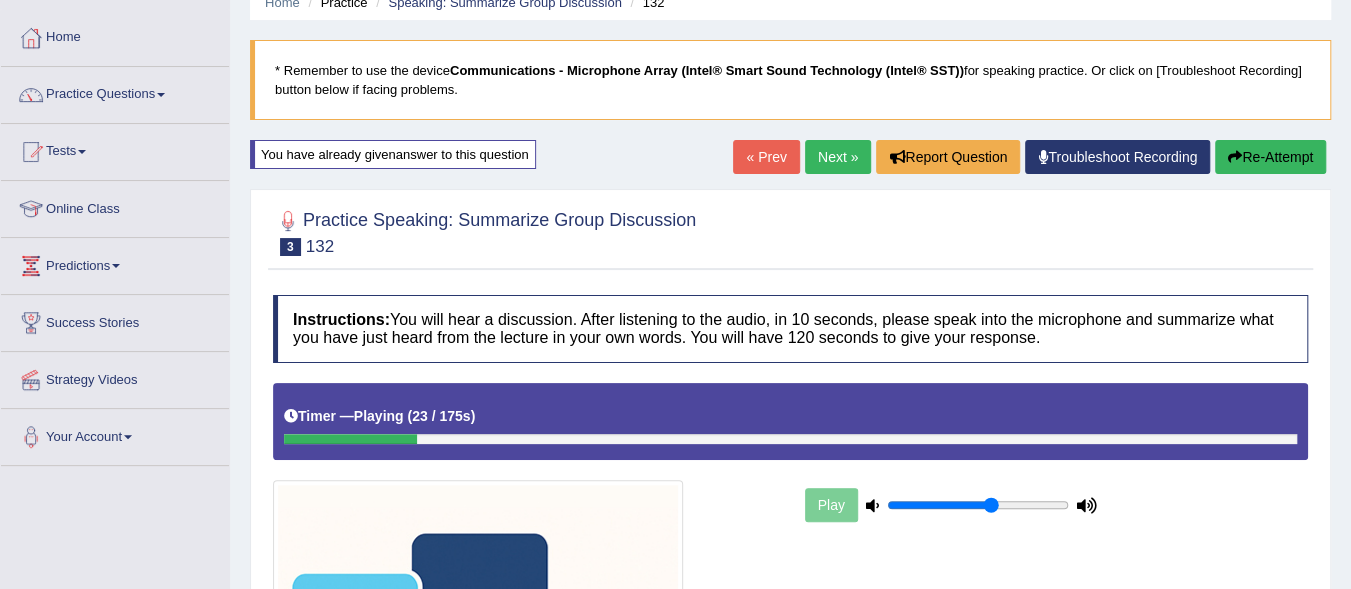 scroll, scrollTop: 0, scrollLeft: 0, axis: both 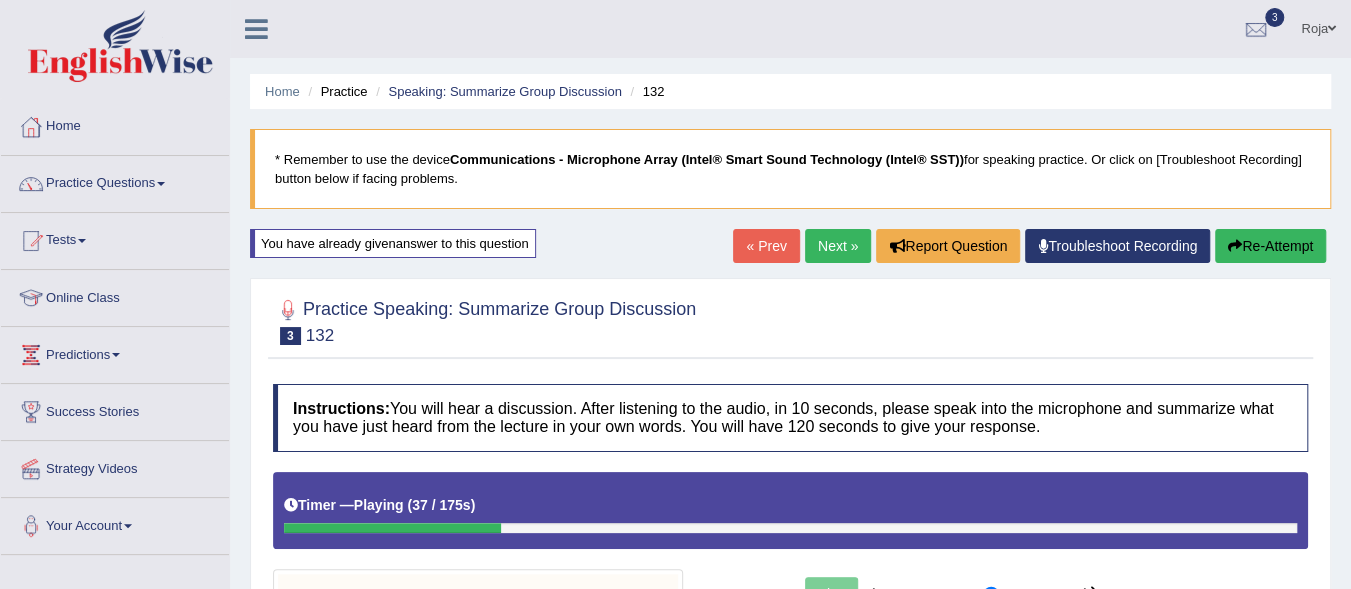 drag, startPoint x: 1330, startPoint y: 129, endPoint x: 1365, endPoint y: 275, distance: 150.13661 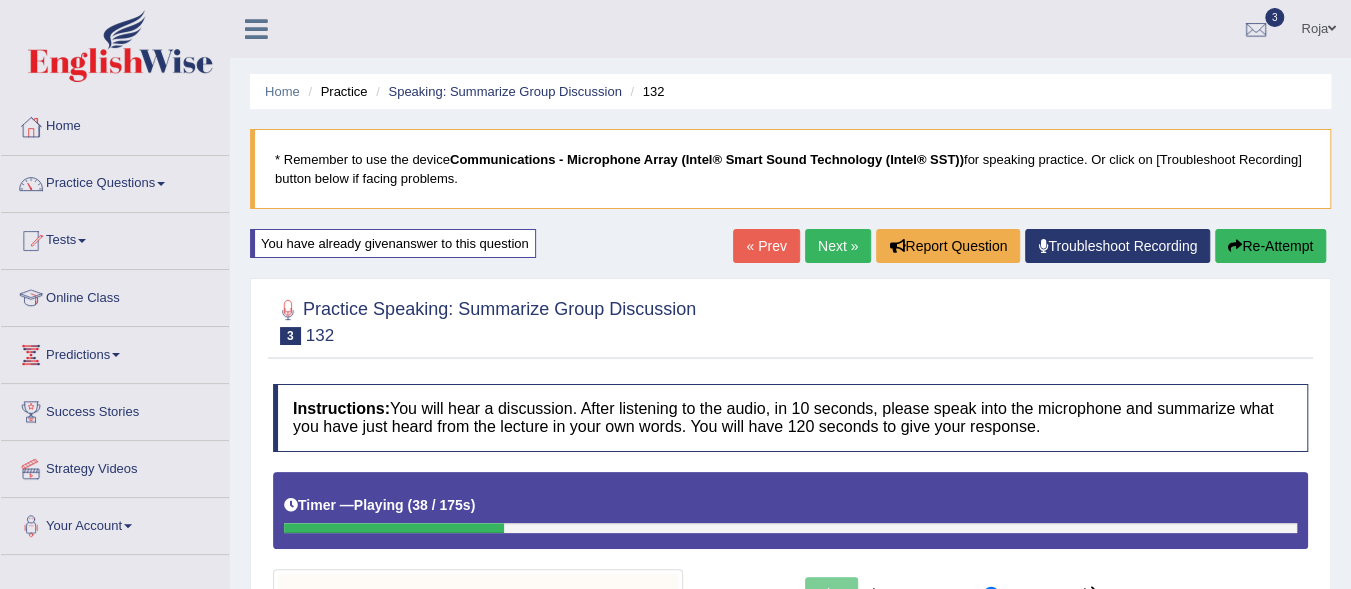 scroll, scrollTop: 87, scrollLeft: 0, axis: vertical 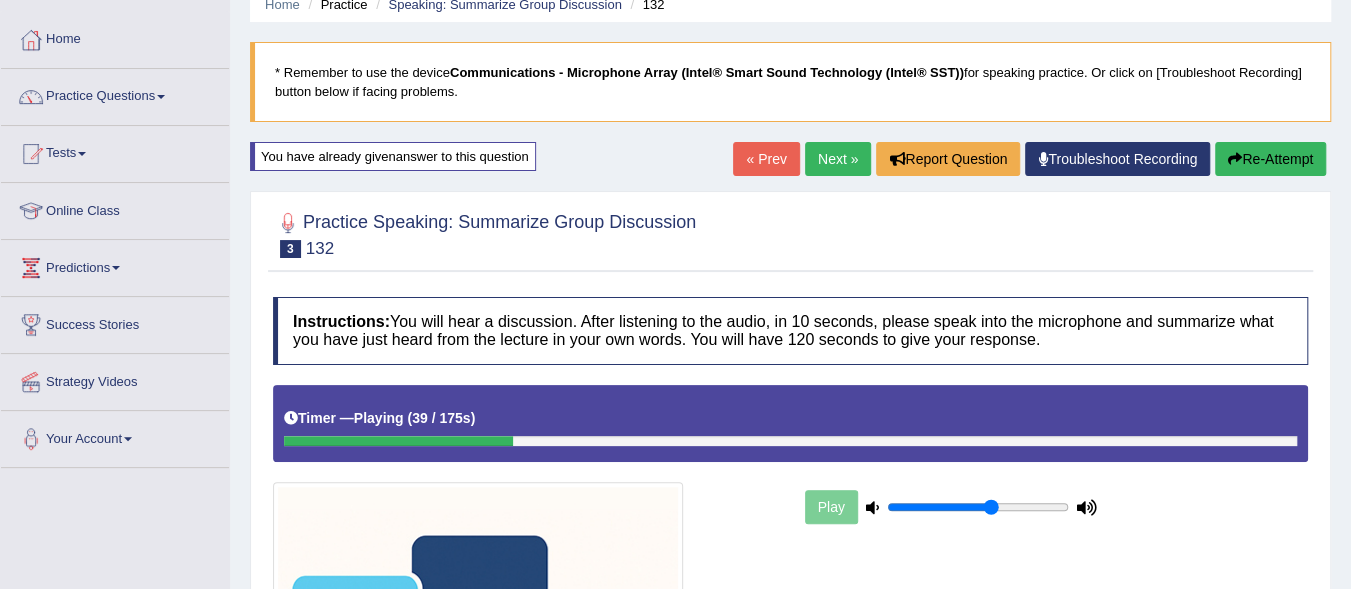 click on "You have already given   answer to this question" at bounding box center (393, 156) 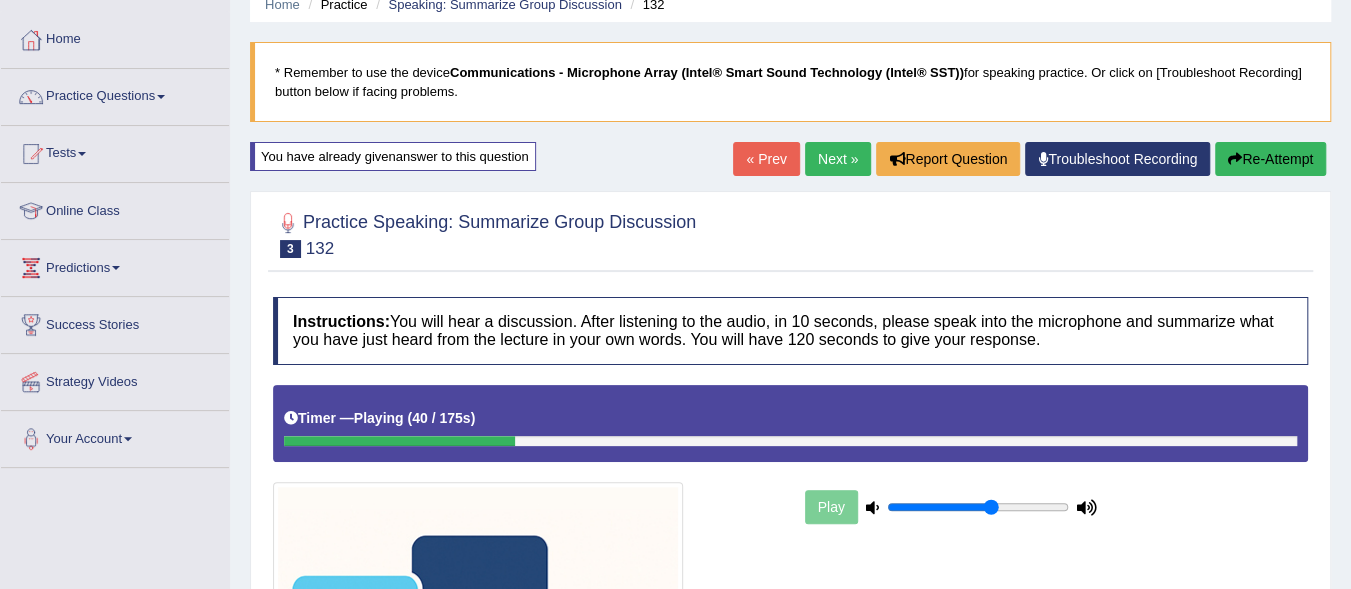 click on "You have already given   answer to this question" at bounding box center [393, 156] 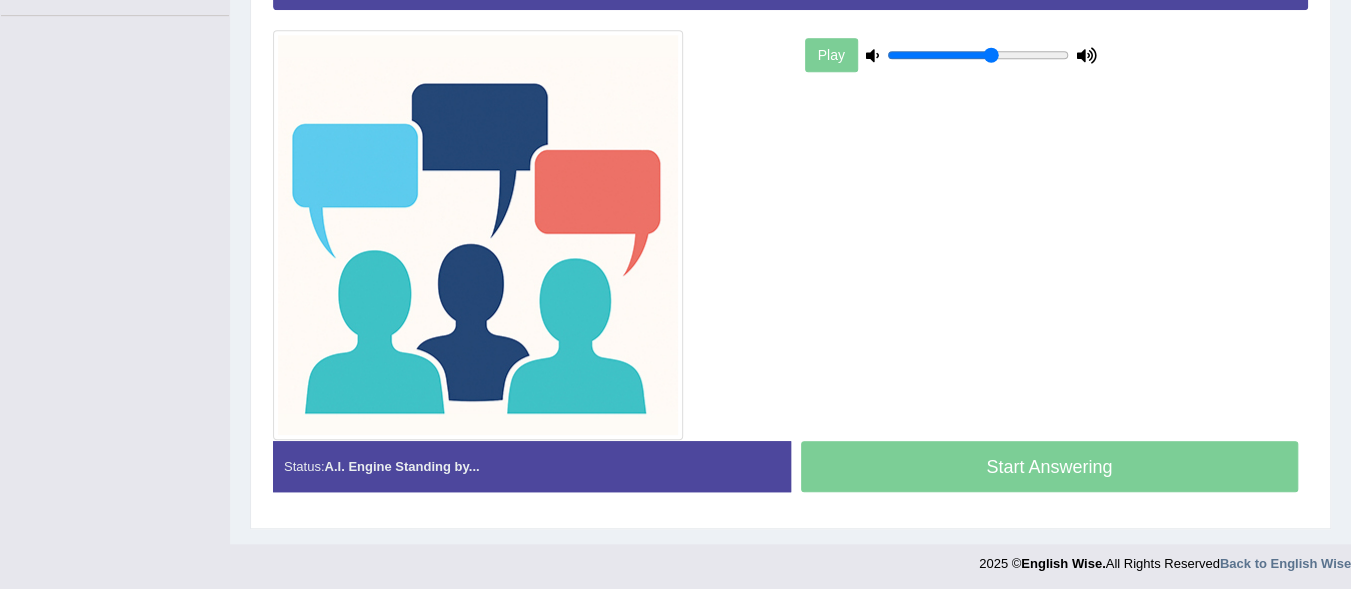 scroll, scrollTop: 0, scrollLeft: 0, axis: both 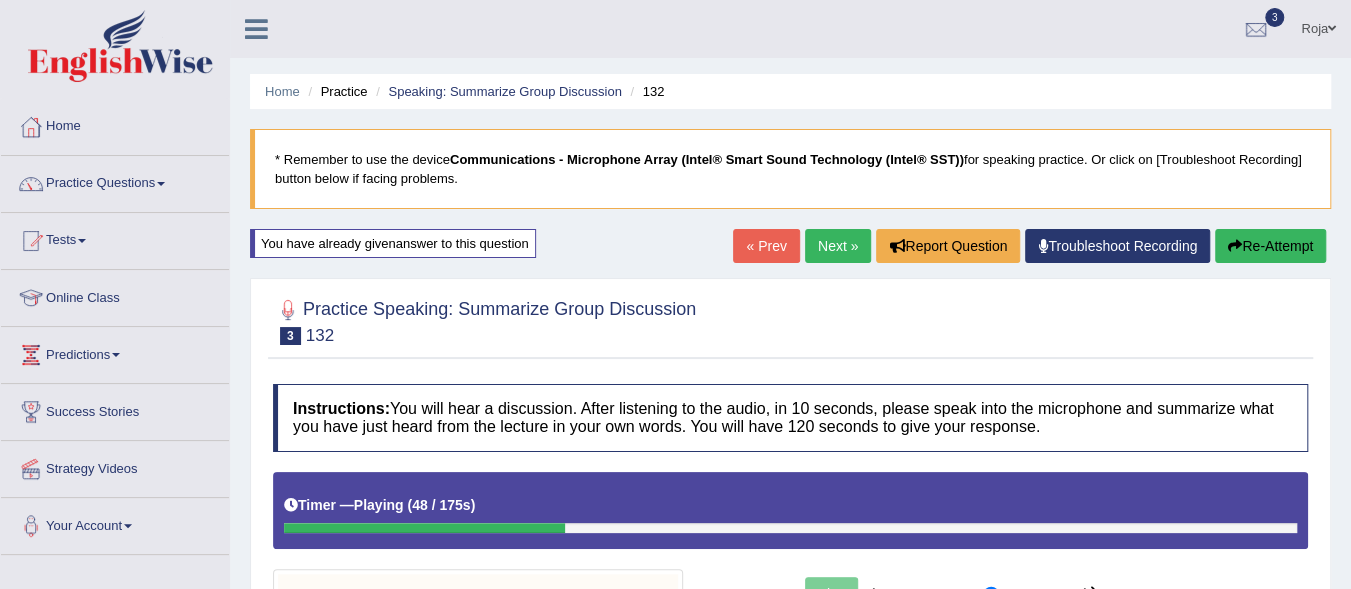 click on "Troubleshoot Recording" at bounding box center [1117, 246] 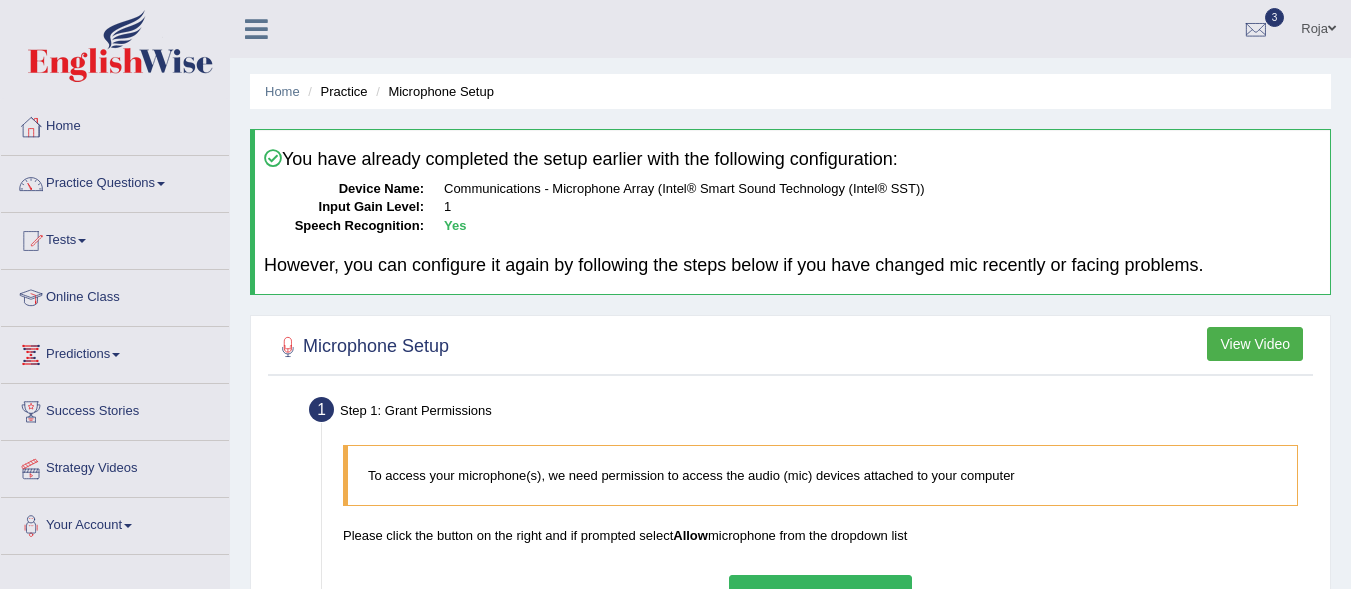 scroll, scrollTop: 0, scrollLeft: 0, axis: both 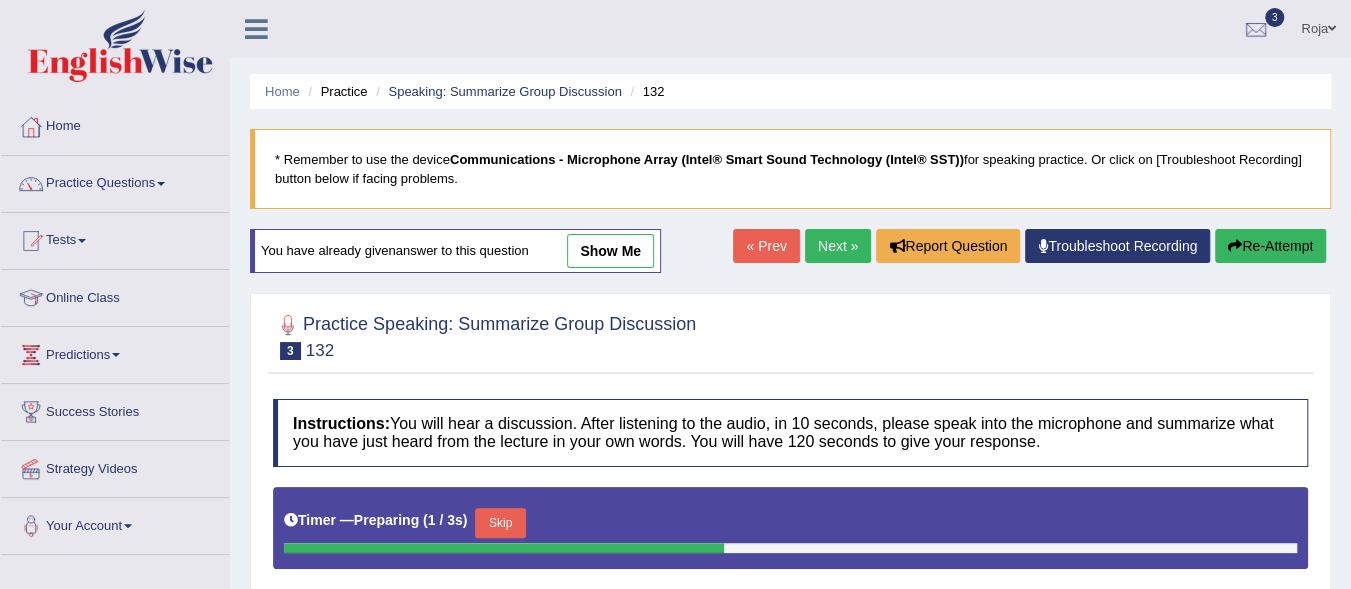 click on "show me" at bounding box center (610, 251) 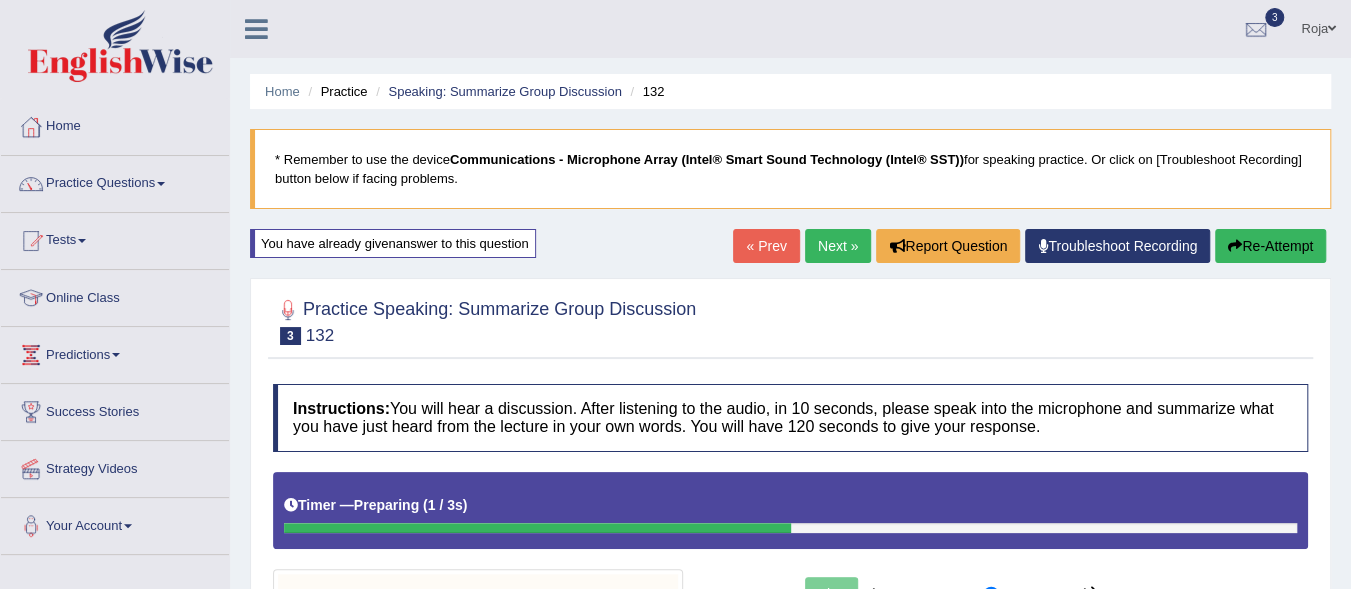 drag, startPoint x: 1349, startPoint y: 130, endPoint x: 1359, endPoint y: 164, distance: 35.44009 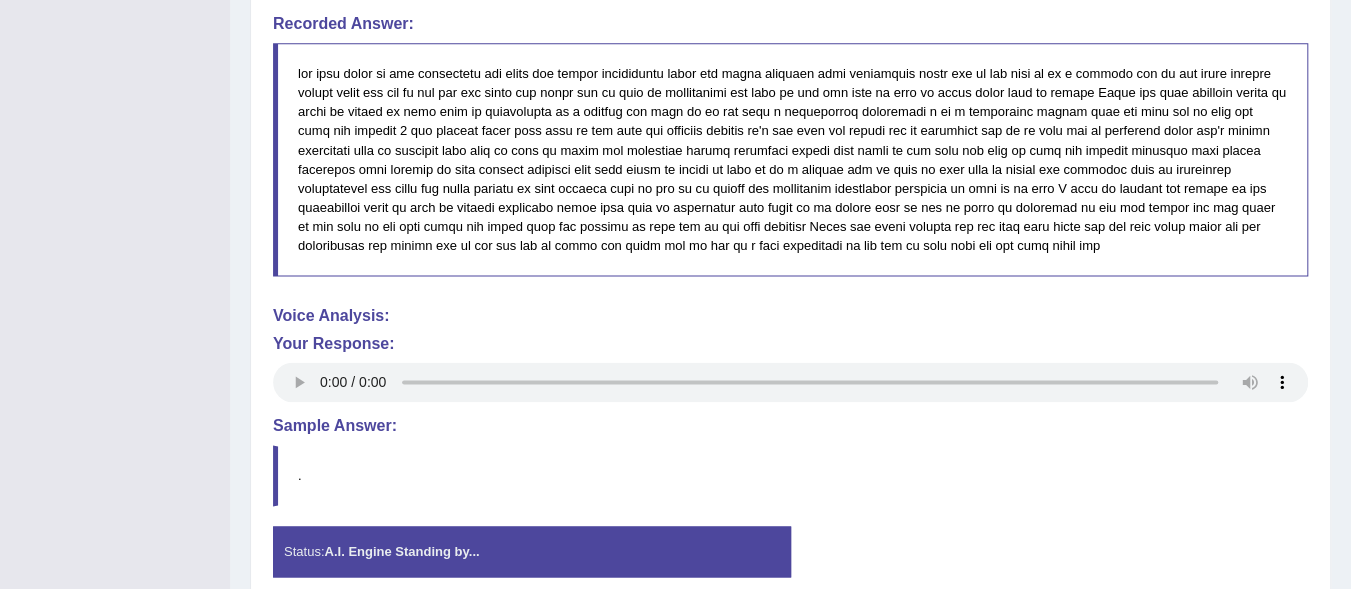 scroll, scrollTop: 1381, scrollLeft: 0, axis: vertical 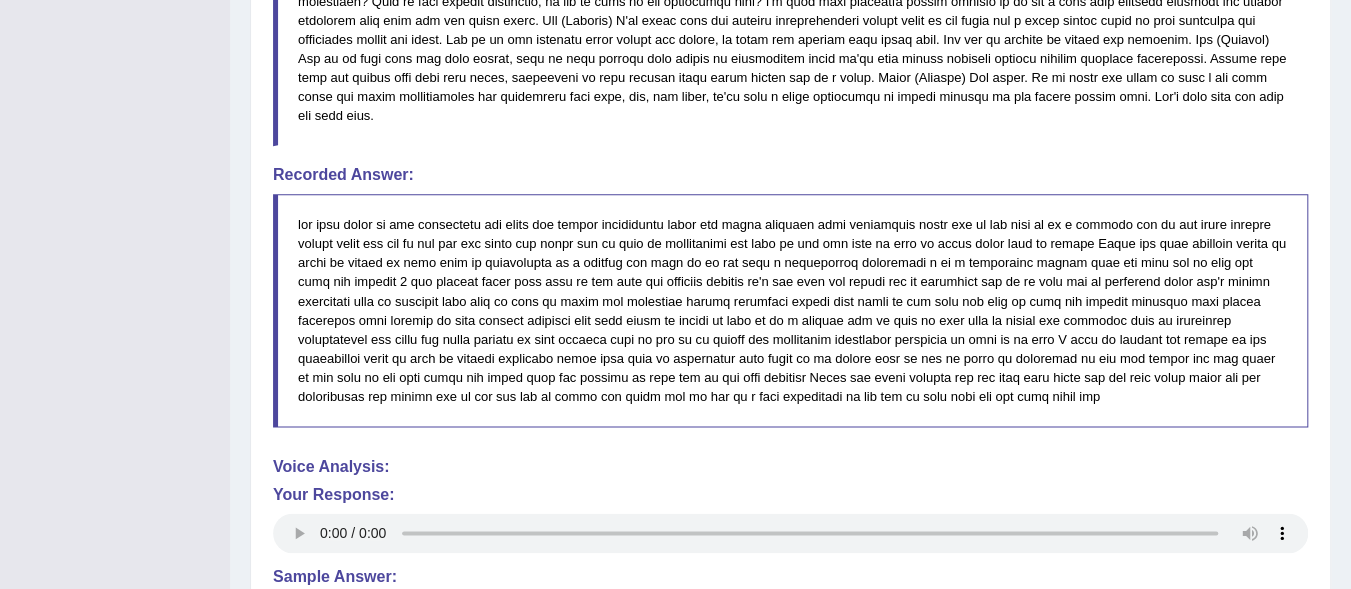 click at bounding box center [790, 310] 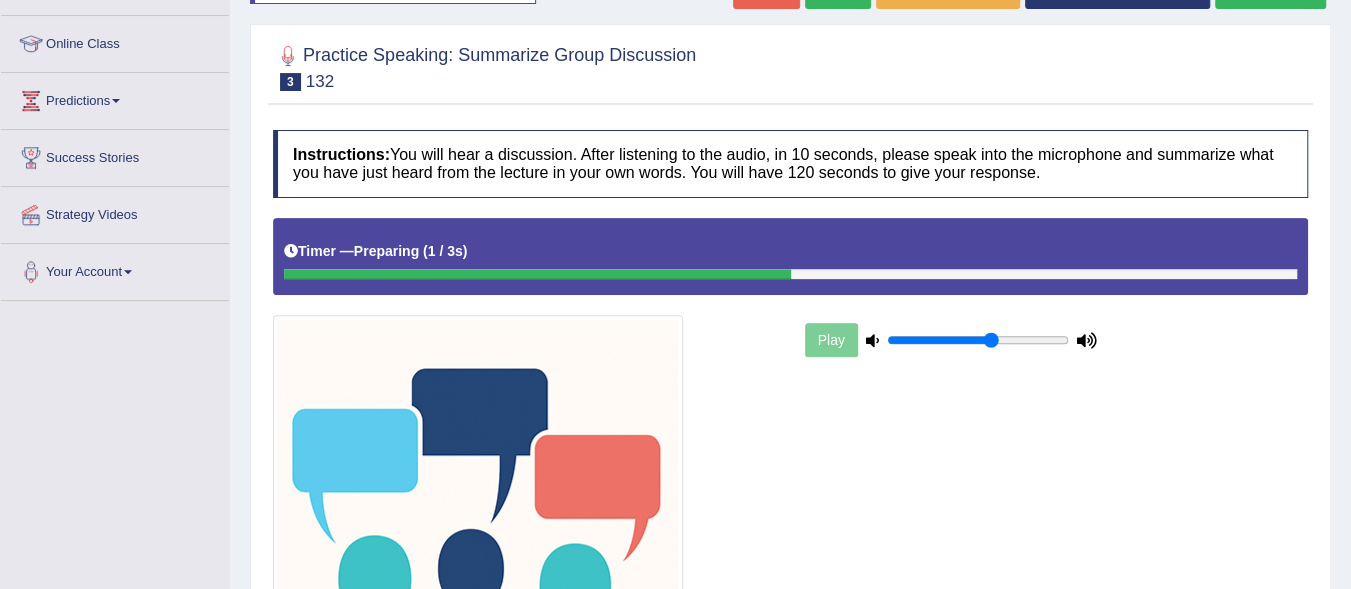 scroll, scrollTop: 0, scrollLeft: 0, axis: both 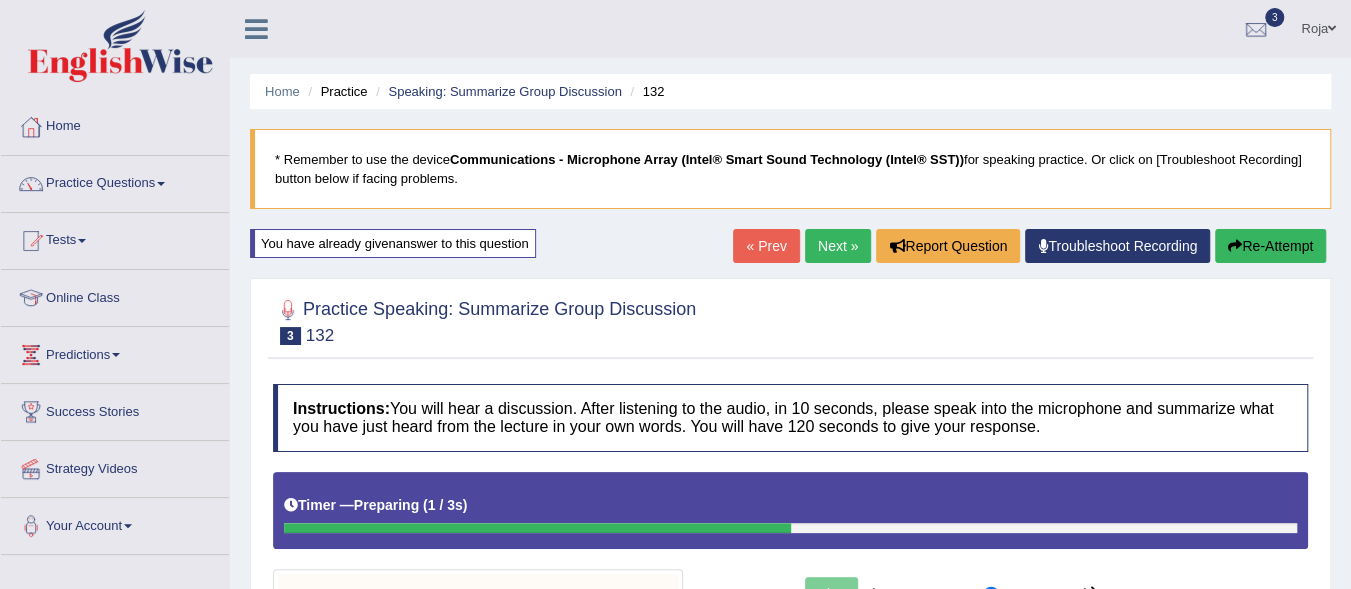 click on "Roja" at bounding box center (1318, 26) 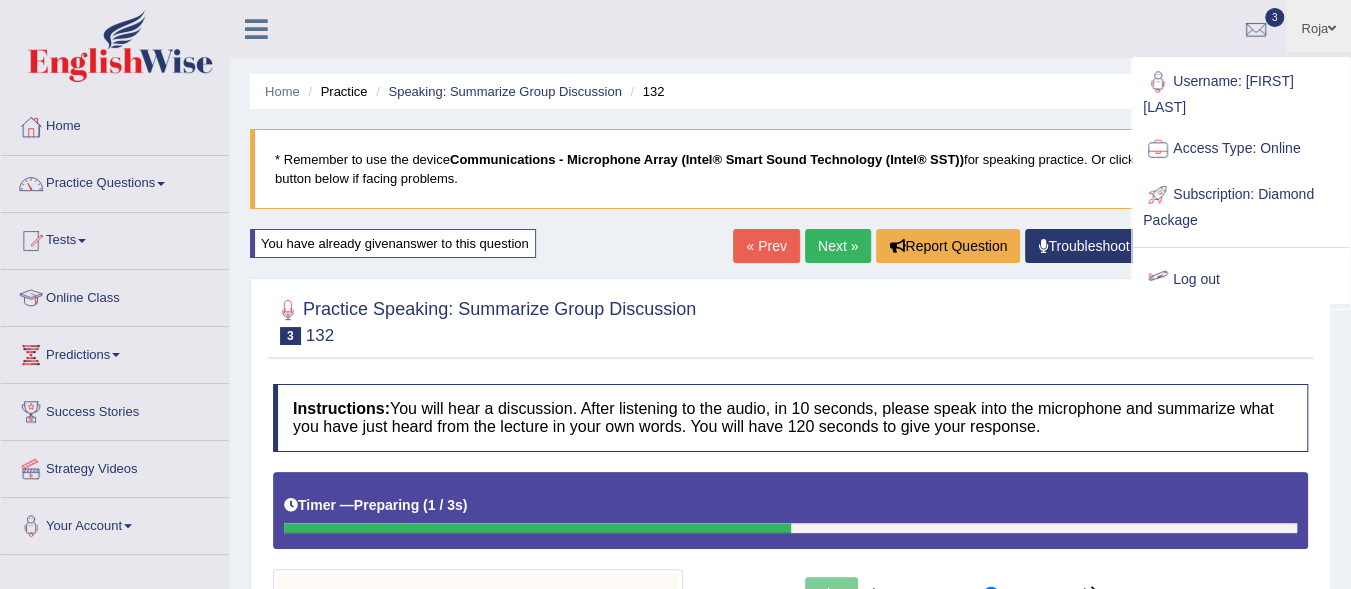 click on "Log out" at bounding box center [1241, 280] 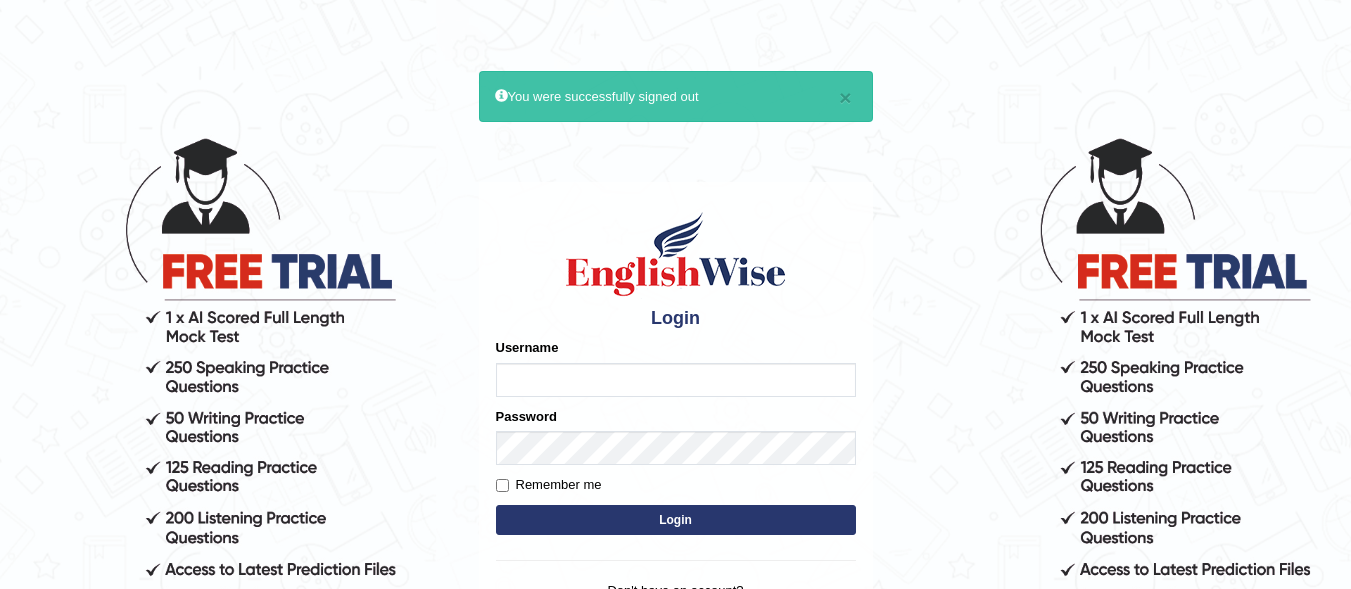 scroll, scrollTop: 0, scrollLeft: 0, axis: both 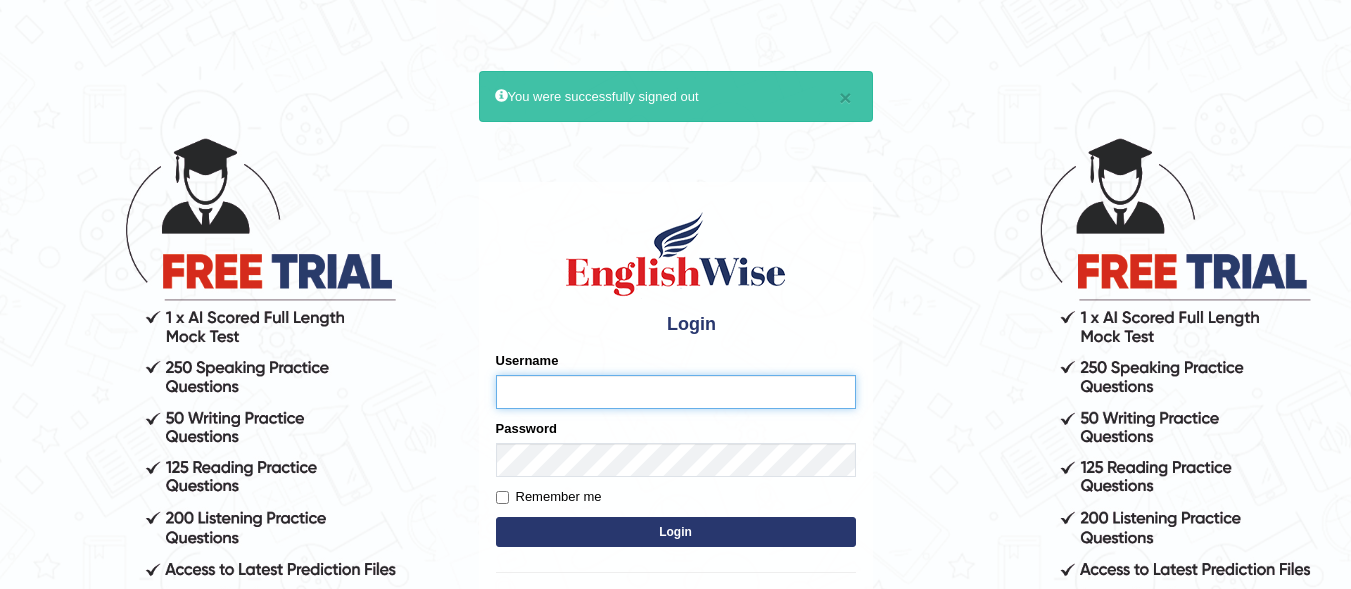 type on "RojaTangella" 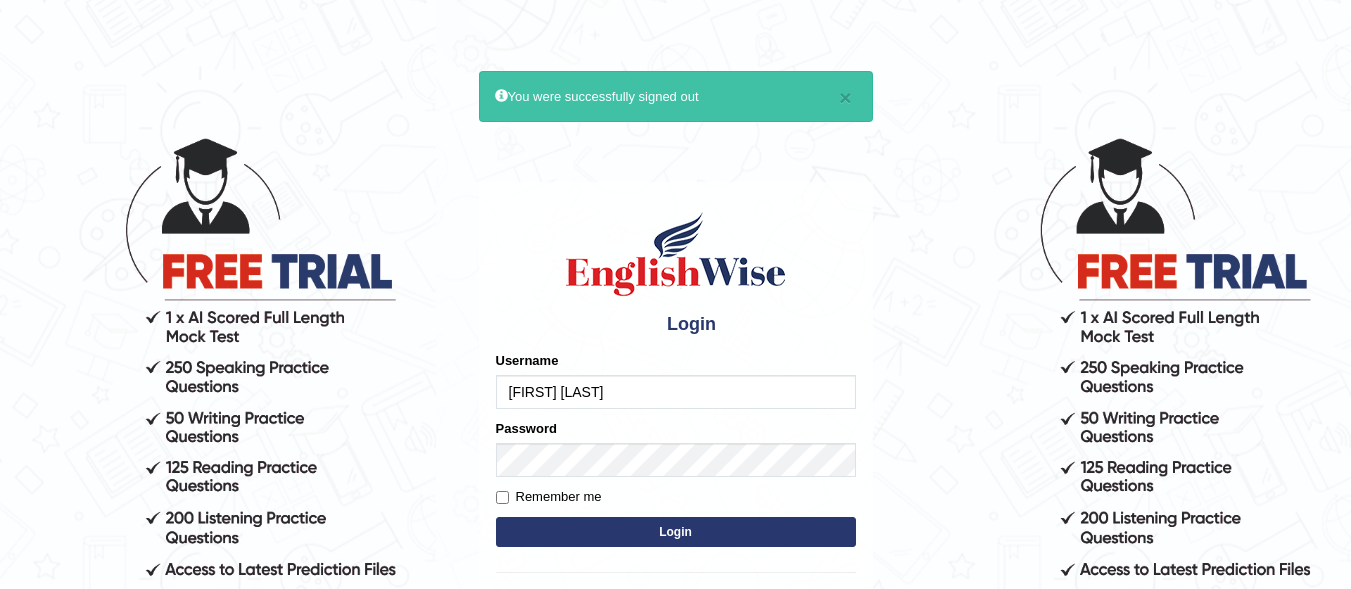 click on "×
You were successfully signed out
Login
Please fix the following errors:
Username
RojaTangella
Password
Remember me
Login
Don't have an account?
Create an account
Forgot Password
2025 ©  English Wise.  All Rights Reserved  Back to English Wise" at bounding box center [675, 362] 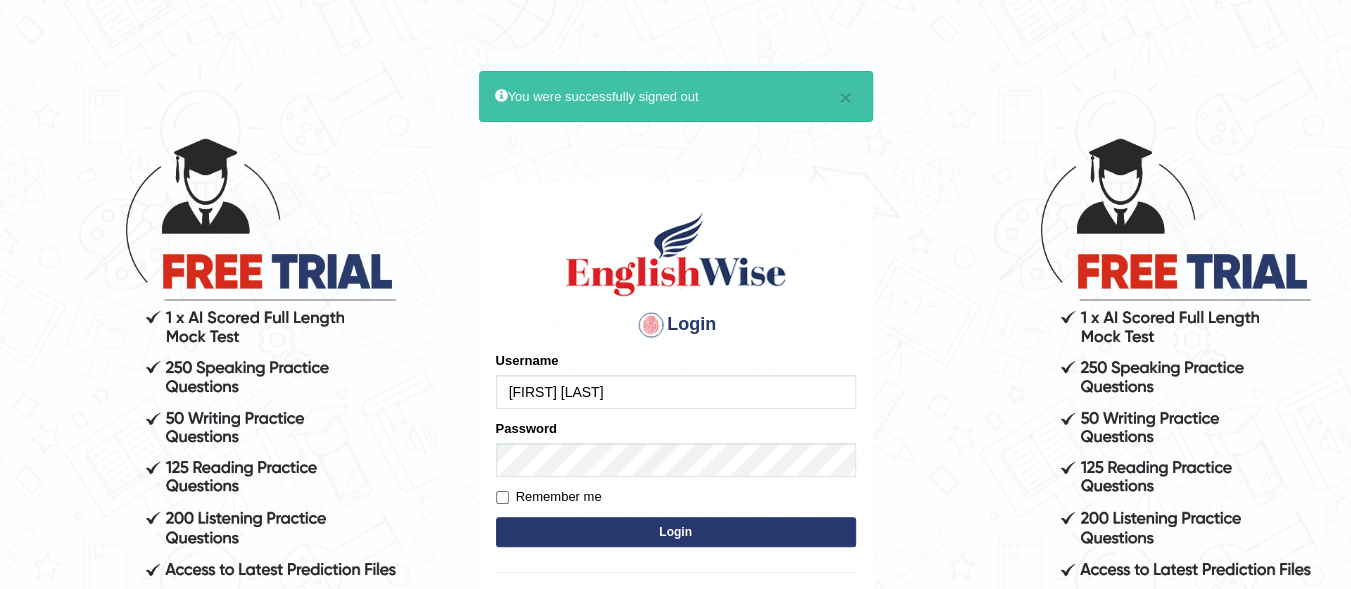 scroll, scrollTop: 0, scrollLeft: 0, axis: both 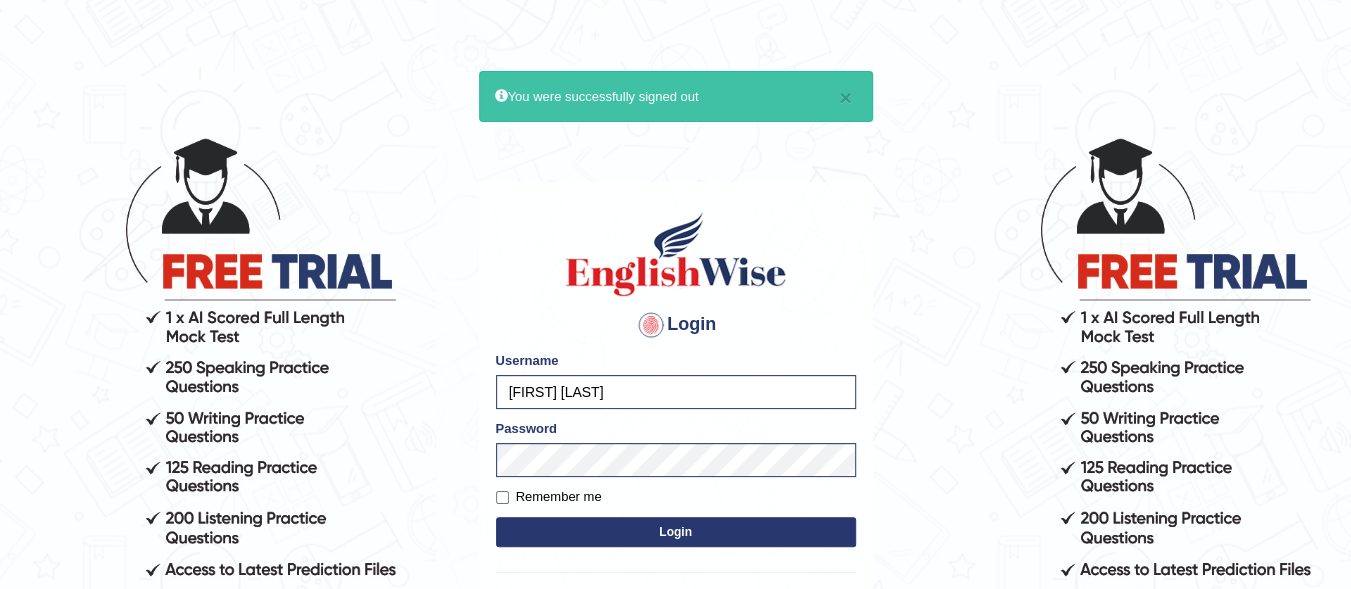 click on "Login" at bounding box center (676, 532) 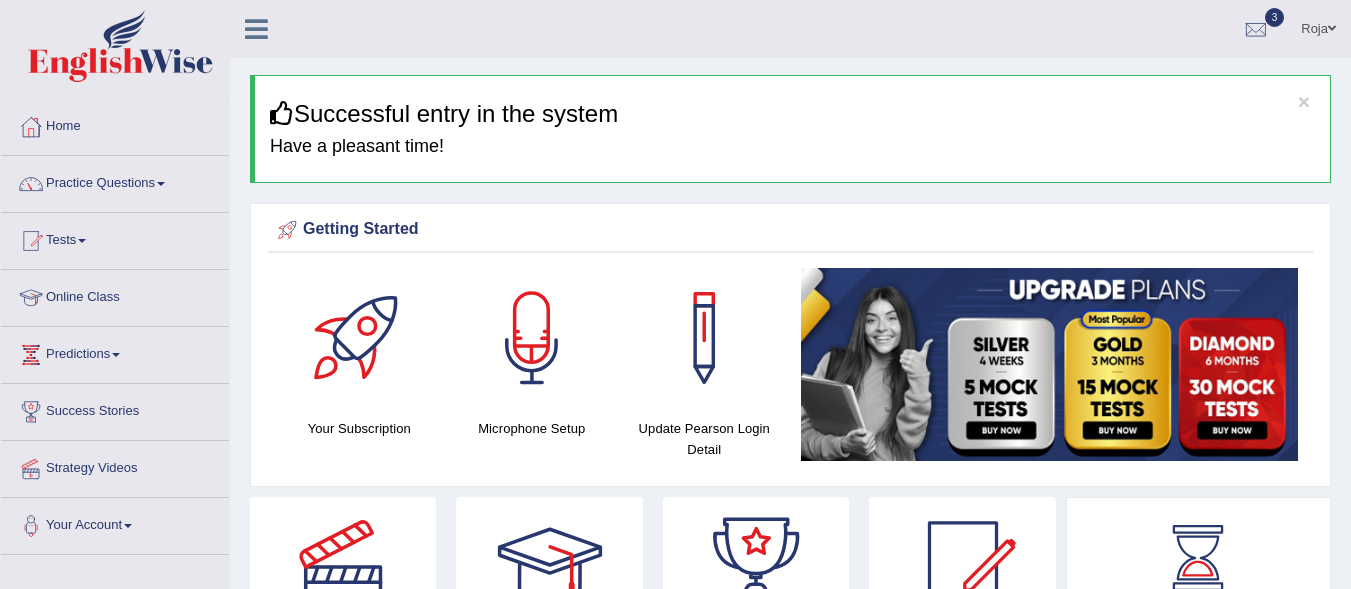 scroll, scrollTop: 0, scrollLeft: 0, axis: both 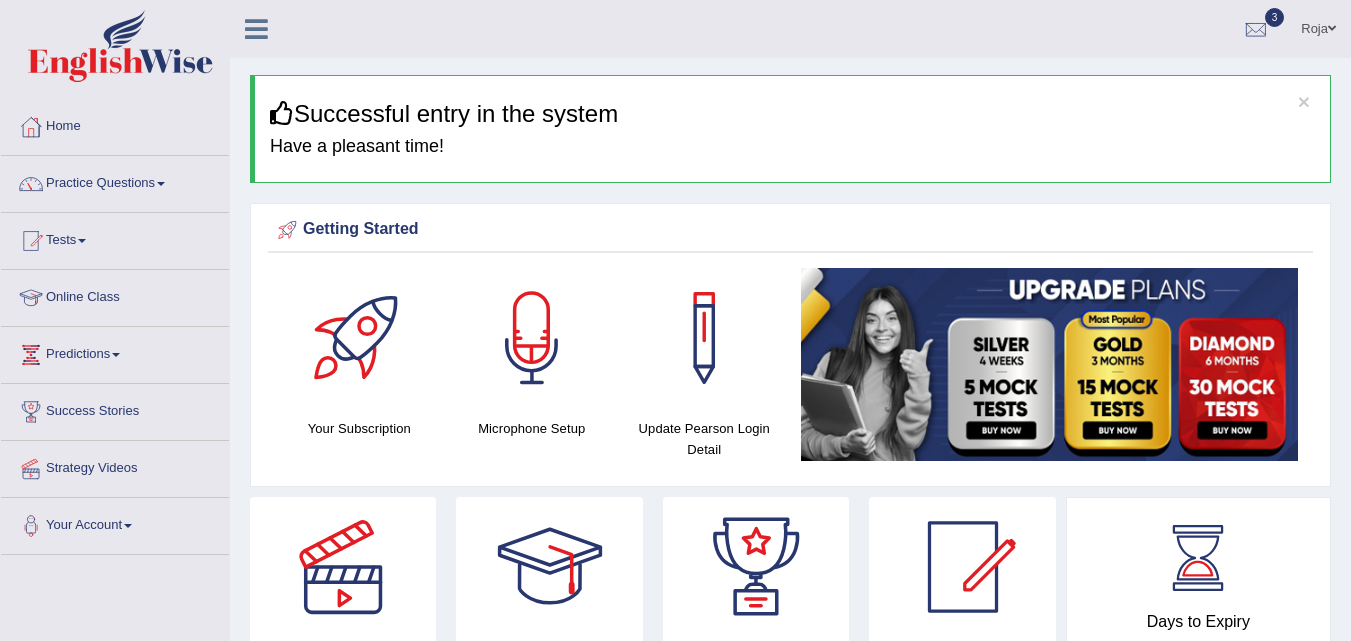 click on "Roja" at bounding box center [1318, 26] 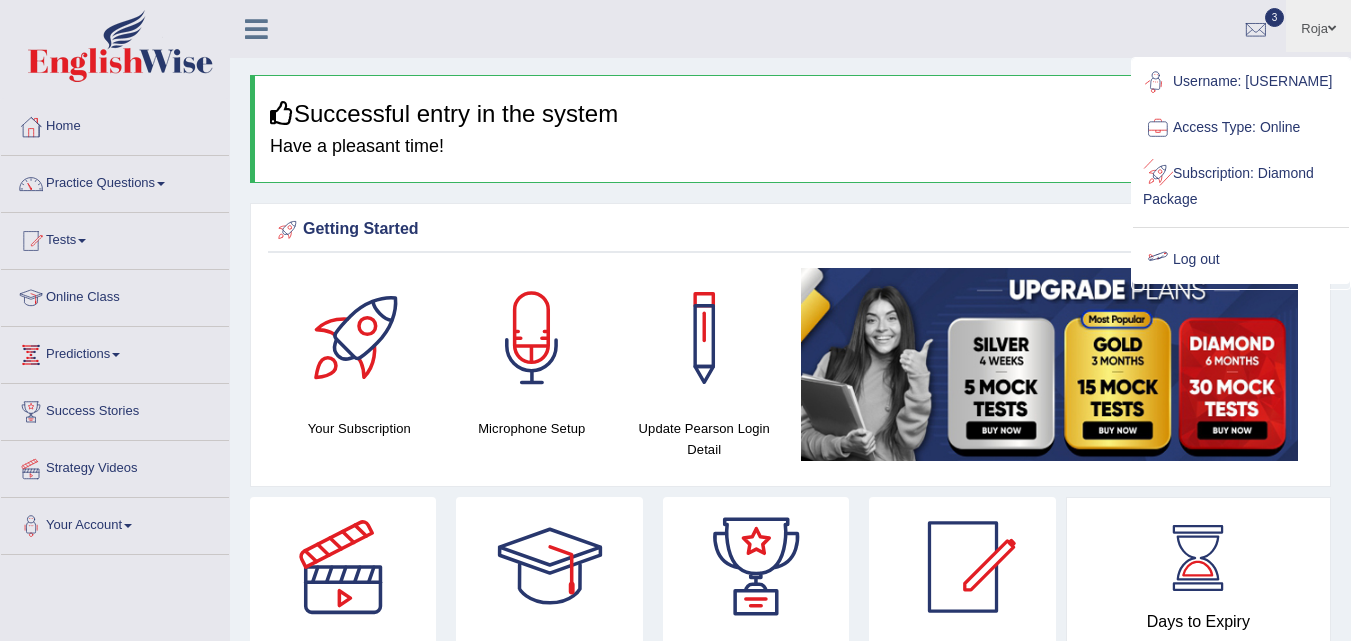 click on "Log out" at bounding box center [1241, 260] 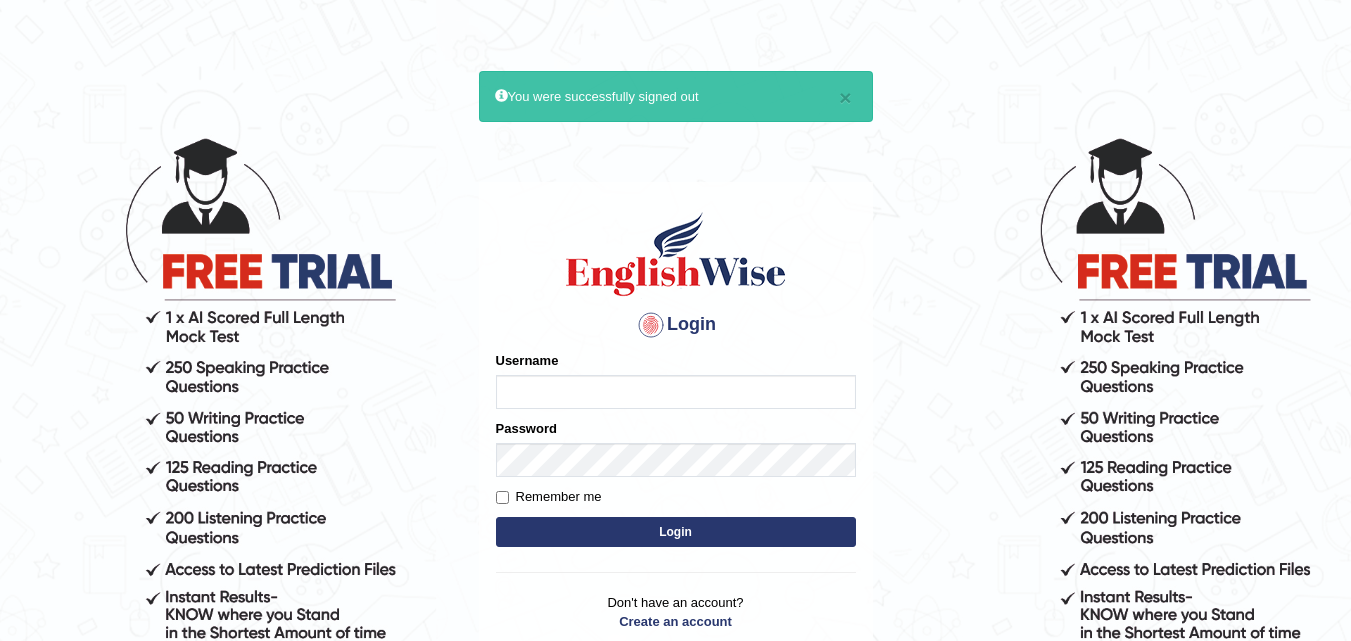 type on "[FIRST] [LAST]" 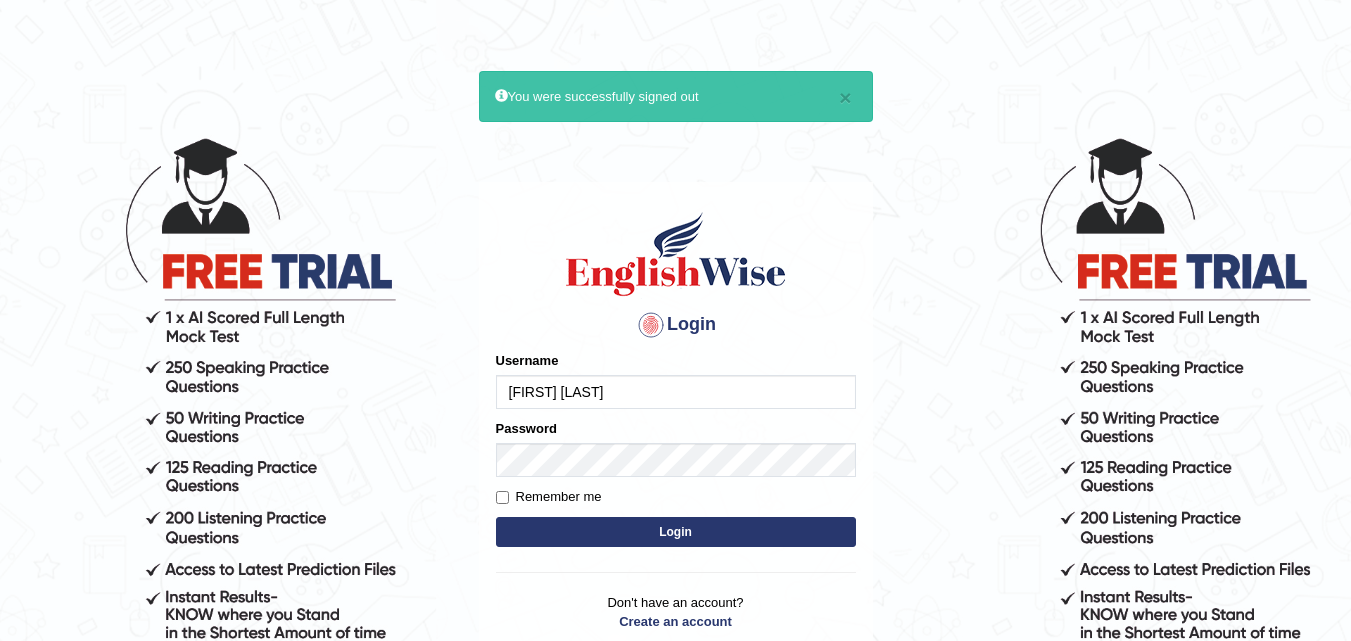 scroll, scrollTop: 0, scrollLeft: 0, axis: both 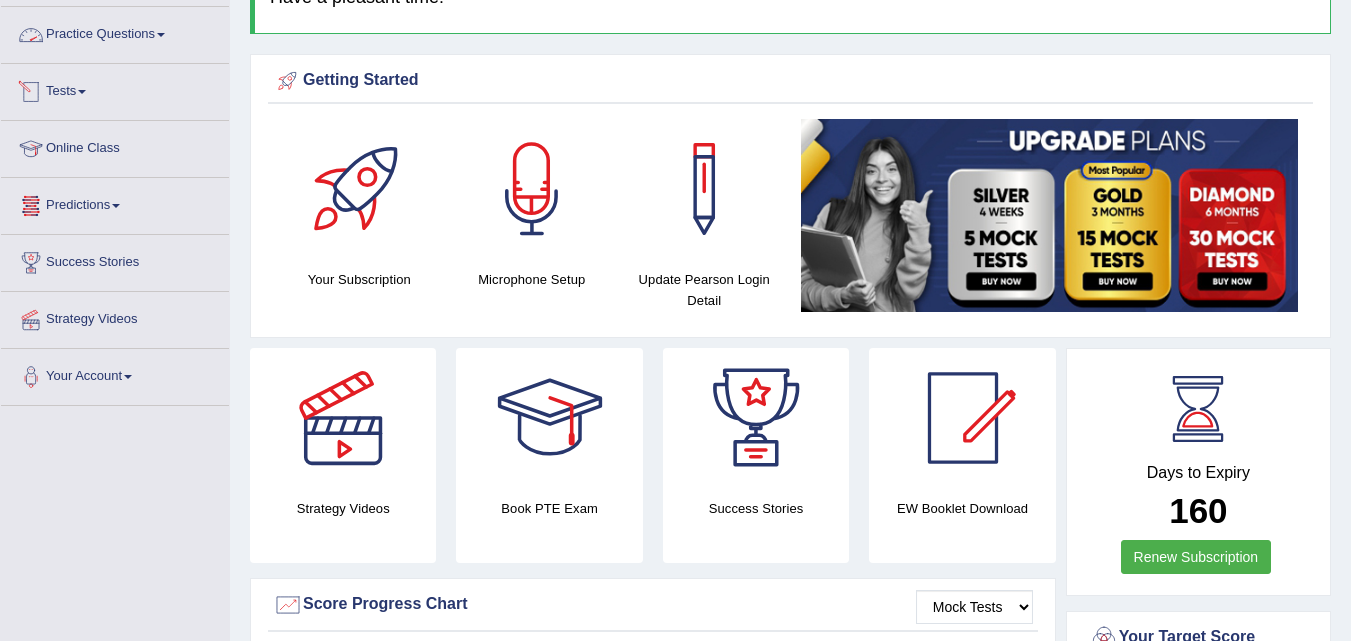 click on "Practice Questions" at bounding box center [115, 32] 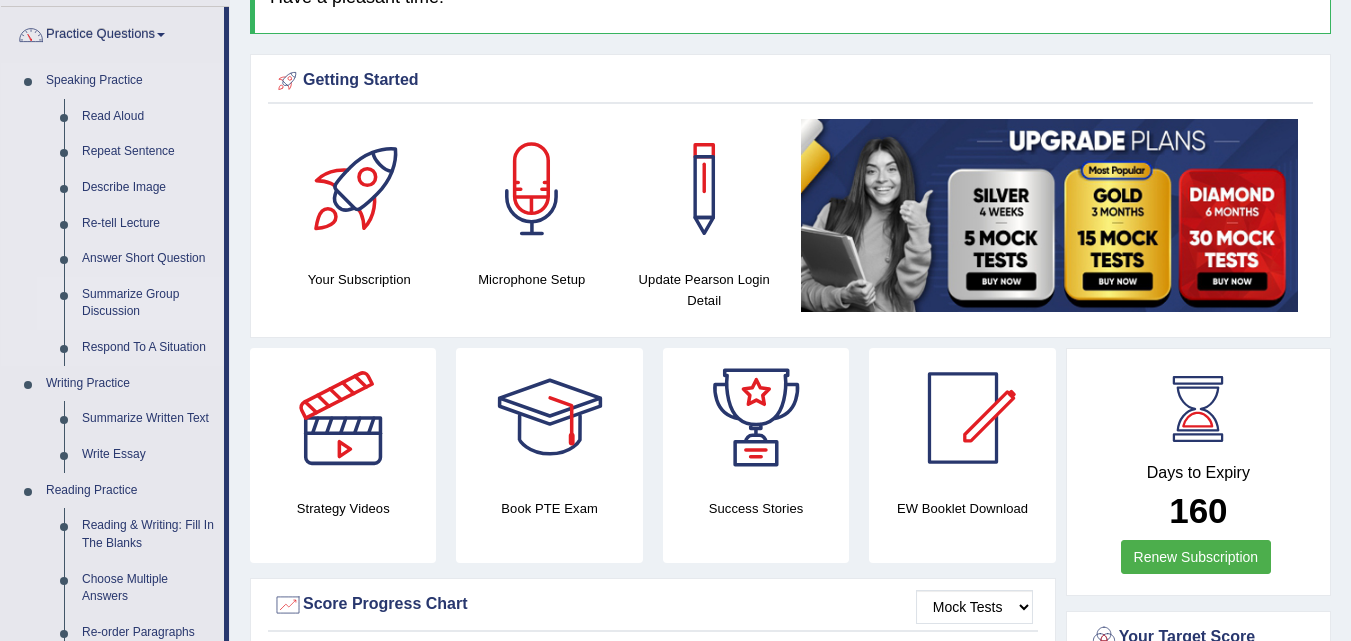 click on "Summarize Group Discussion" at bounding box center (148, 303) 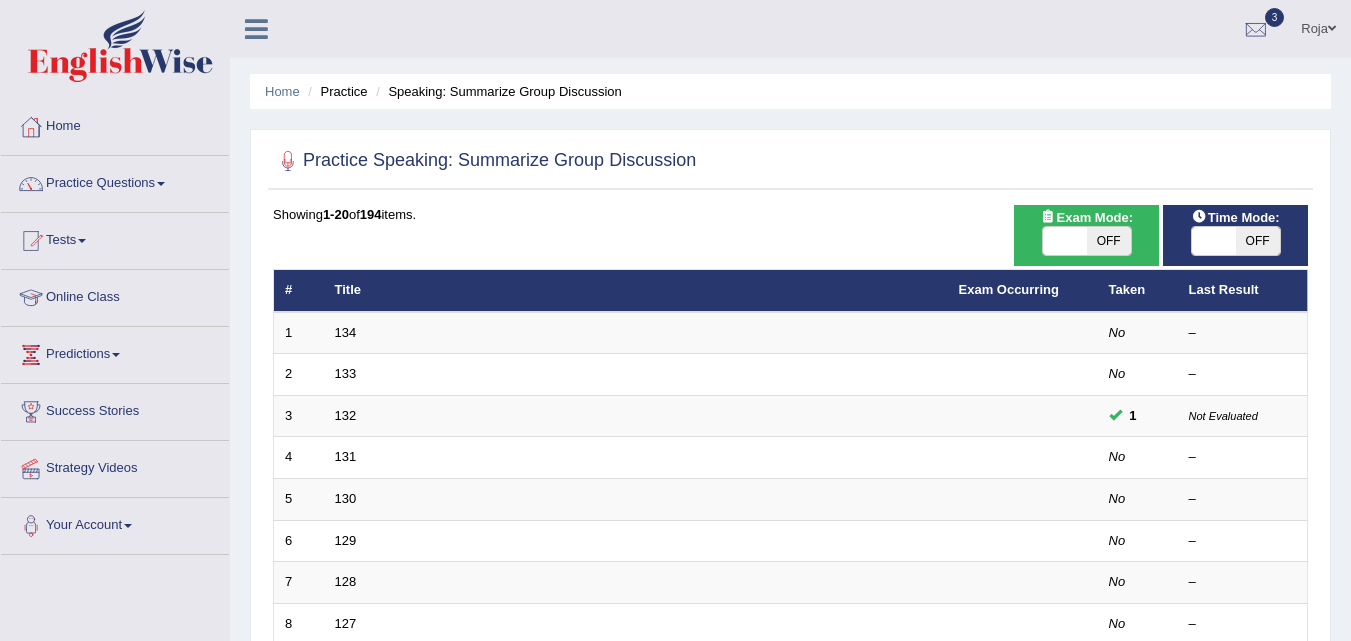 scroll, scrollTop: 0, scrollLeft: 0, axis: both 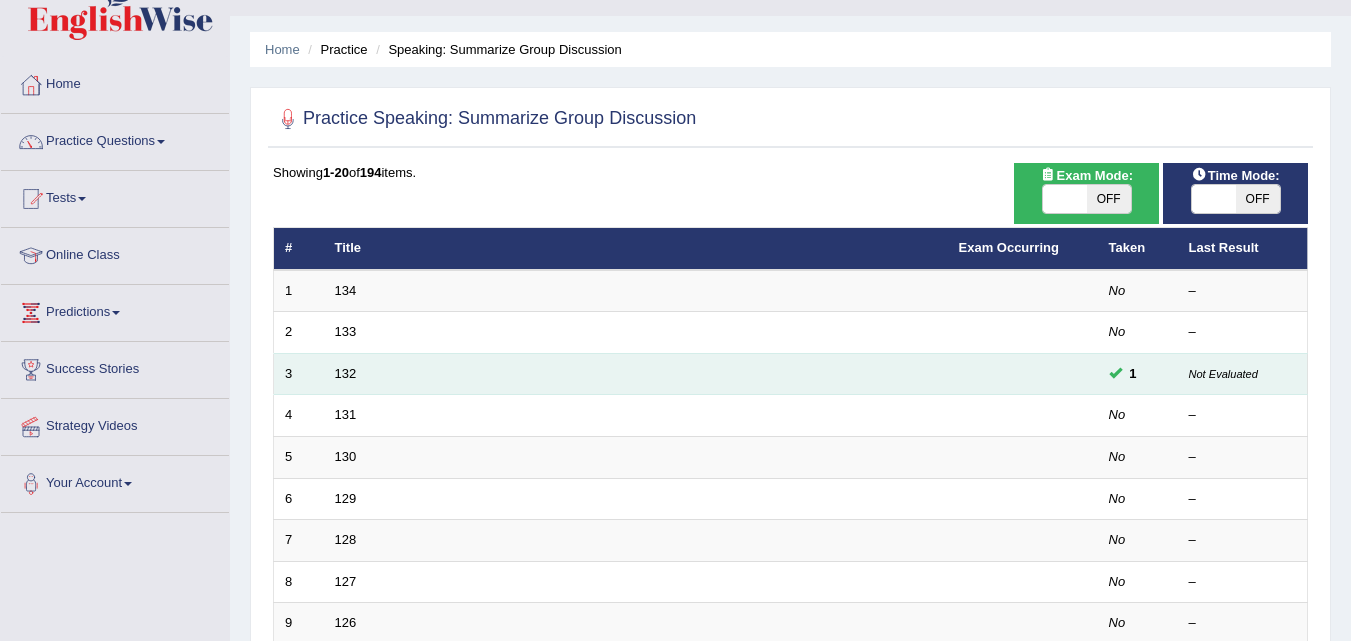 click on "132" at bounding box center (636, 374) 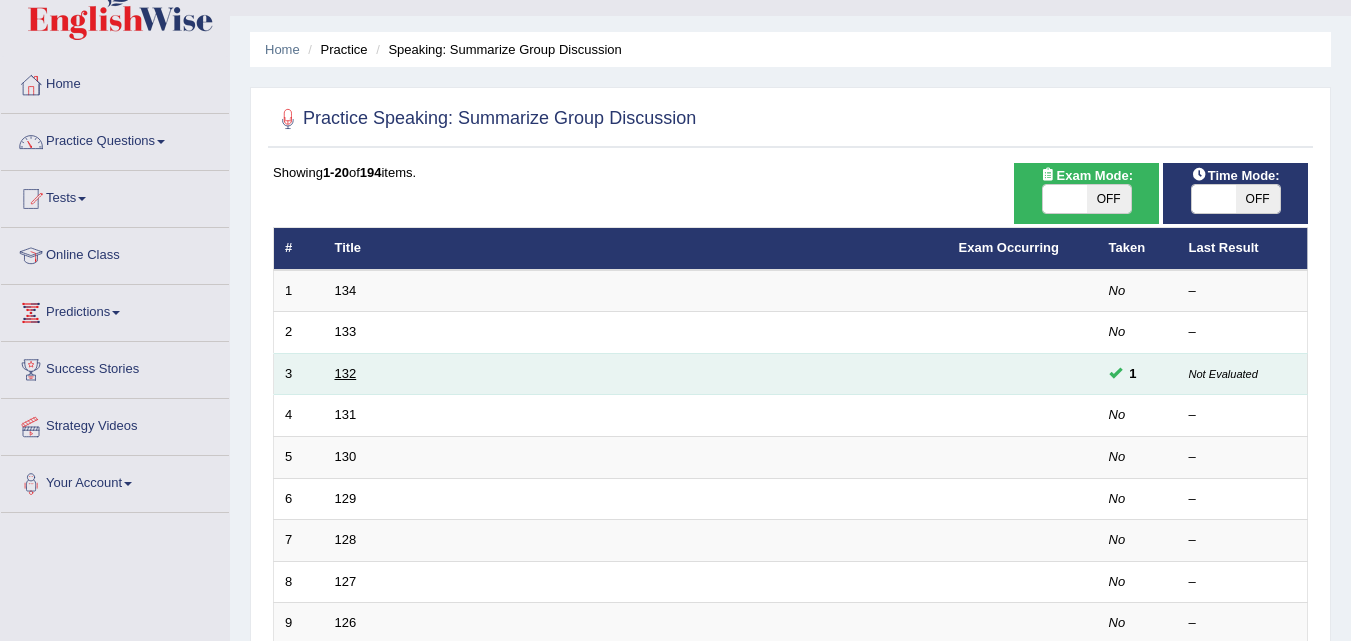 click on "132" at bounding box center (346, 373) 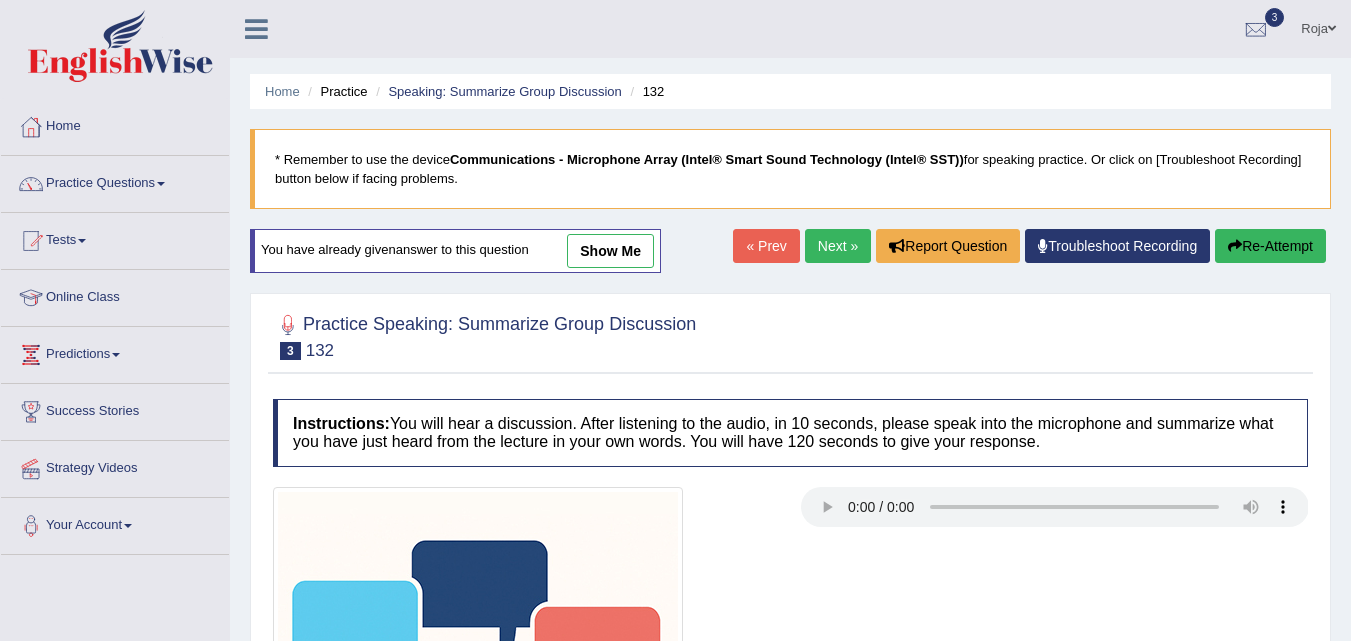 scroll, scrollTop: 0, scrollLeft: 0, axis: both 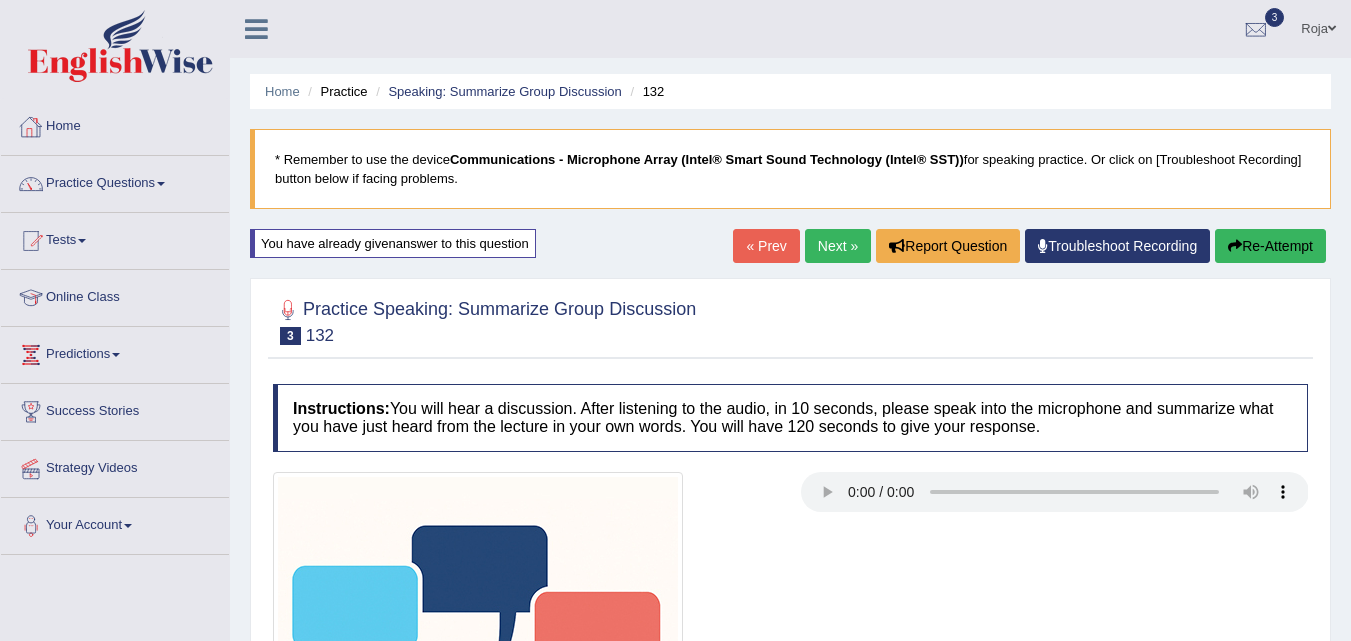 click on "Home" at bounding box center (115, 124) 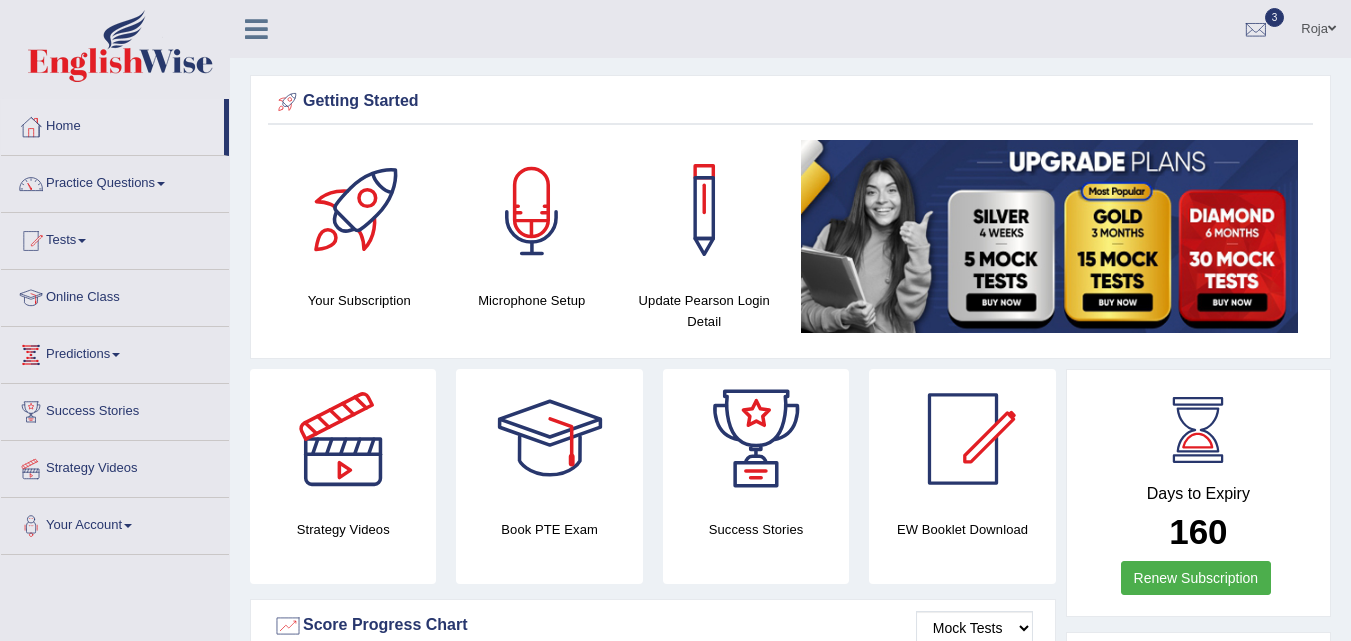 scroll, scrollTop: 0, scrollLeft: 0, axis: both 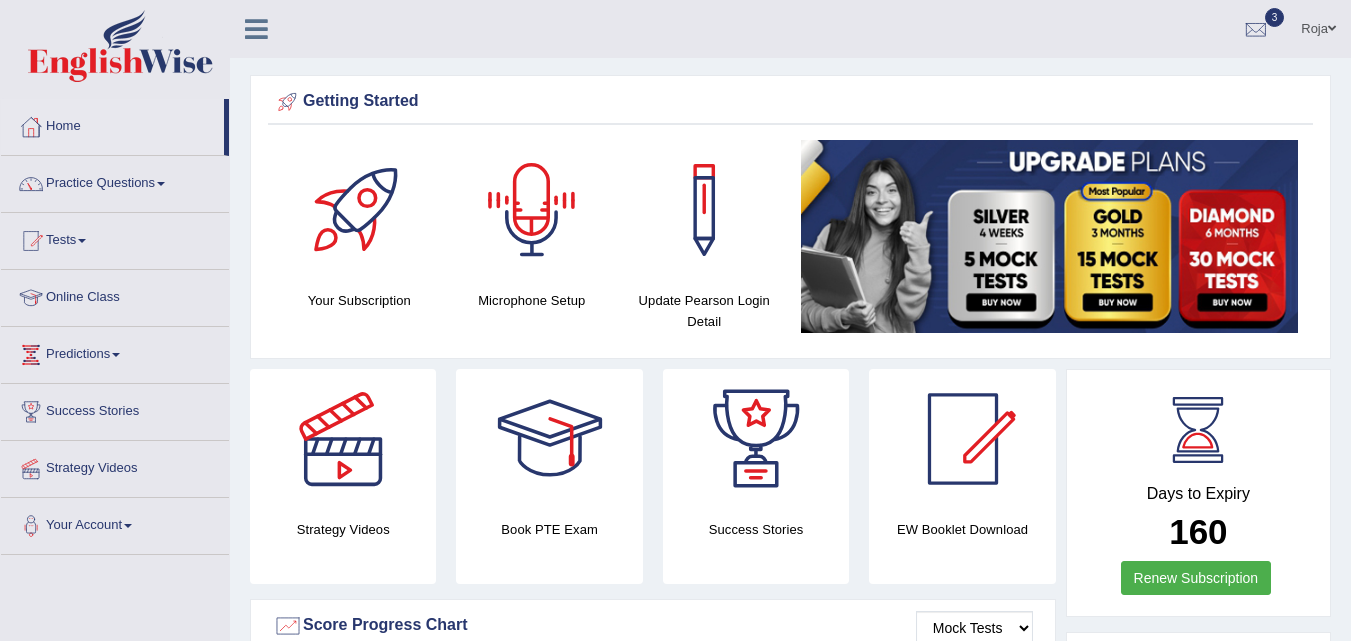 click at bounding box center [532, 210] 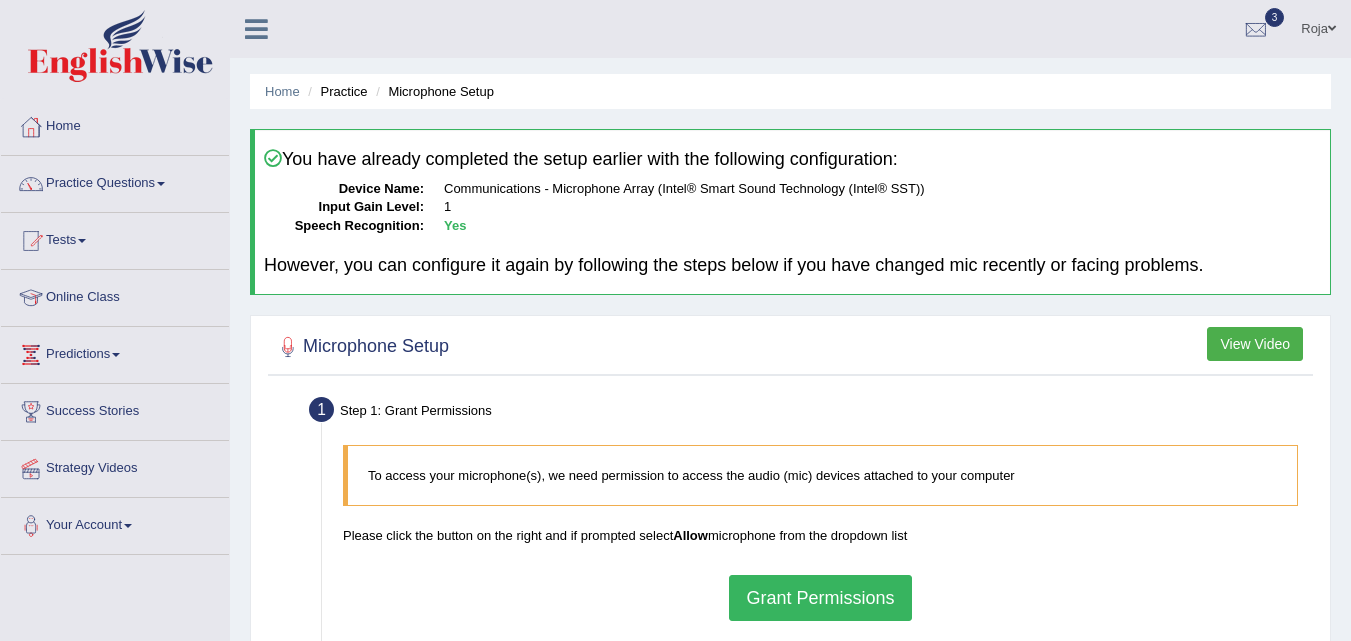scroll, scrollTop: 0, scrollLeft: 0, axis: both 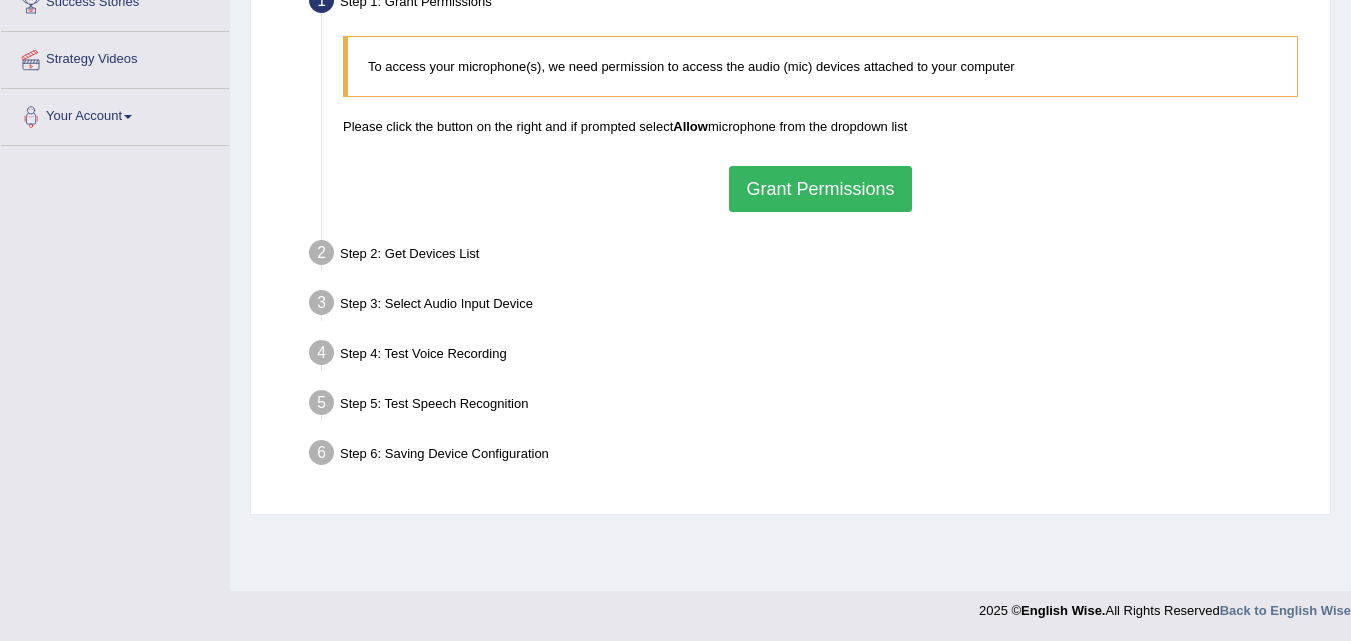 click on "Grant Permissions" at bounding box center [820, 189] 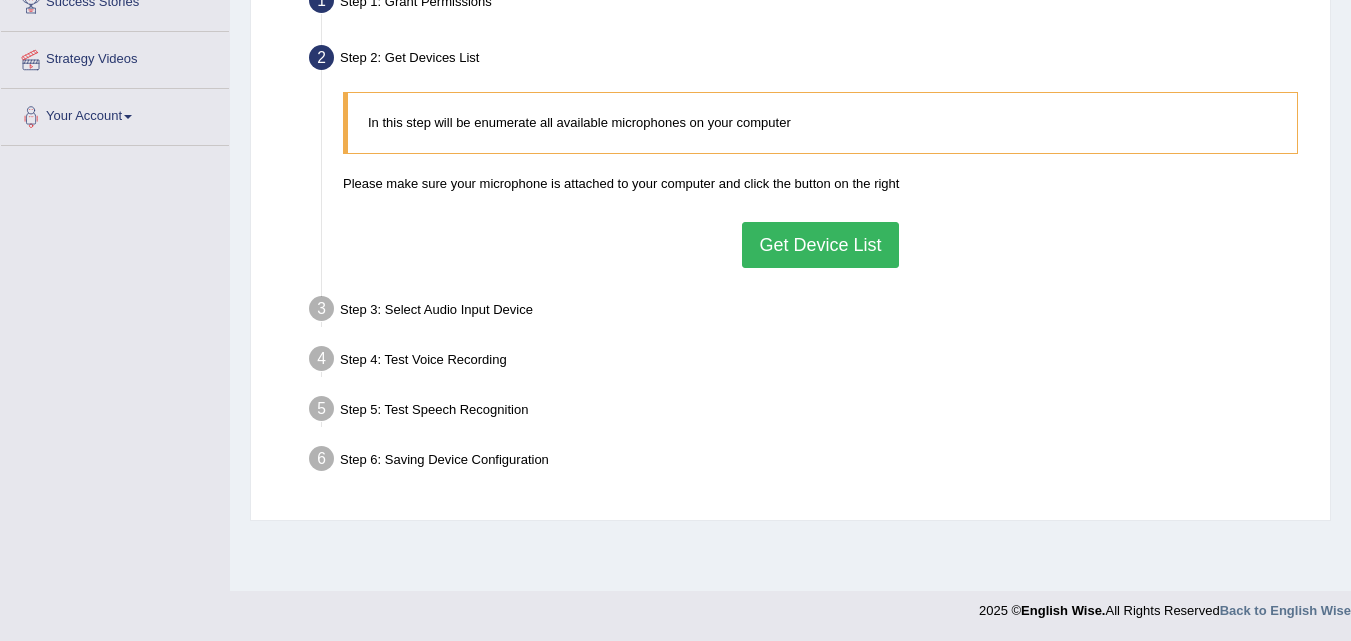 click on "Get Device List" at bounding box center [820, 245] 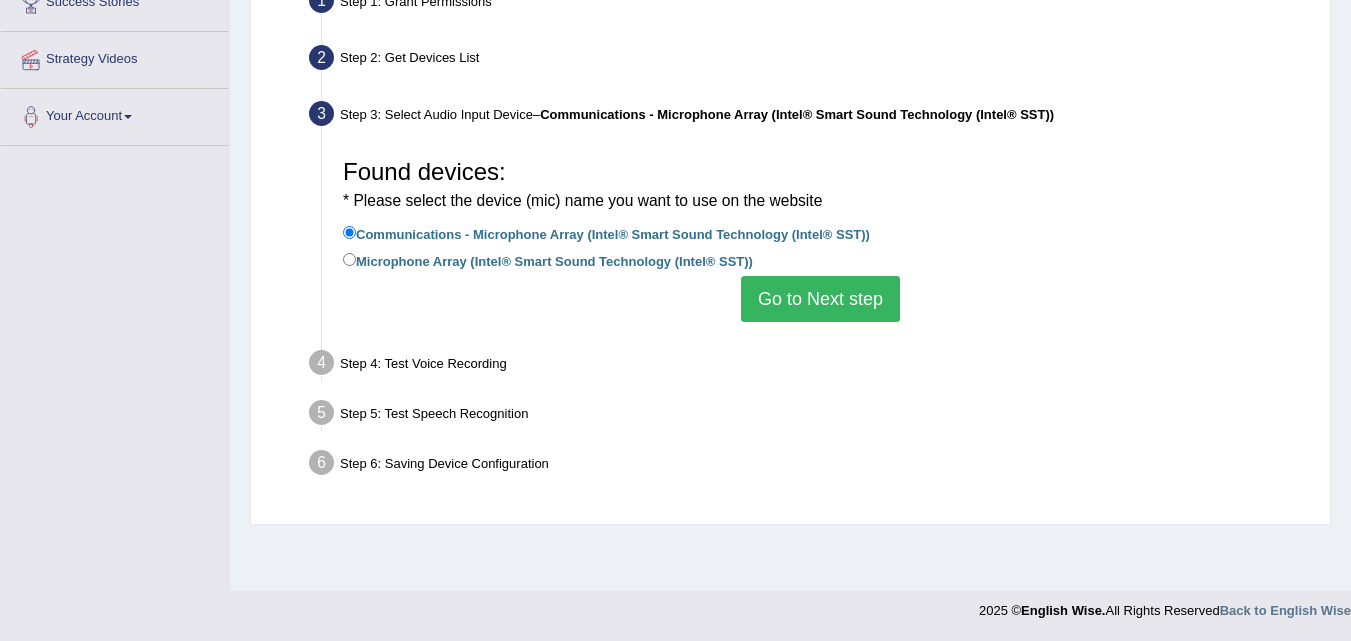 click on "Go to Next step" at bounding box center (820, 299) 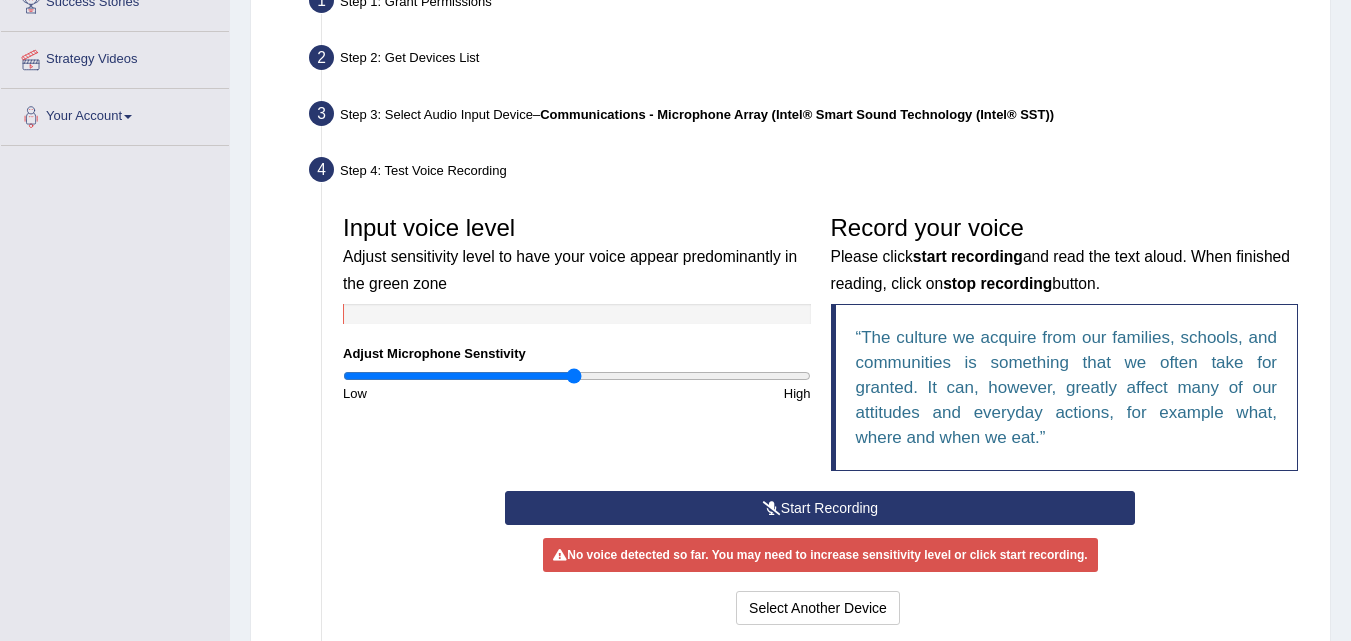 scroll, scrollTop: 617, scrollLeft: 0, axis: vertical 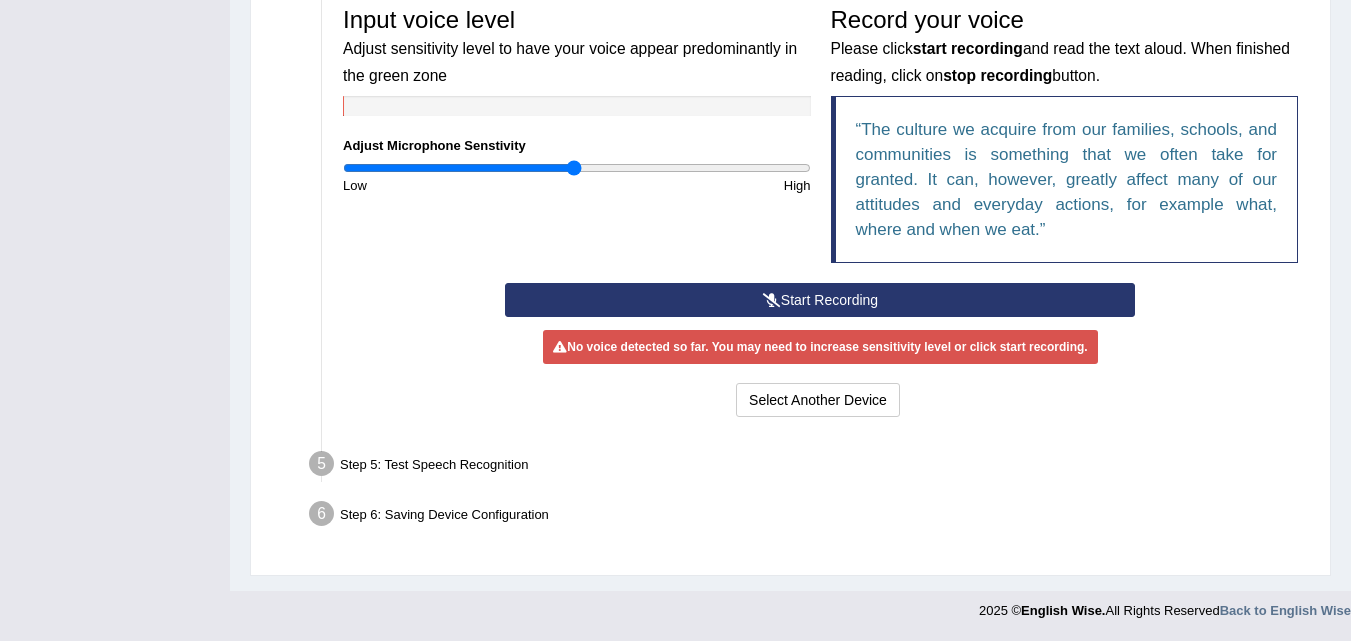 click on "Start Recording" at bounding box center [820, 300] 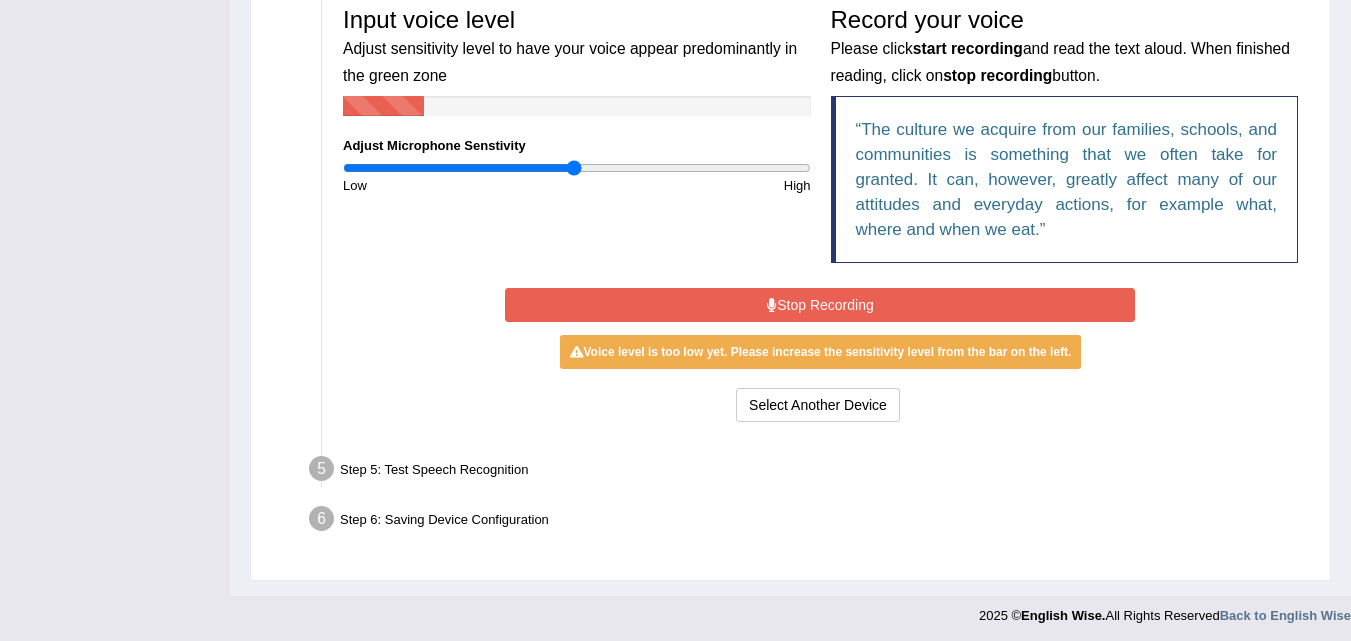 click on "Stop Recording" at bounding box center (820, 305) 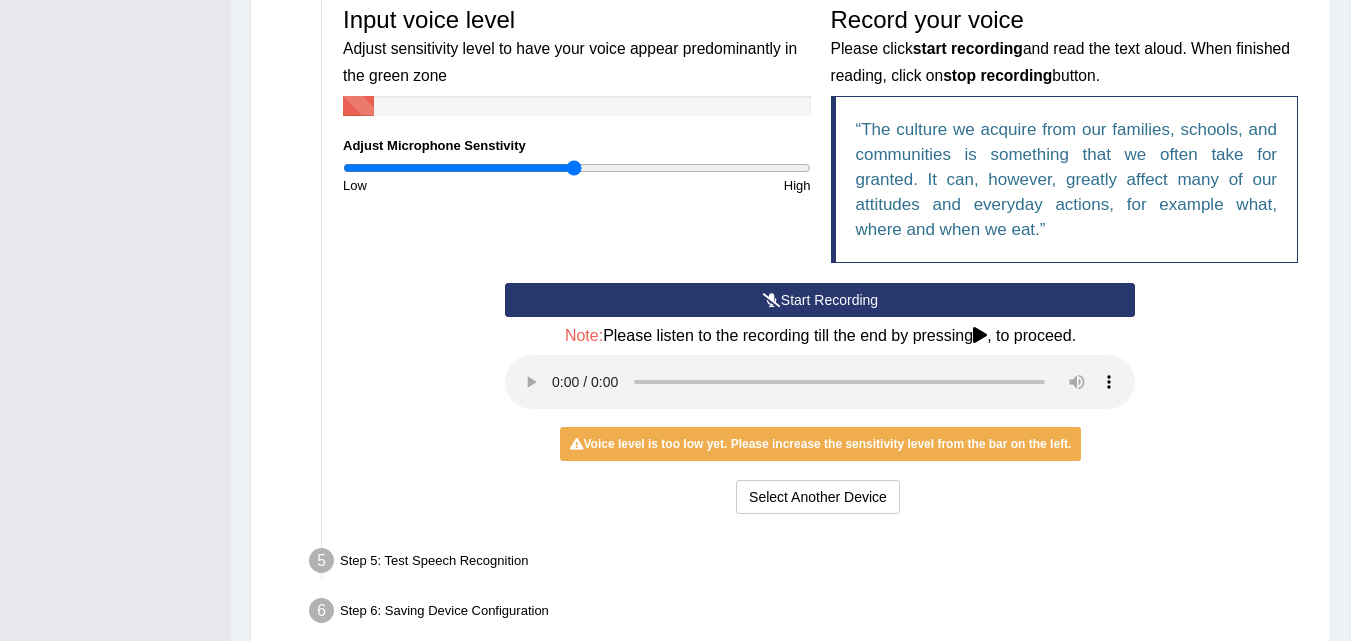 click at bounding box center (772, 300) 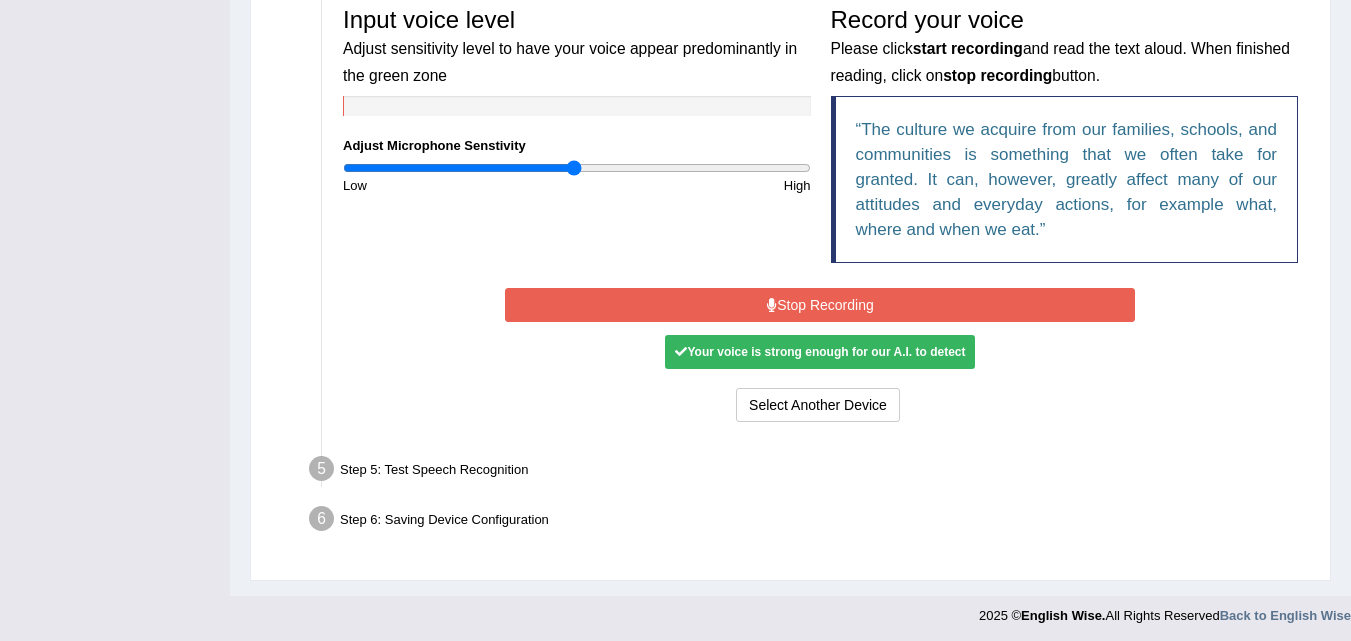 click on "Stop Recording" at bounding box center (820, 305) 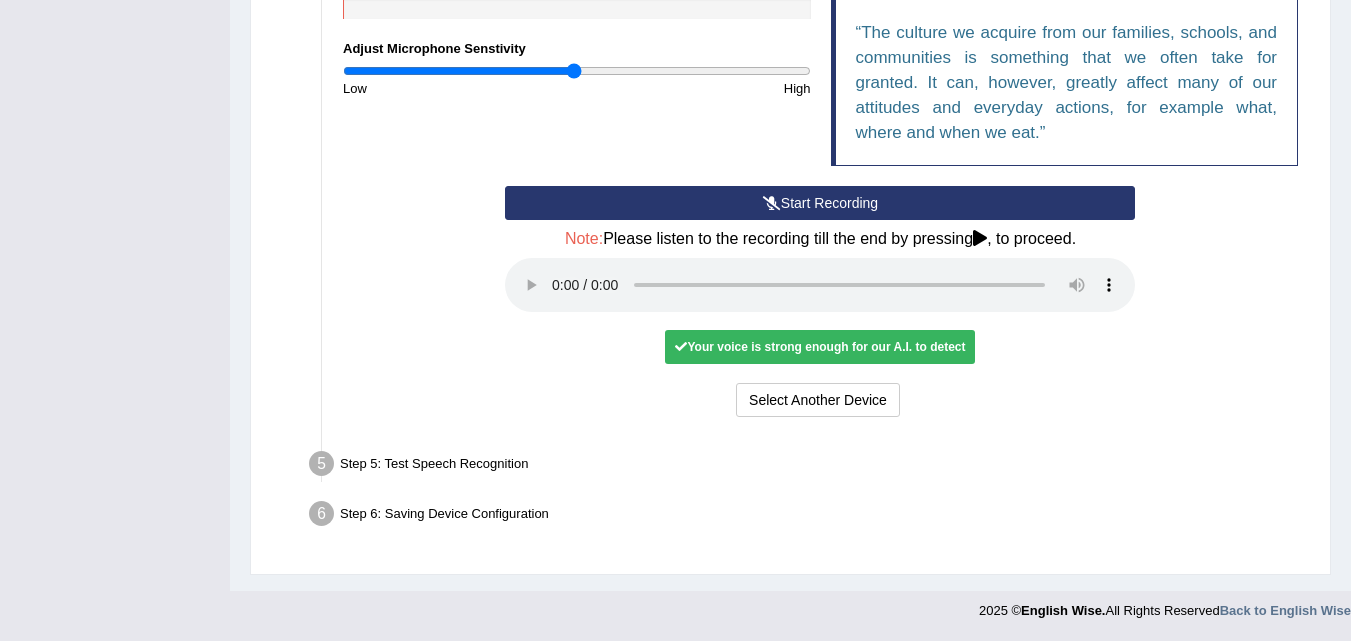 scroll, scrollTop: 0, scrollLeft: 0, axis: both 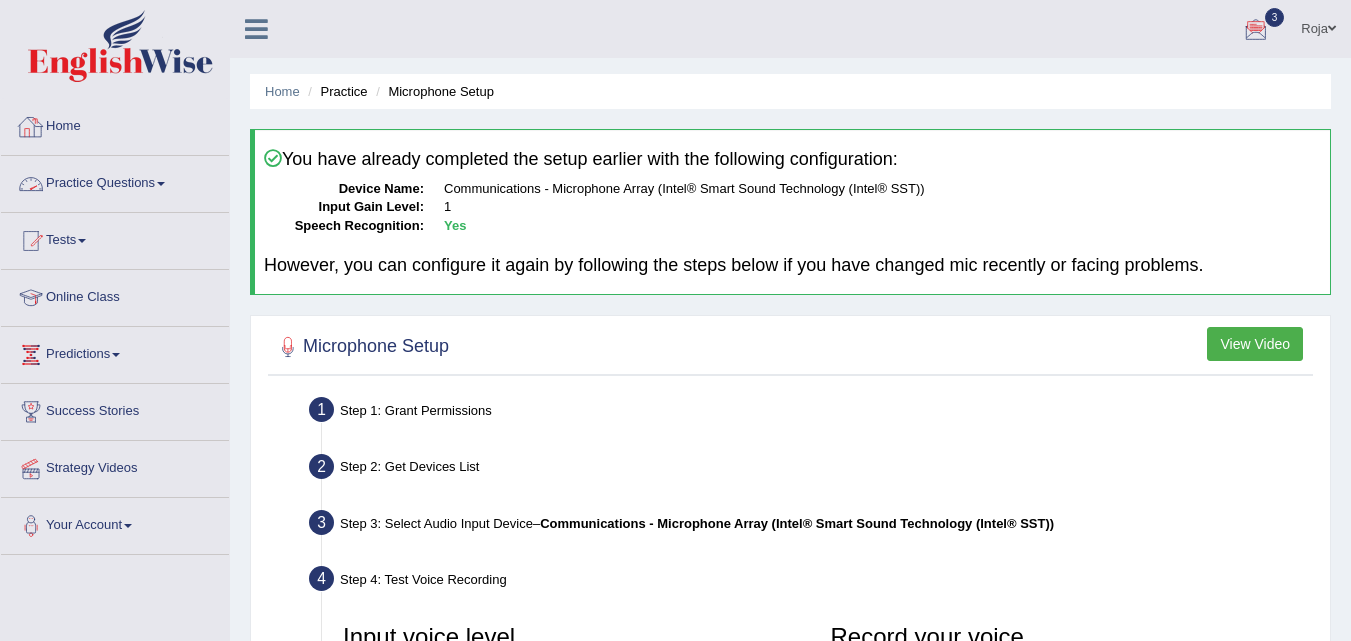 click on "Practice Questions" at bounding box center [115, 181] 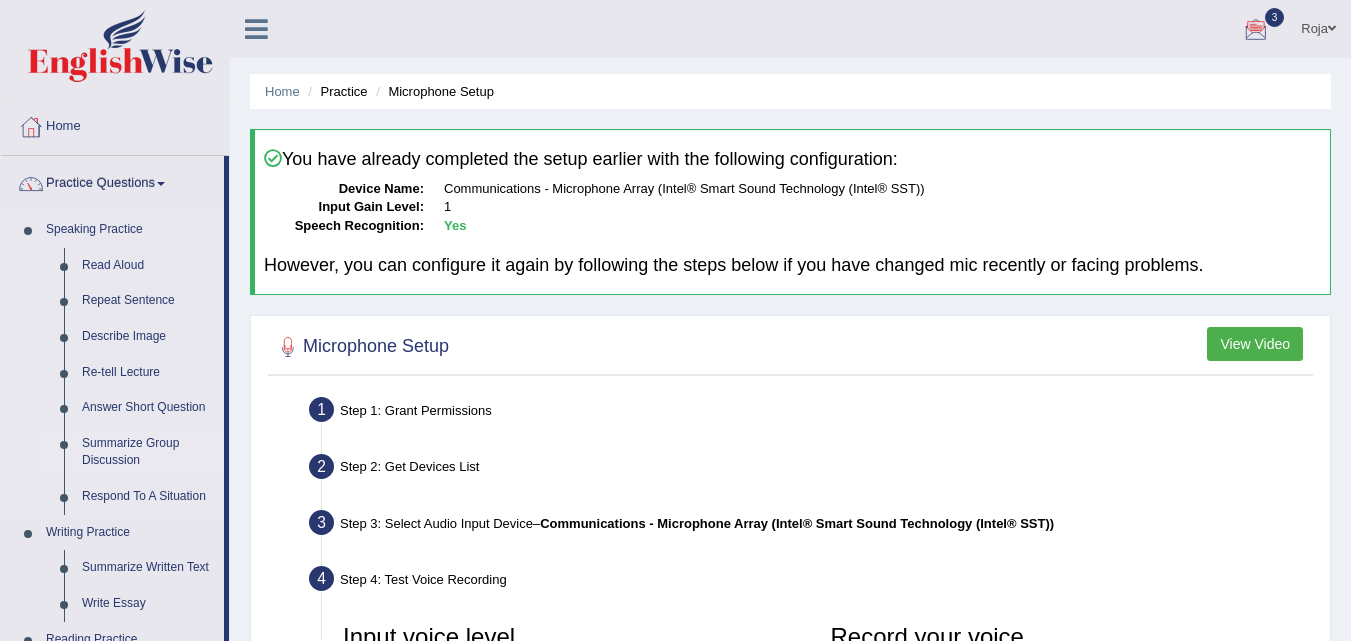 click on "Summarize Group Discussion" at bounding box center (148, 452) 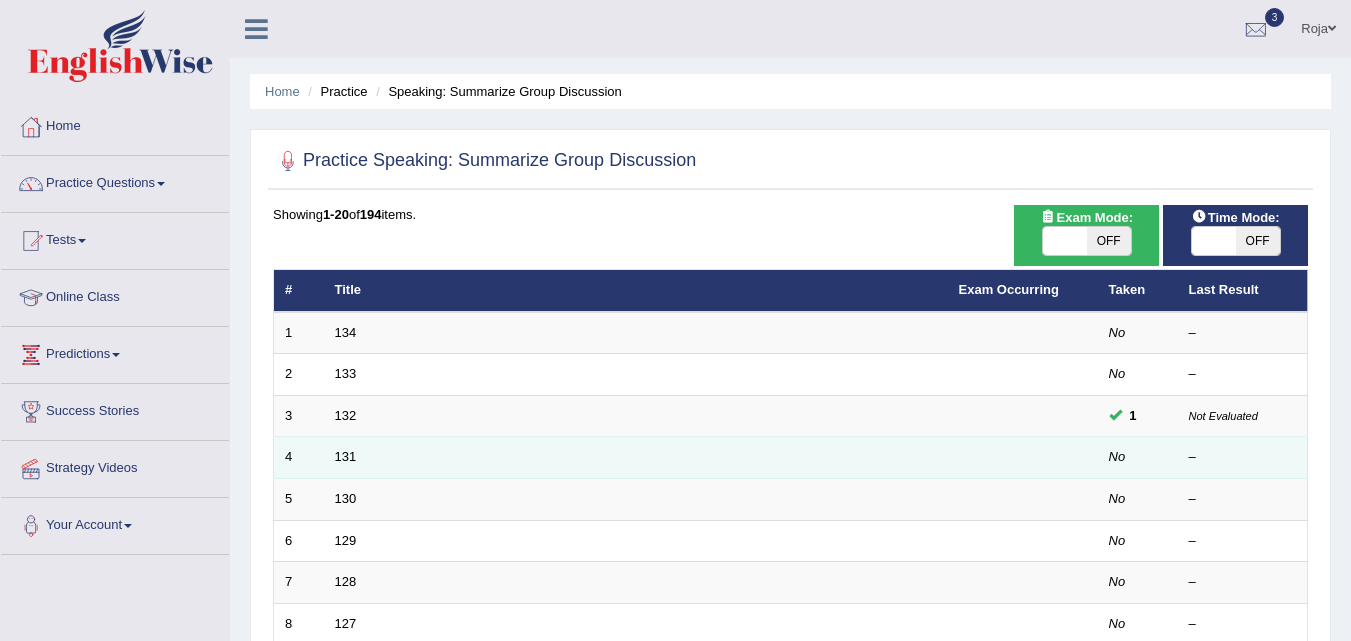 scroll, scrollTop: 0, scrollLeft: 0, axis: both 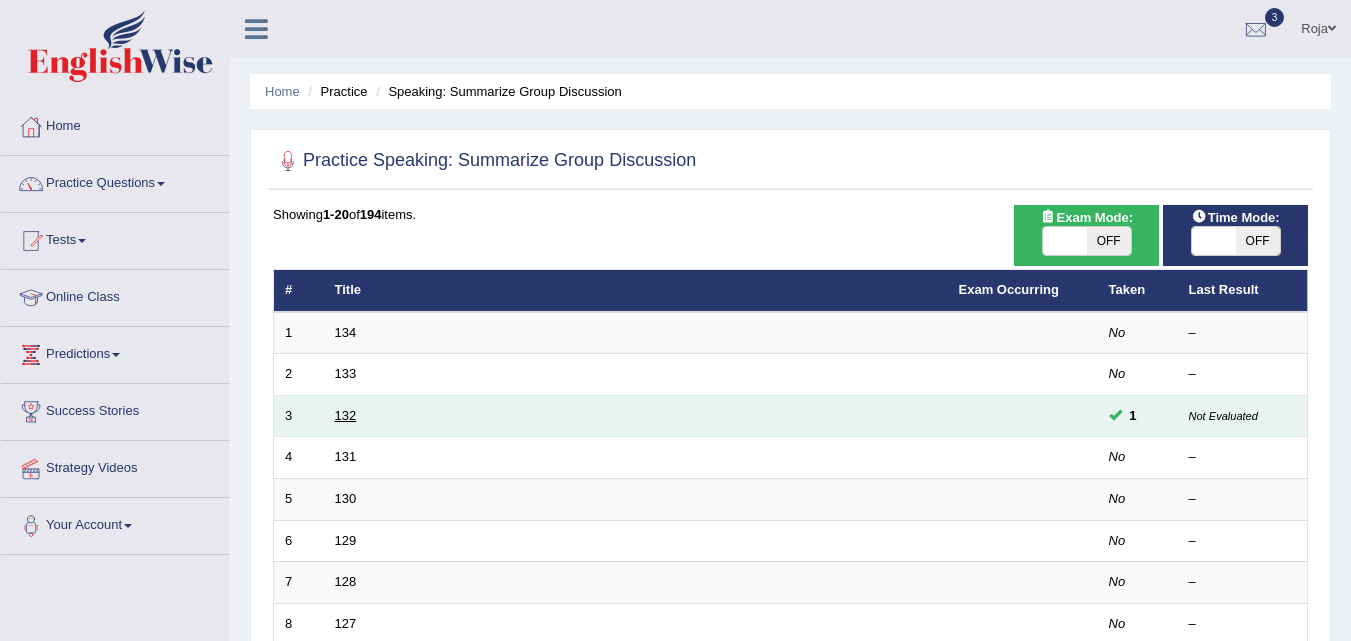 click on "132" at bounding box center (346, 415) 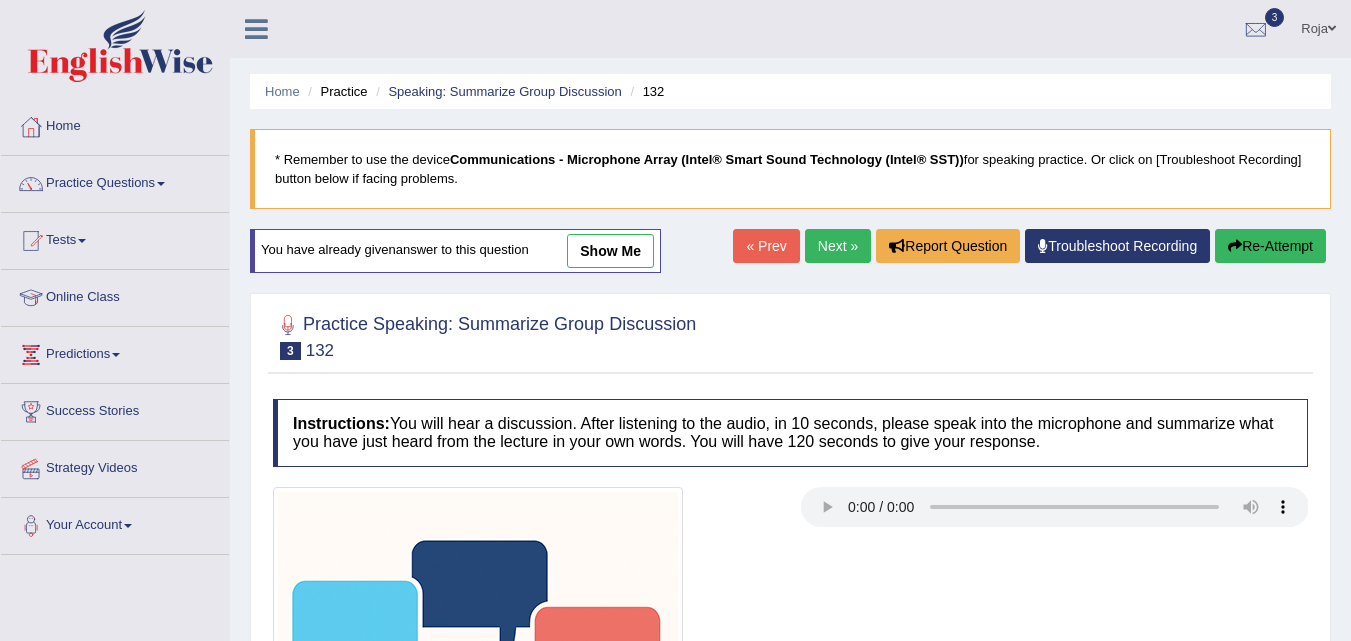 scroll, scrollTop: 410, scrollLeft: 0, axis: vertical 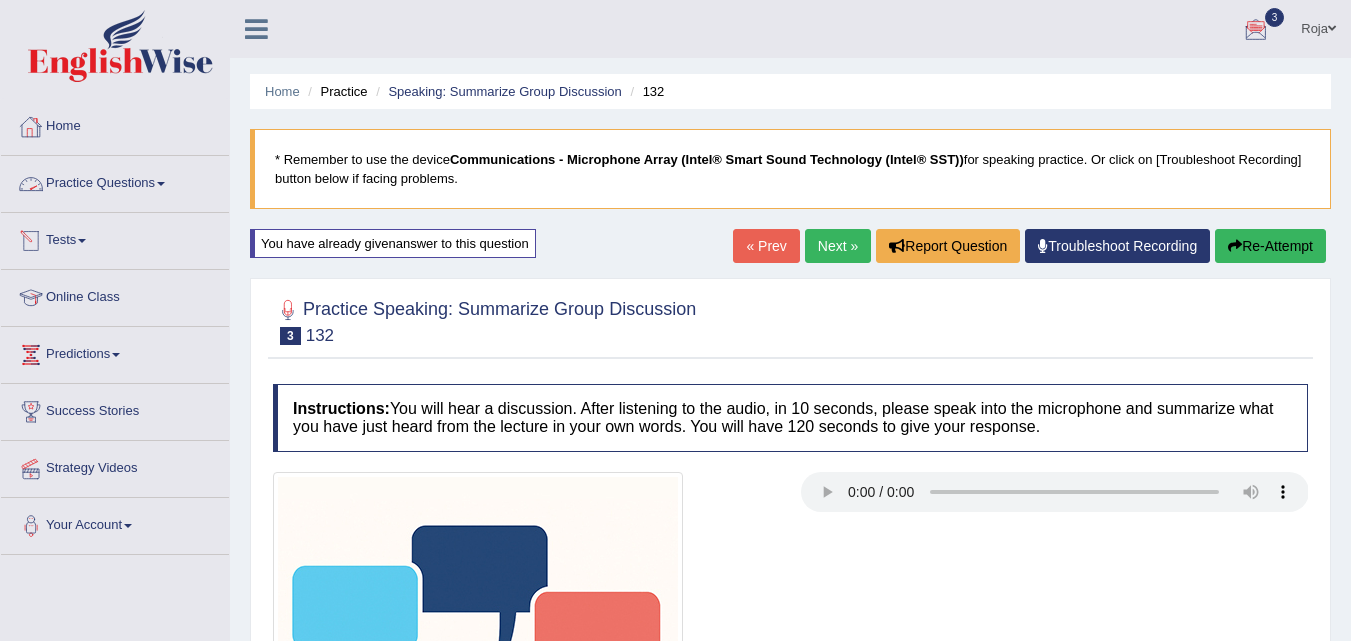 click on "Practice Questions" at bounding box center [115, 181] 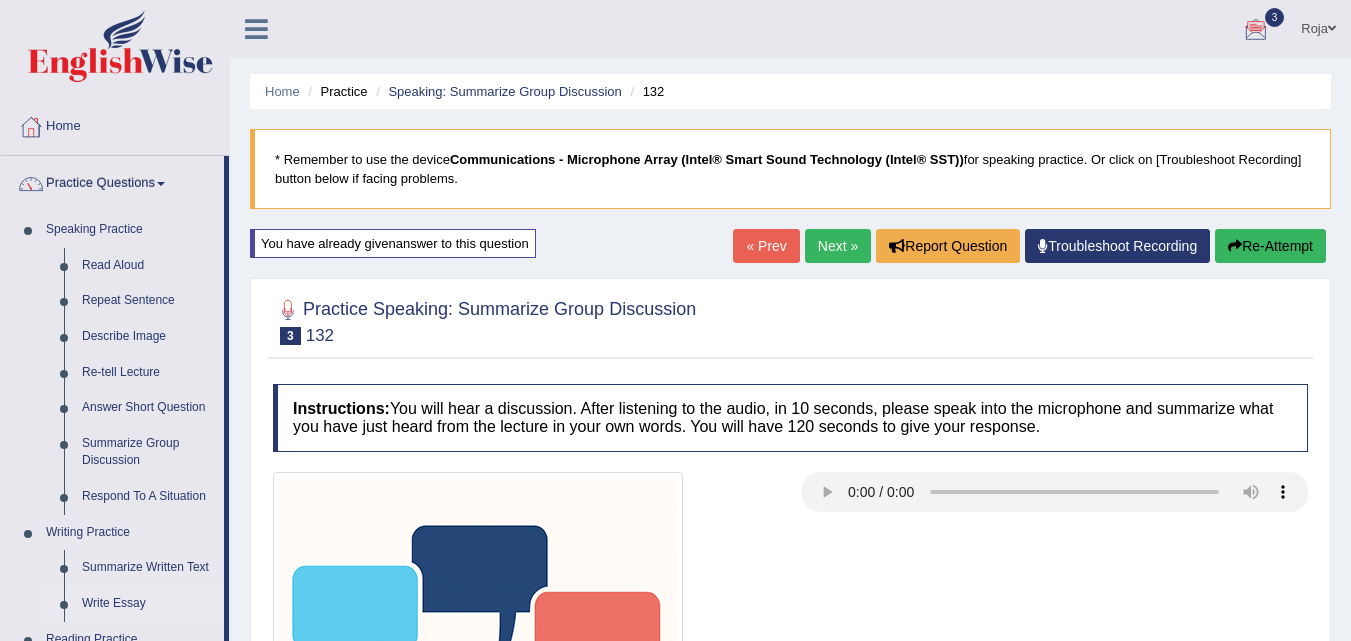 click on "Write Essay" at bounding box center [148, 604] 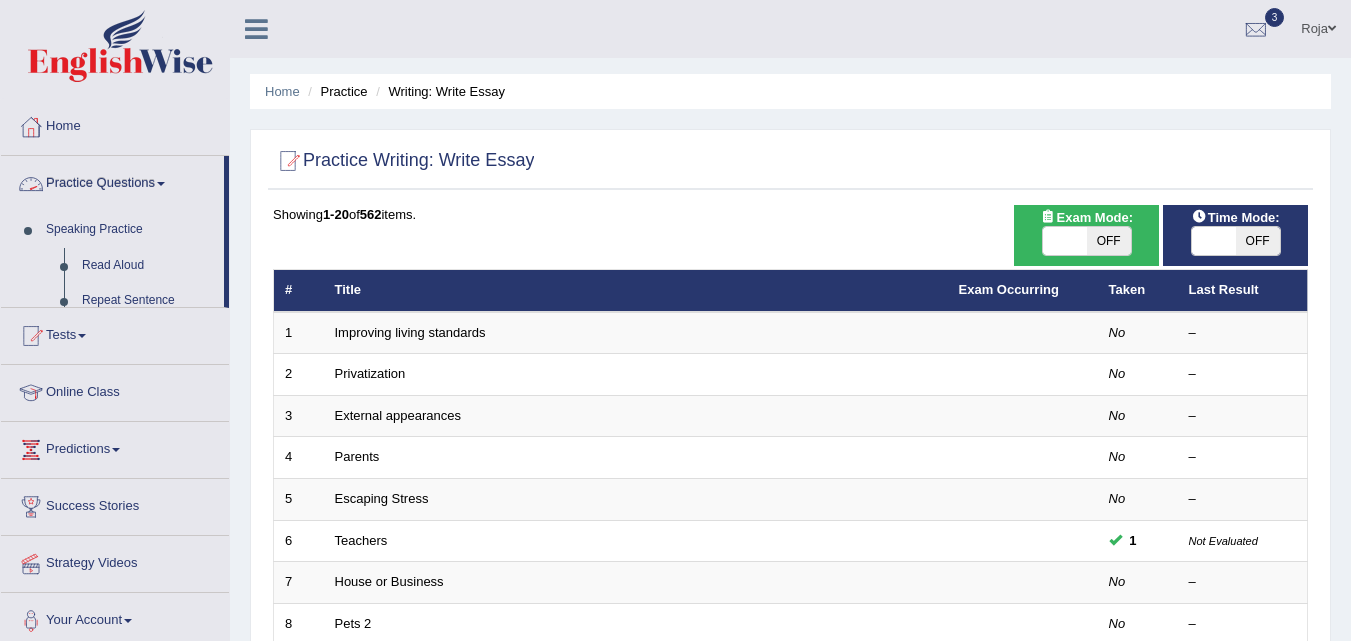 scroll, scrollTop: 0, scrollLeft: 0, axis: both 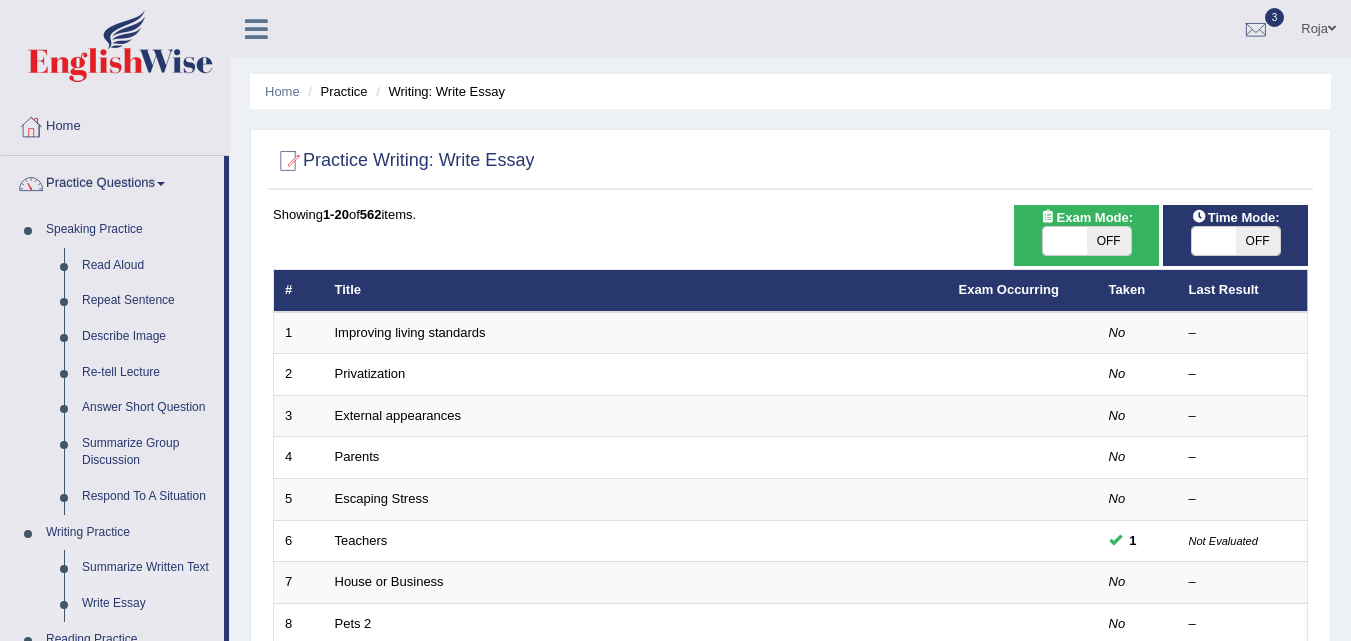 click on "Summarize Written Text" at bounding box center (148, 568) 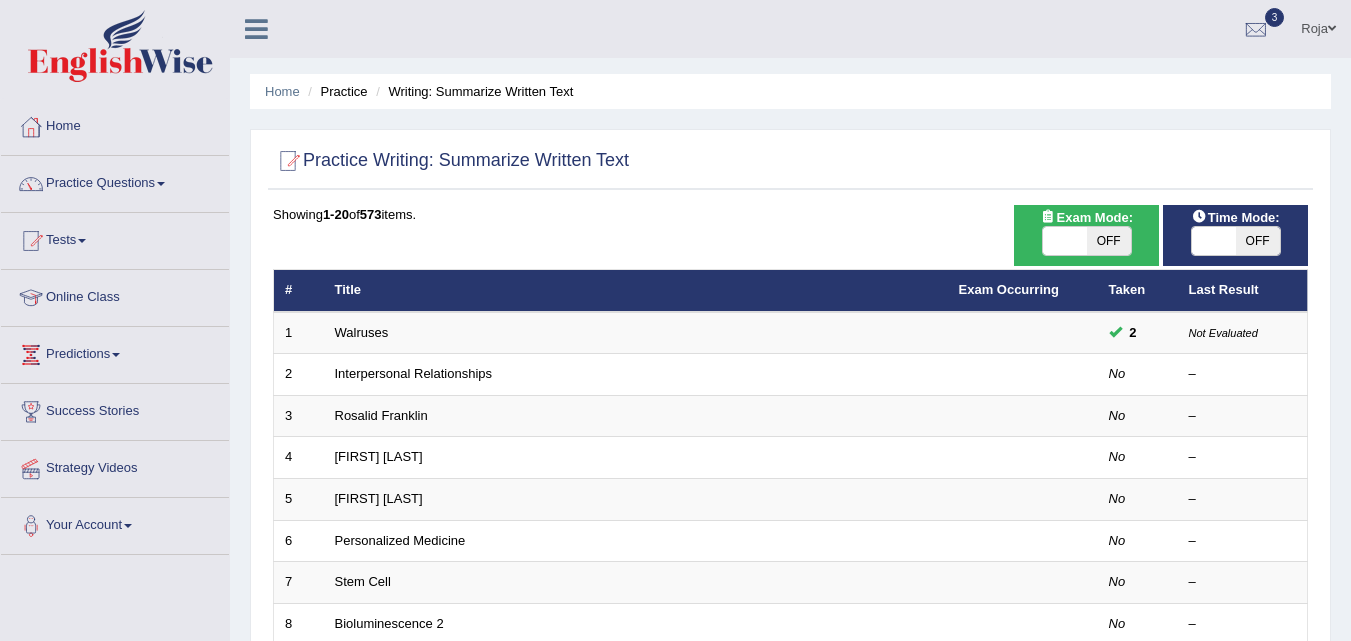 scroll, scrollTop: 0, scrollLeft: 0, axis: both 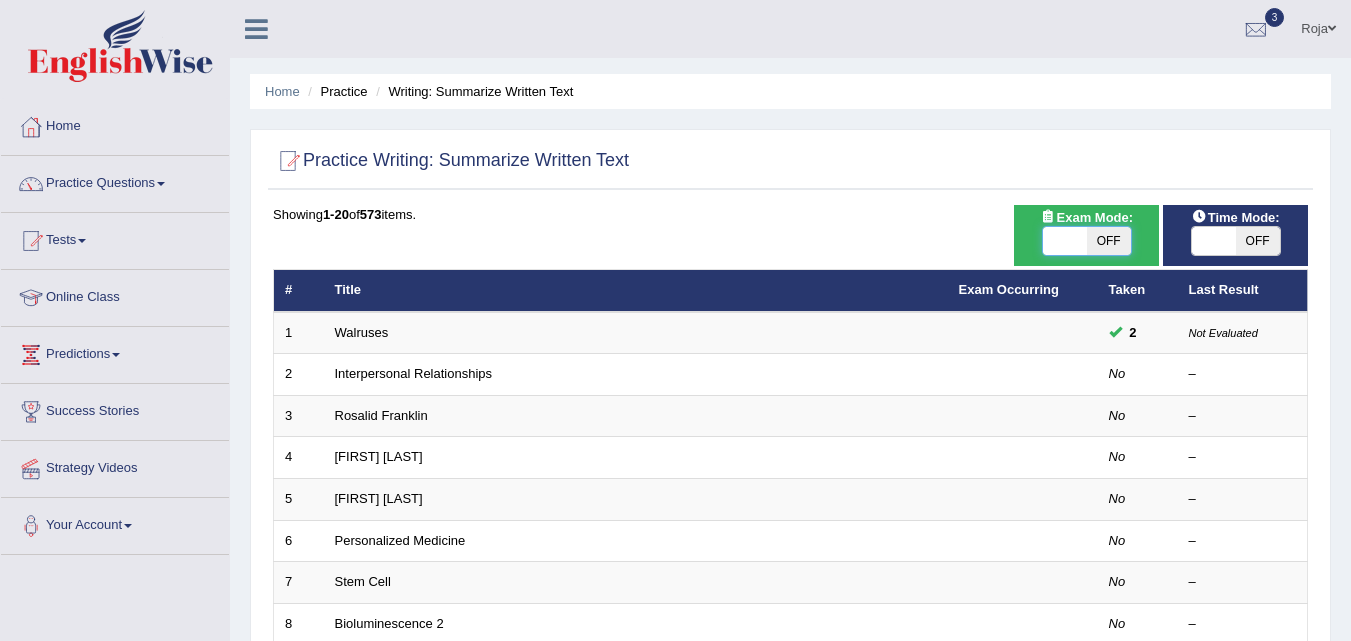 click at bounding box center [1065, 241] 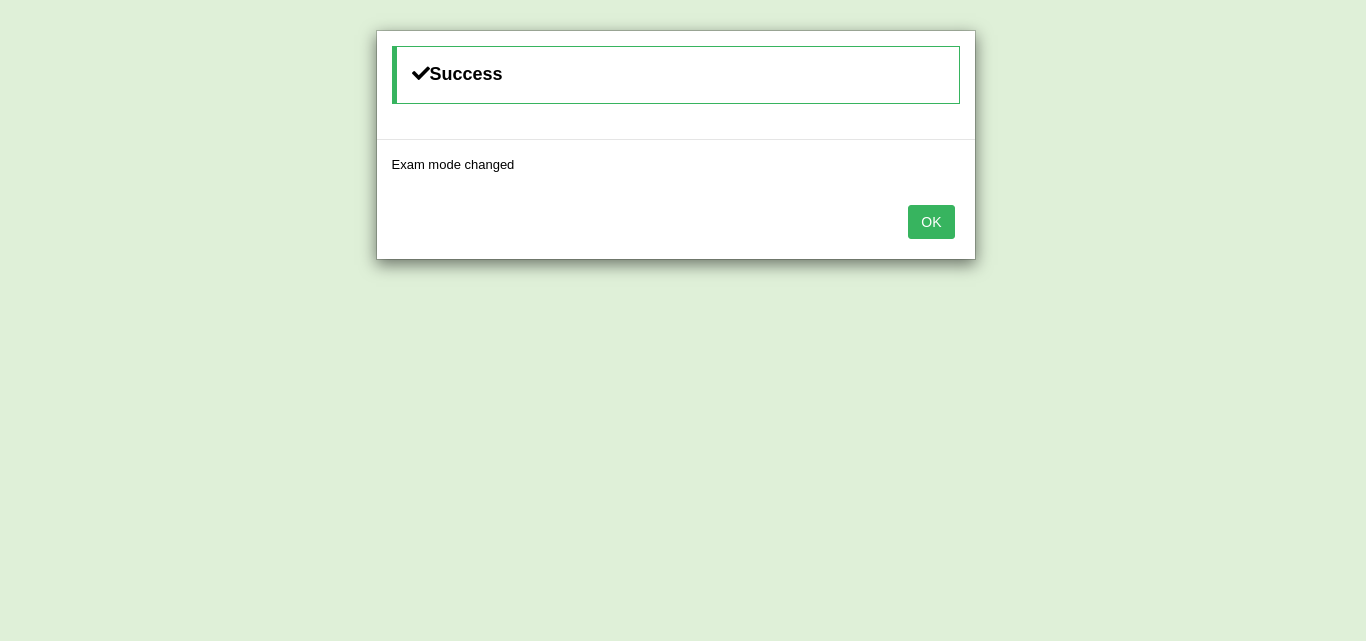 click on "OK" at bounding box center [931, 222] 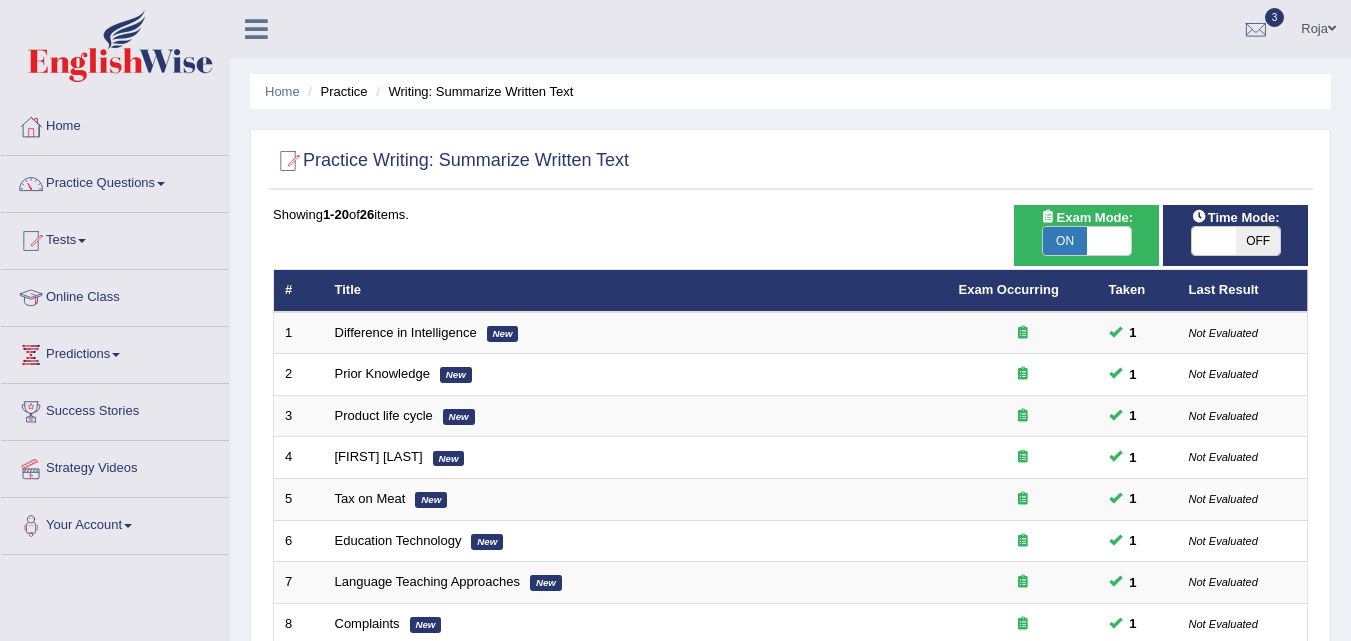scroll, scrollTop: 0, scrollLeft: 0, axis: both 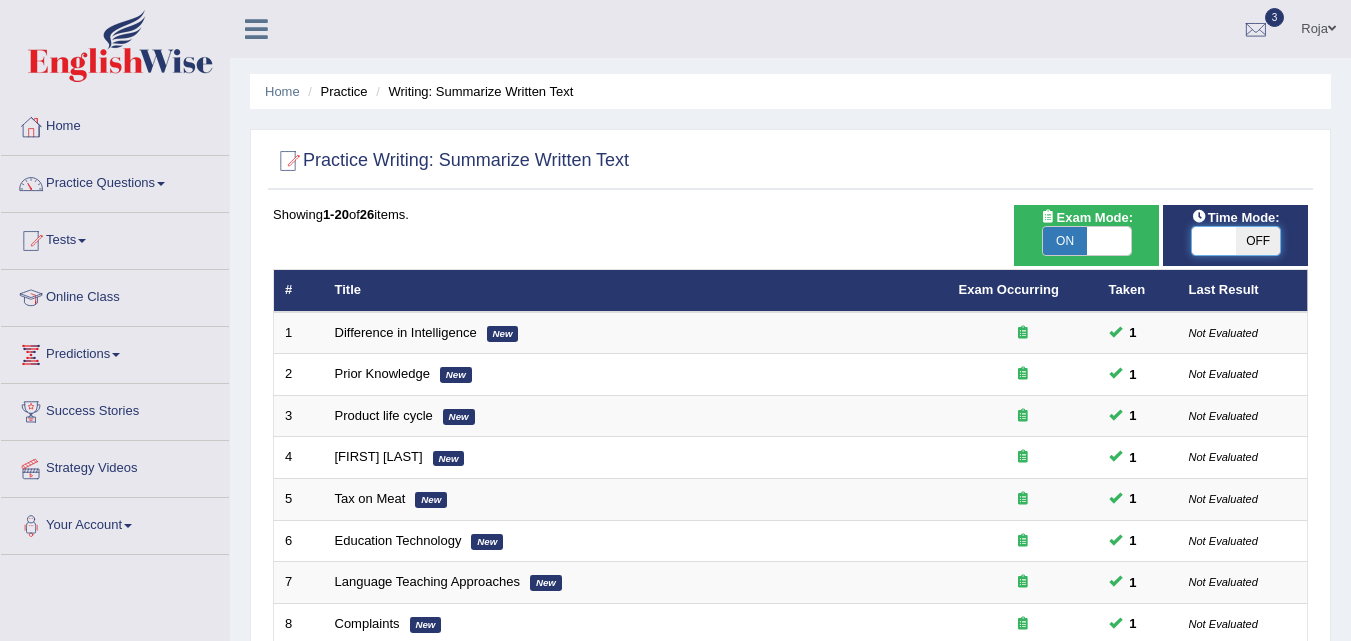 click at bounding box center [1214, 241] 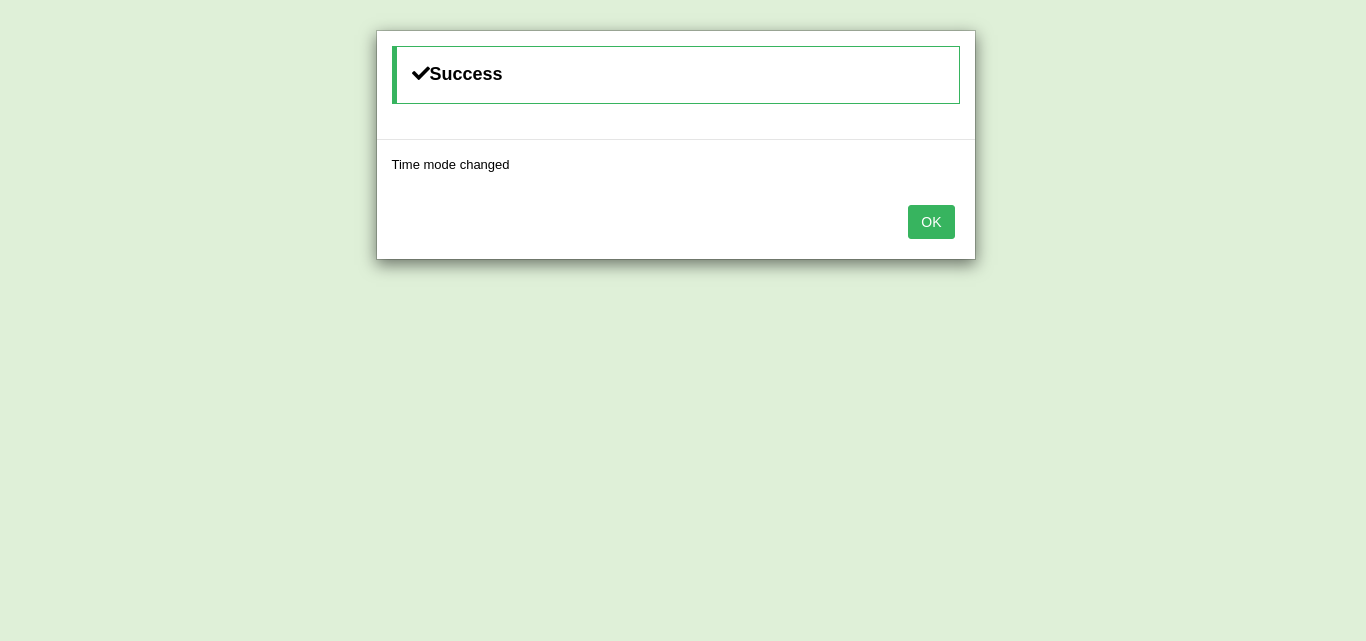 click on "OK" at bounding box center [931, 222] 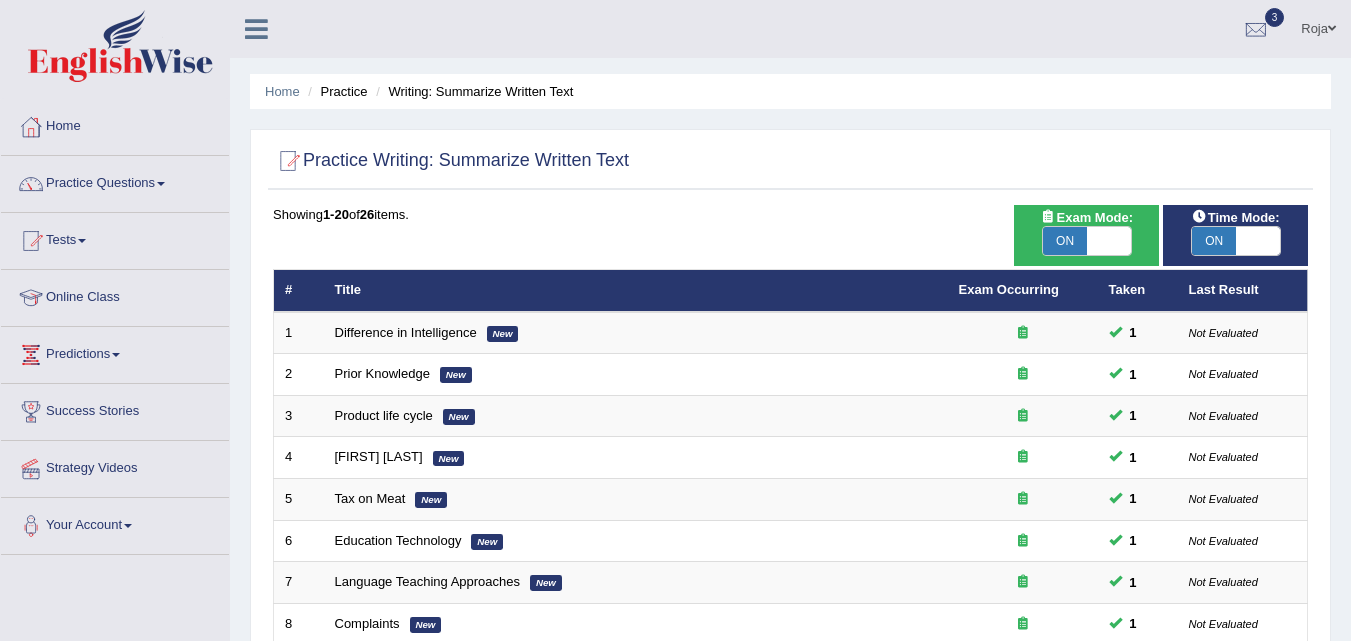 scroll, scrollTop: 683, scrollLeft: 0, axis: vertical 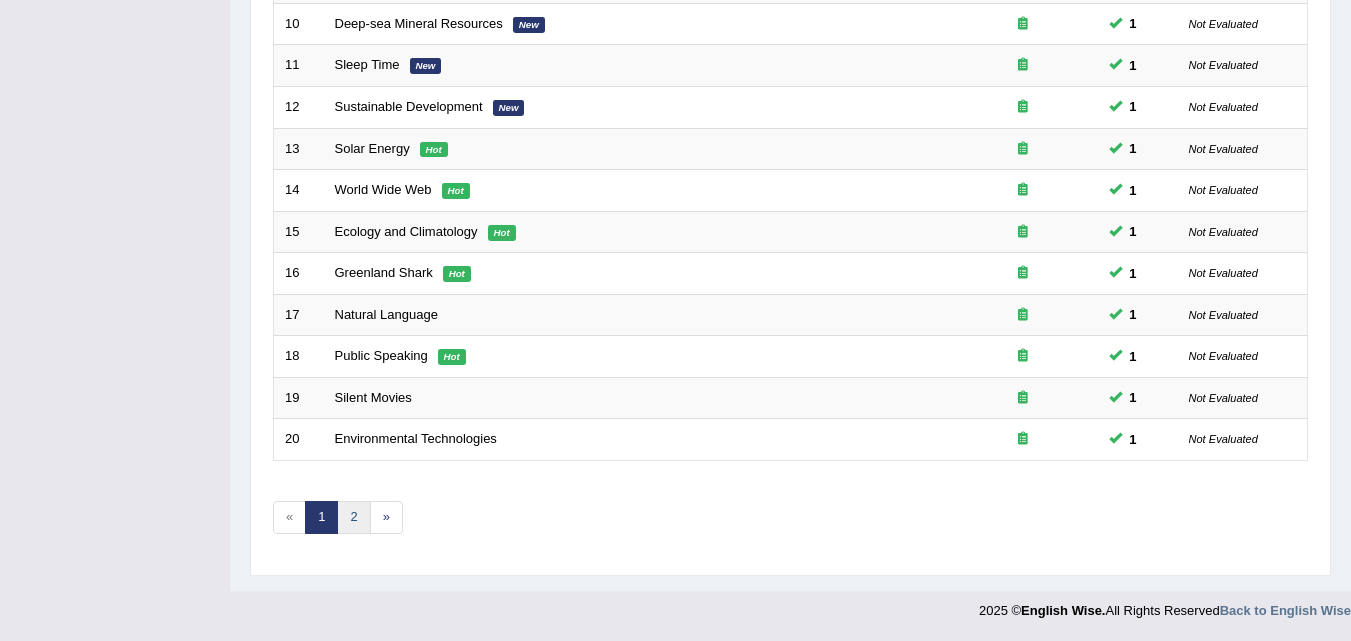 click on "2" at bounding box center [353, 517] 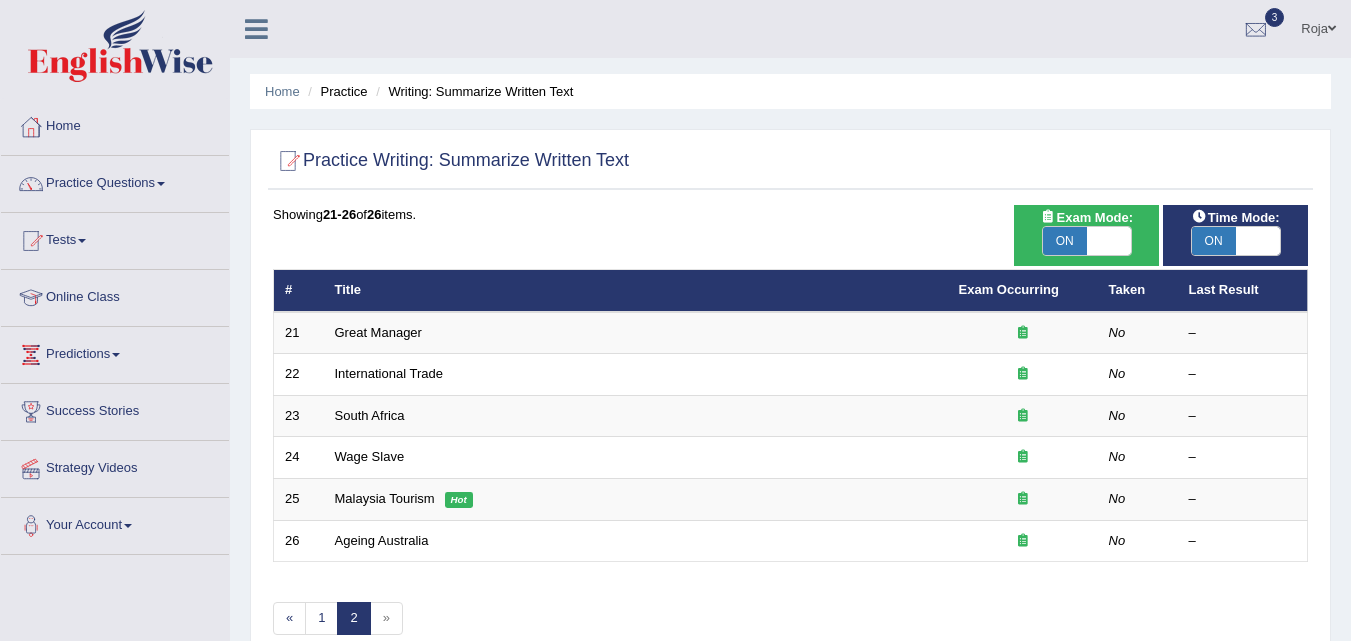 scroll, scrollTop: 0, scrollLeft: 0, axis: both 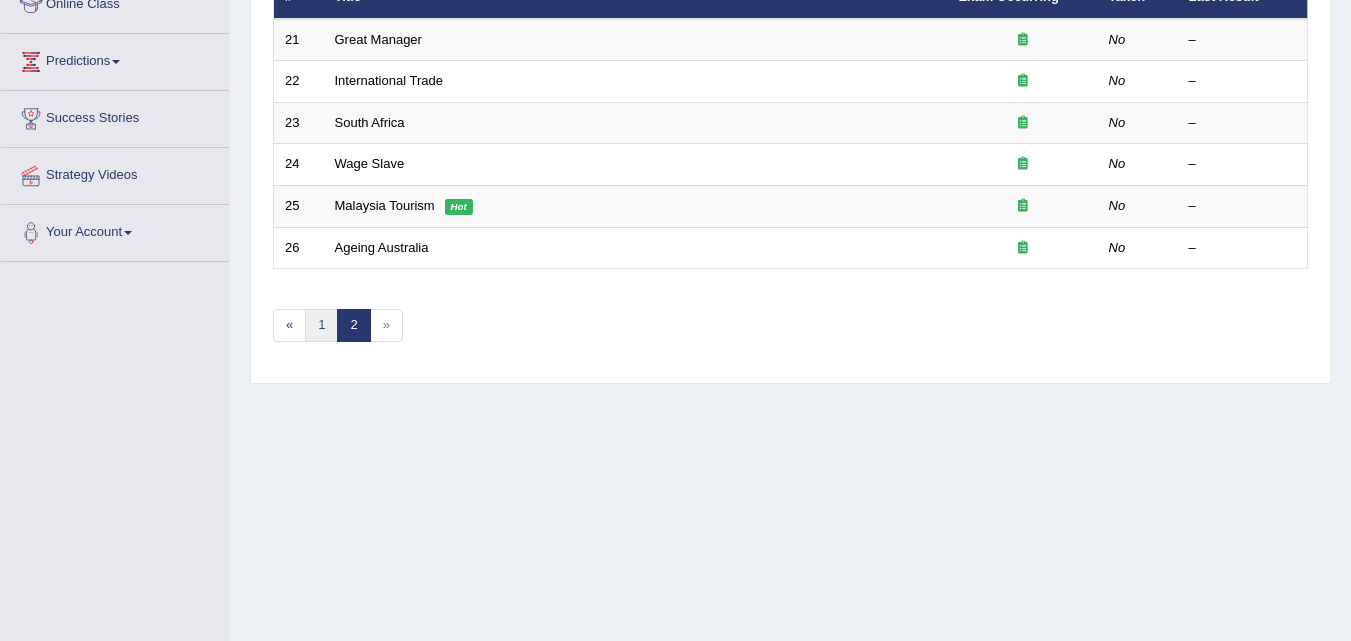 click on "1" at bounding box center [321, 325] 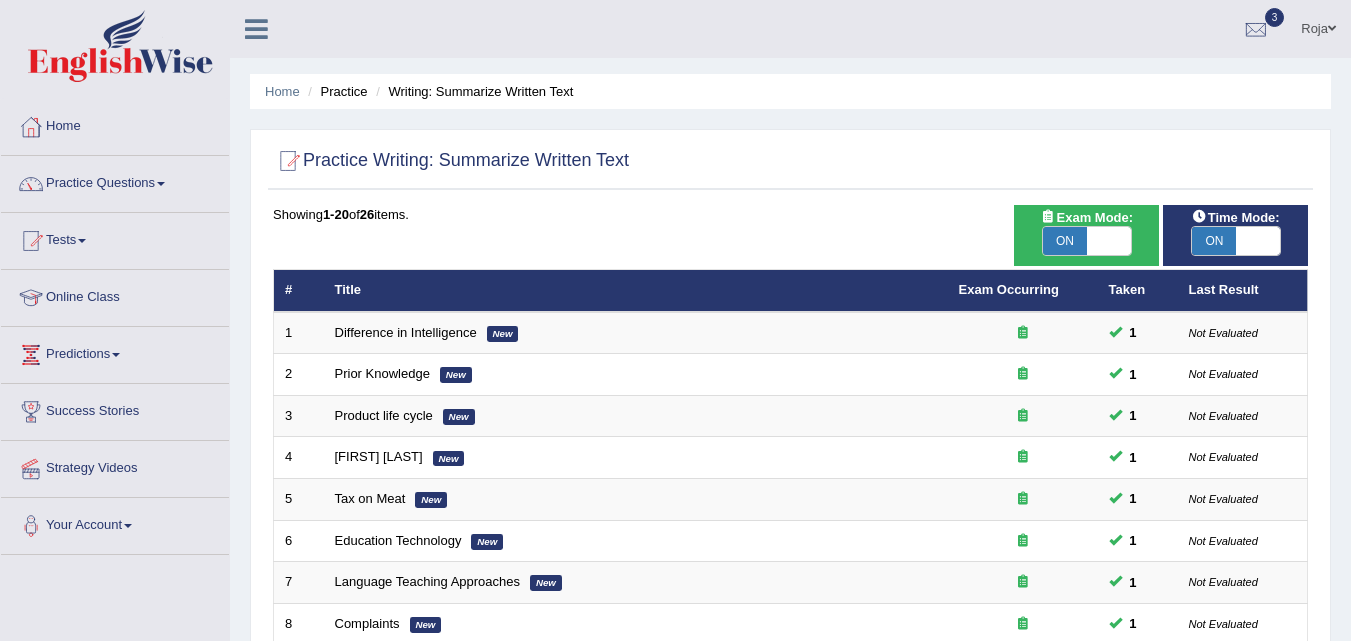 scroll, scrollTop: 683, scrollLeft: 0, axis: vertical 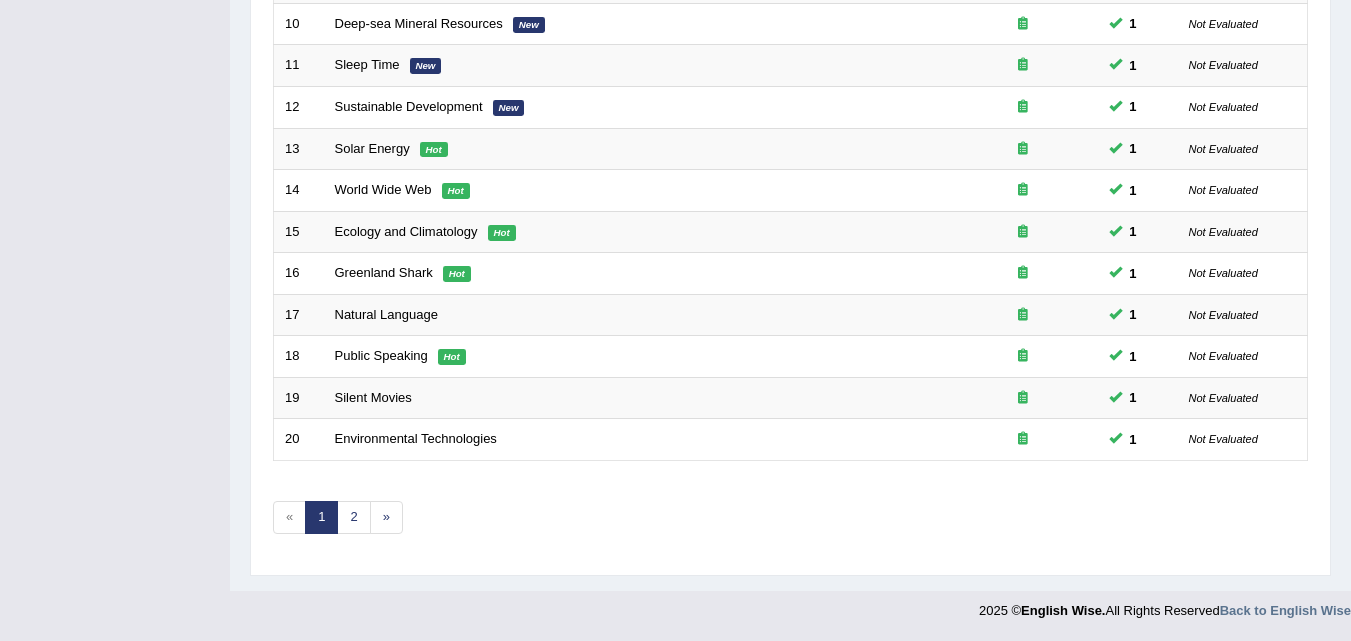 click on "Toggle navigation
Home
Practice Questions   Speaking Practice Read Aloud
Repeat Sentence
Describe Image
Re-tell Lecture
Answer Short Question
Summarize Group Discussion
Respond To A Situation
Writing Practice  Summarize Written Text
Write Essay
Reading Practice  Reading & Writing: Fill In The Blanks
Choose Multiple Answers
Re-order Paragraphs
Fill In The Blanks
Choose Single Answer
Listening Practice  Summarize Spoken Text
Highlight Incorrect Words
Highlight Correct Summary
Select Missing Word
Choose Single Answer
Choose Multiple Answers
Fill In The Blanks
Write From Dictation
Pronunciation
Tests
Take Mock Test" at bounding box center [675, -363] 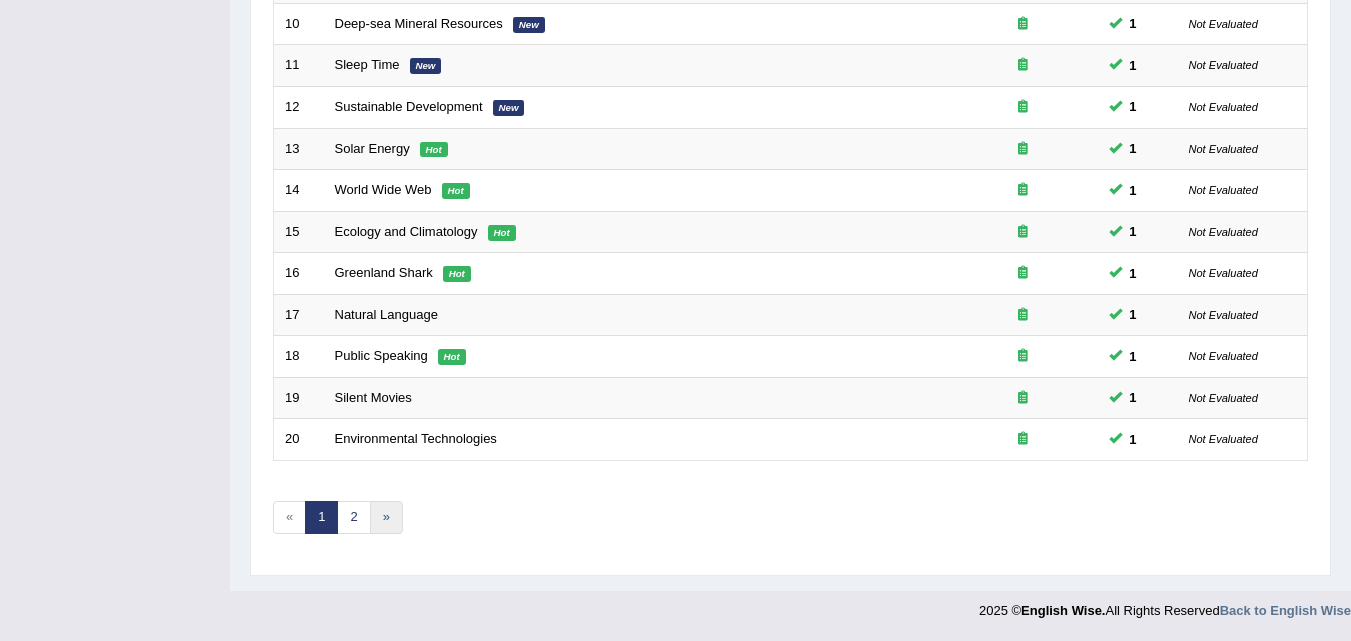 click on "»" at bounding box center (386, 517) 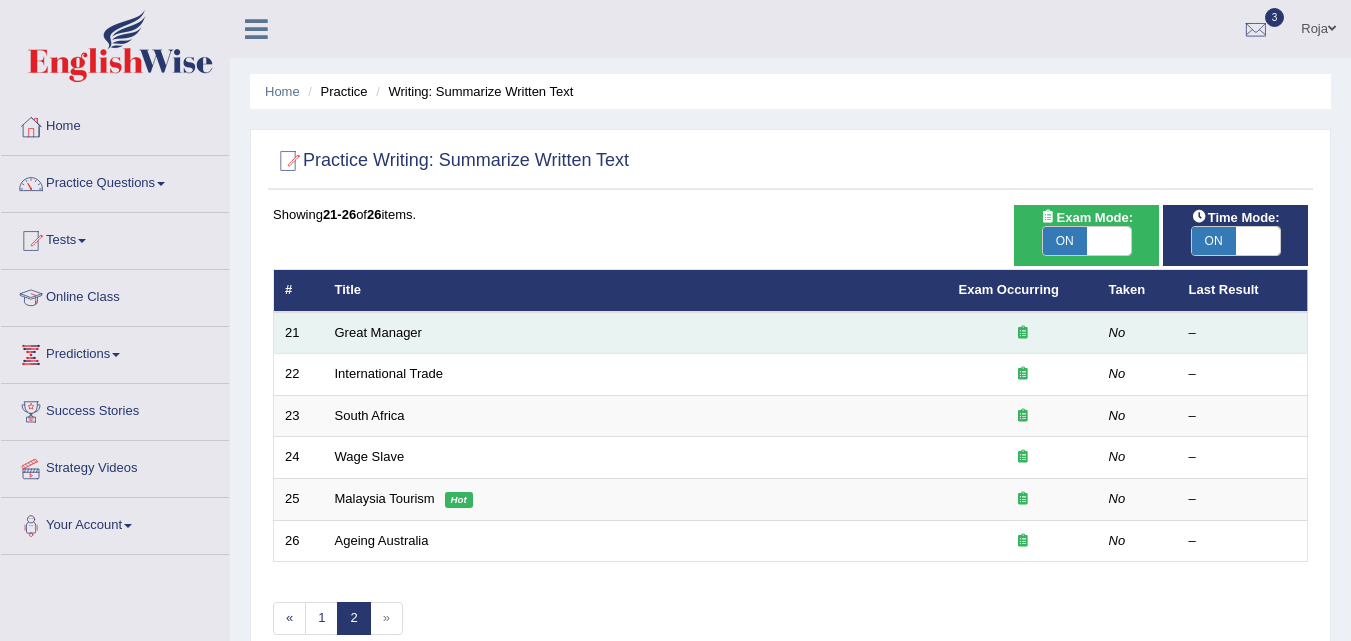 scroll, scrollTop: 0, scrollLeft: 0, axis: both 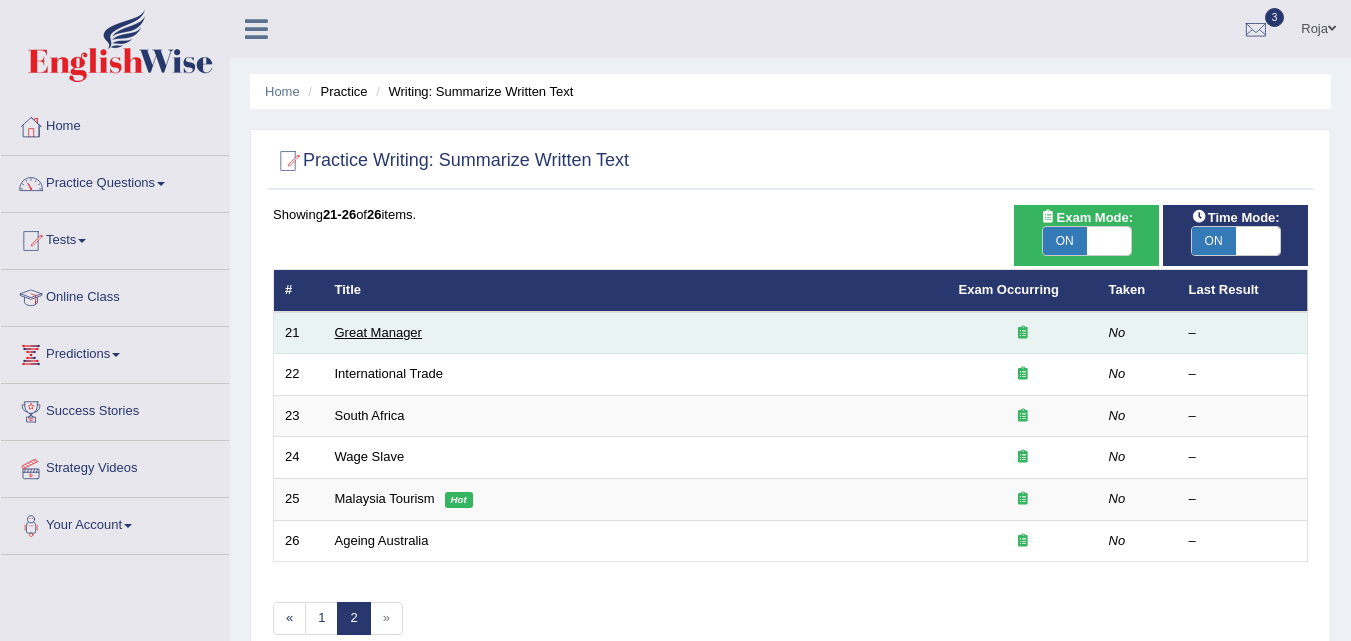 click on "Great Manager" at bounding box center (378, 332) 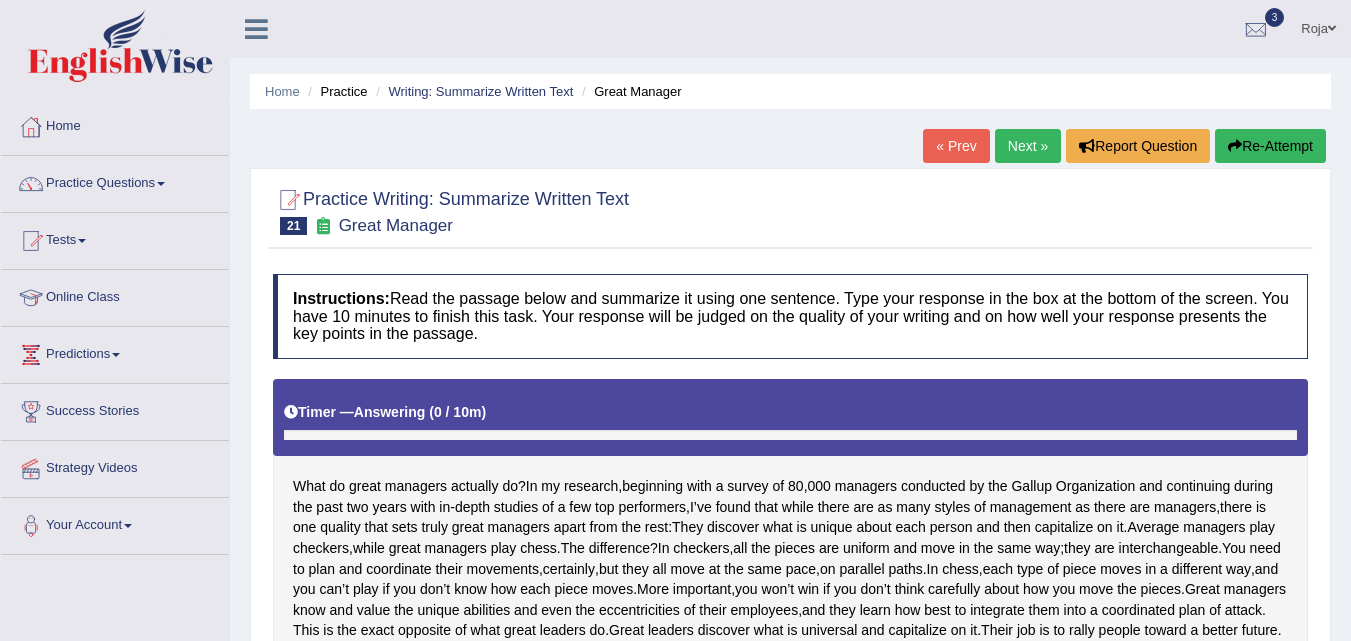 scroll, scrollTop: 0, scrollLeft: 0, axis: both 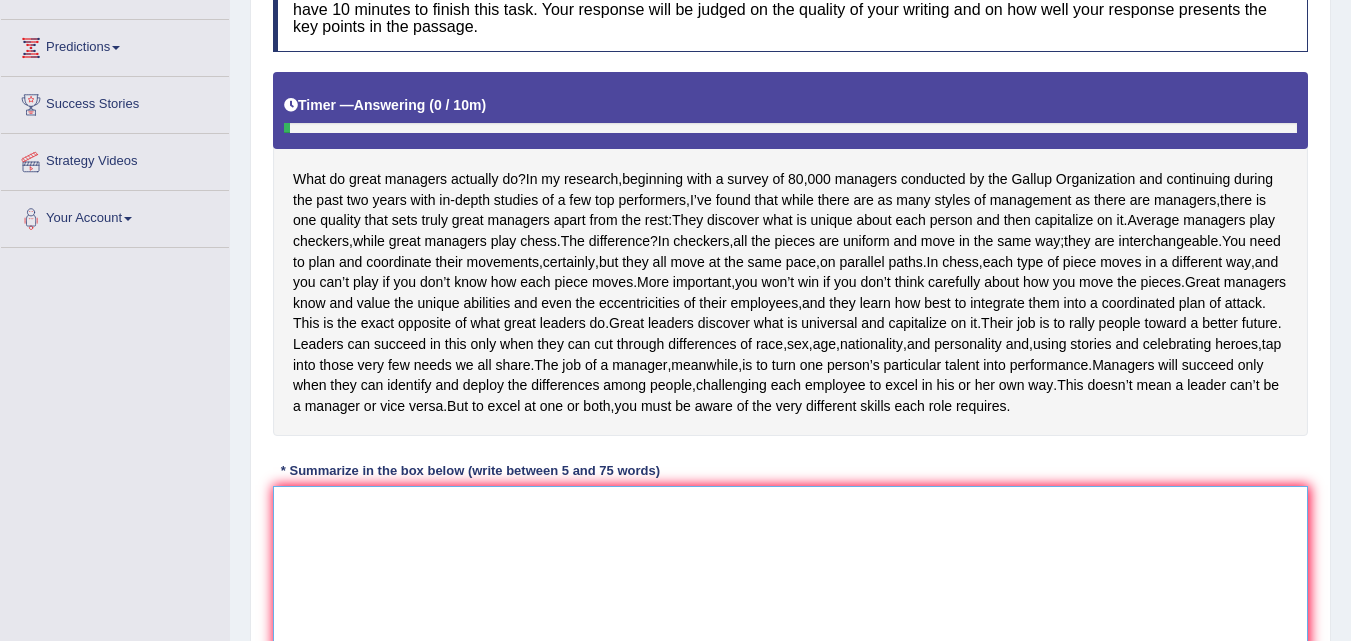 click at bounding box center [790, 583] 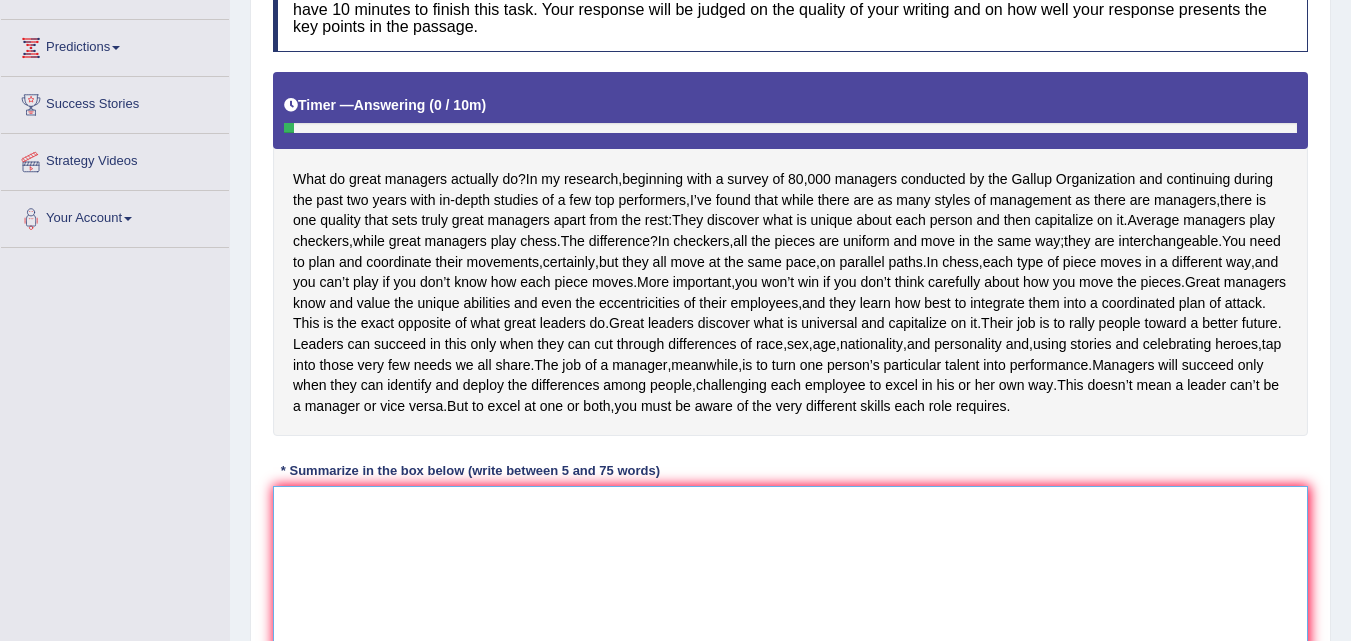 click at bounding box center (790, 583) 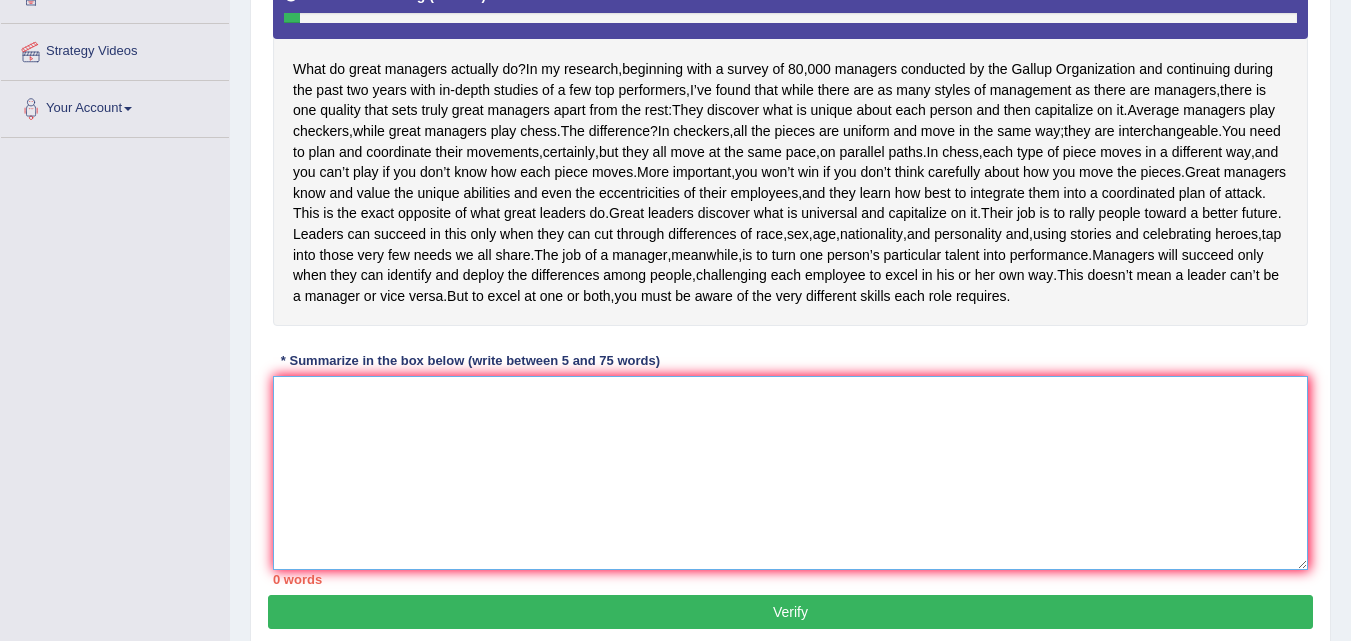 scroll, scrollTop: 400, scrollLeft: 0, axis: vertical 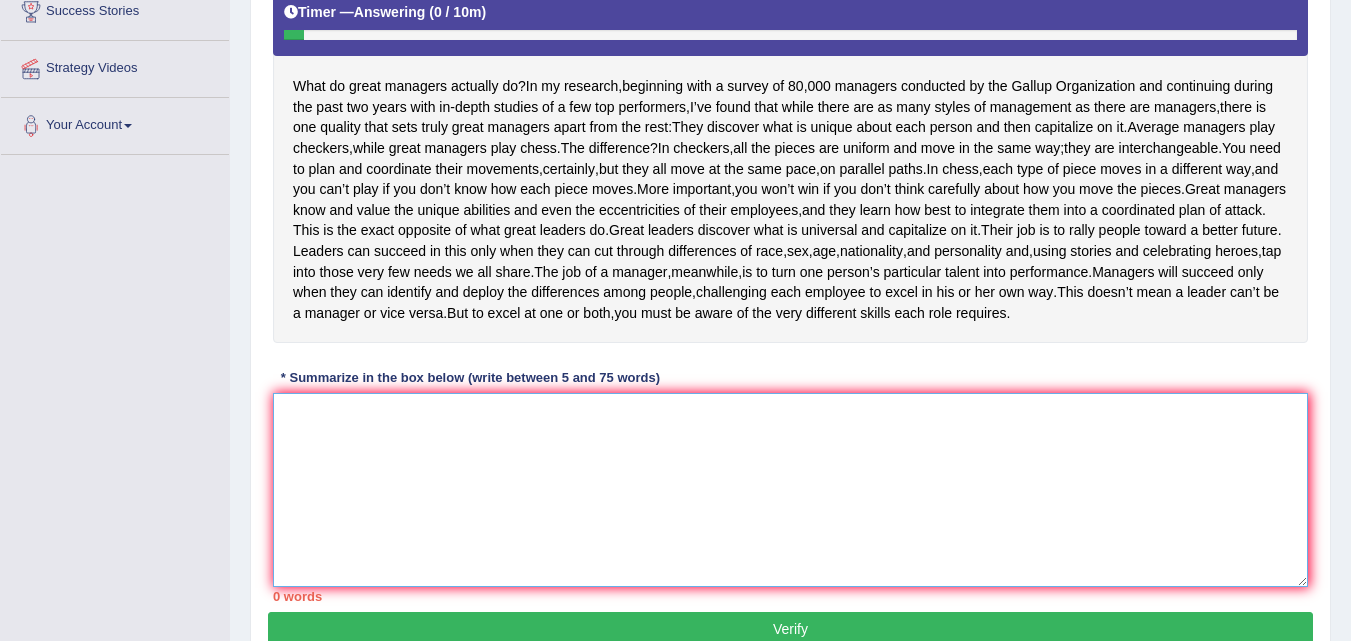 click at bounding box center (790, 490) 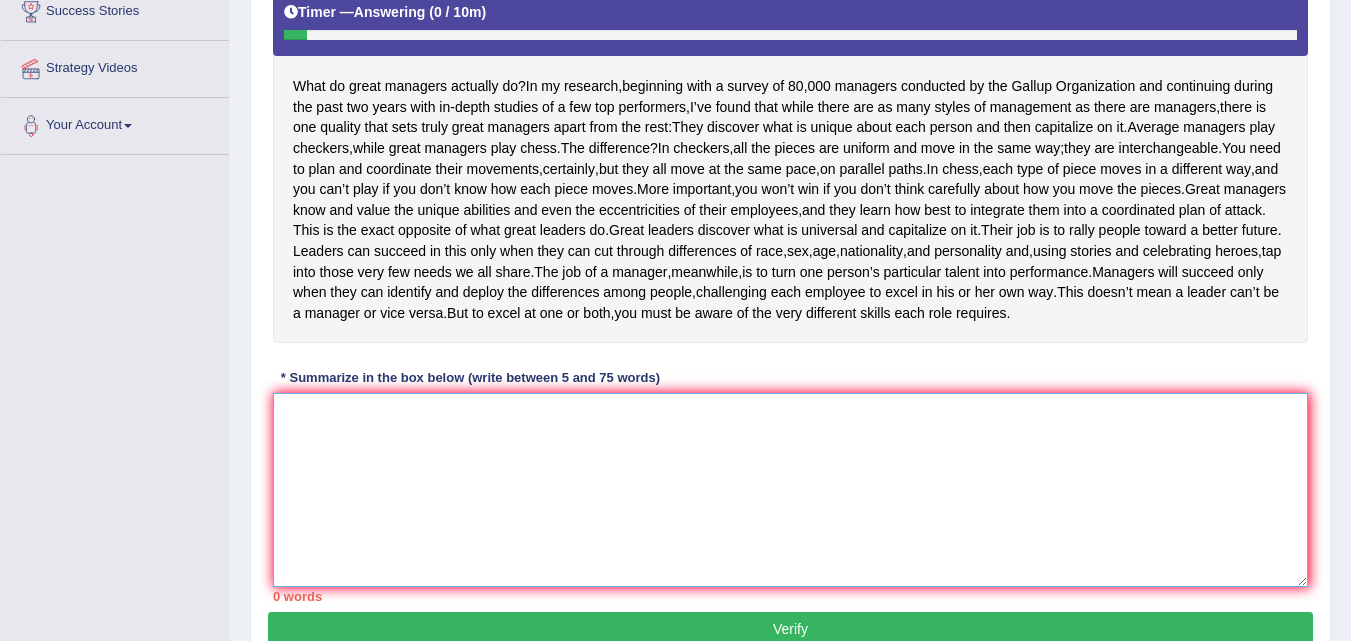 click at bounding box center [790, 490] 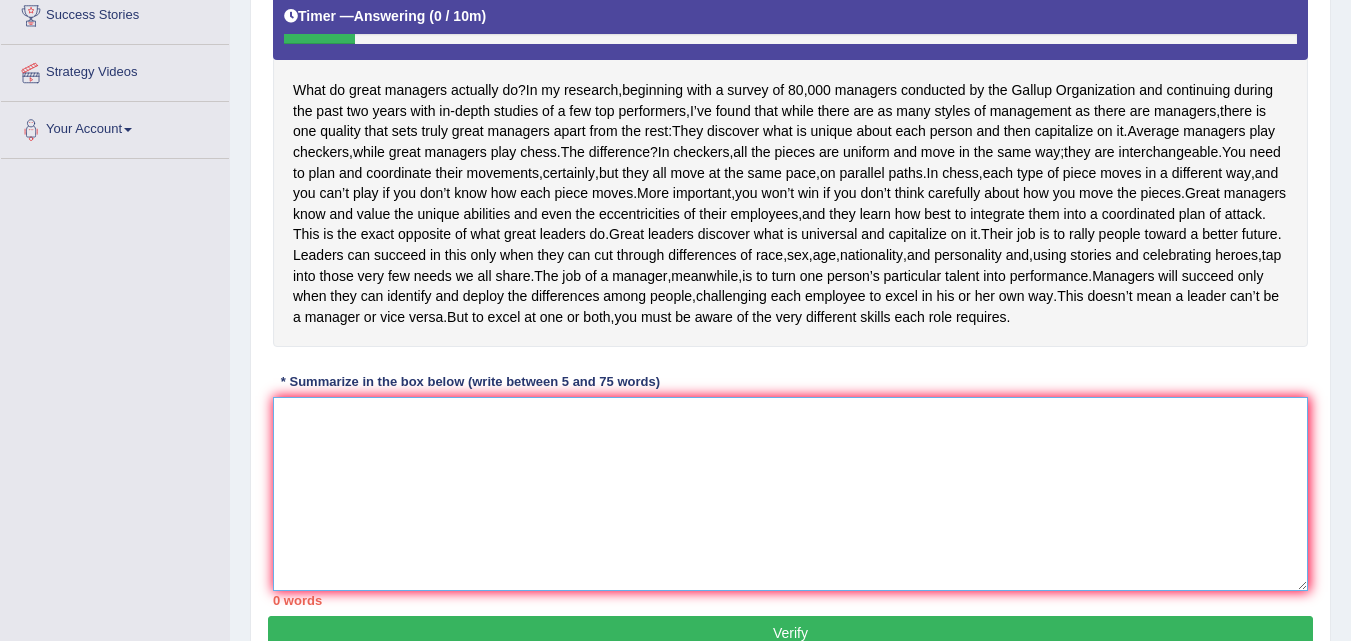 scroll, scrollTop: 402, scrollLeft: 0, axis: vertical 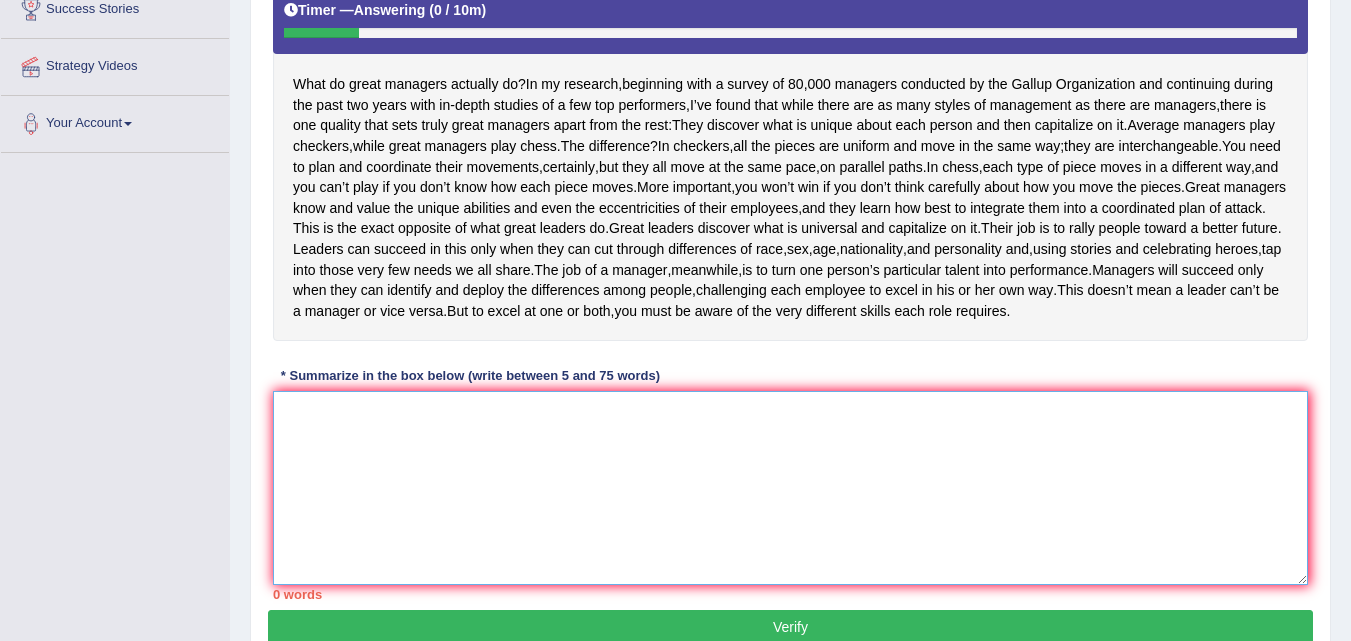 click at bounding box center [790, 488] 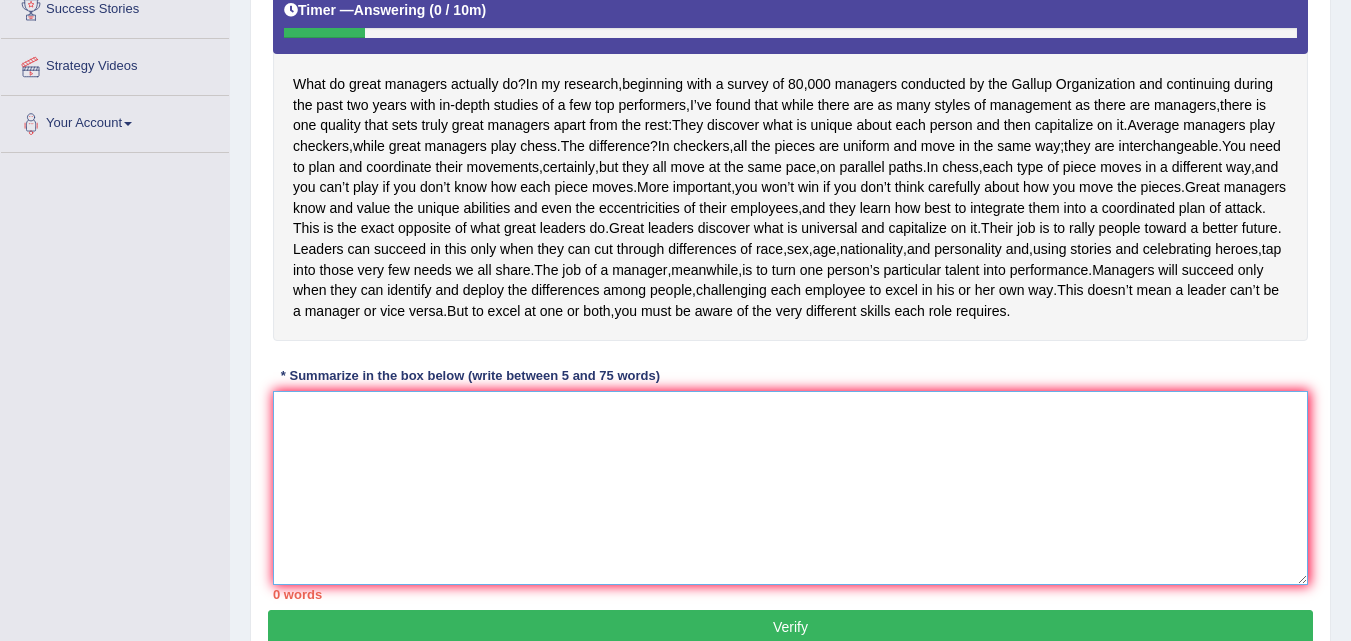 click at bounding box center [790, 488] 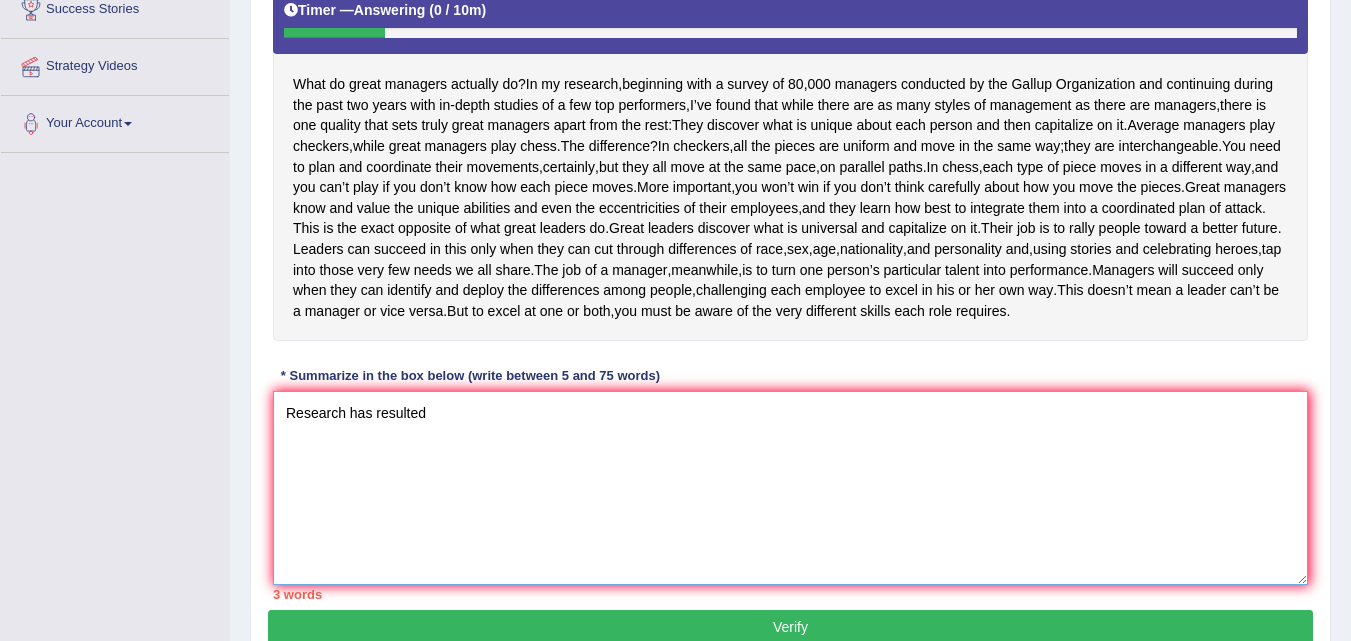 type on "Research has resulted" 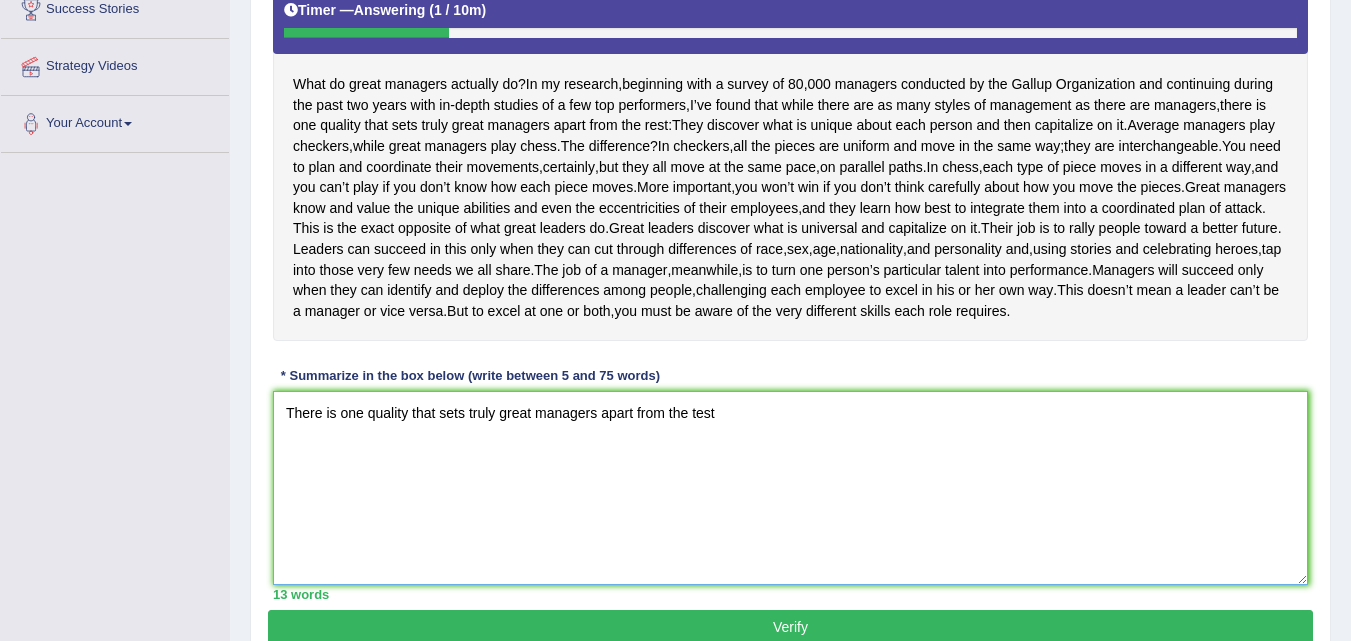 type on "There is one quality that sets truly great managers apart from the test" 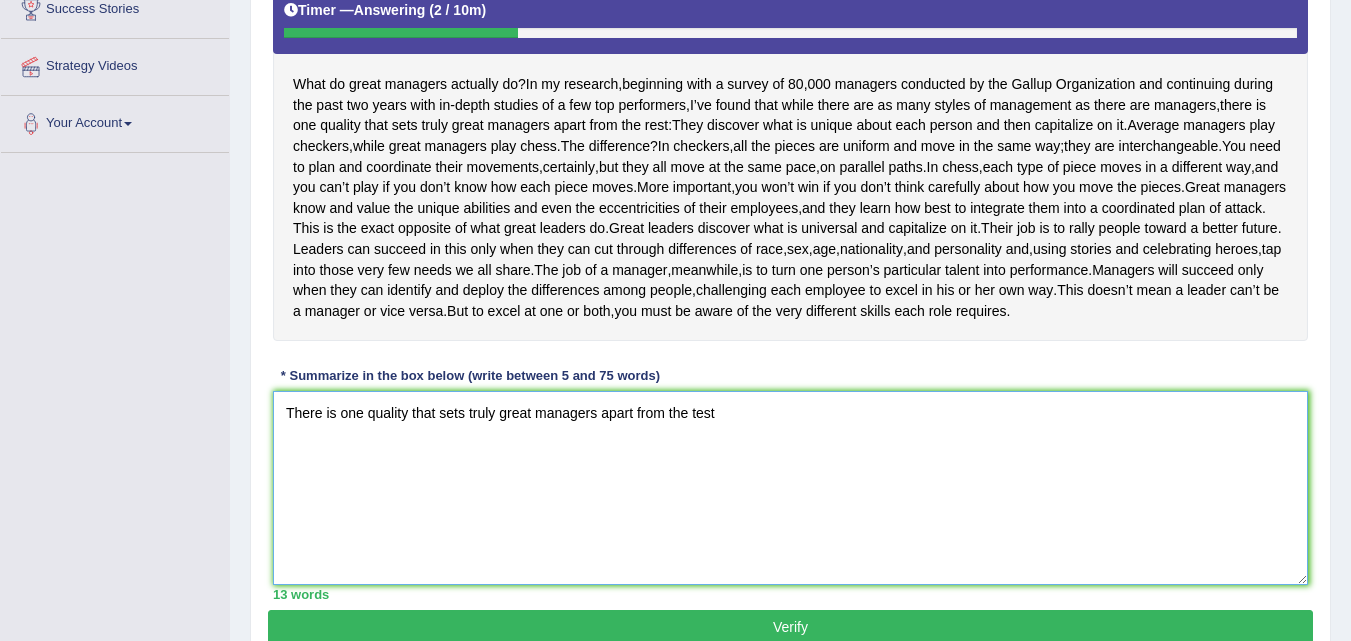 click on "There is one quality that sets truly great managers apart from the test" at bounding box center [790, 488] 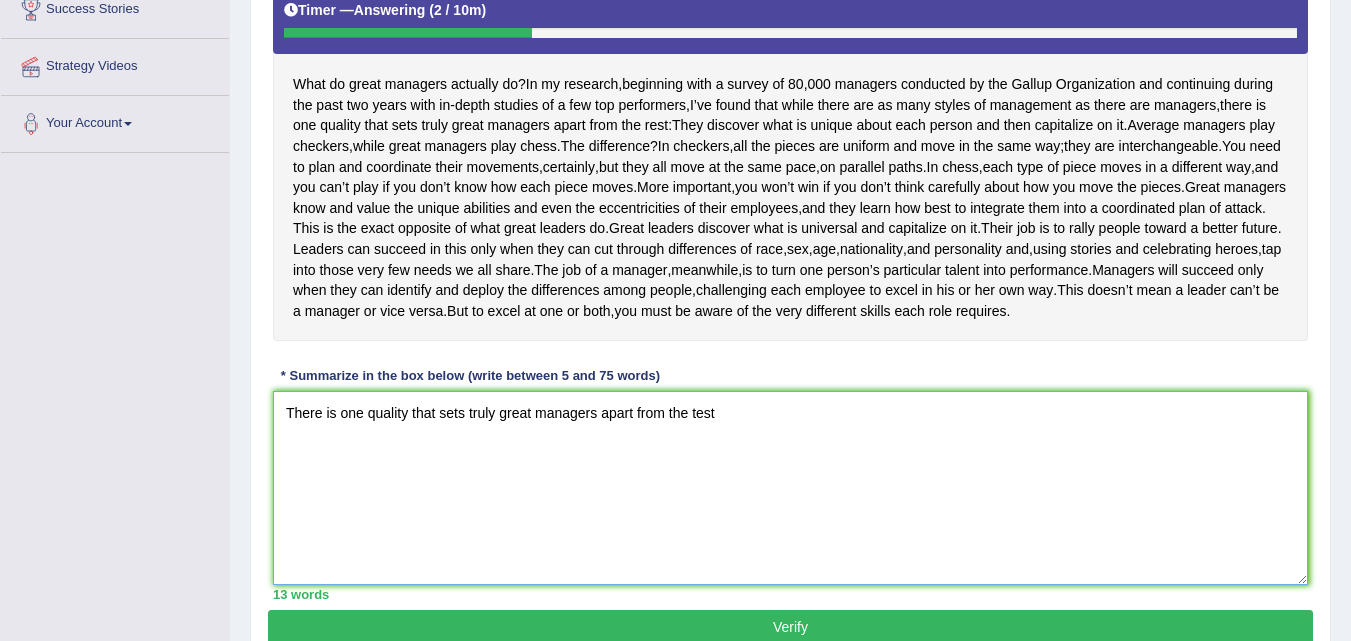 drag, startPoint x: 784, startPoint y: 450, endPoint x: 137, endPoint y: 457, distance: 647.03784 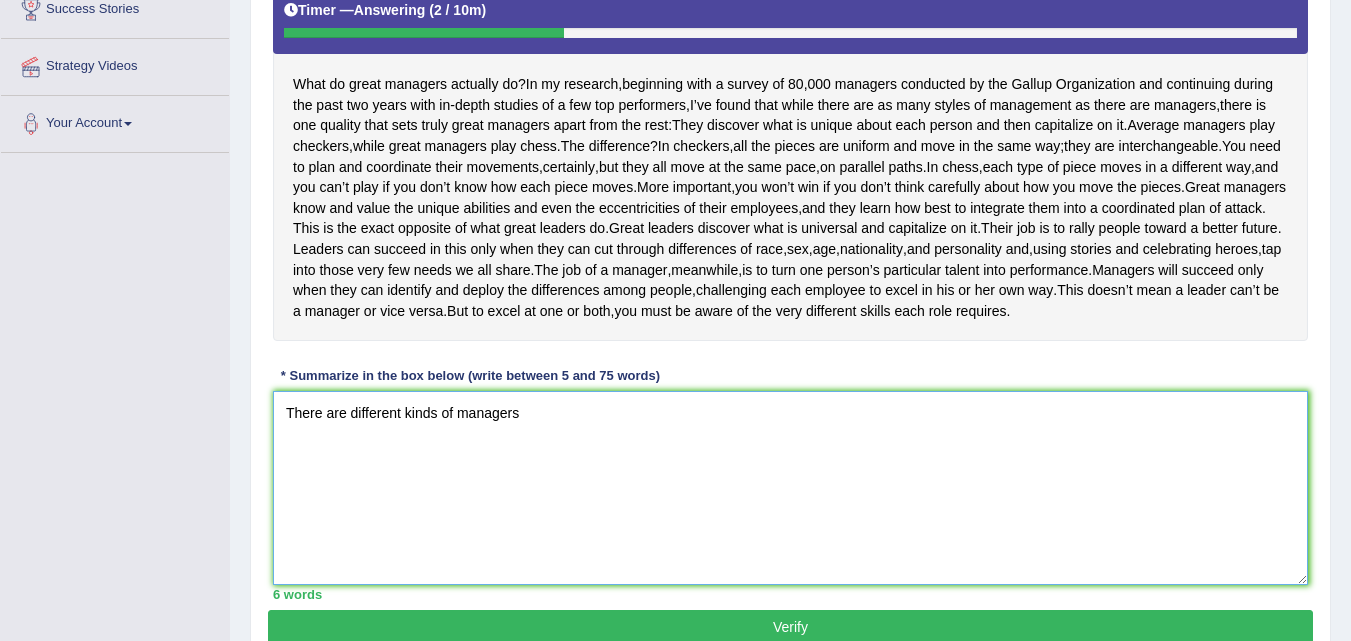 click on "There are different kinds of managers" at bounding box center [790, 488] 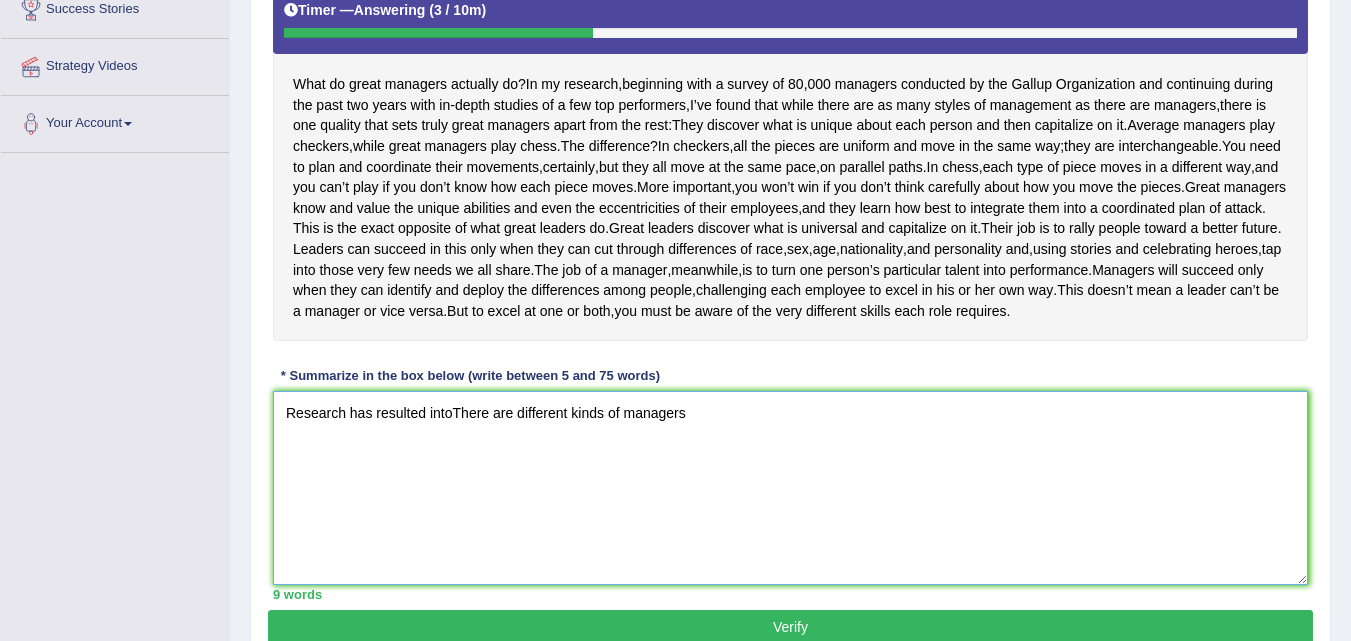 drag, startPoint x: 433, startPoint y: 457, endPoint x: 463, endPoint y: 457, distance: 30 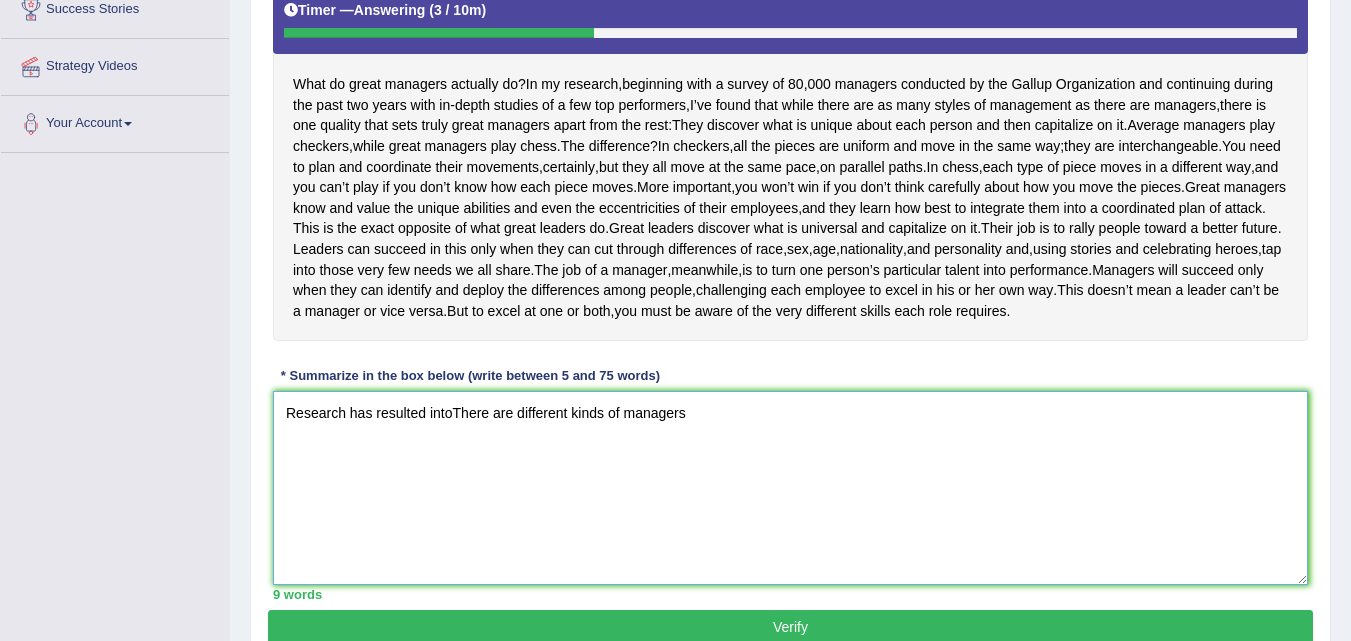 click on "Research has resulted intoThere are different kinds of managers" at bounding box center (790, 488) 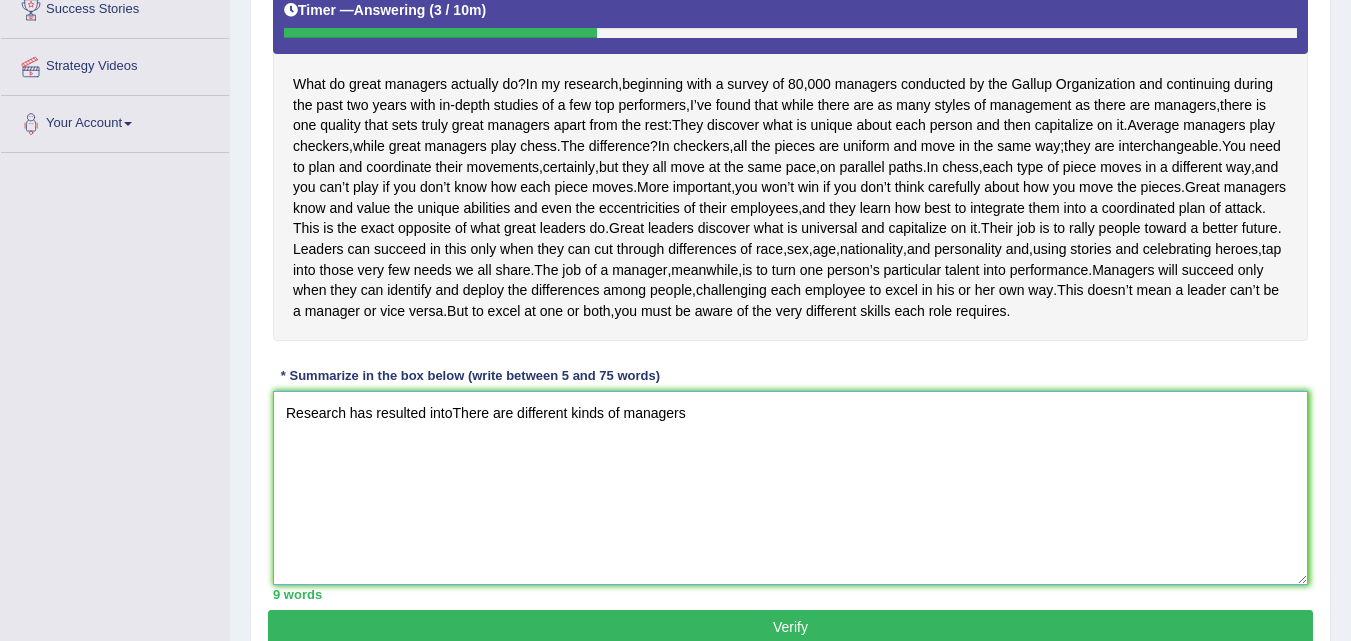 click on "Research has resulted intoThere are different kinds of managers" at bounding box center [790, 488] 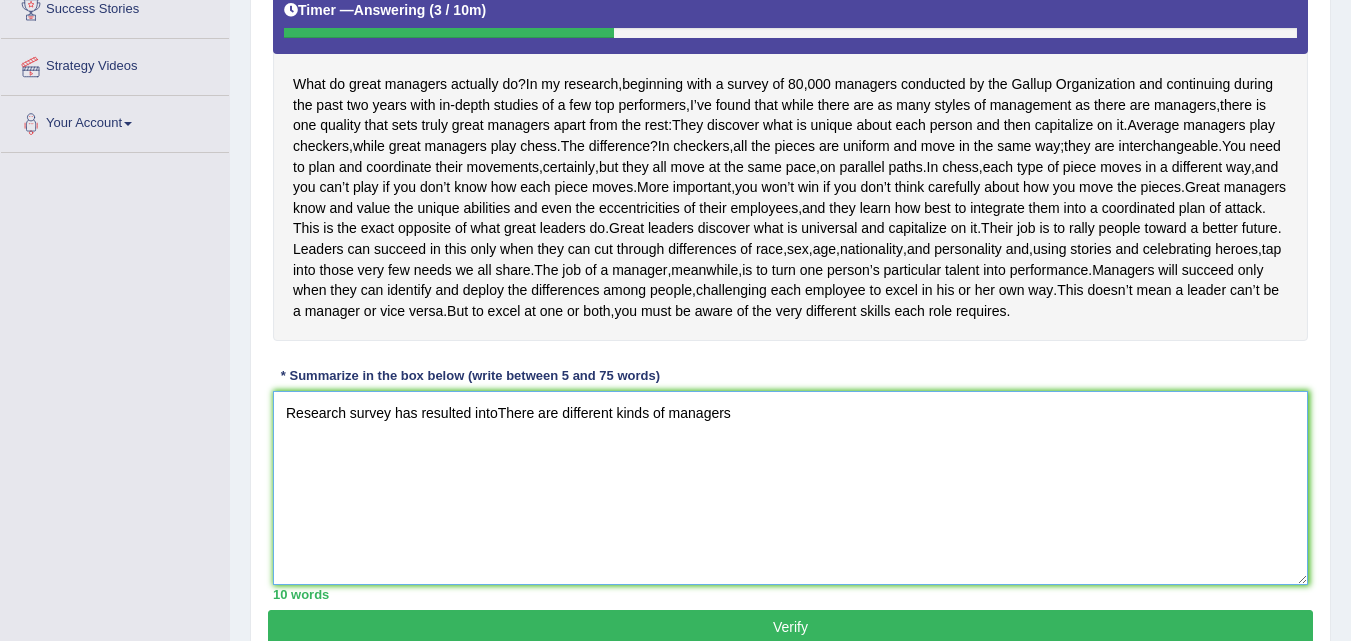 drag, startPoint x: 477, startPoint y: 458, endPoint x: 866, endPoint y: 448, distance: 389.1285 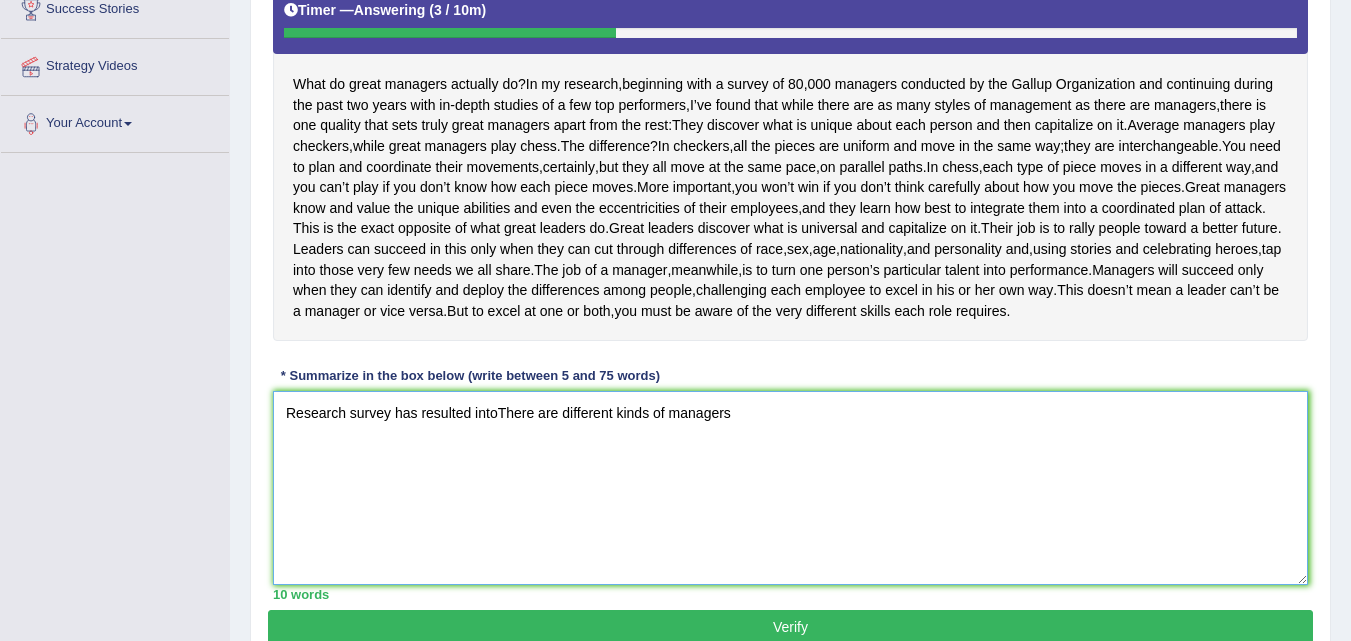 click on "Research survey has resulted intoThere are different kinds of managers" at bounding box center [790, 488] 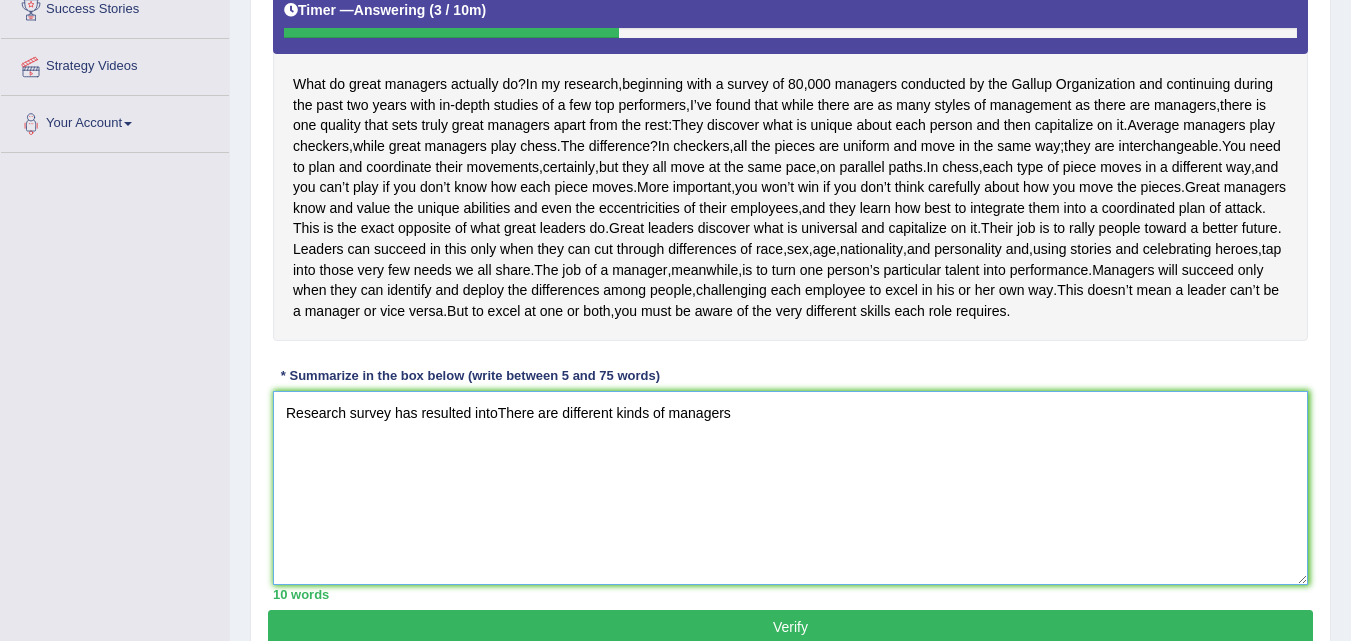 drag, startPoint x: 474, startPoint y: 449, endPoint x: 537, endPoint y: 447, distance: 63.03174 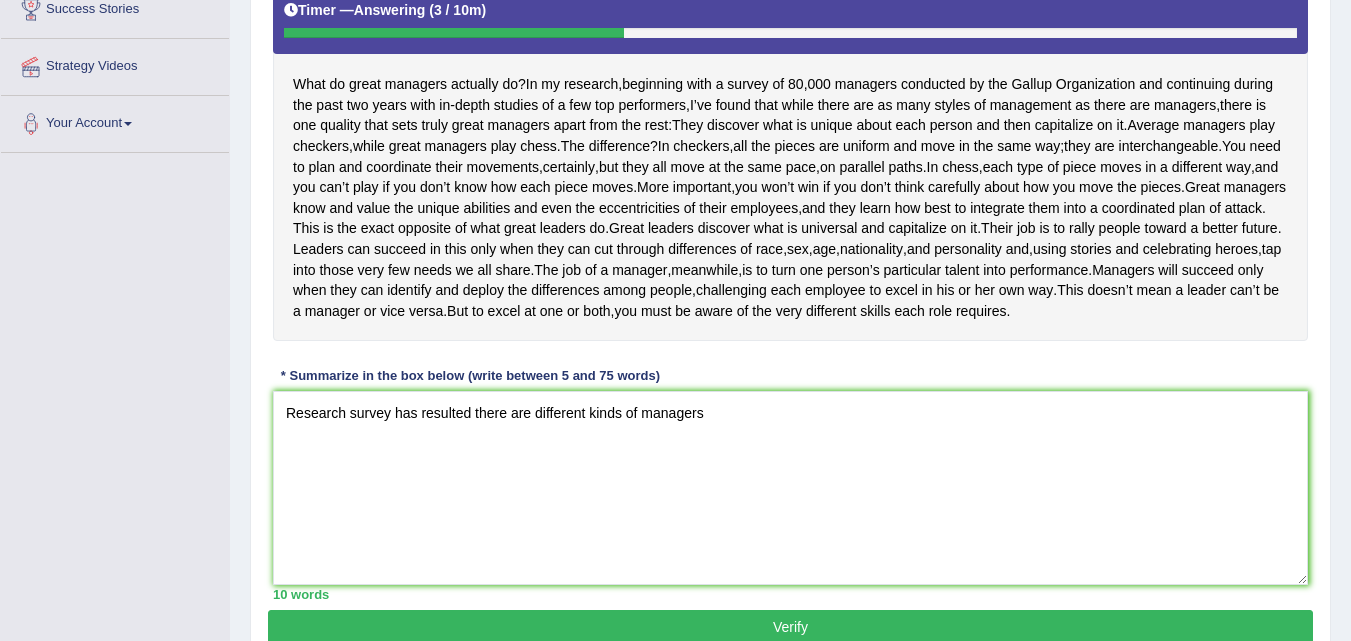 click on "* Summarize in the box below (write between 5 and 75 words)" at bounding box center [470, 375] 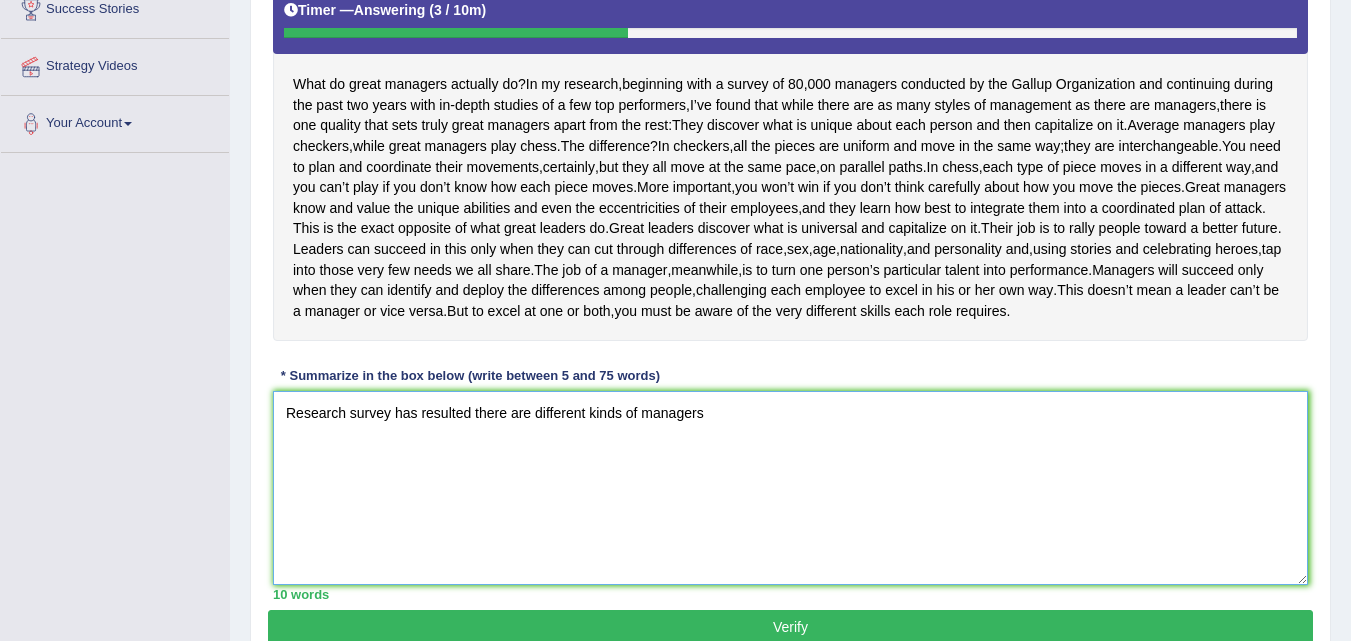 click on "Research survey has resulted there are different kinds of managers" at bounding box center [790, 488] 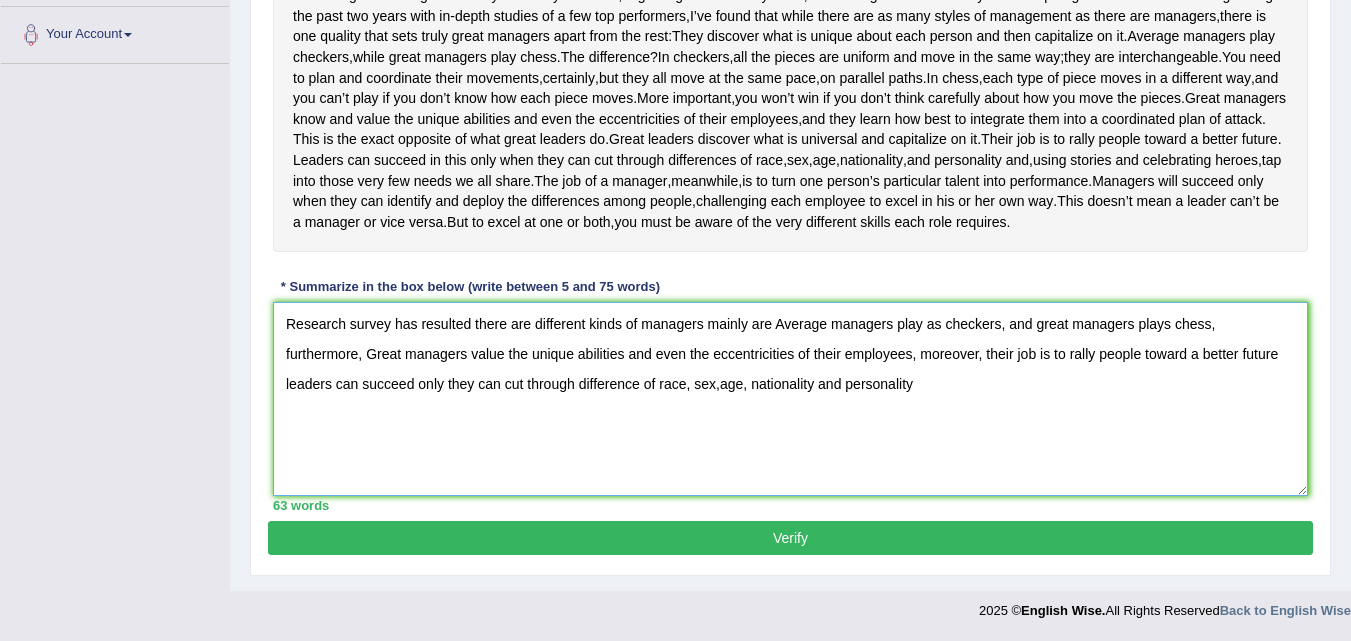 scroll, scrollTop: 526, scrollLeft: 0, axis: vertical 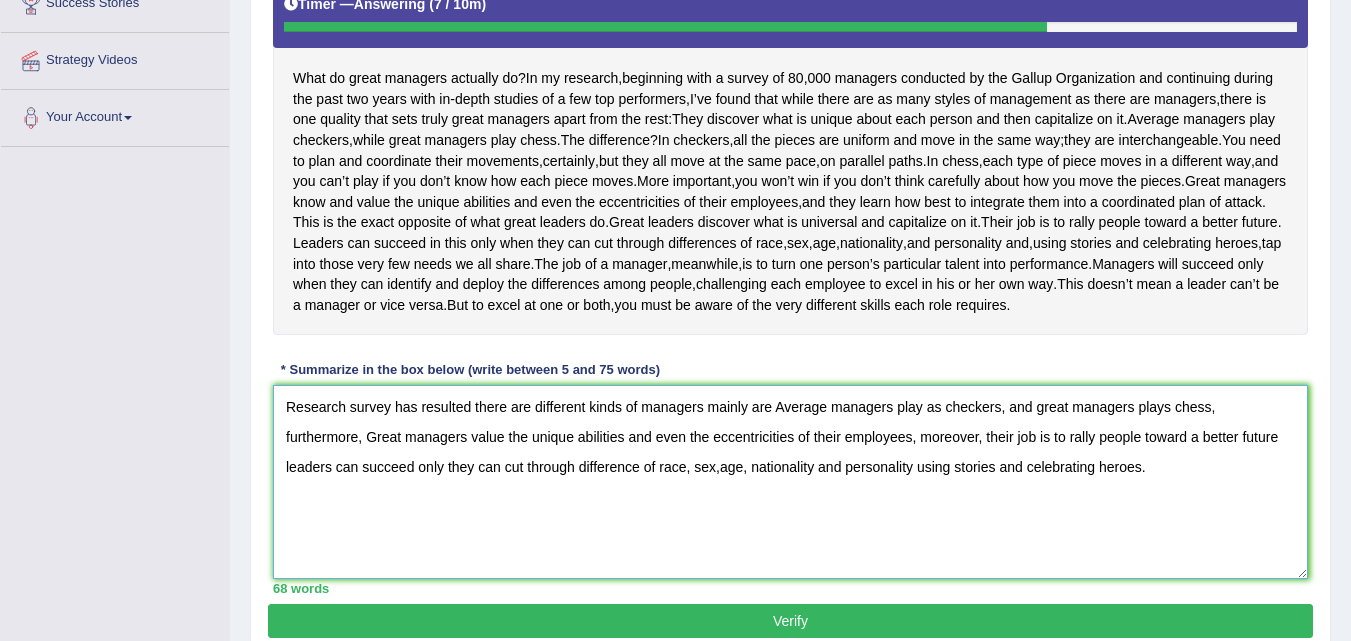 click on "Research survey has resulted there are different kinds of managers mainly are Average managers play as checkers, and great managers plays chess, furthermore, Great managers value the unique abilities and even the eccentricities of their employees, moreover, their job is to rally people toward a better future leaders can succeed only they can cut through difference of race, sex,age, nationality and personality using stories and celebrating heroes." at bounding box center [790, 482] 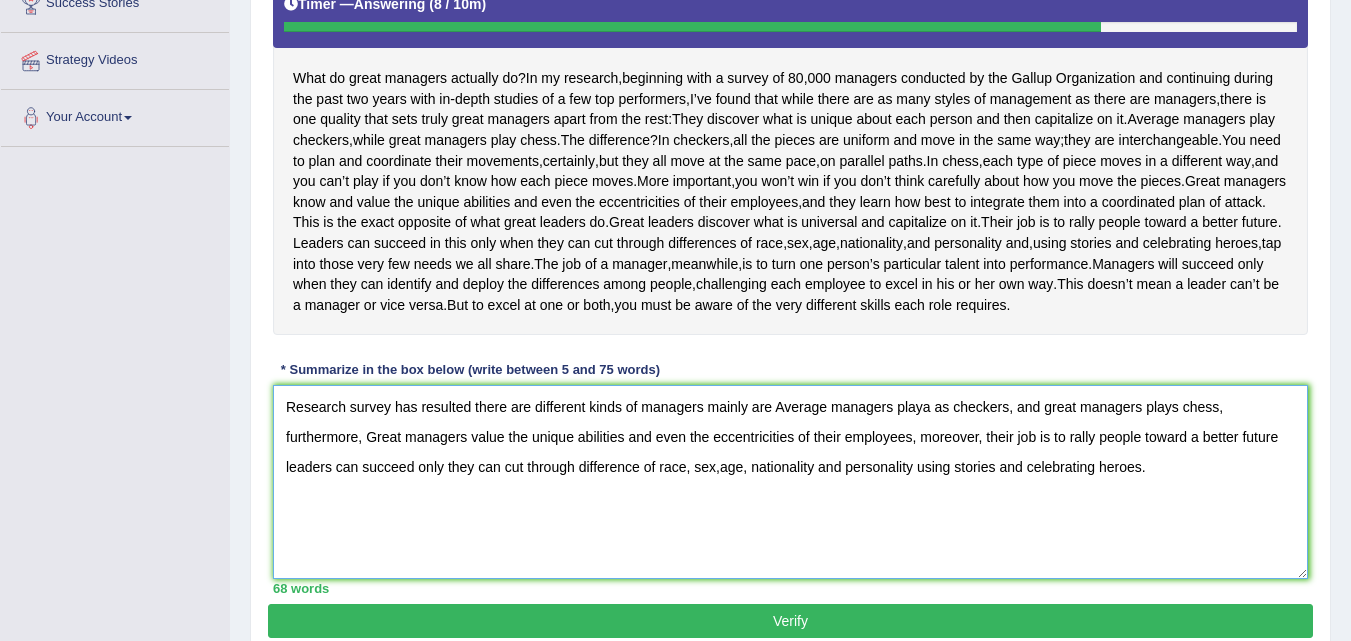 click on "Research survey has resulted there are different kinds of managers mainly are Average managers playa as checkers, and great managers plays chess, furthermore, Great managers value the unique abilities and even the eccentricities of their employees, moreover, their job is to rally people toward a better future leaders can succeed only they can cut through difference of race, sex,age, nationality and personality using stories and celebrating heroes." at bounding box center (790, 482) 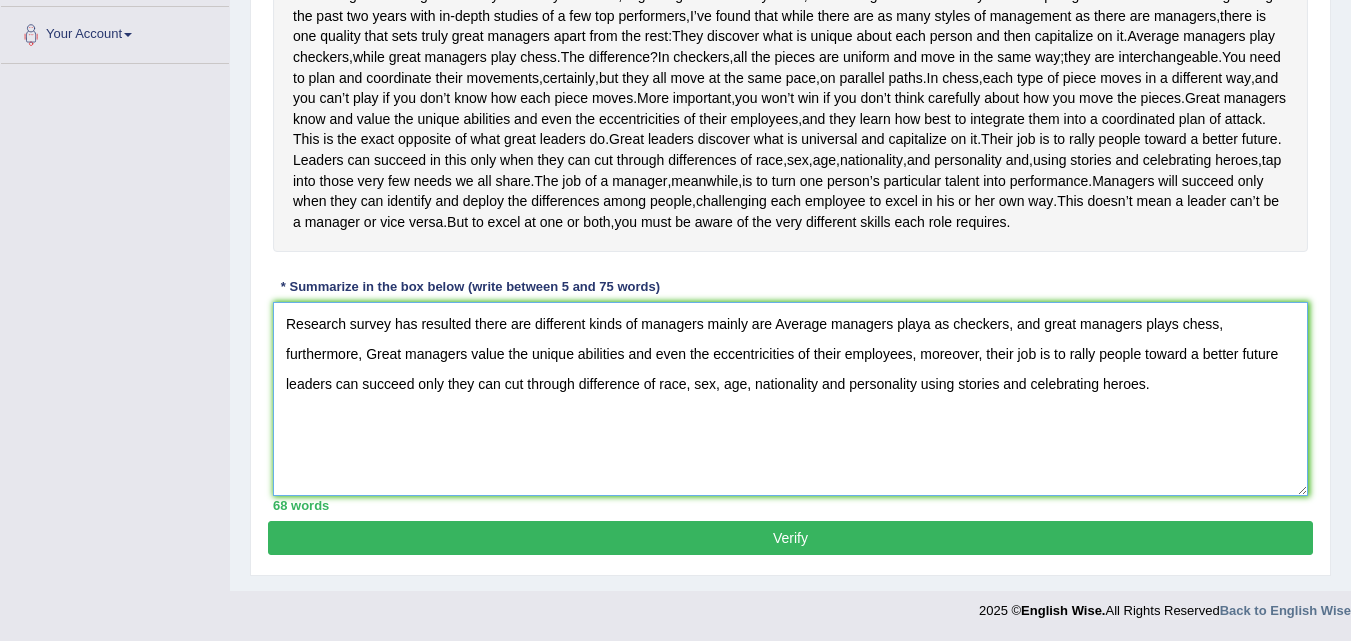 scroll, scrollTop: 532, scrollLeft: 0, axis: vertical 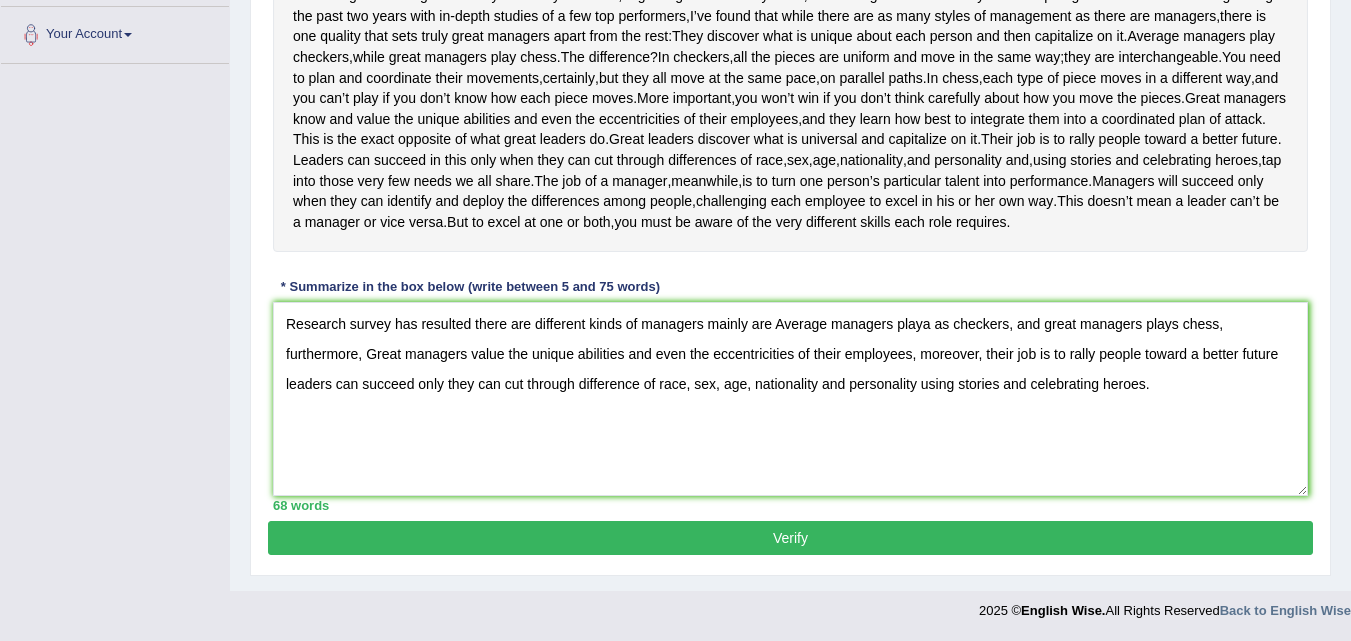 click on "Verify" at bounding box center (790, 538) 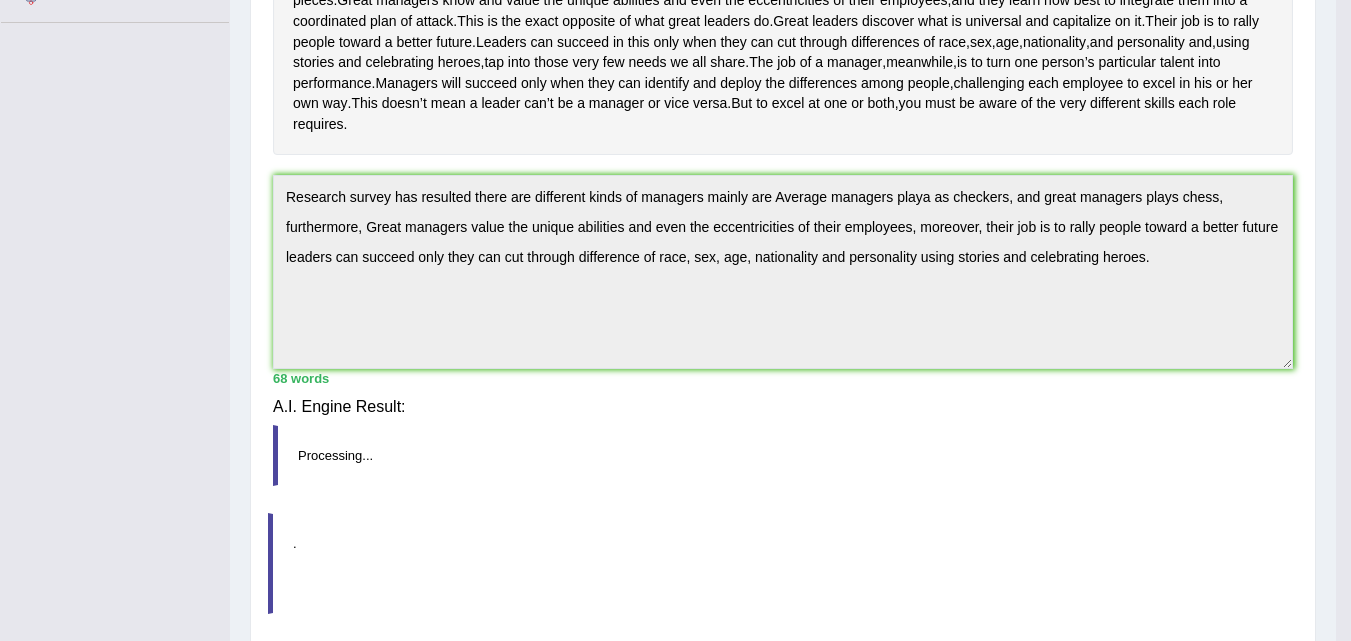 scroll, scrollTop: 453, scrollLeft: 0, axis: vertical 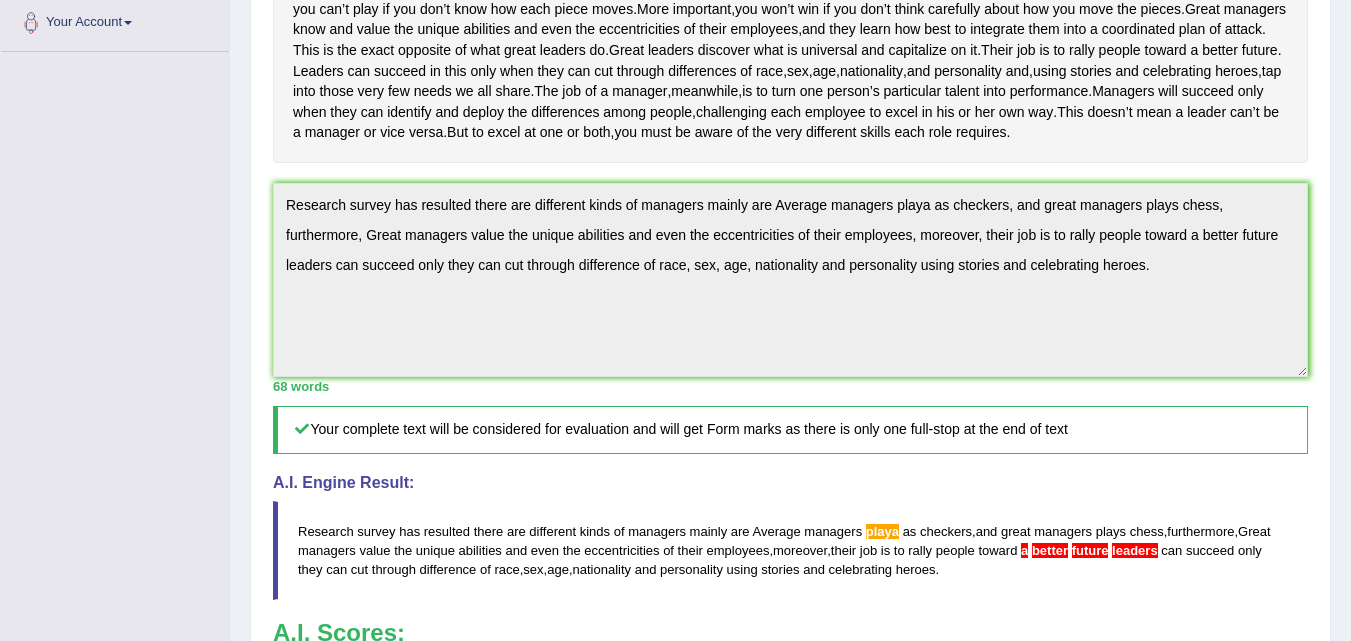 drag, startPoint x: 1365, startPoint y: 304, endPoint x: 1364, endPoint y: 401, distance: 97.00516 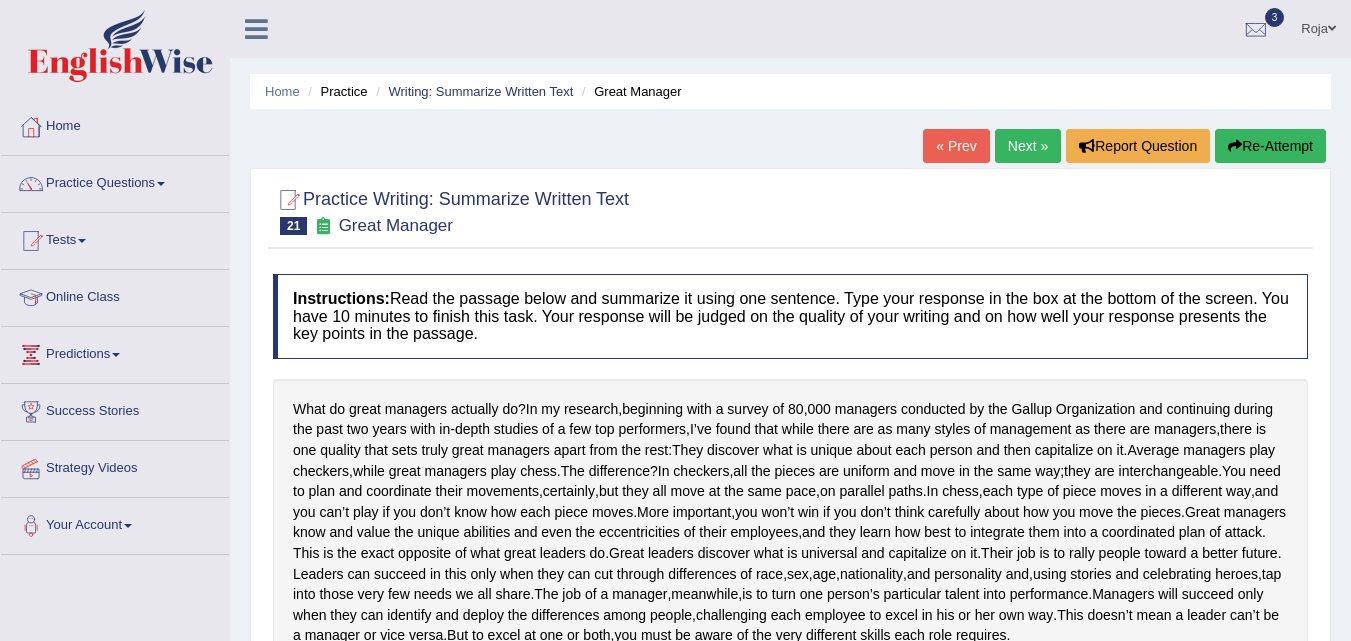 click on "Next »" at bounding box center (1028, 146) 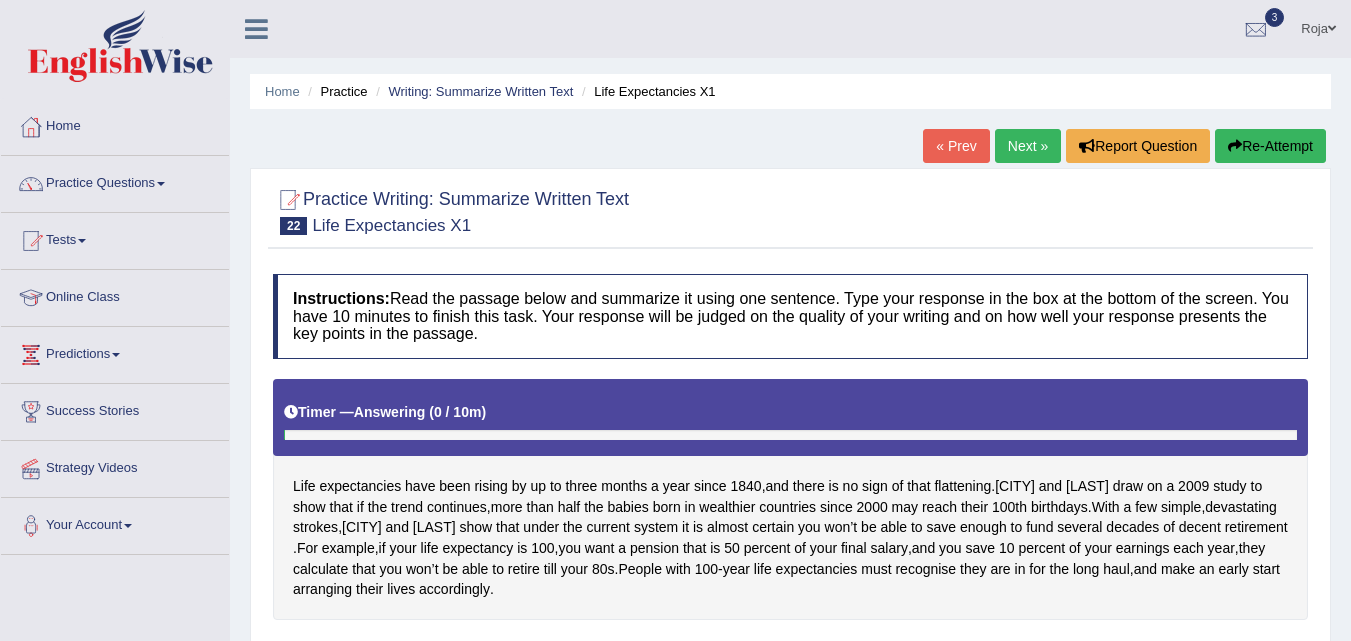scroll, scrollTop: 0, scrollLeft: 0, axis: both 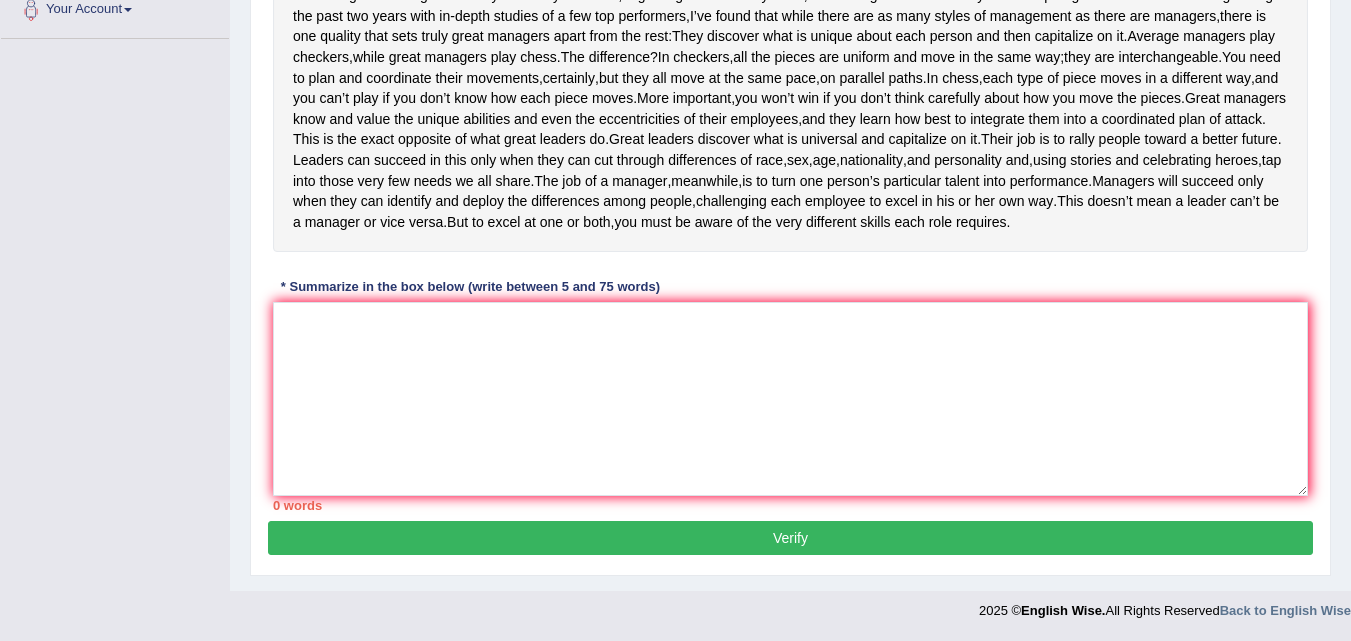 click on "Toggle navigation
Home
Practice Questions   Speaking Practice Read Aloud
Repeat Sentence
Describe Image
Re-tell Lecture
Answer Short Question
Summarize Group Discussion
Respond To A Situation
Writing Practice  Summarize Written Text
Write Essay
Reading Practice  Reading & Writing: Fill In The Blanks
Choose Multiple Answers
Re-order Paragraphs
Fill In The Blanks
Choose Single Answer
Listening Practice  Summarize Spoken Text
Highlight Incorrect Words
Highlight Correct Summary
Select Missing Word
Choose Single Answer
Choose Multiple Answers
Fill In The Blanks
Write From Dictation
Pronunciation
Tests
Take Mock Test" at bounding box center [675, -196] 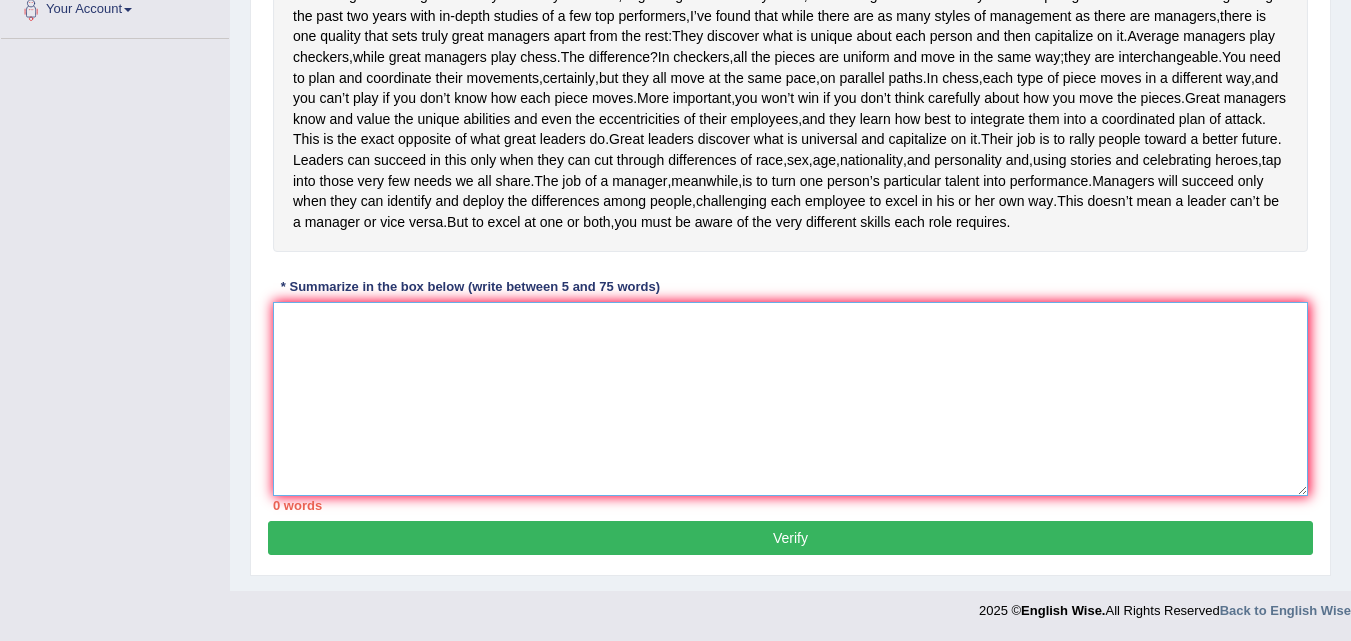 click at bounding box center [790, 399] 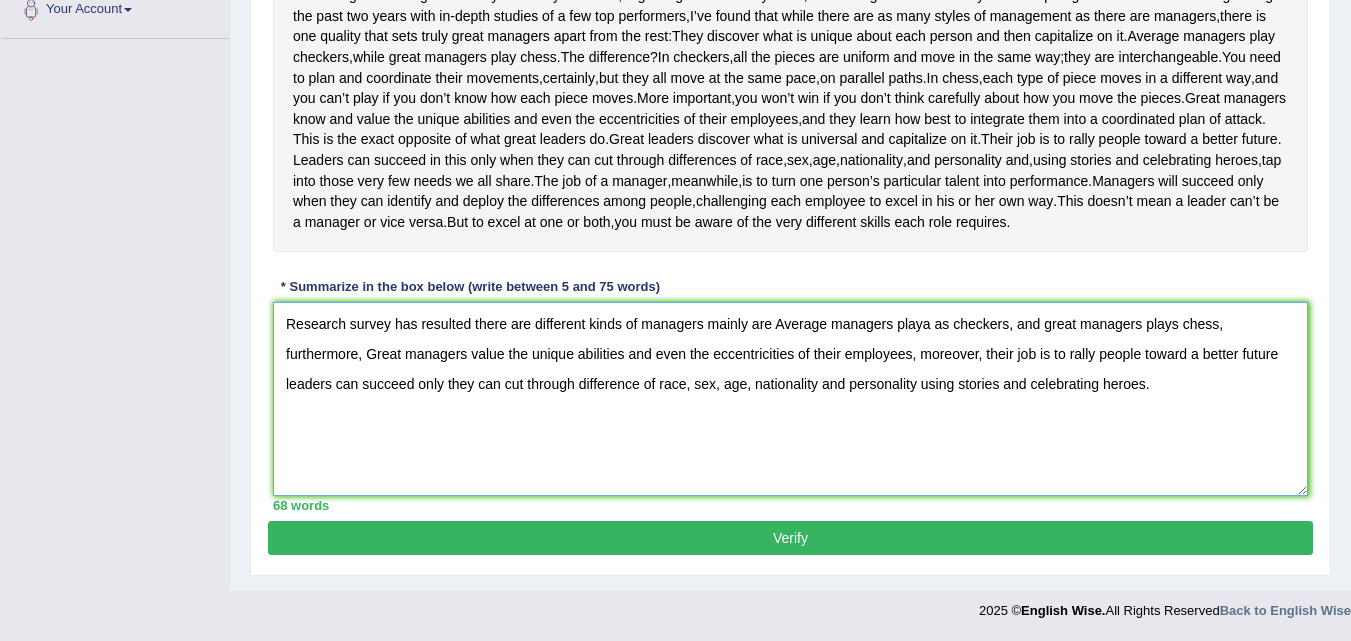 click on "Research survey has resulted there are different kinds of managers mainly are Average managers playa as checkers, and great managers plays chess, furthermore, Great managers value the unique abilities and even the eccentricities of their employees, moreover, their job is to rally people toward a better future leaders can succeed only they can cut through difference of race, sex, age, nationality and personality using stories and celebrating heroes." at bounding box center (790, 399) 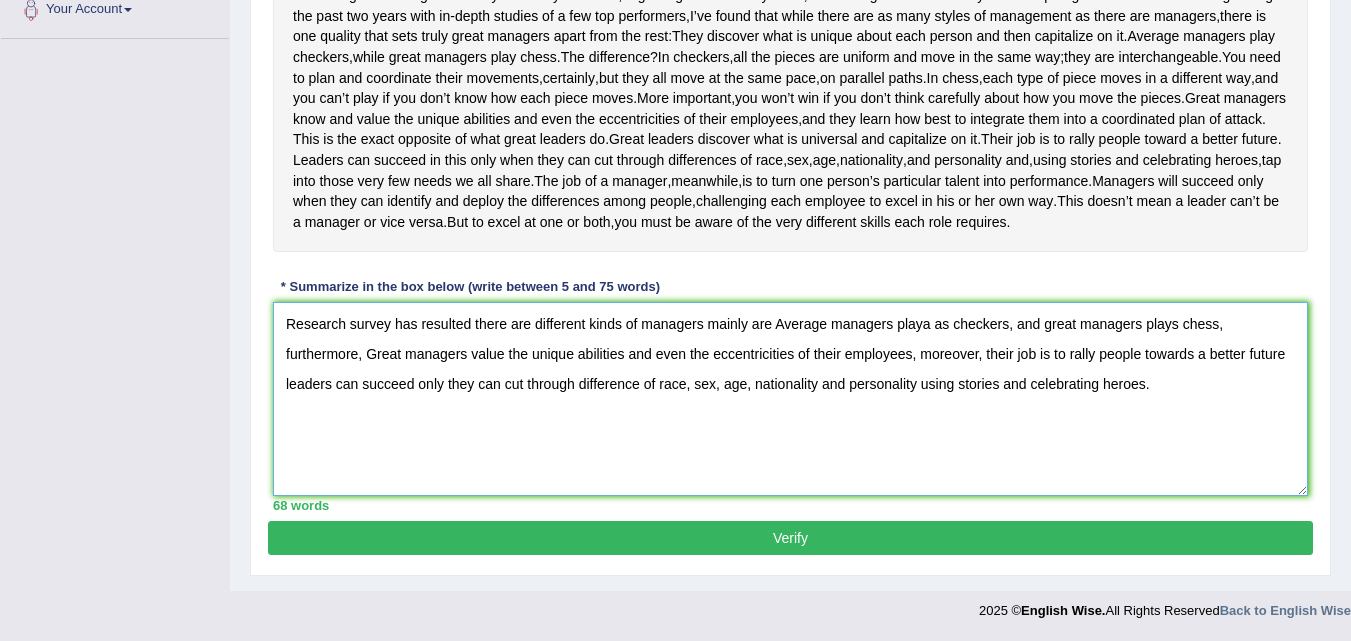 click on "Research survey has resulted there are different kinds of managers mainly are Average managers playa as checkers, and great managers plays chess, furthermore, Great managers value the unique abilities and even the eccentricities of their employees, moreover, their job is to rally people towards a better future leaders can succeed only they can cut through difference of race, sex, age, nationality and personality using stories and celebrating heroes." at bounding box center (790, 399) 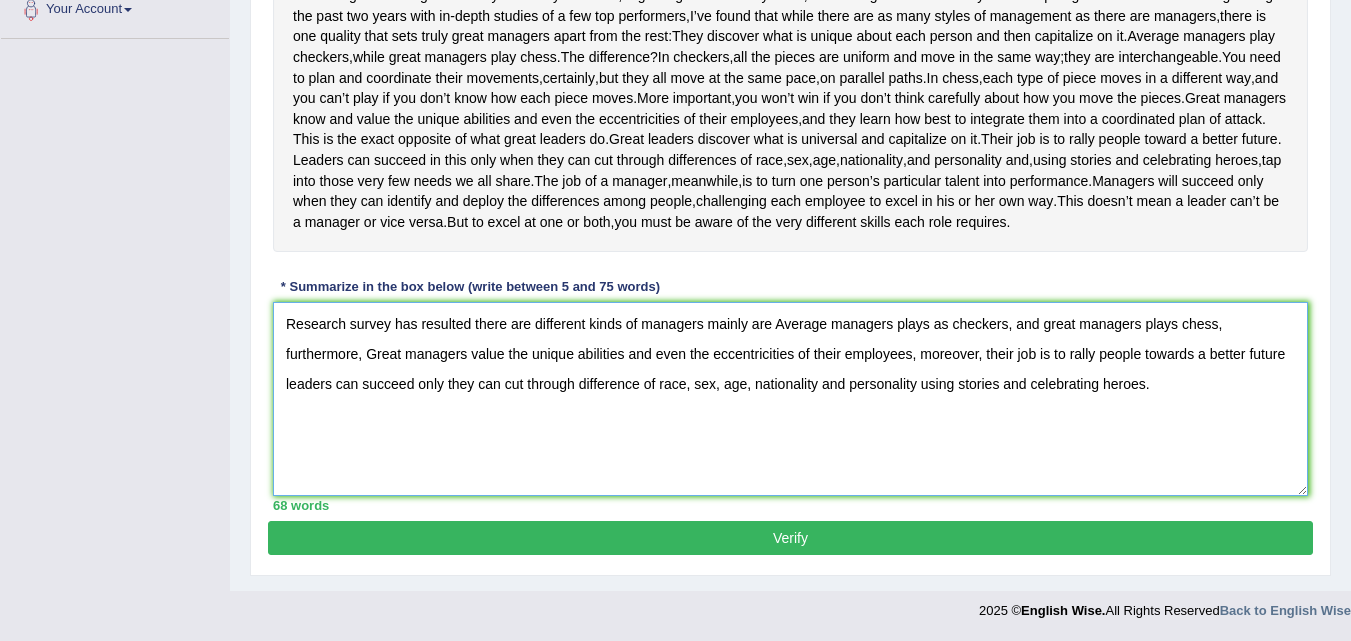 type on "Research survey has resulted there are different kinds of managers mainly are Average managers plays as checkers, and great managers plays chess, furthermore, Great managers value the unique abilities and even the eccentricities of their employees, moreover, their job is to rally people towards a better future leaders can succeed only they can cut through difference of race, sex, age, nationality and personality using stories and celebrating heroes." 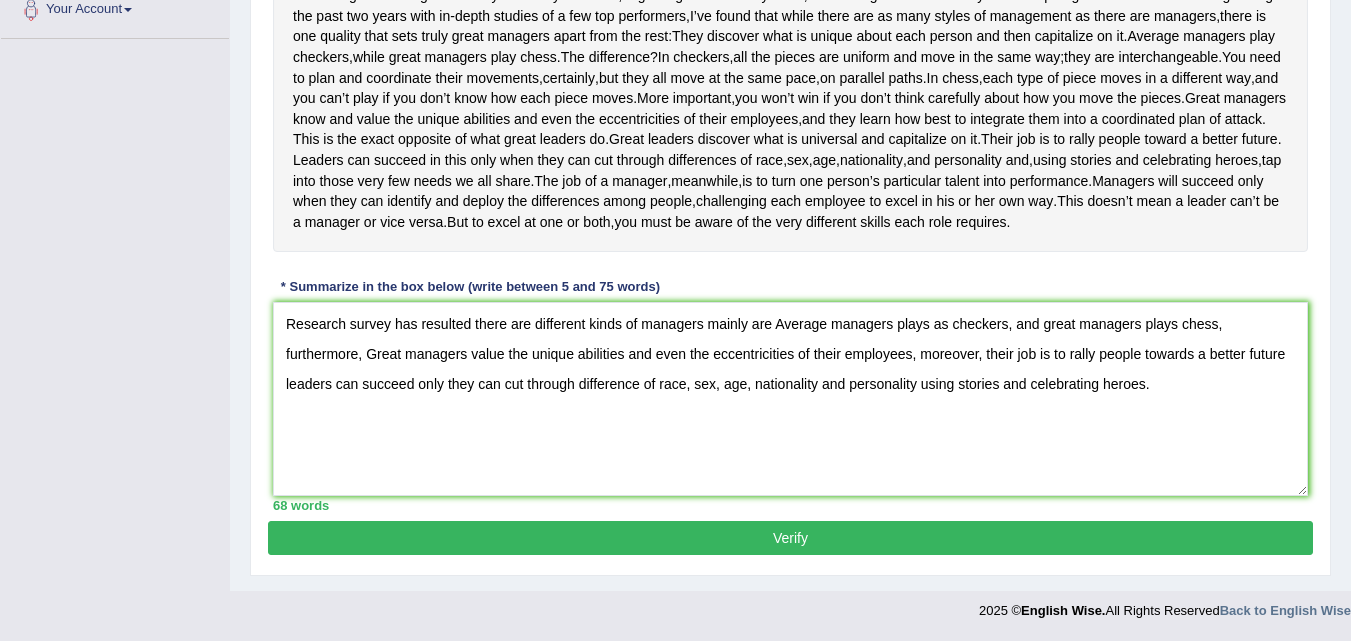 click on "Verify" at bounding box center [790, 538] 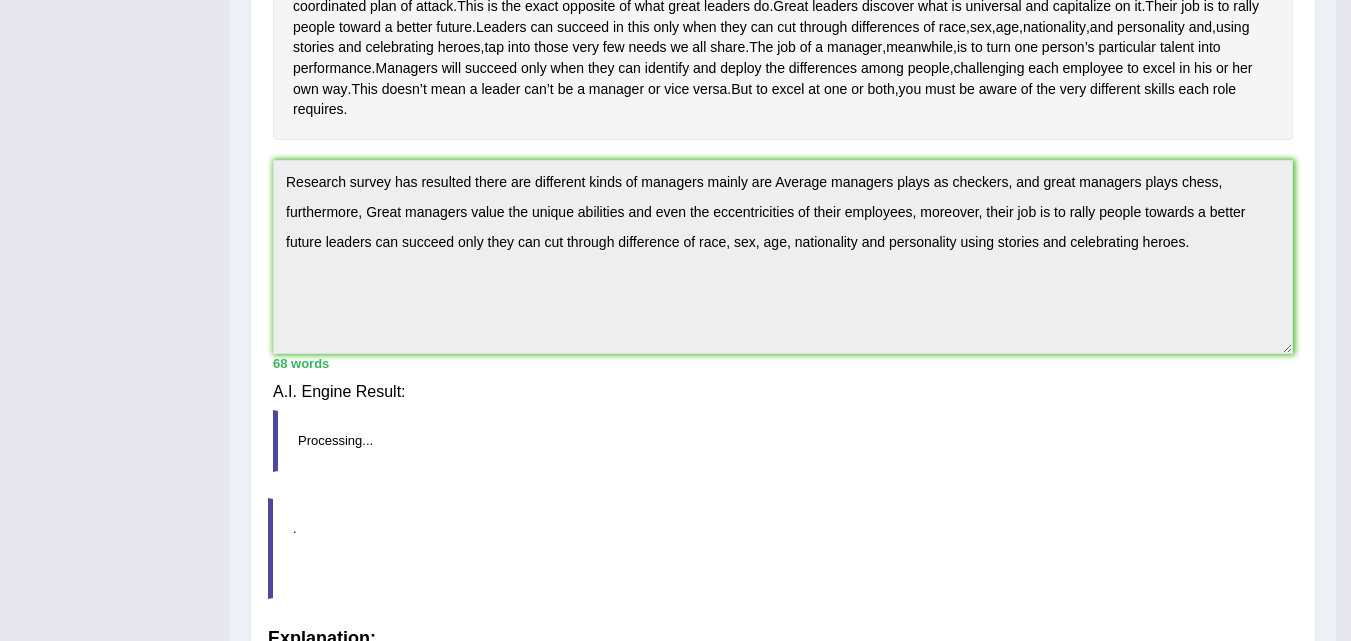 scroll, scrollTop: 464, scrollLeft: 0, axis: vertical 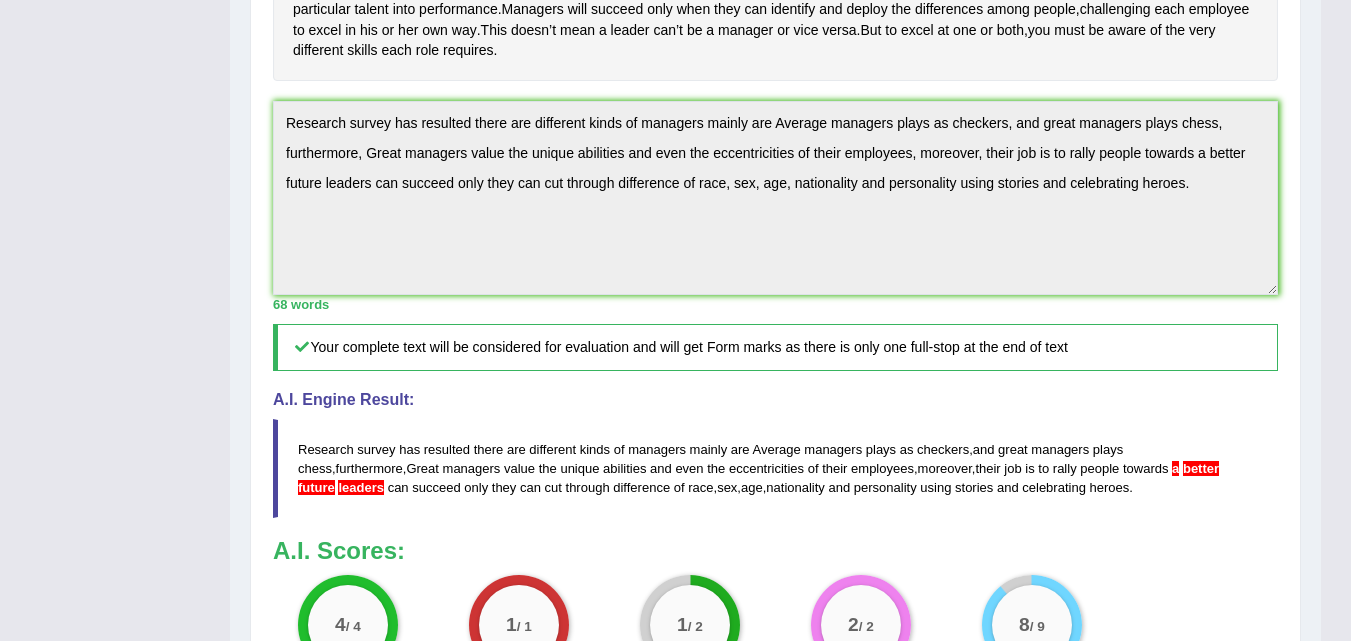 drag, startPoint x: 1365, startPoint y: 395, endPoint x: 1342, endPoint y: 531, distance: 137.93114 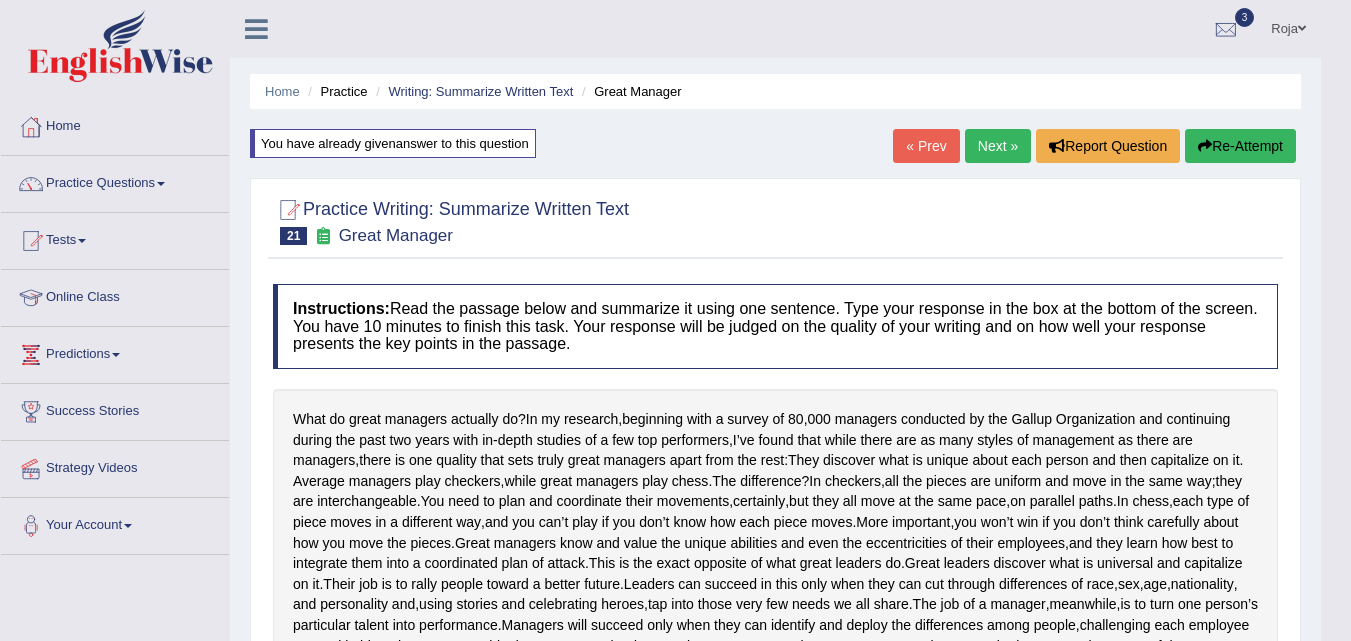 click on "Re-Attempt" at bounding box center (1240, 146) 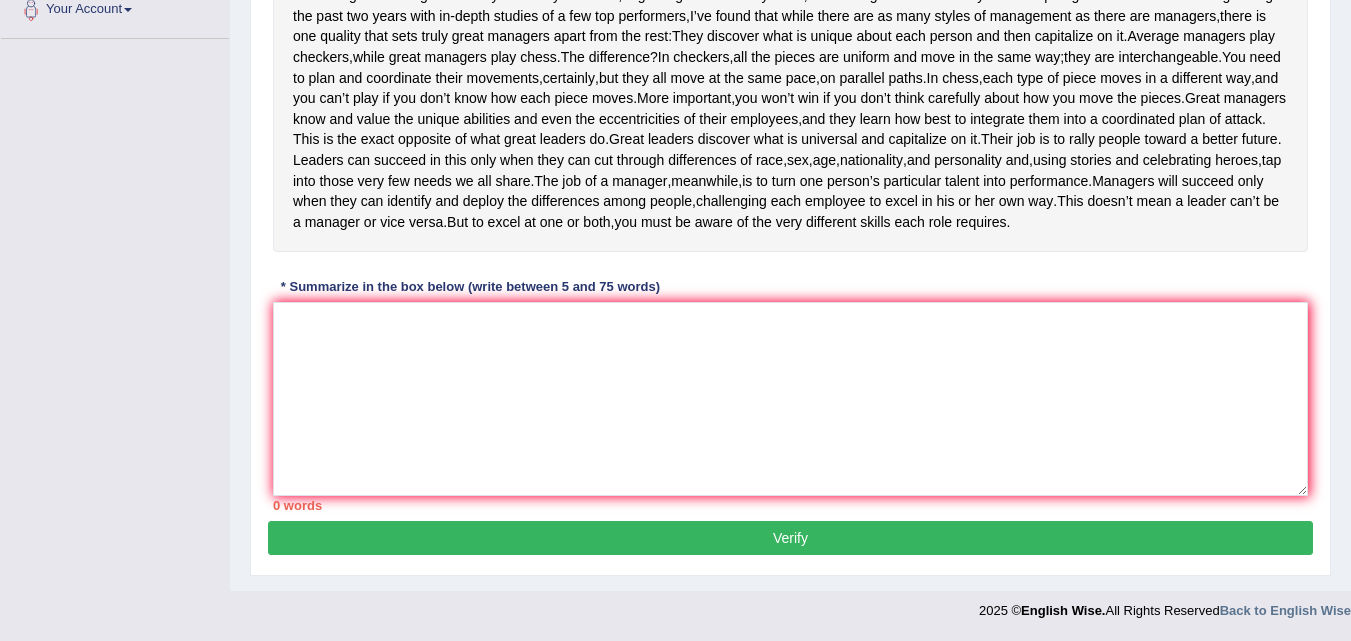 scroll, scrollTop: 557, scrollLeft: 0, axis: vertical 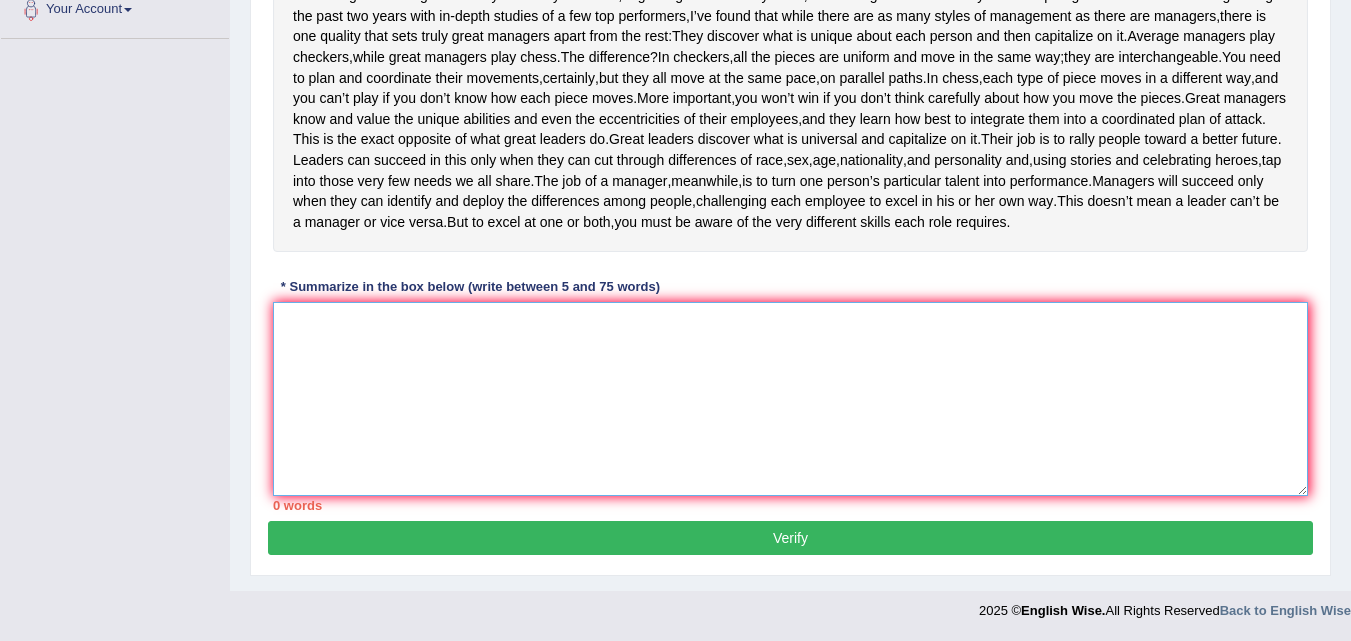 paste on "Research survey has resulted there are different kinds of managers mainly are Average managers plays as checkers, and great managers plays chess, furthermore, Great managers value the unique abilities and even the eccentricities of their employees, moreover, their job is to rally people towards a better future leaders can succeed only they can cut through difference of race, sex, age, nationality and personality using stories and celebrating heroes." 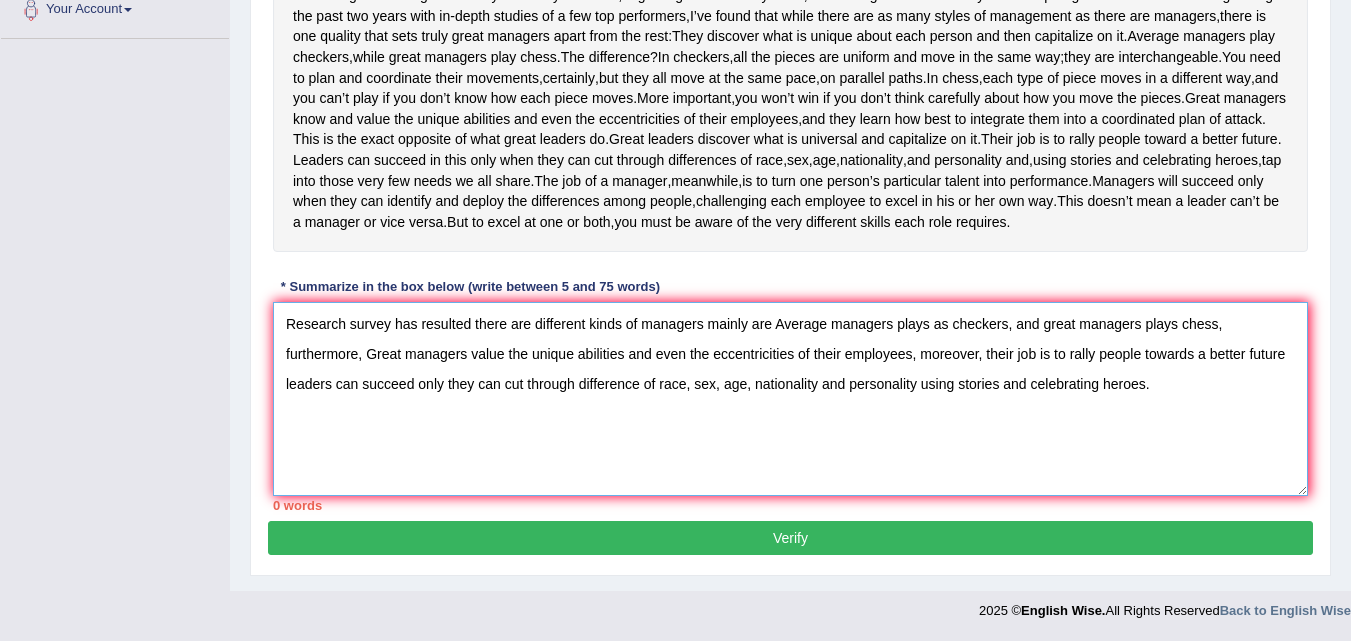 click on "Research survey has resulted there are different kinds of managers mainly are Average managers plays as checkers, and great managers plays chess, furthermore, Great managers value the unique abilities and even the eccentricities of their employees, moreover, their job is to rally people towards a better future leaders can succeed only they can cut through difference of race, sex, age, nationality and personality using stories and celebrating heroes." at bounding box center (790, 399) 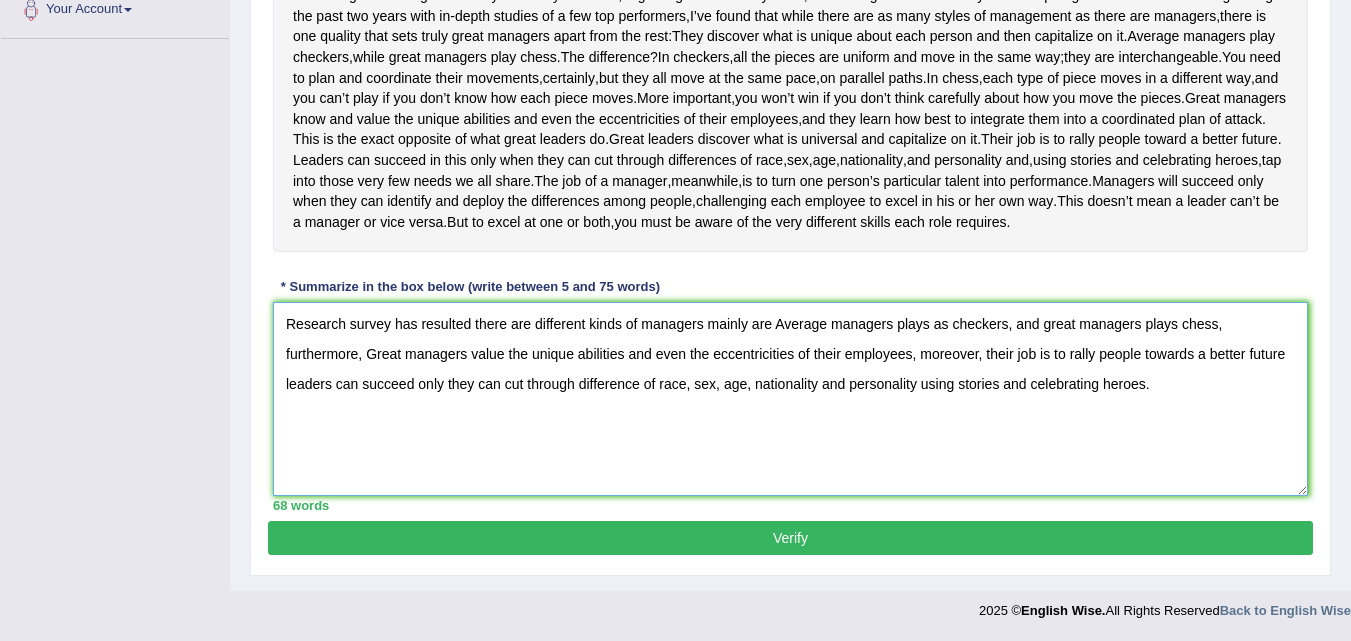 click on "Research survey has resulted there are different kinds of managers mainly are Average managers plays as checkers, and great managers plays chess, furthermore, Great managers value the unique abilities and even the eccentricities of their employees, moreover, their job is to rally people towards a better future leaders can succeed only they can cut through difference of race, sex, age, nationality and personality using stories and celebrating heroes." at bounding box center [790, 399] 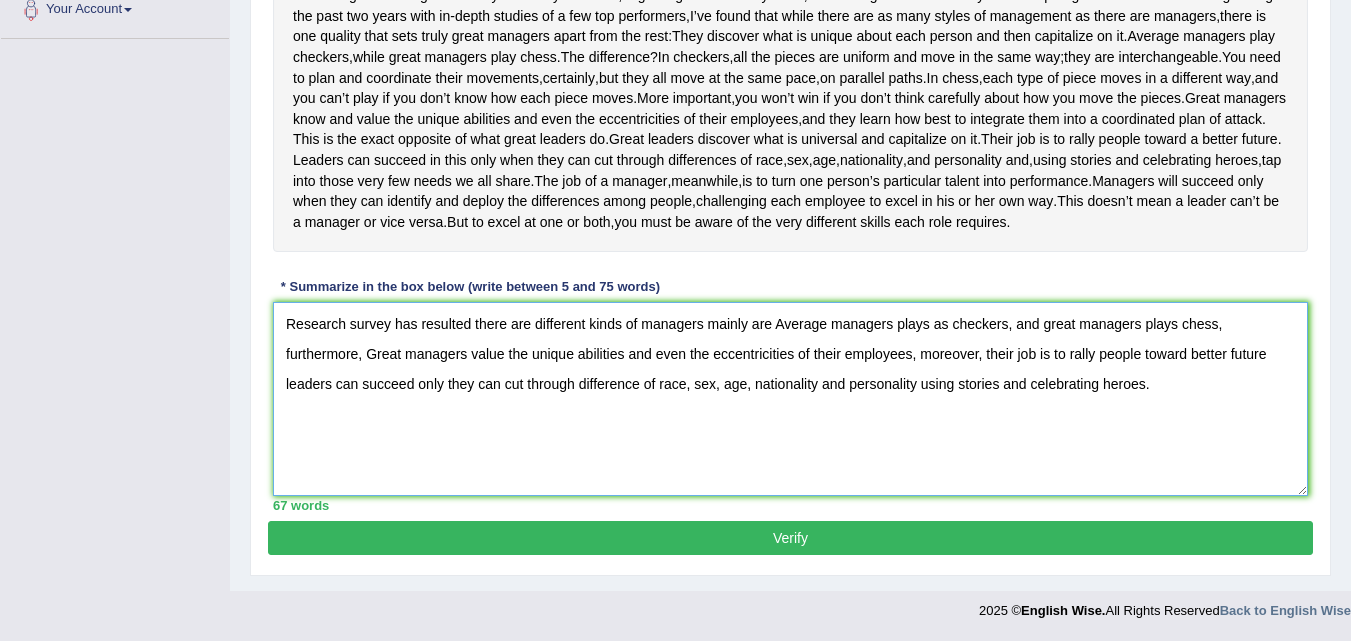 click on "Research survey has resulted there are different kinds of managers mainly are Average managers plays as checkers, and great managers plays chess, furthermore, Great managers value the unique abilities and even the eccentricities of their employees, moreover, their job is to rally people toward better future leaders can succeed only they can cut through difference of race, sex, age, nationality and personality using stories and celebrating heroes." at bounding box center (790, 399) 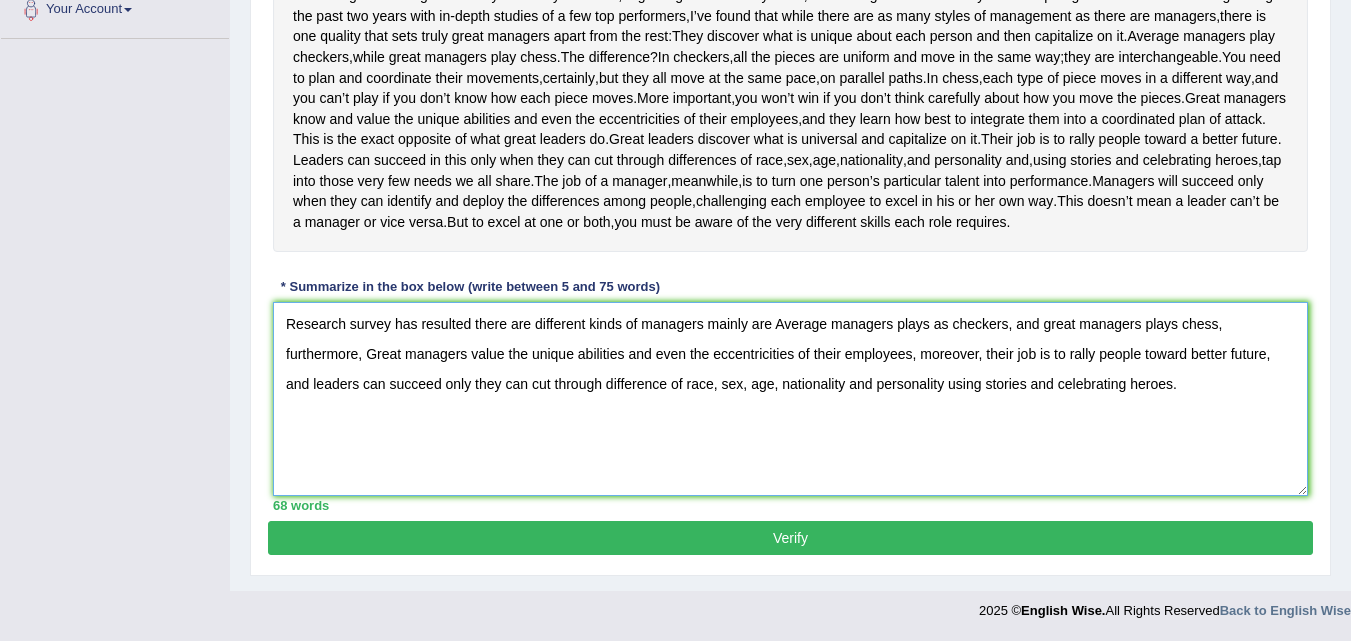 click on "Research survey has resulted there are different kinds of managers mainly are Average managers plays as checkers, and great managers plays chess, furthermore, Great managers value the unique abilities and even the eccentricities of their employees, moreover, their job is to rally people toward better future, and leaders can succeed only they can cut through difference of race, sex, age, nationality and personality using stories and celebrating heroes." at bounding box center [790, 399] 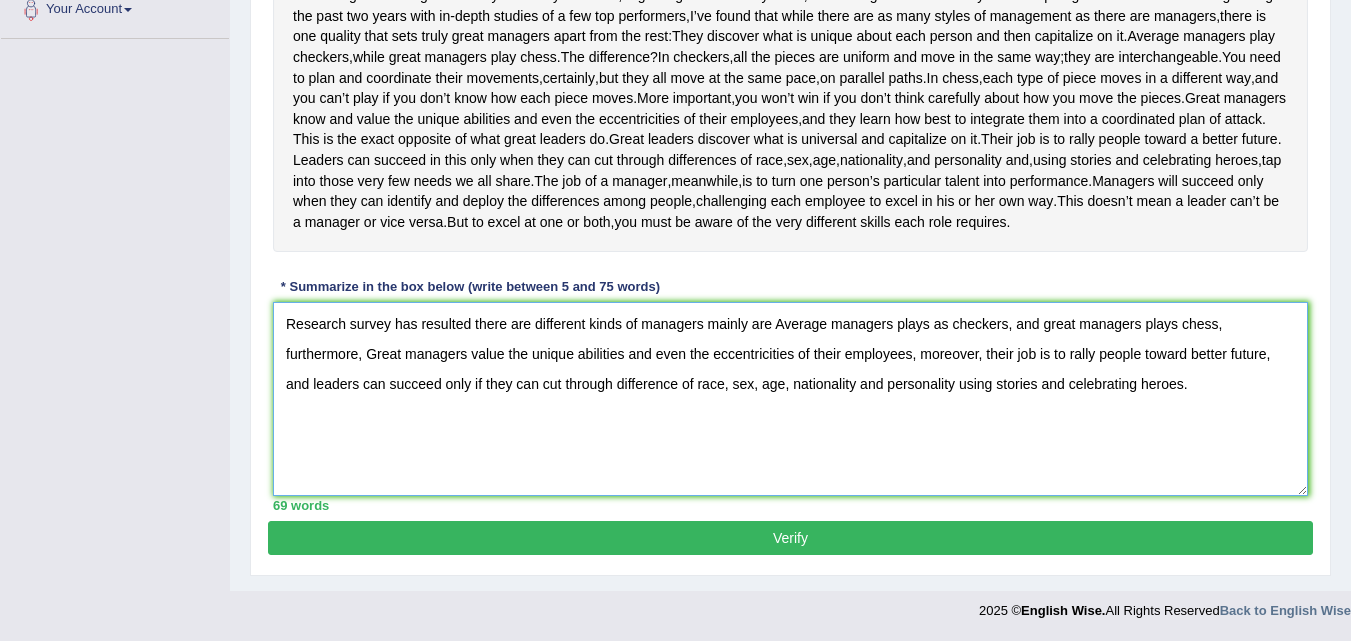type on "Research survey has resulted there are different kinds of managers mainly are Average managers plays as checkers, and great managers plays chess, furthermore, Great managers value the unique abilities and even the eccentricities of their employees, moreover, their job is to rally people toward better future, and leaders can succeed only if they can cut through difference of race, sex, age, nationality and personality using stories and celebrating heroes." 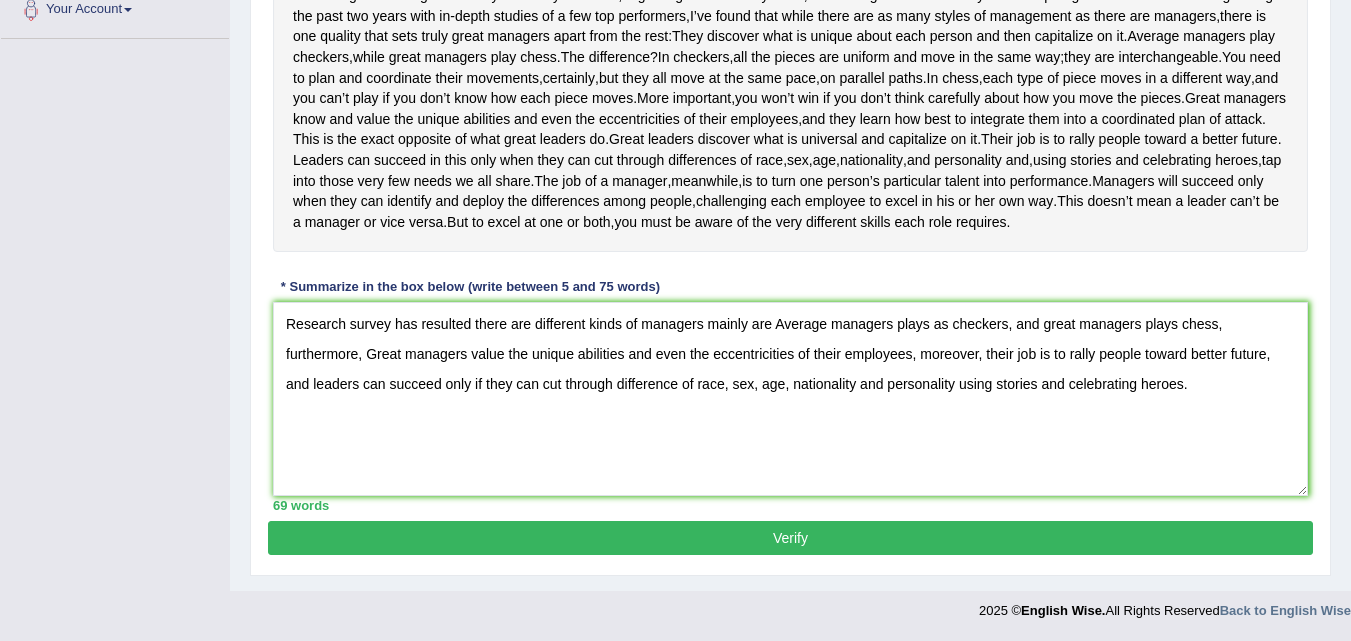 click on "Verify" at bounding box center [790, 538] 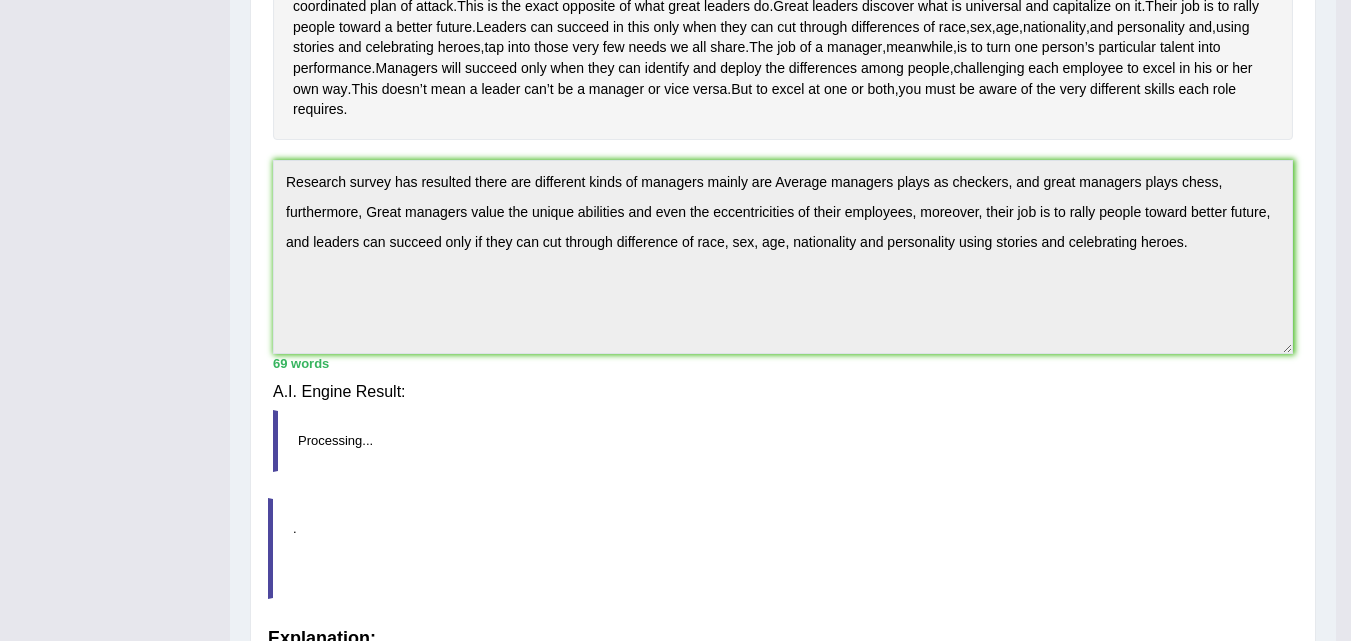 scroll, scrollTop: 464, scrollLeft: 0, axis: vertical 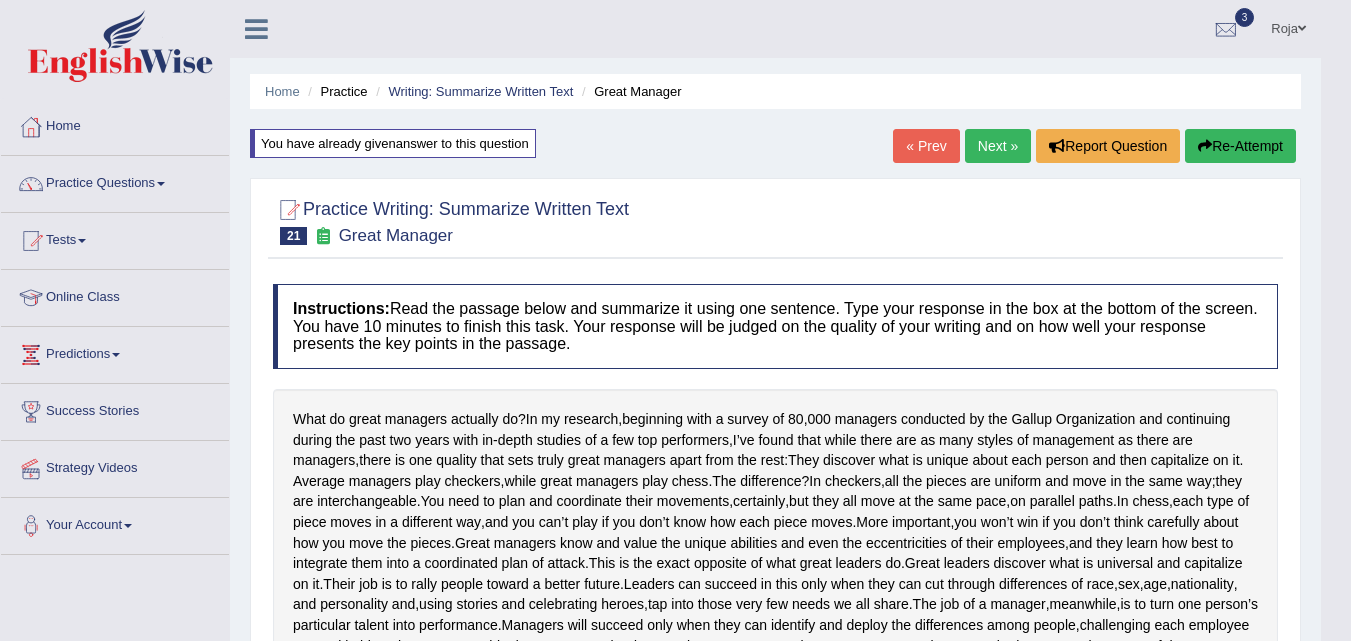 drag, startPoint x: 1365, startPoint y: 388, endPoint x: 1348, endPoint y: 333, distance: 57.567352 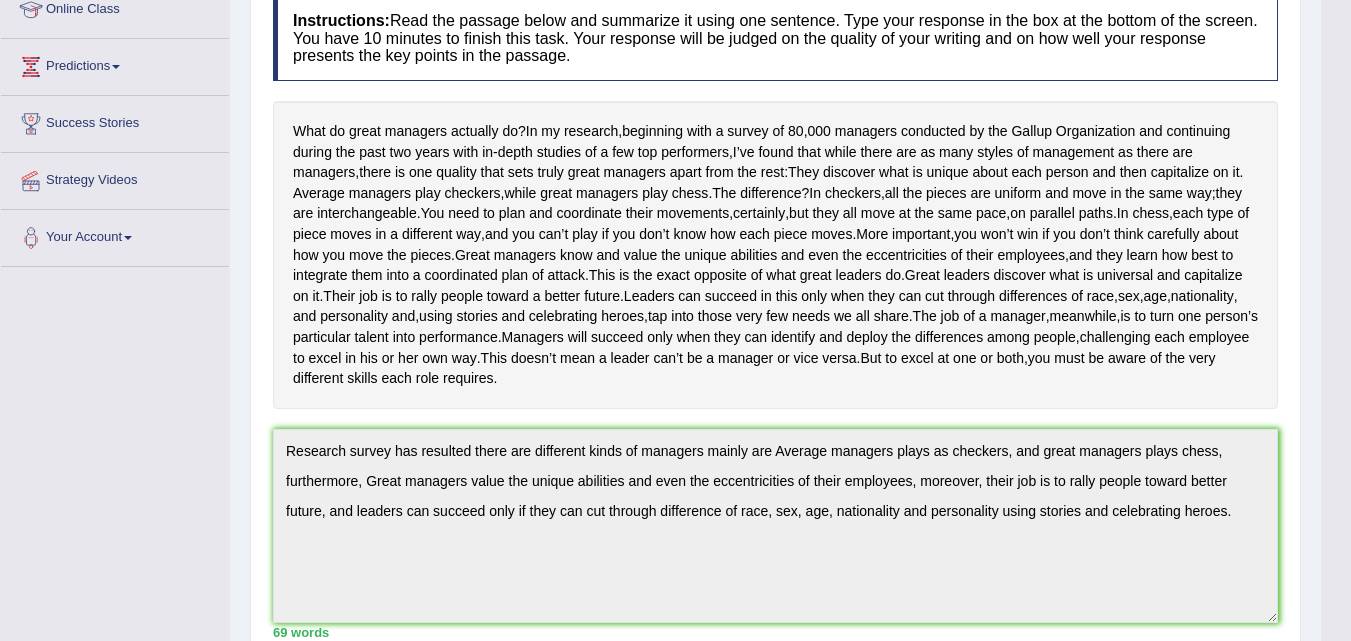 scroll, scrollTop: 0, scrollLeft: 0, axis: both 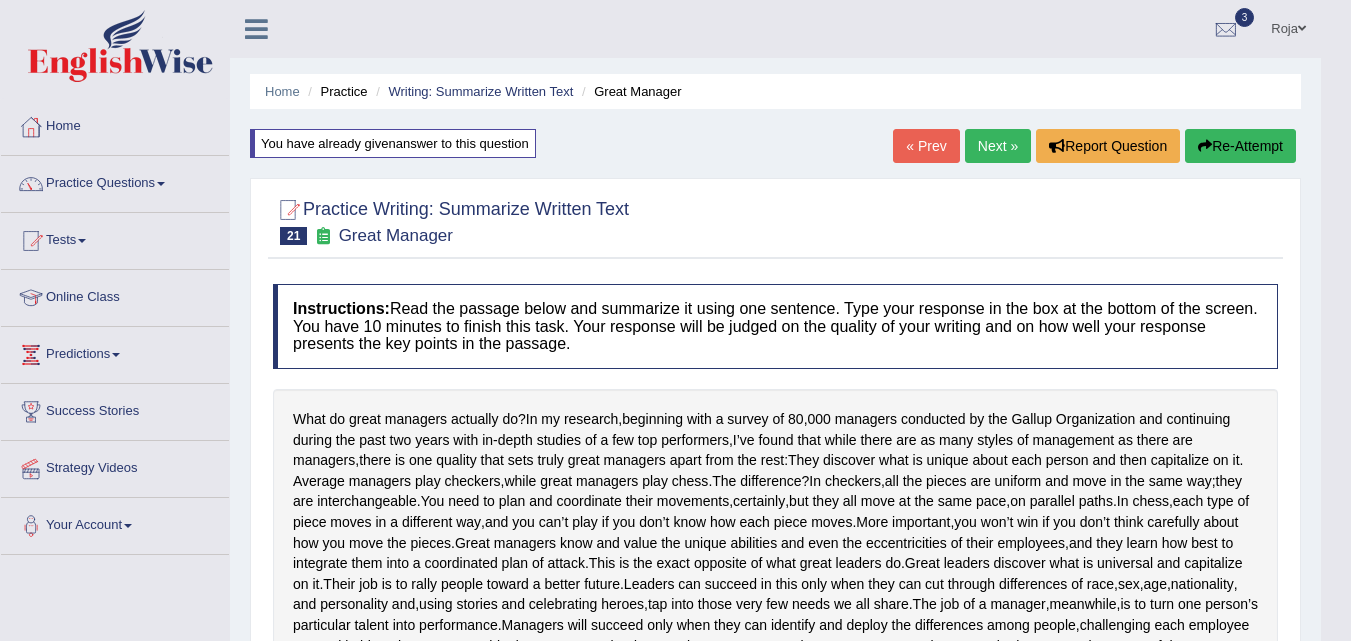 click on "Next »" at bounding box center (998, 146) 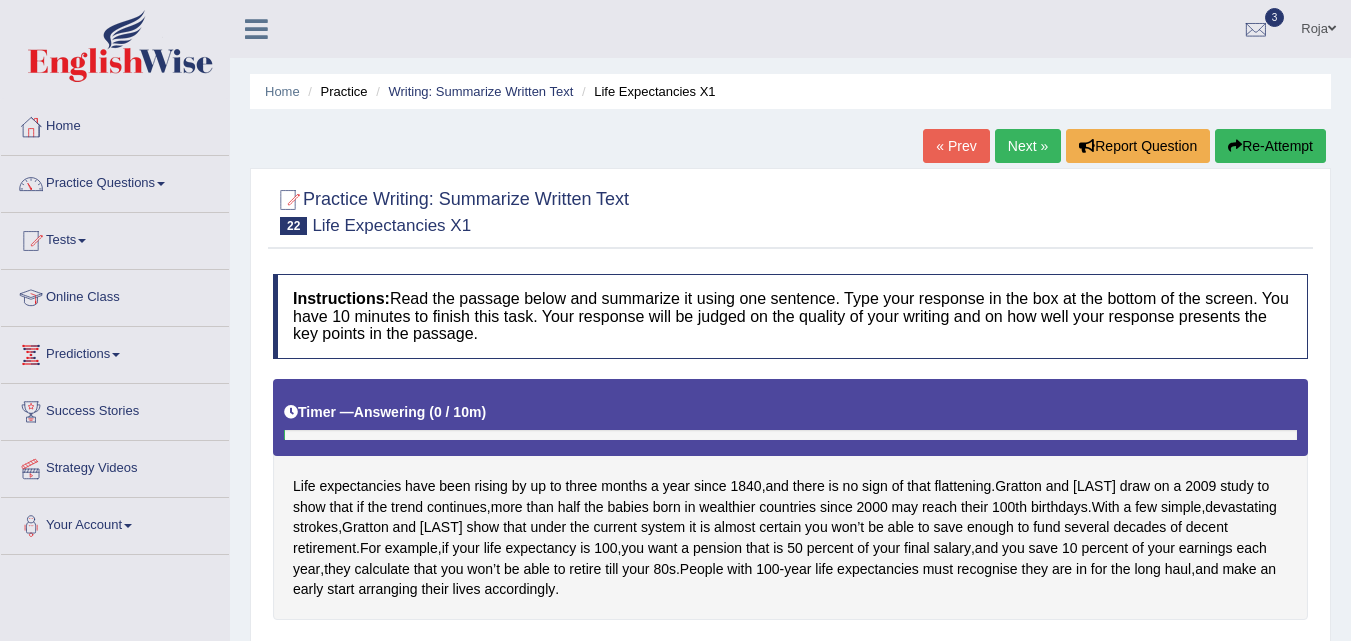 scroll, scrollTop: 0, scrollLeft: 0, axis: both 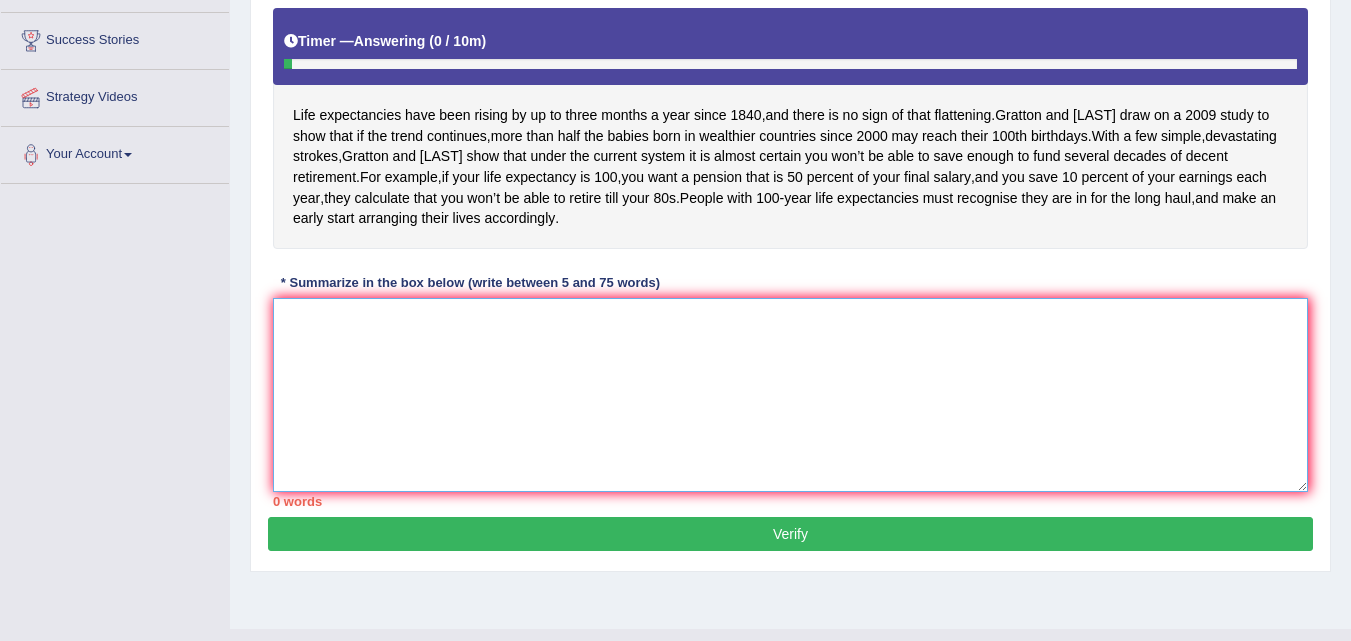 click at bounding box center [790, 395] 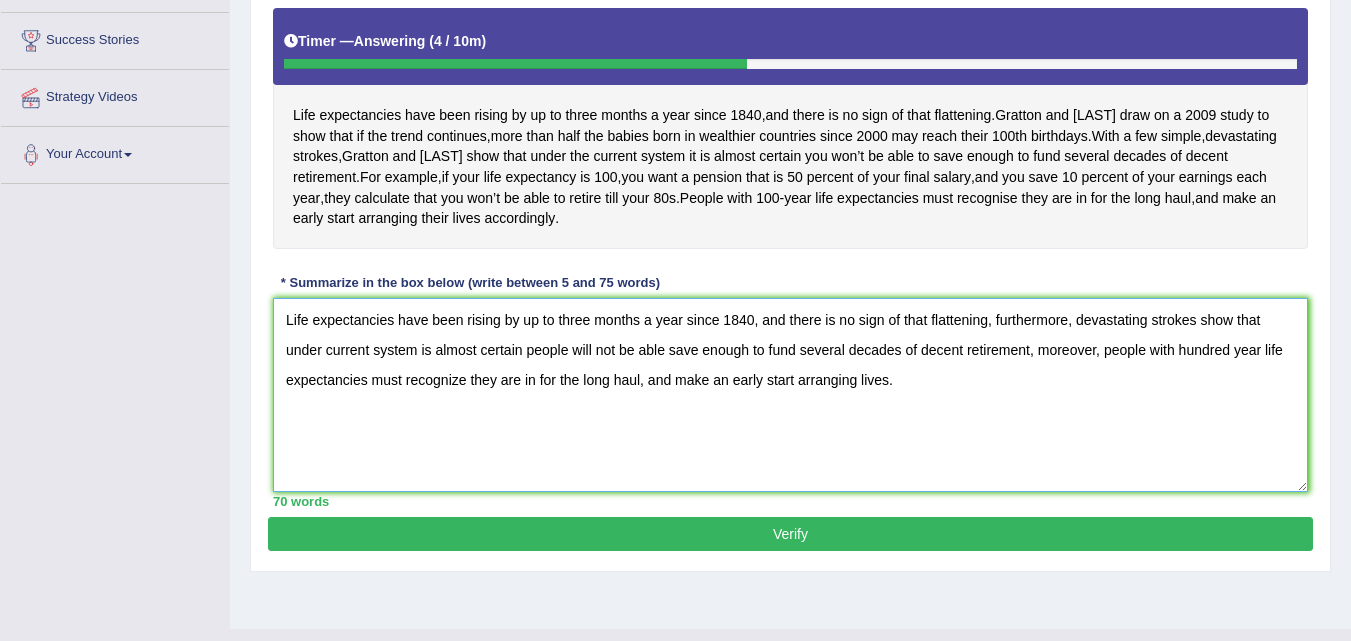 click on "Life expectancies have been rising by up to three months a year since 1840, and there is no sign of that flattening, furthermore, devastating strokes show that under current system is almost certain people will not be able save enough to fund several decades of decent retirement, moreover, people with hundred year life expectancies must recognize they are in for the long haul, and make an early start arranging lives." at bounding box center (790, 395) 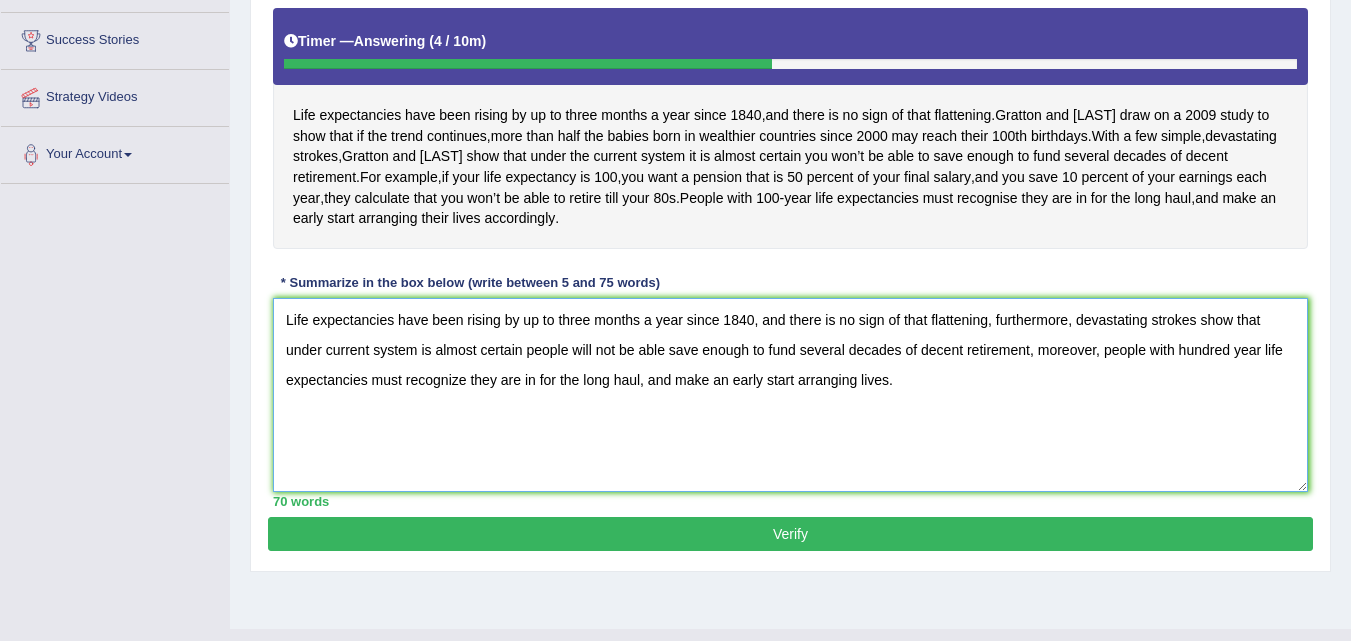 type on "Life expectancies have been rising by up to three months a year since 1840, and there is no sign of that flattening, furthermore, devastating strokes show that under current system is almost certain people will not be able save enough to fund several decades of decent retirement, moreover, people with hundred year life expectancies must recognise they are in for the long haul, and make an early start arranging lives." 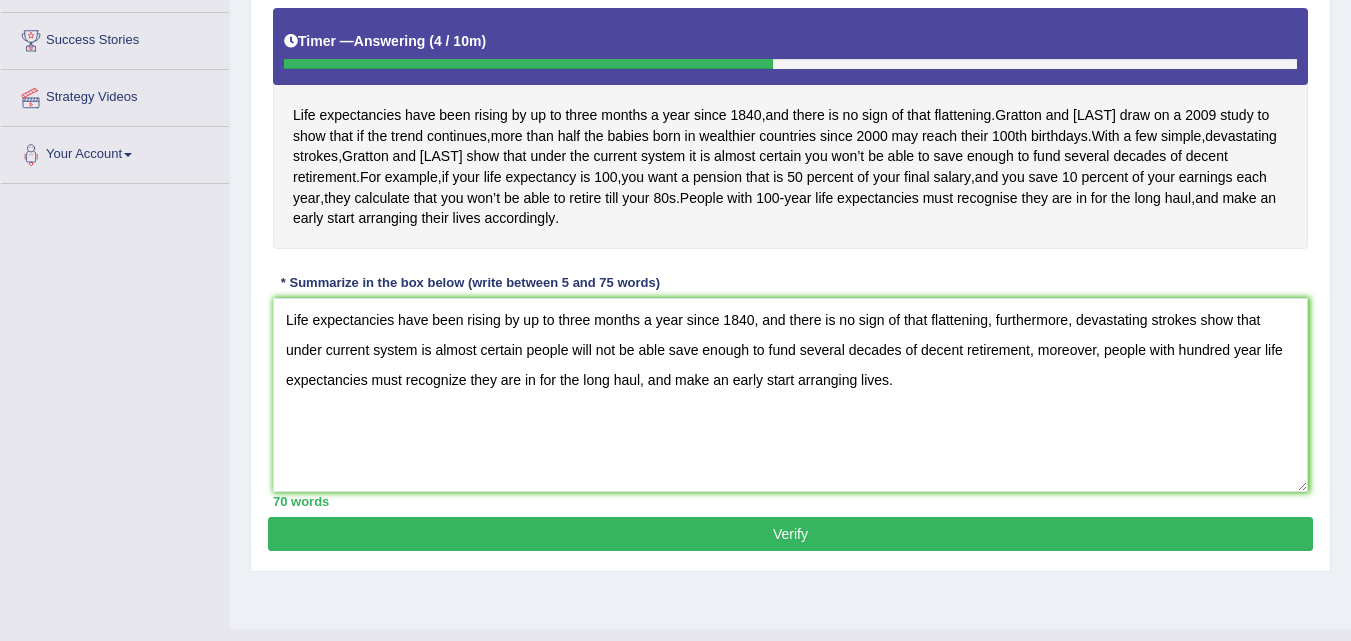 click on "Verify" at bounding box center (790, 534) 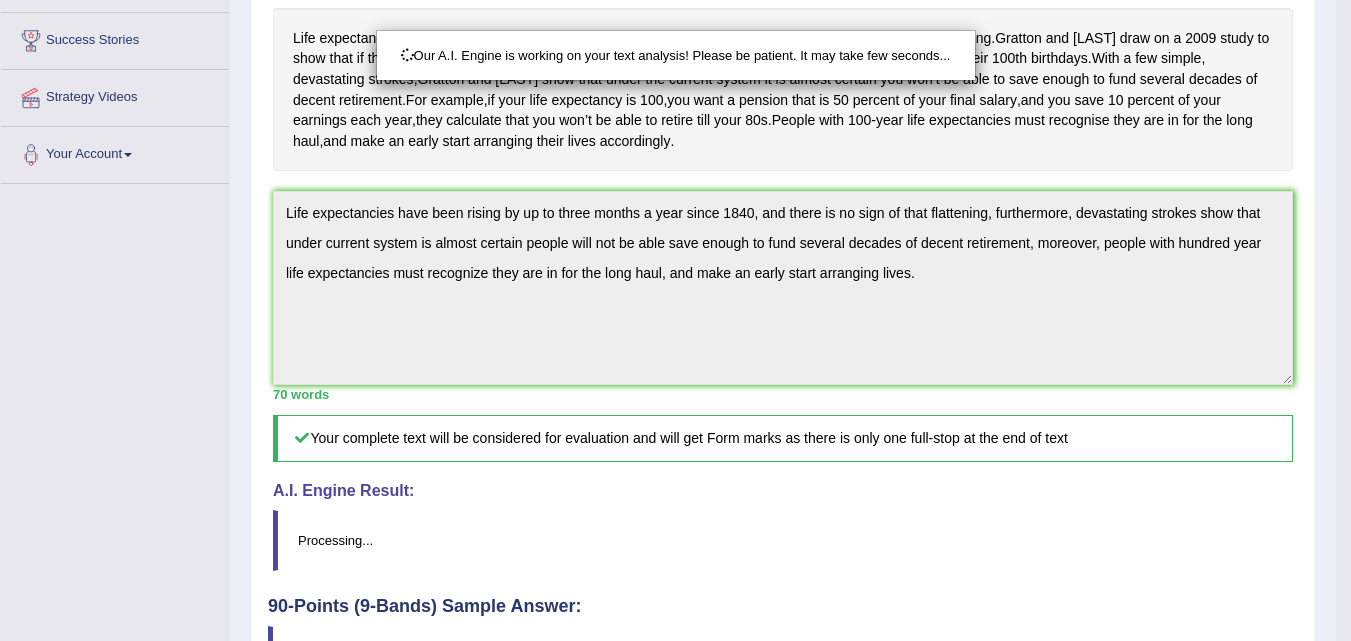 scroll, scrollTop: 625, scrollLeft: 0, axis: vertical 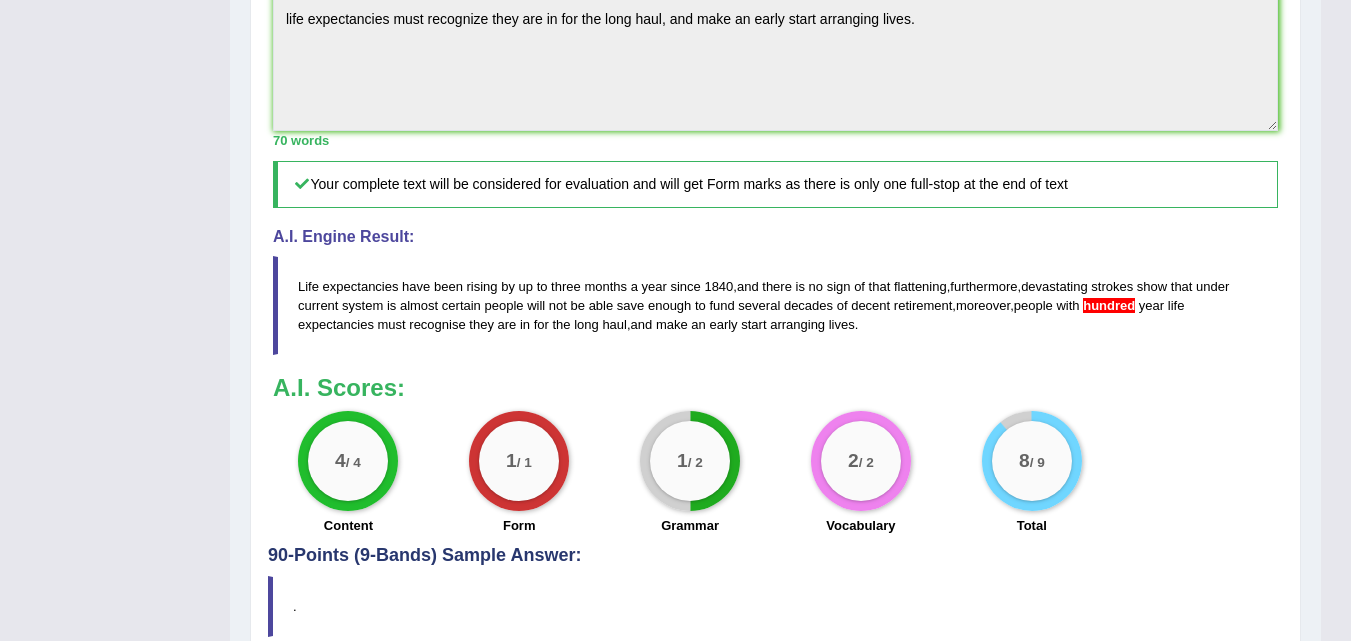drag, startPoint x: 1364, startPoint y: 331, endPoint x: 1365, endPoint y: 559, distance: 228.0022 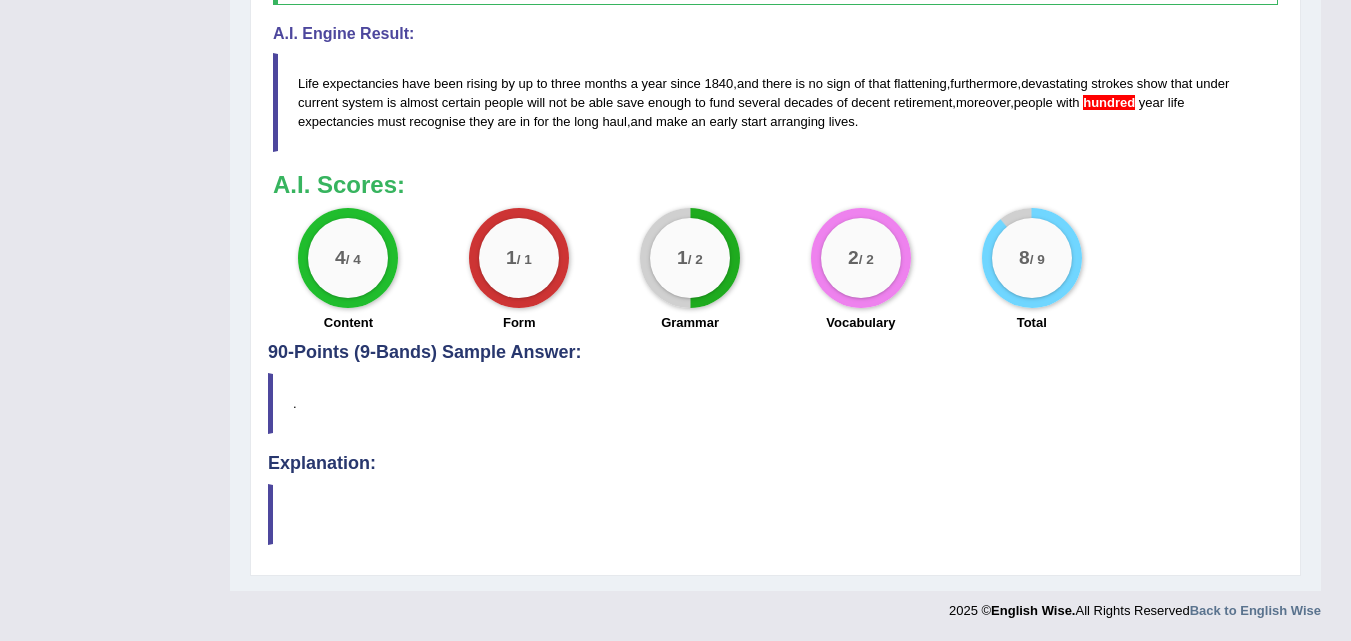 scroll, scrollTop: 0, scrollLeft: 0, axis: both 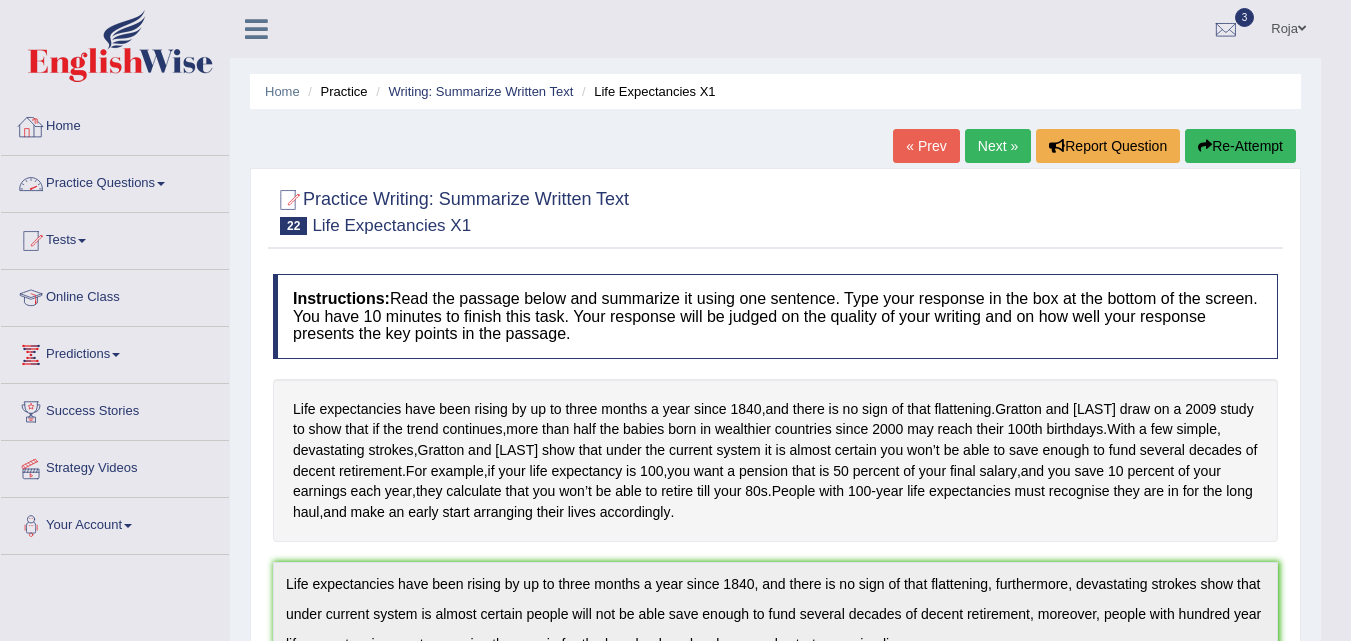 click on "Practice Questions" at bounding box center (115, 181) 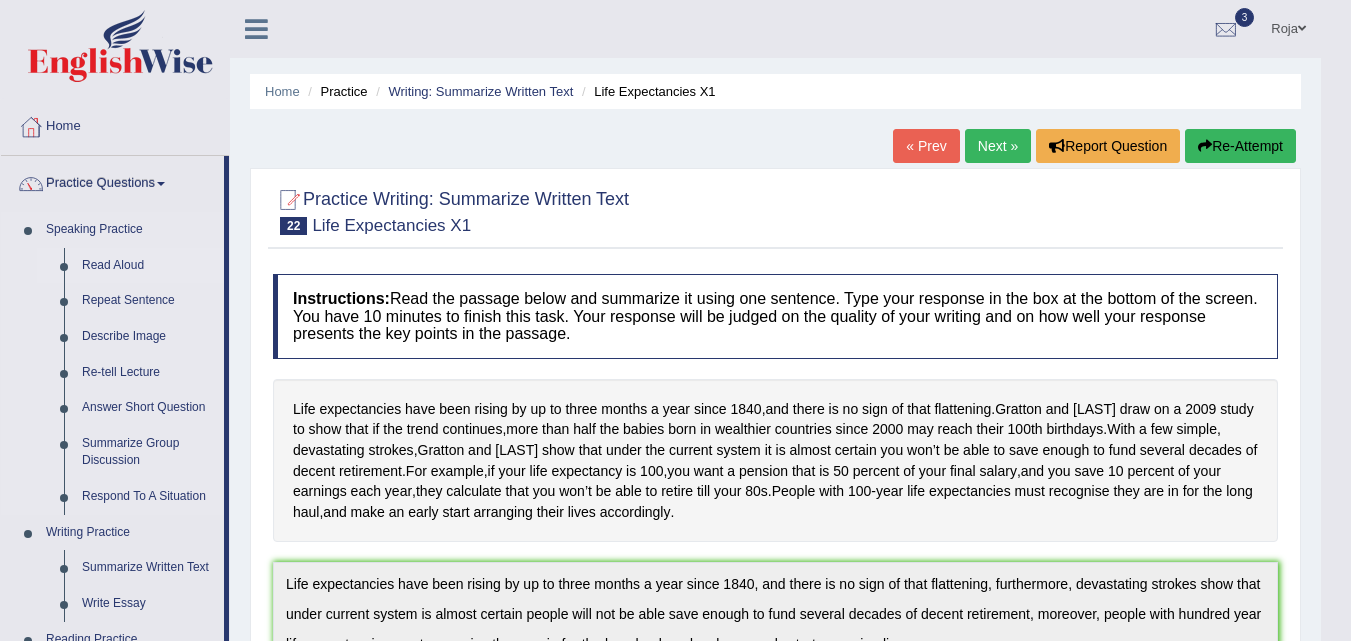 click on "Read Aloud" at bounding box center [148, 266] 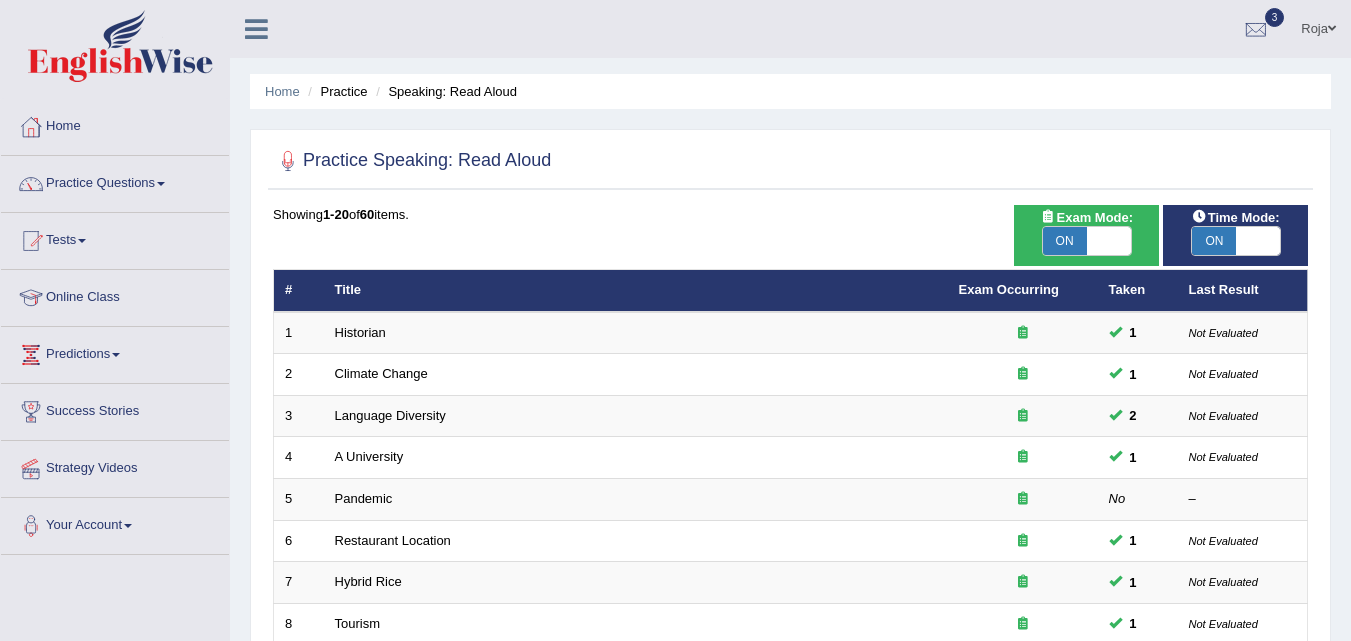 scroll, scrollTop: 0, scrollLeft: 0, axis: both 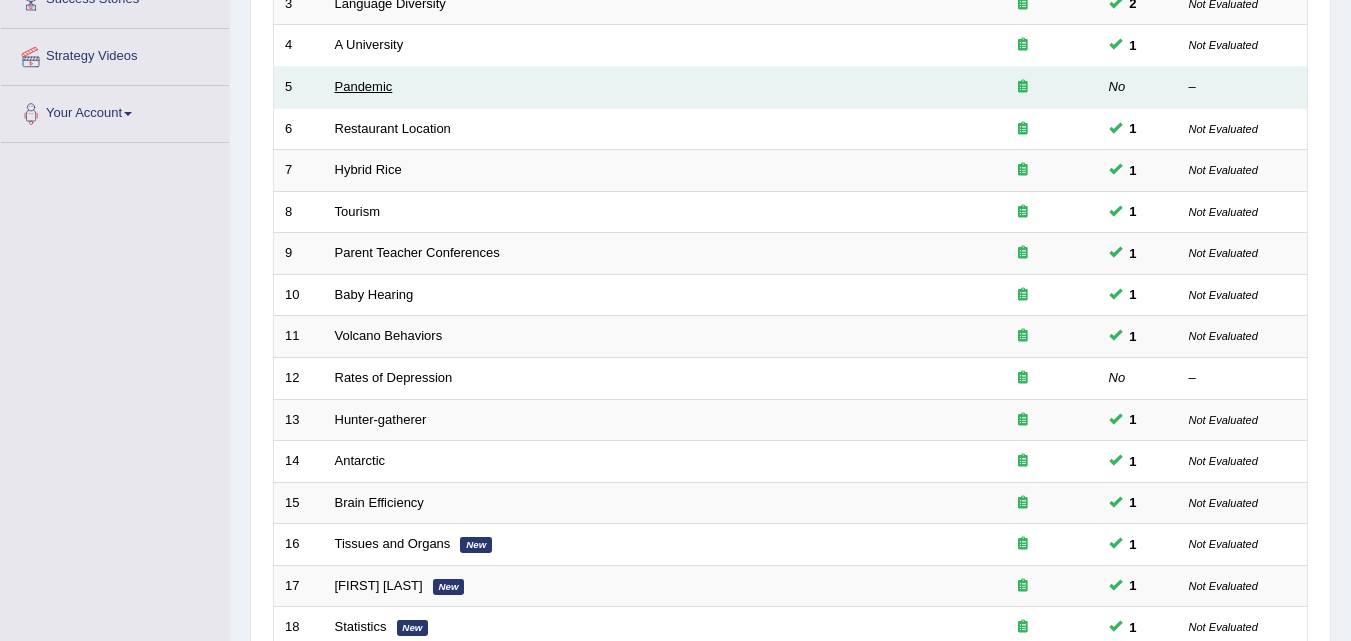 click on "Pandemic" at bounding box center [364, 86] 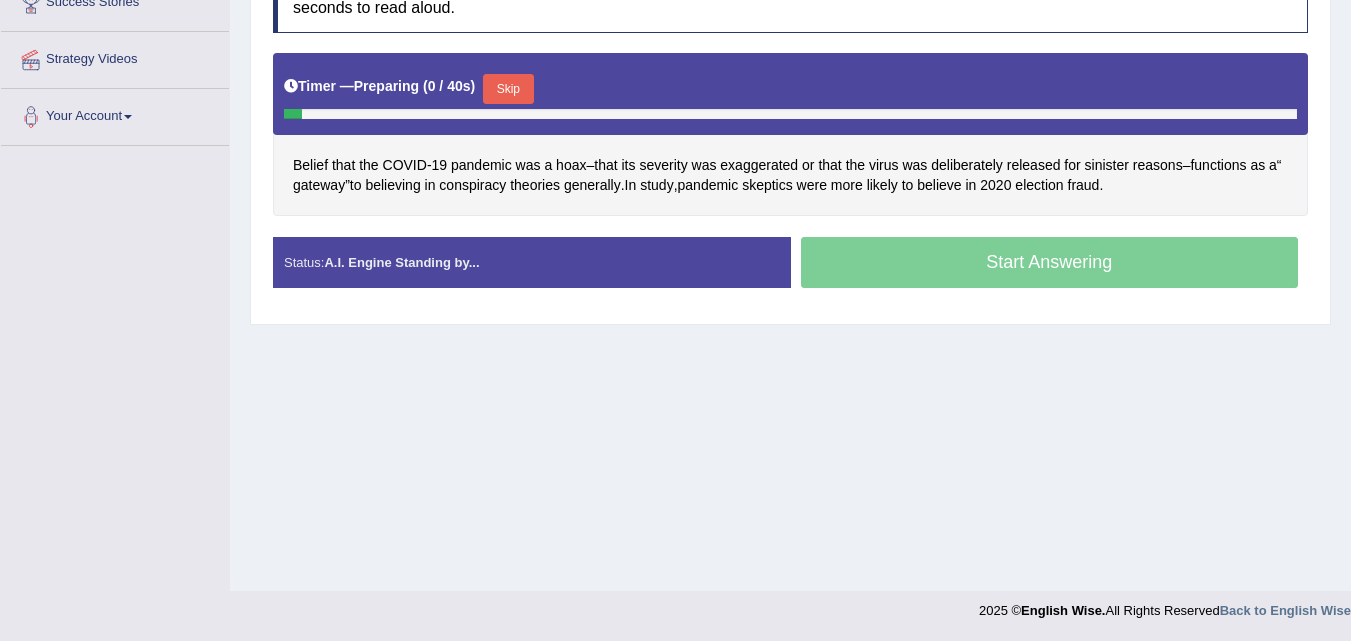 scroll, scrollTop: 409, scrollLeft: 0, axis: vertical 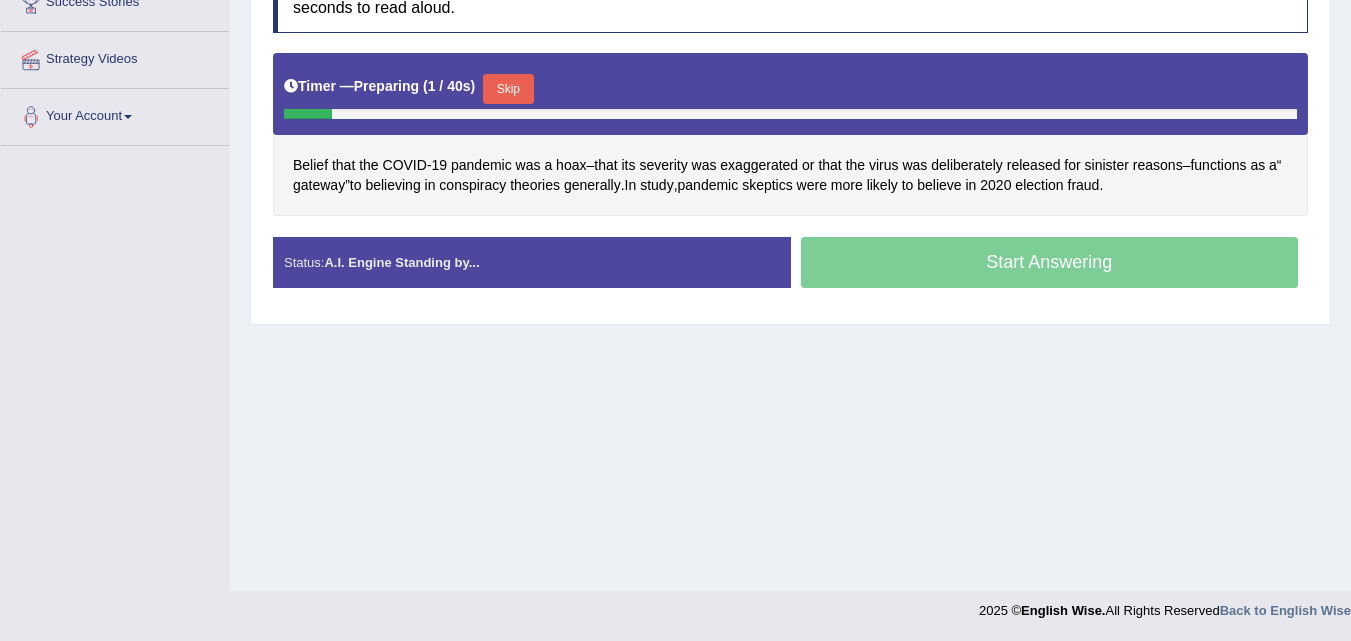 click on "Skip" at bounding box center [508, 89] 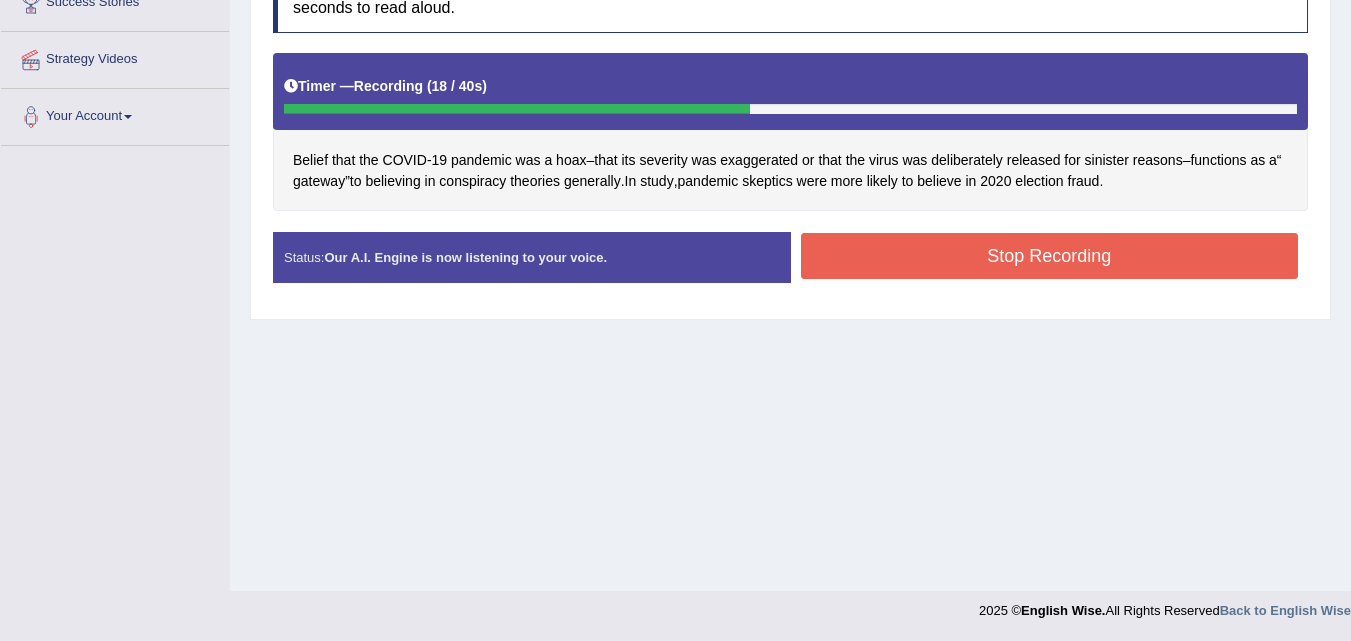 click on "Stop Recording" at bounding box center [1050, 256] 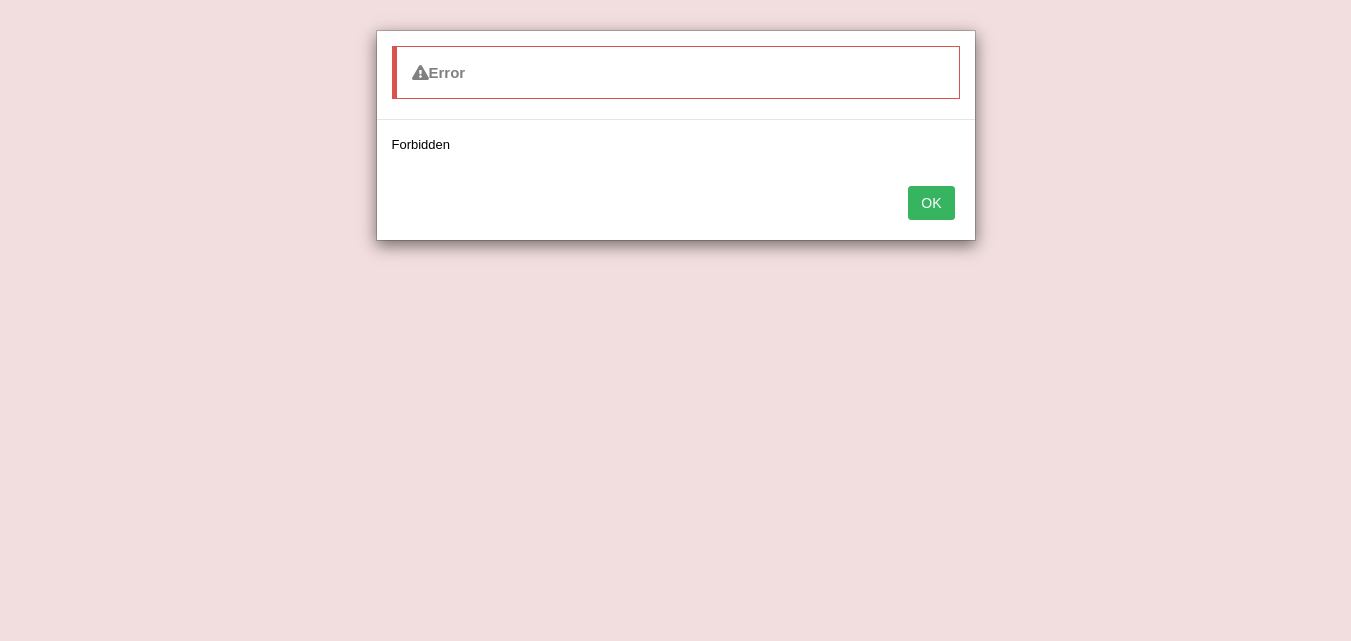 click on "OK" at bounding box center (931, 203) 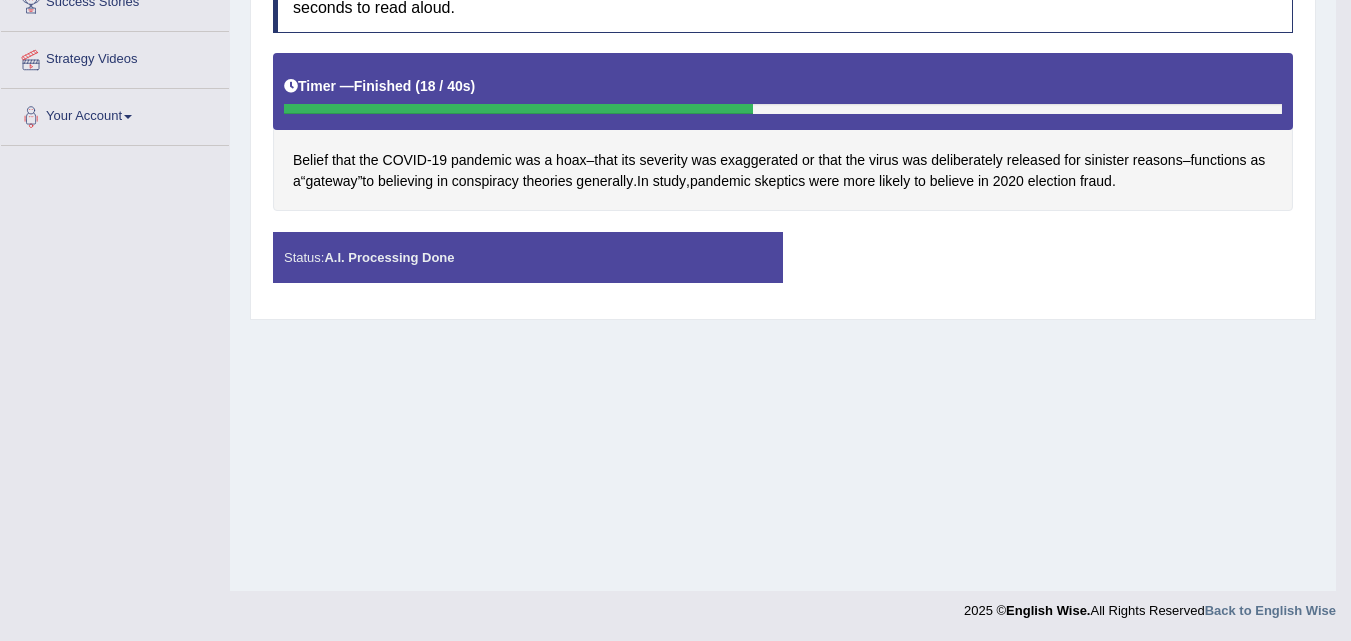 drag, startPoint x: 1350, startPoint y: 406, endPoint x: 1358, endPoint y: 343, distance: 63.505905 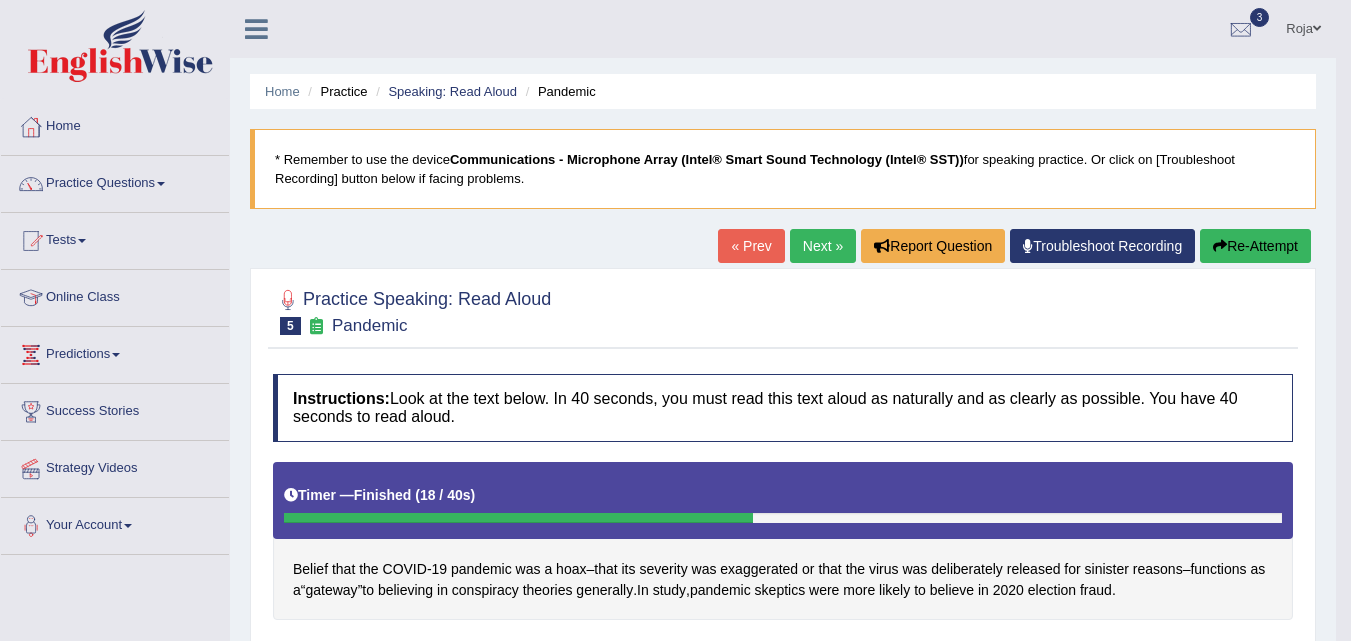 click on "« Prev Next »  Report Question  Troubleshoot Recording  Re-Attempt" at bounding box center [1017, 248] 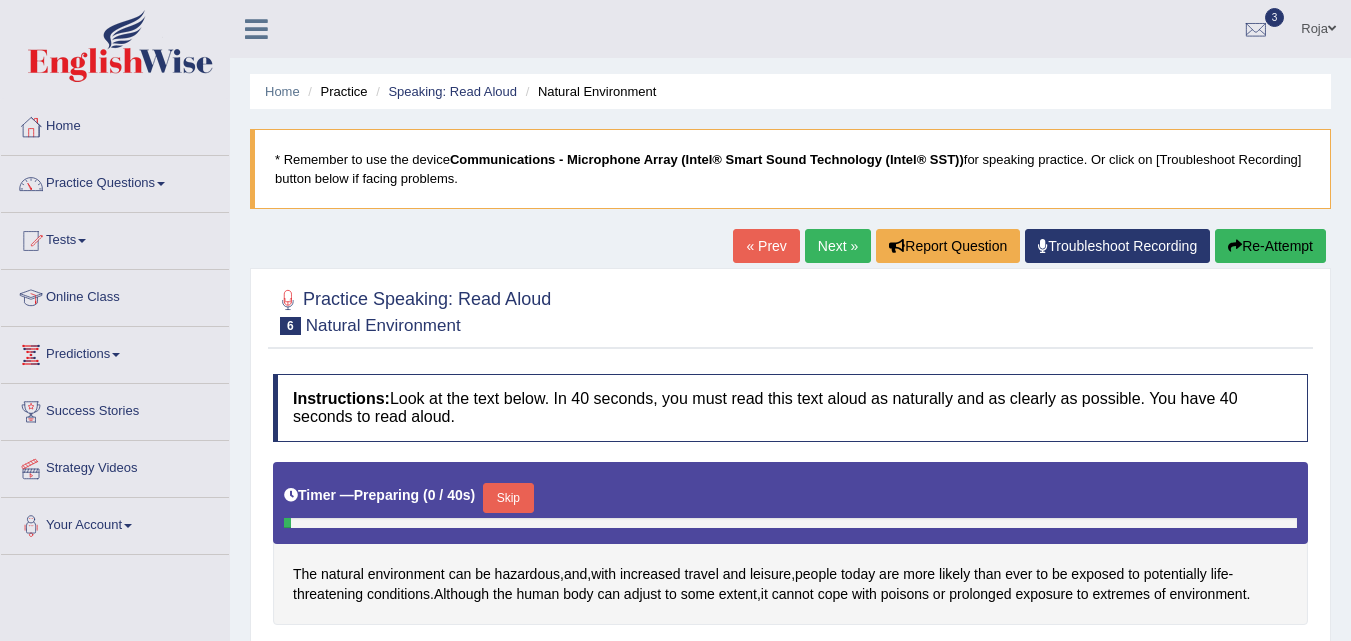 scroll, scrollTop: 366, scrollLeft: 0, axis: vertical 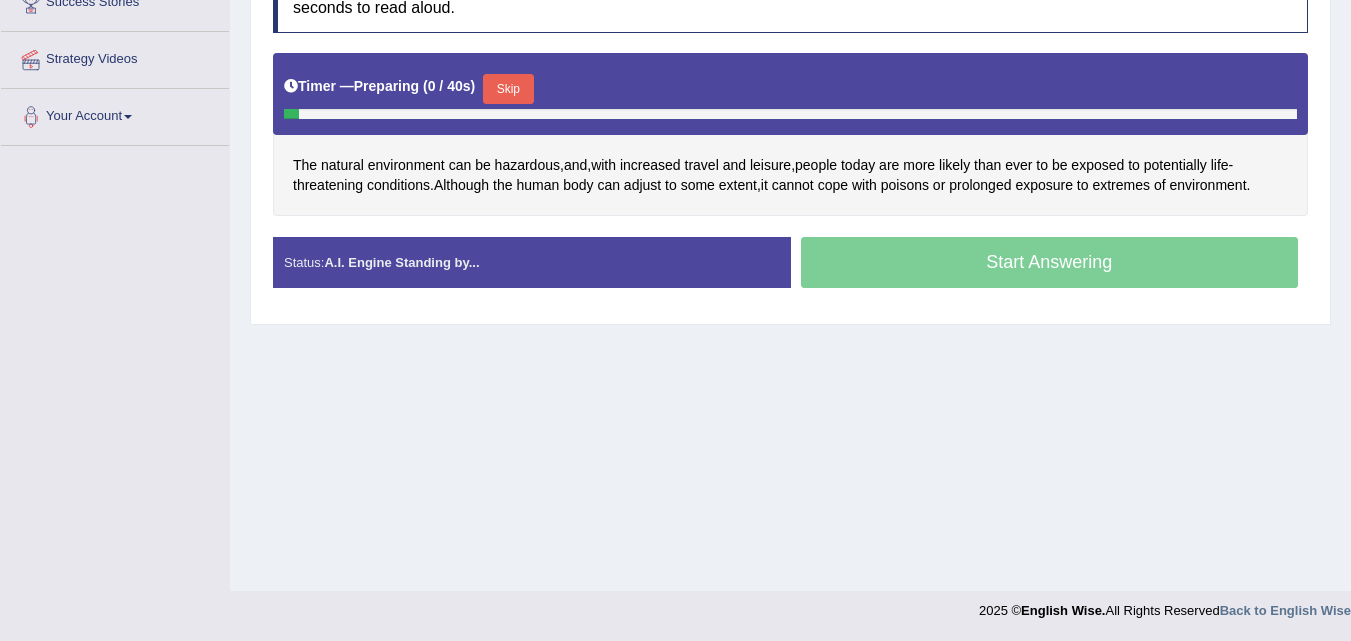 click on "Toggle navigation
Home
Practice Questions   Speaking Practice Read Aloud
Repeat Sentence
Describe Image
Re-tell Lecture
Answer Short Question
Summarize Group Discussion
Respond To A Situation
Writing Practice  Summarize Written Text
Write Essay
Reading Practice  Reading & Writing: Fill In The Blanks
Choose Multiple Answers
Re-order Paragraphs
Fill In The Blanks
Choose Single Answer
Listening Practice  Summarize Spoken Text
Highlight Incorrect Words
Highlight Correct Summary
Select Missing Word
Choose Single Answer
Choose Multiple Answers
Fill In The Blanks
Write From Dictation
Pronunciation
Tests
Take Mock Test" at bounding box center [675, -89] 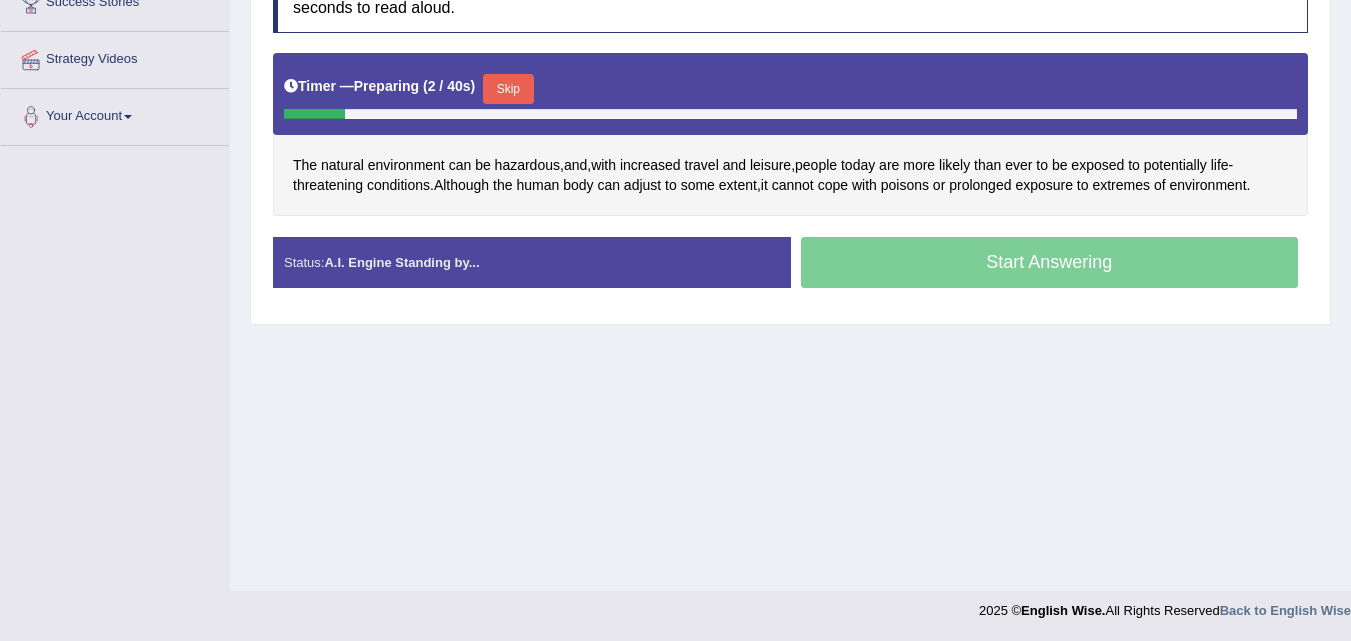 click on "Skip" at bounding box center [508, 89] 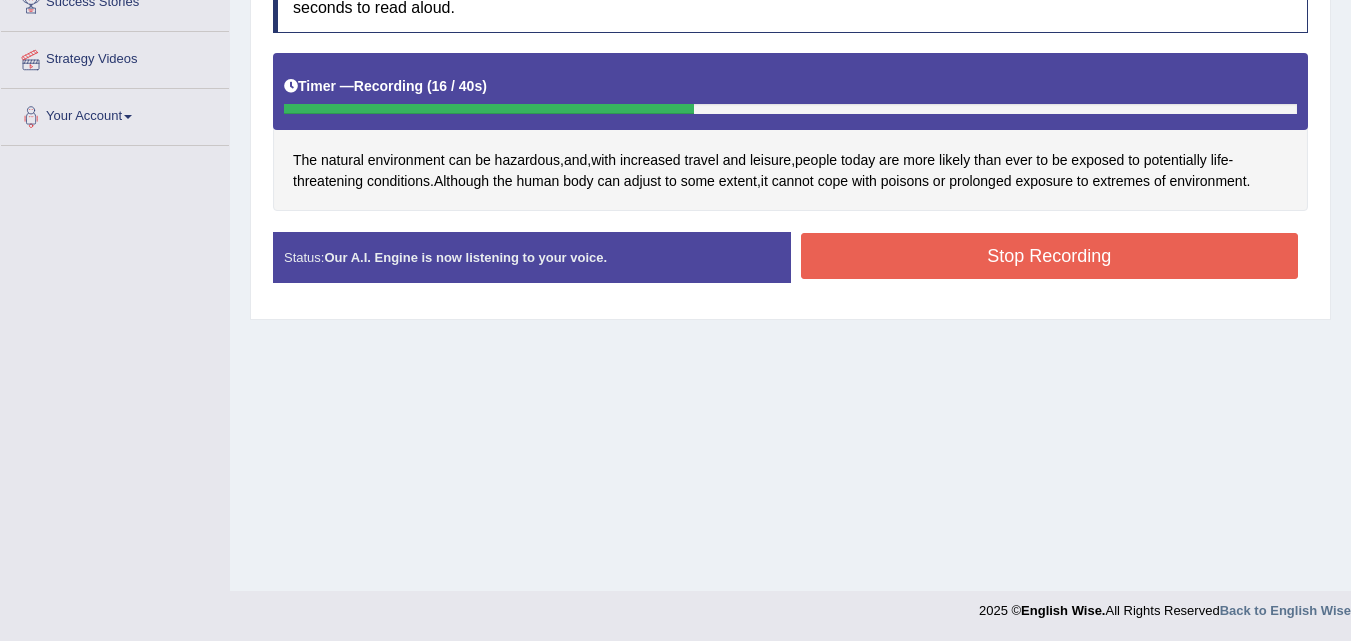 click on "Stop Recording" at bounding box center (1050, 256) 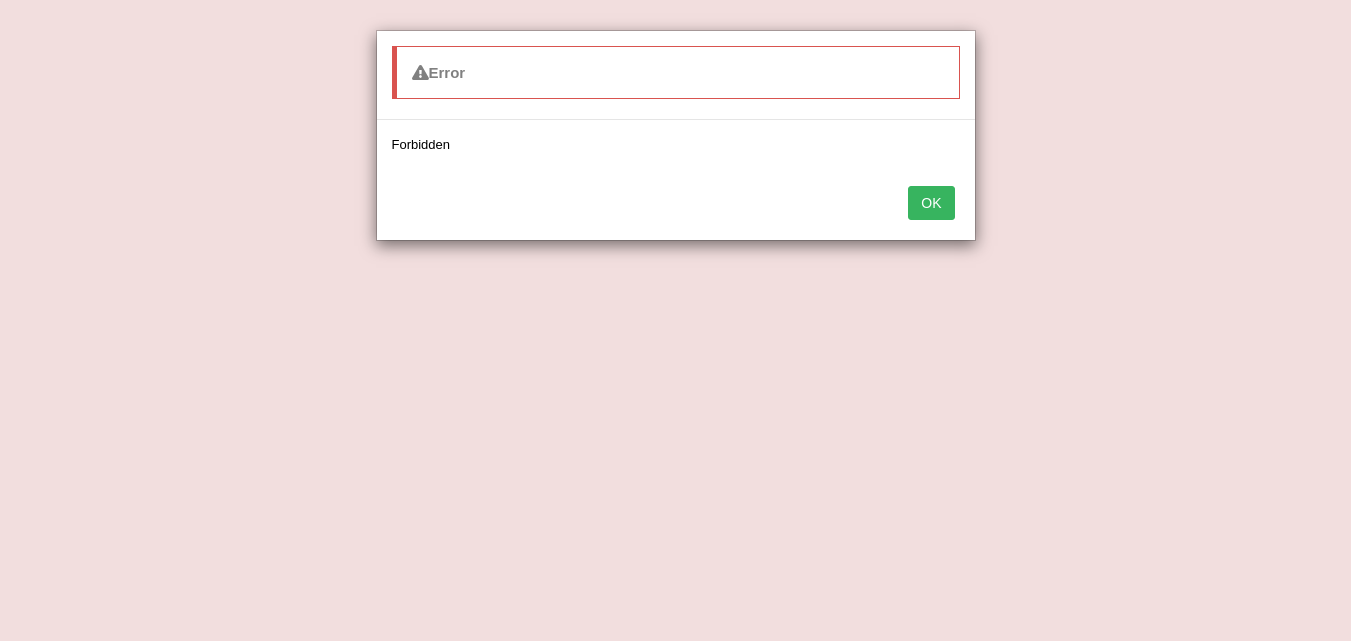 click on "OK" at bounding box center [676, 205] 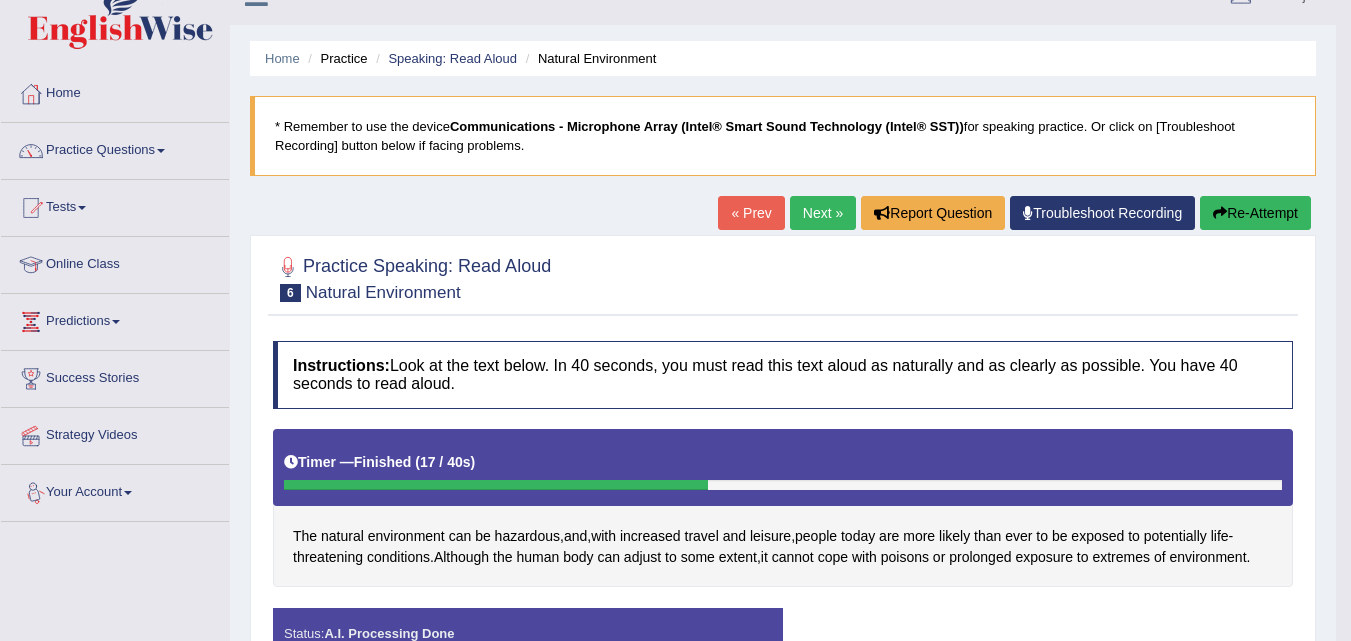 scroll, scrollTop: 31, scrollLeft: 0, axis: vertical 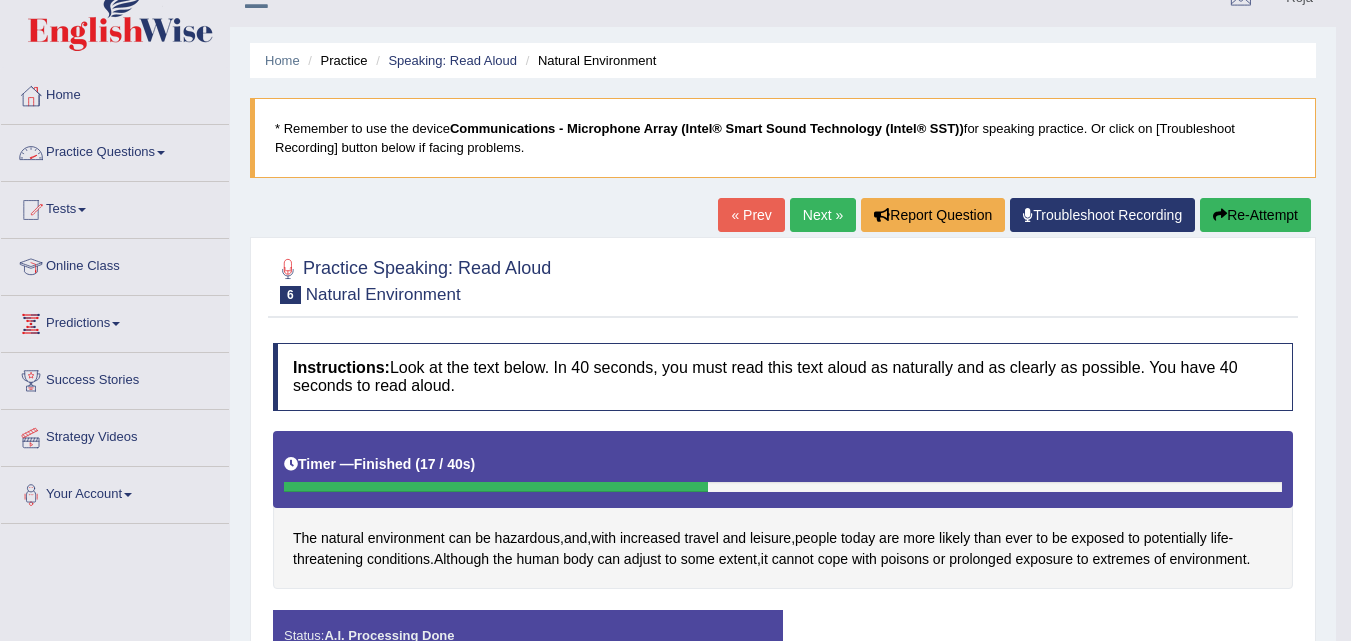 click on "Practice Questions" at bounding box center (115, 150) 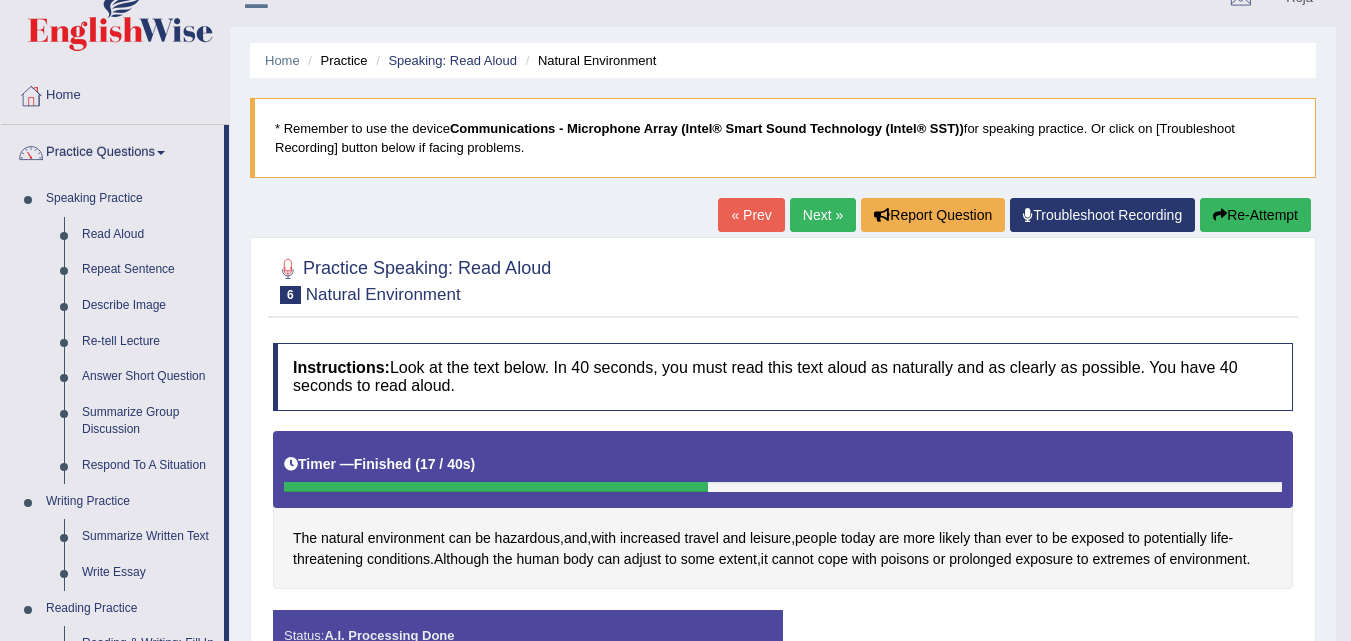 drag, startPoint x: 1342, startPoint y: 190, endPoint x: 1365, endPoint y: 207, distance: 28.600698 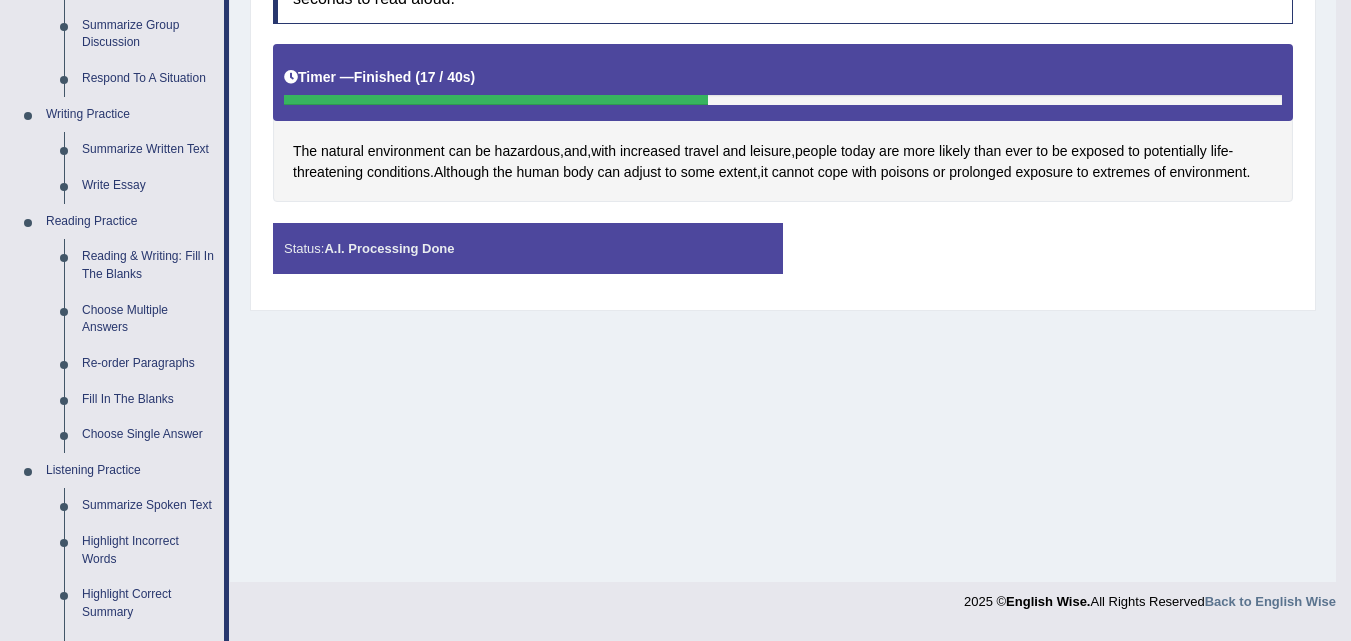 scroll, scrollTop: 415, scrollLeft: 0, axis: vertical 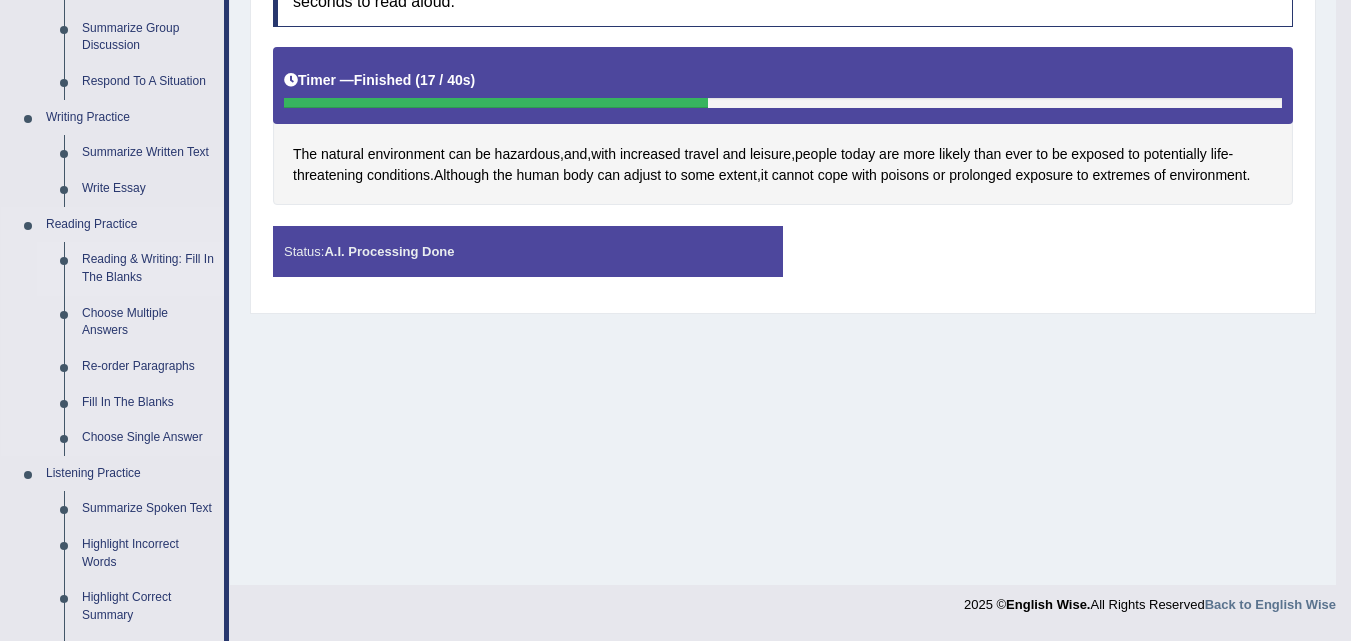 click on "Reading & Writing: Fill In The Blanks" at bounding box center [148, 268] 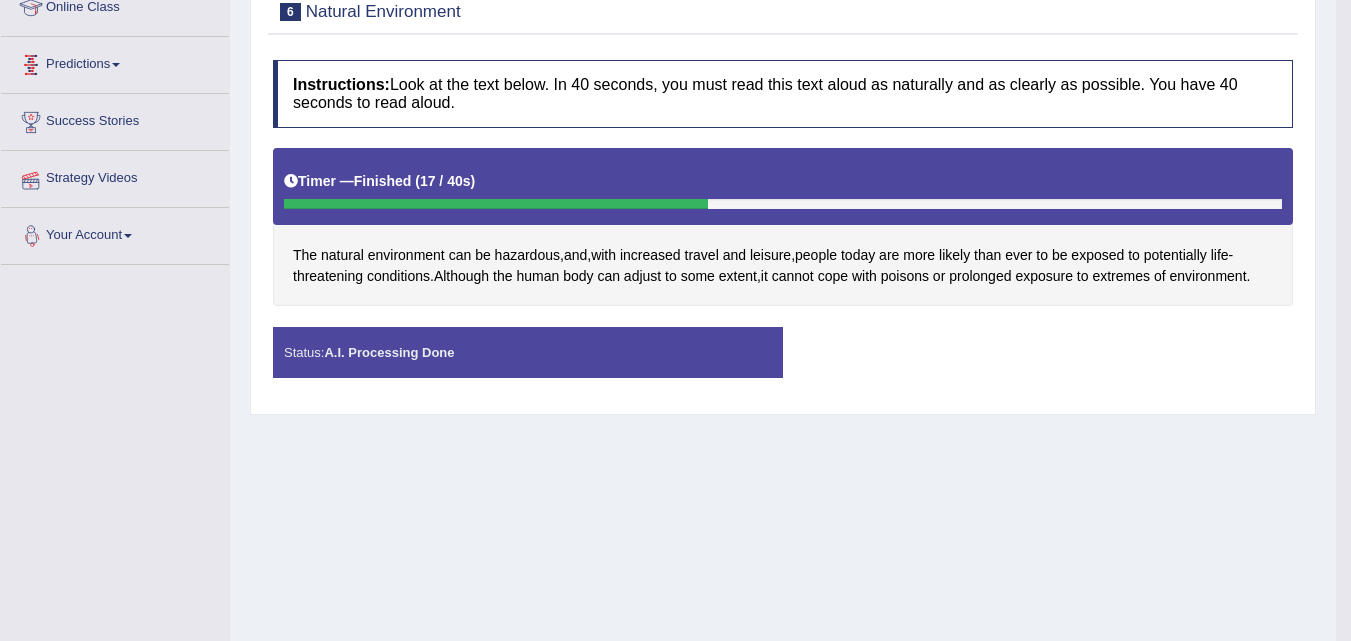 scroll, scrollTop: 409, scrollLeft: 0, axis: vertical 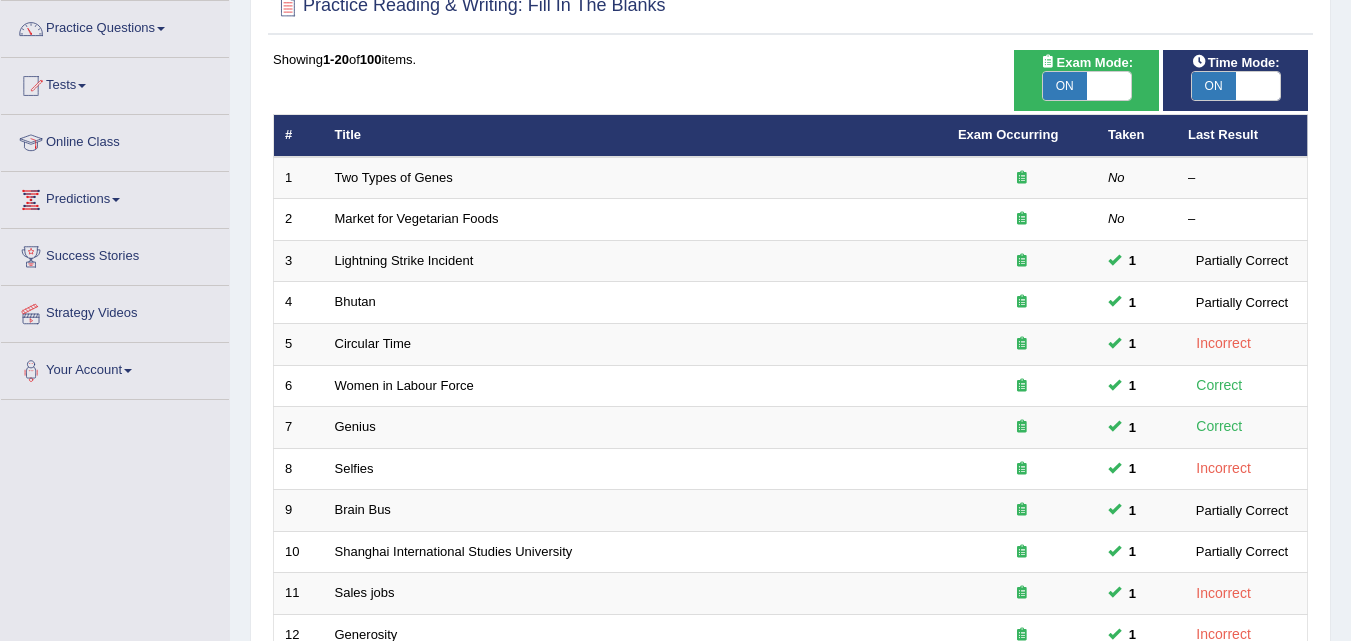 click on "Toggle navigation
Home
Practice Questions   Speaking Practice Read Aloud
Repeat Sentence
Describe Image
Re-tell Lecture
Answer Short Question
Summarize Group Discussion
Respond To A Situation
Writing Practice  Summarize Written Text
Write Essay
Reading Practice  Reading & Writing: Fill In The Blanks
Choose Multiple Answers
Re-order Paragraphs
Fill In The Blanks
Choose Single Answer
Listening Practice  Summarize Spoken Text
Highlight Incorrect Words
Highlight Correct Summary
Select Missing Word
Choose Single Answer
Choose Multiple Answers
Fill In The Blanks
Write From Dictation
Pronunciation
Tests
Take Mock Test" at bounding box center [675, 165] 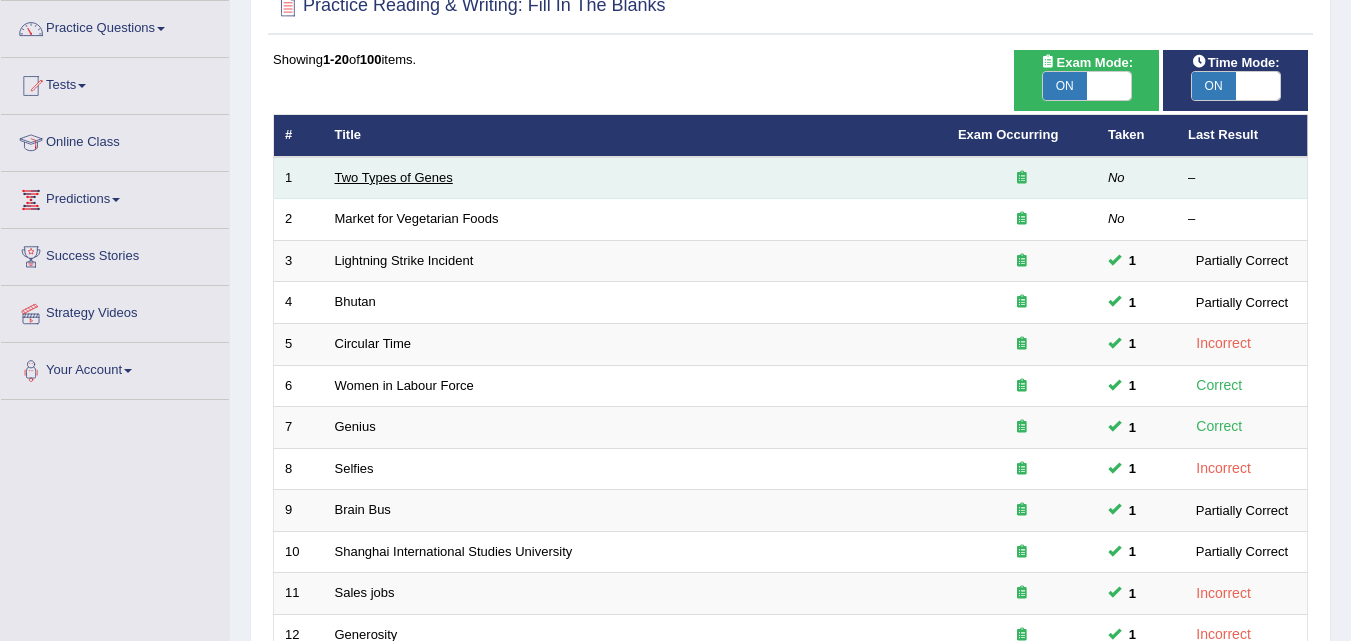 click on "Two Types of Genes" at bounding box center (394, 177) 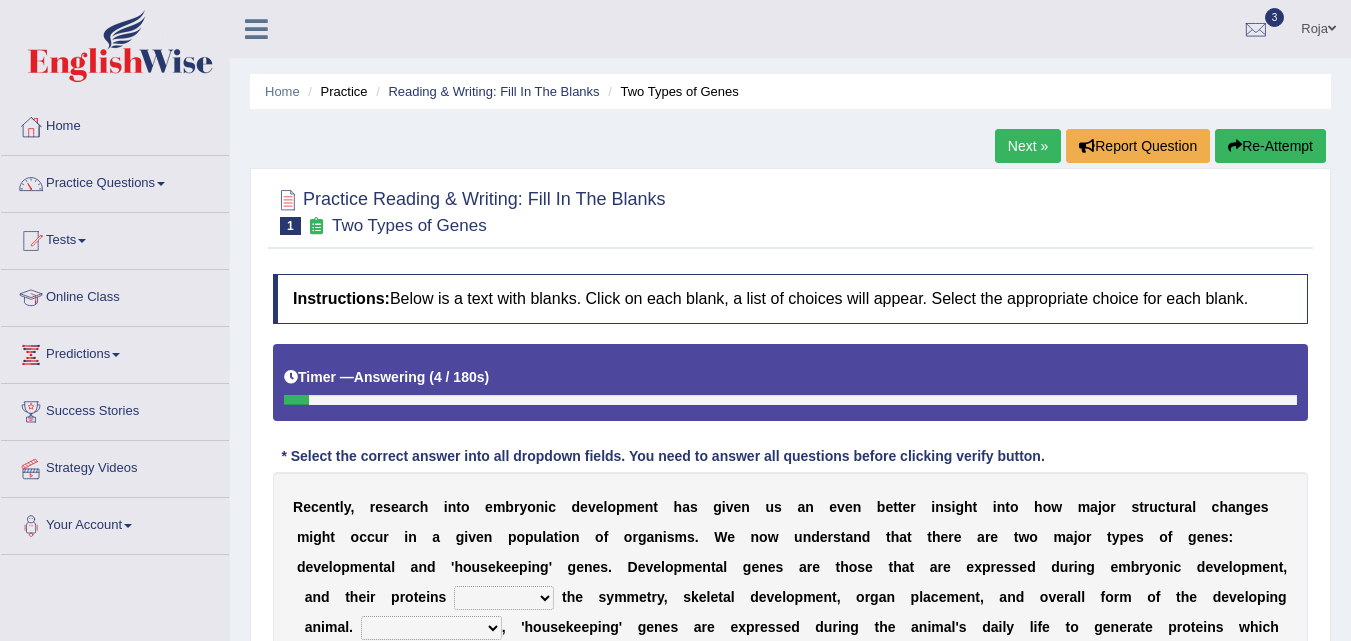 scroll, scrollTop: 409, scrollLeft: 0, axis: vertical 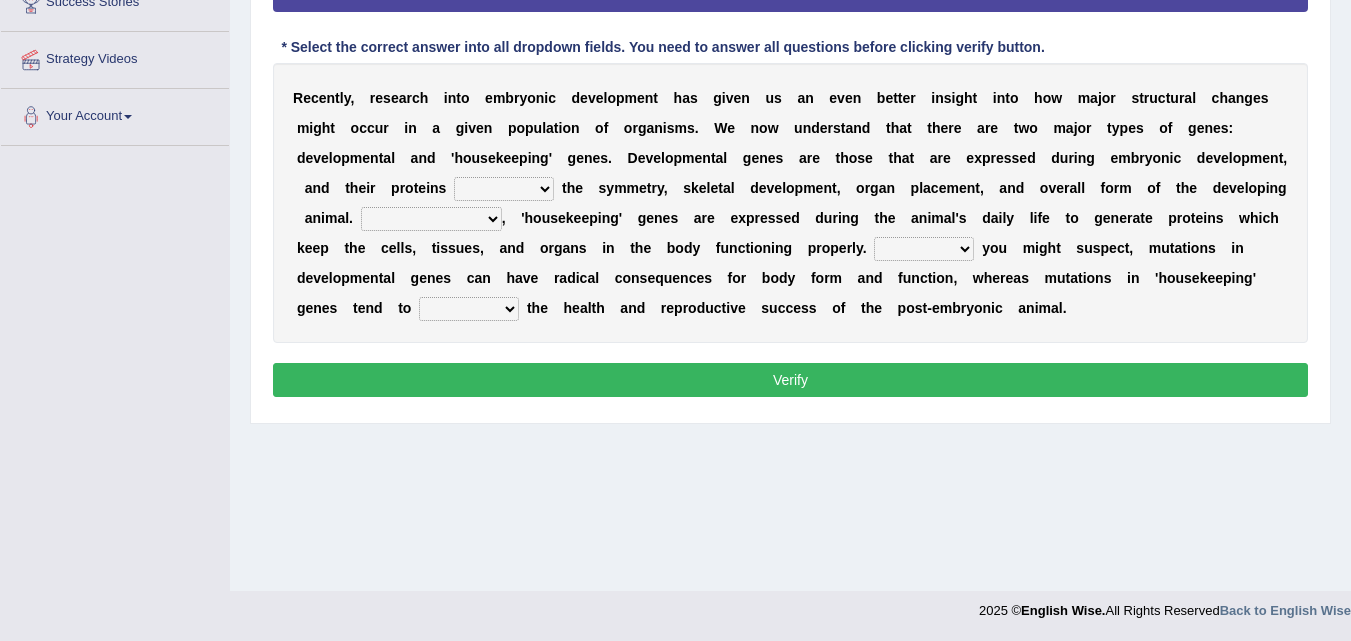 click on "R e c e n t l y ,       r e s e a r c h       i n t o       e m b r y o n i c       d e v e l o p m e n t       h a s       g i v e n       u s       a n       e v e n       b e t t e r       i n s i g h t       i n t o       h o w       m a j o r       s t r u c t u r a l       c h a n g e s       m i g h t       o c c u r       i n       a       g i v e n       p o p u l a t i o n       o f       o r g a n i s m s .       W e       n o w       u n d e r s t a n d       t h a t       t h e r e       a r e       t w o       m a j o r       t y p e s       o f       g e n e s :       d e v e l o p m e n t a l       a n d       ' h o u s e k e e p i n g '       g e n e s .       D e v e l o p m e n t a l       g e n e s       a r e       t h o s e       t h a t       a r e       e x p r e s s e d       d u r i n g       e m b r y o n i c       d e v e l o p m e n t ,       a n d       t h e i r       p r o t" at bounding box center (790, 203) 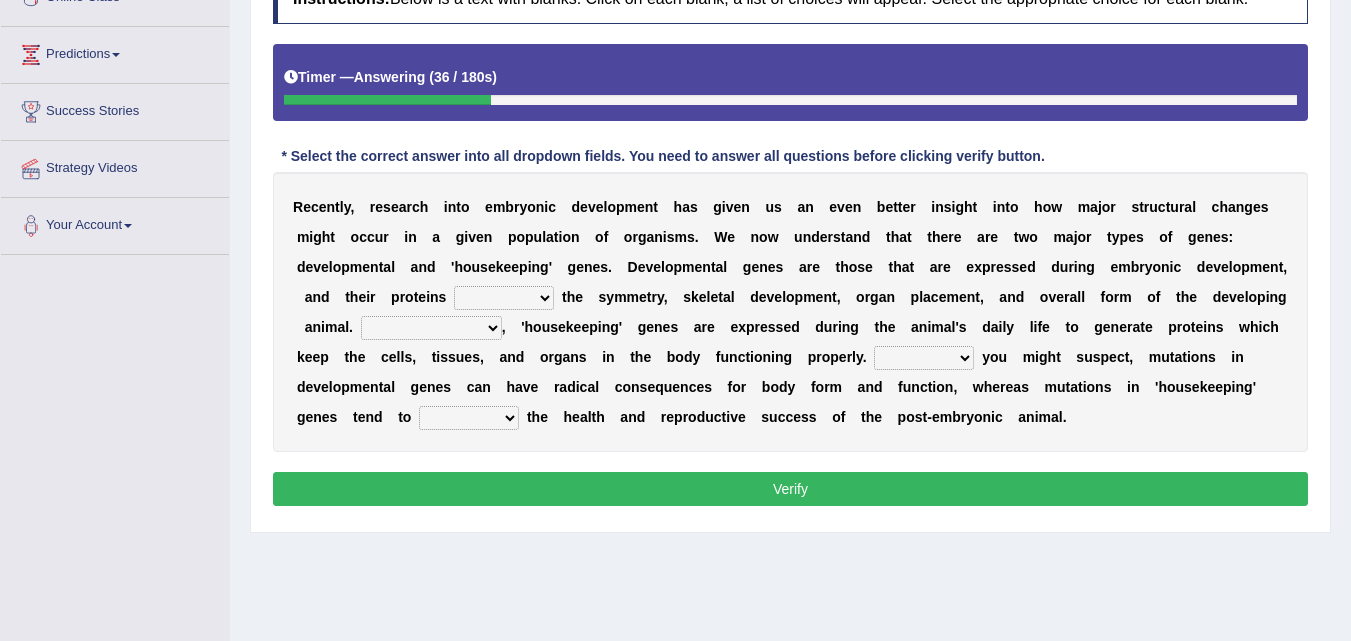 scroll, scrollTop: 295, scrollLeft: 0, axis: vertical 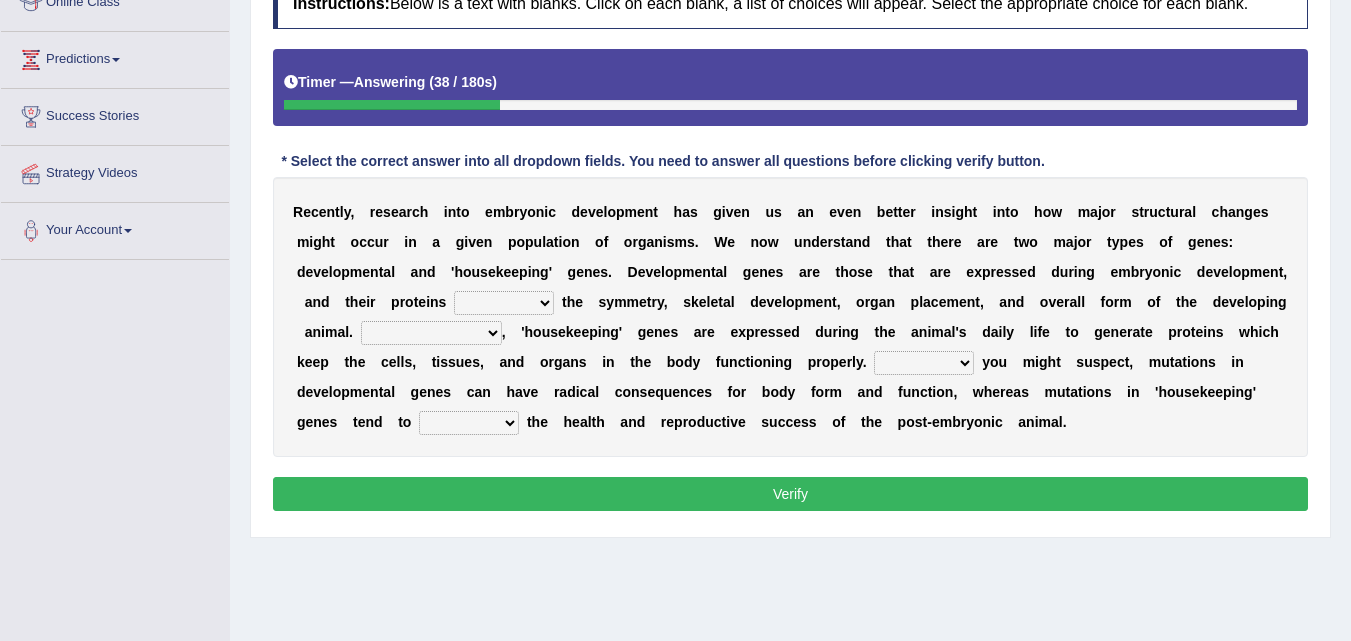 click on "push control hold elevate" at bounding box center [504, 303] 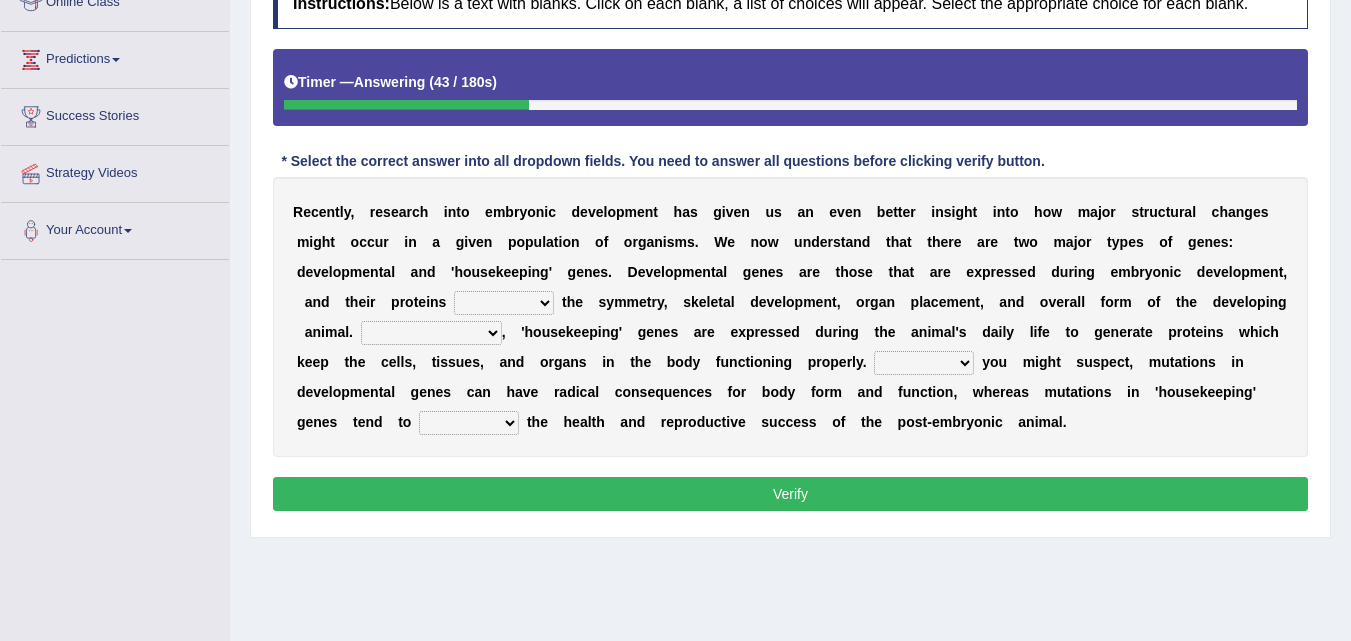 select on "elevate" 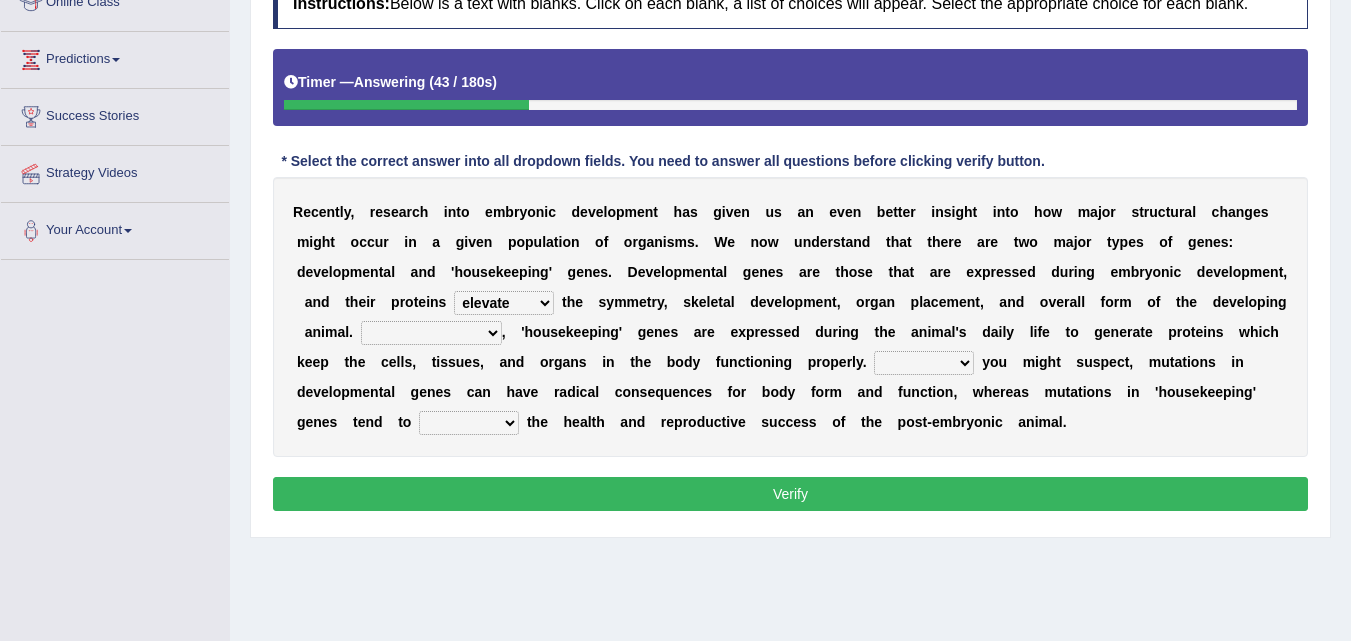 click on "push control hold elevate" at bounding box center (504, 303) 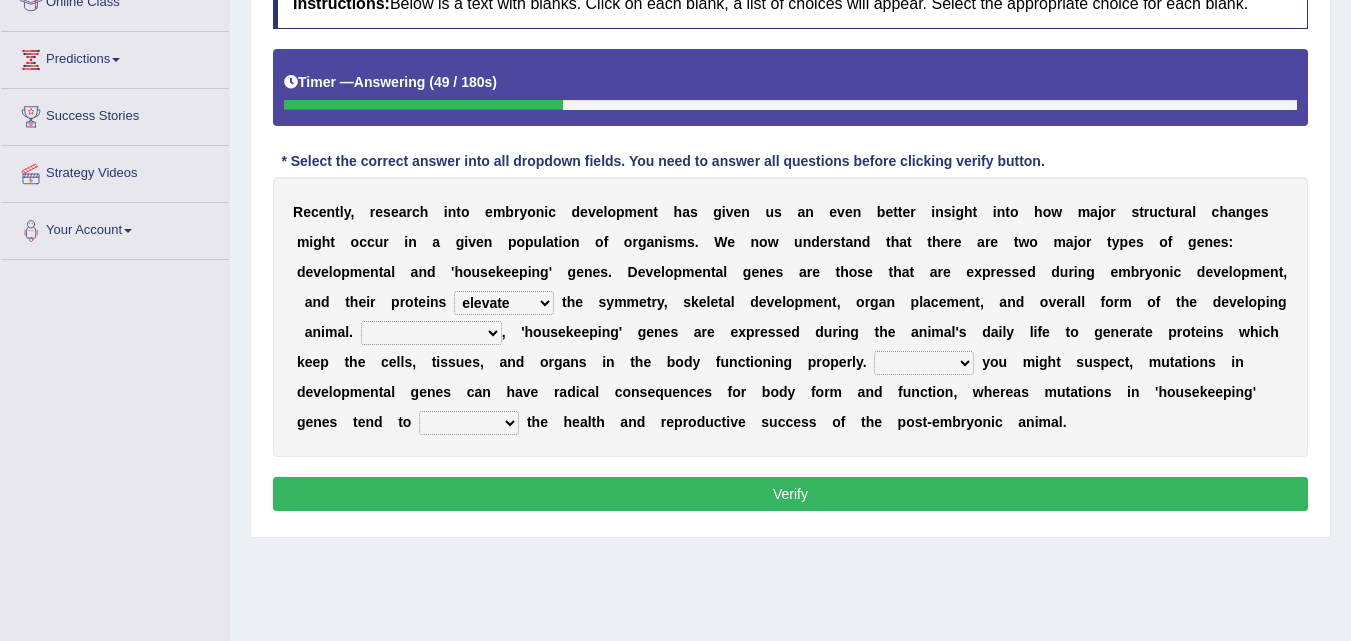 click on "Correspondingly Inclusively Conversely In contrast" at bounding box center (431, 333) 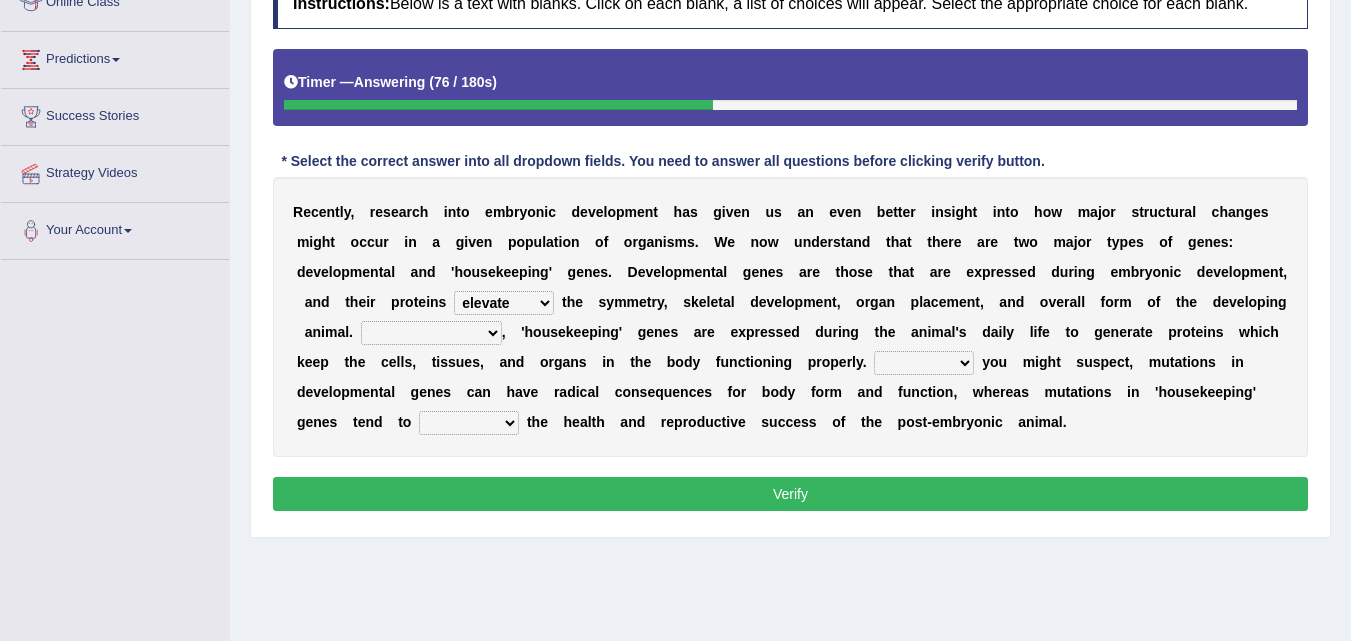 select on "Conversely" 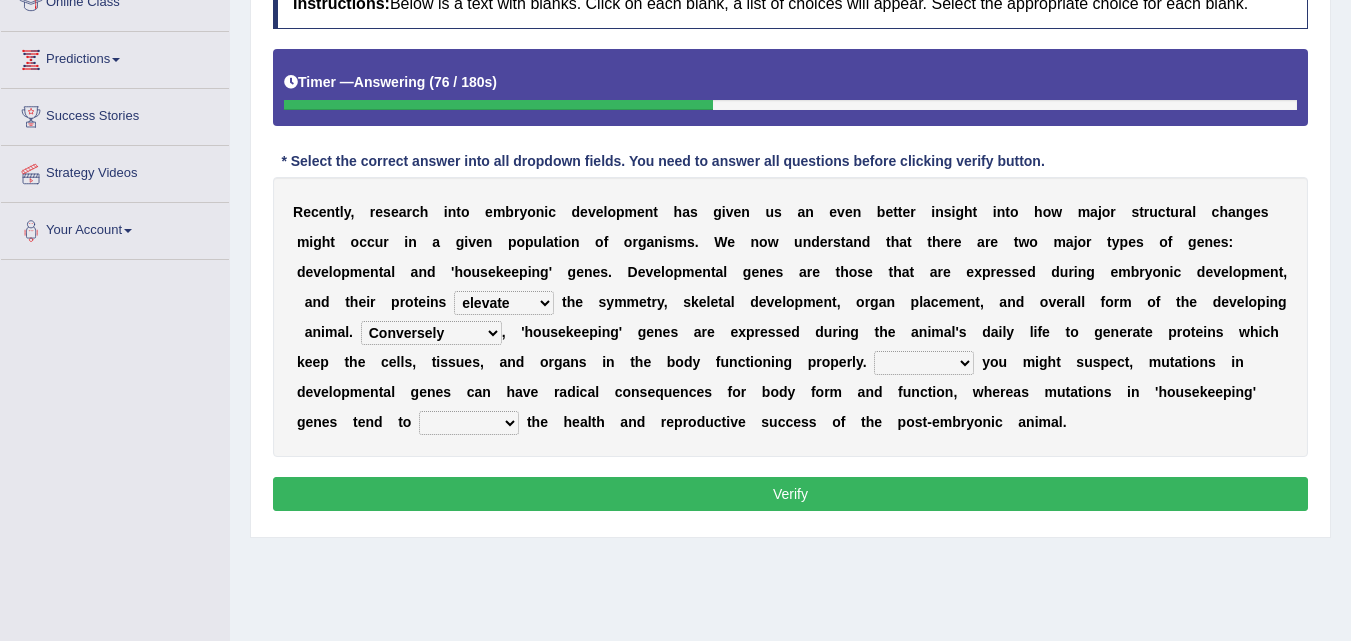 click on "Correspondingly Inclusively Conversely In contrast" at bounding box center [431, 333] 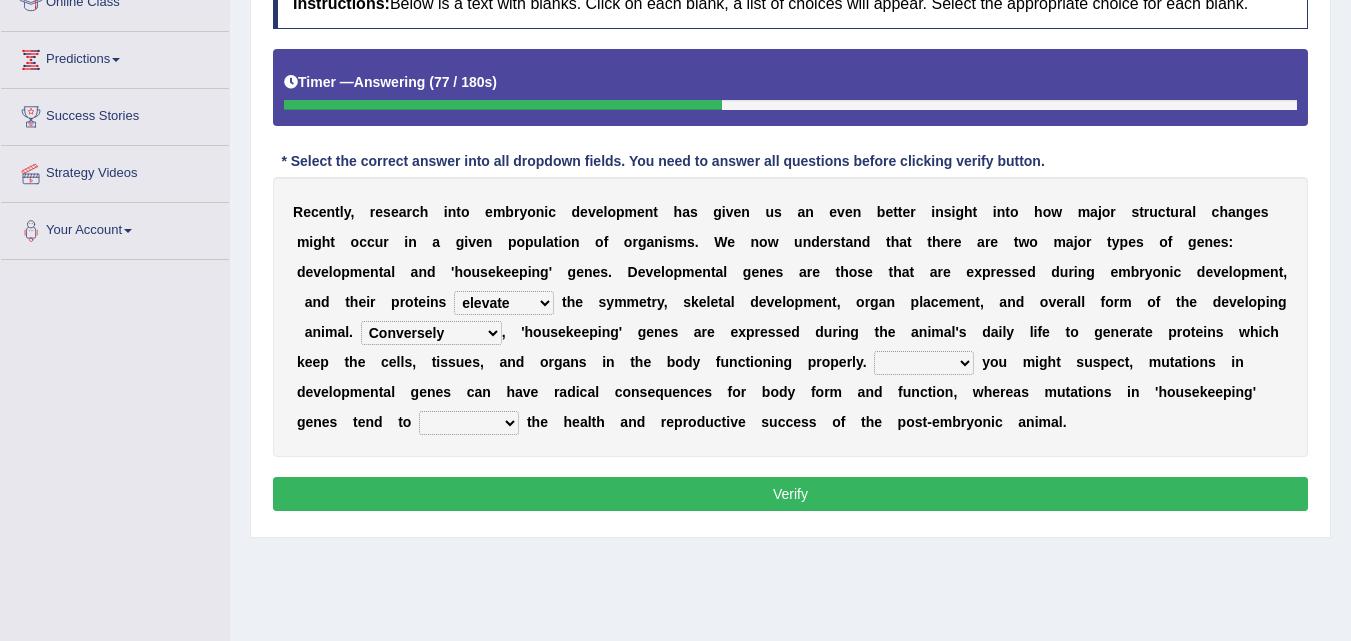 click on "Correspondingly Inclusively Conversely In contrast" at bounding box center [431, 333] 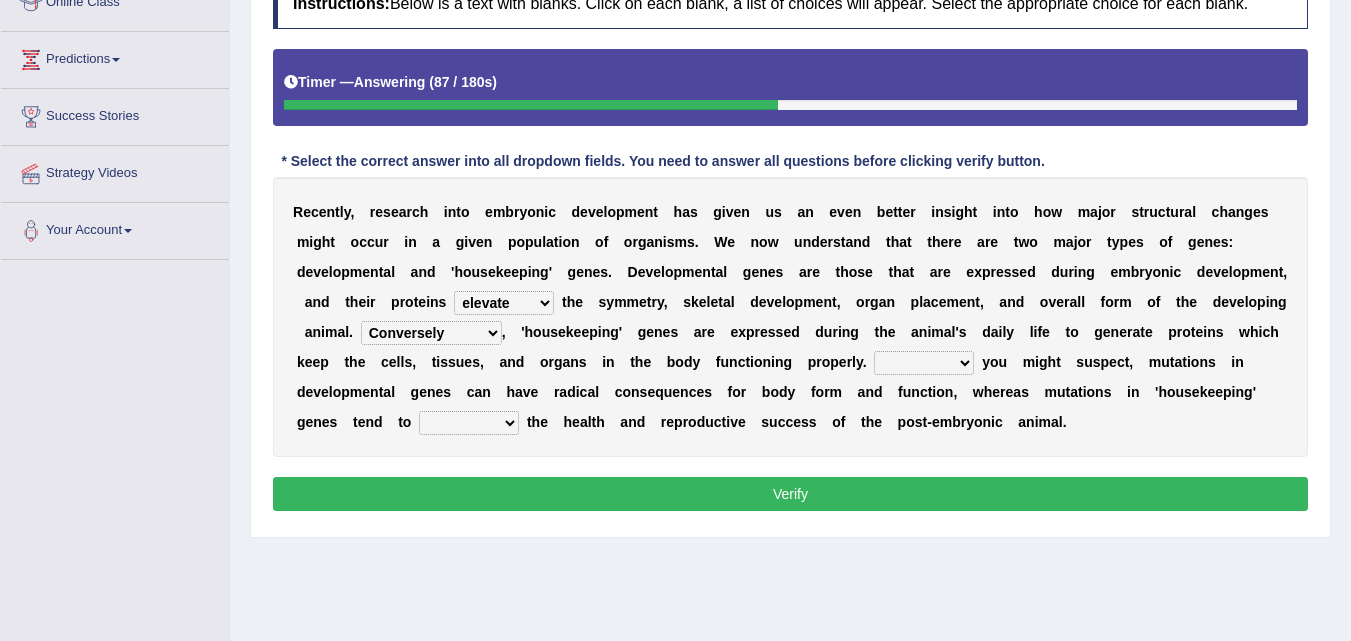 click on "push control hold elevate" at bounding box center [504, 303] 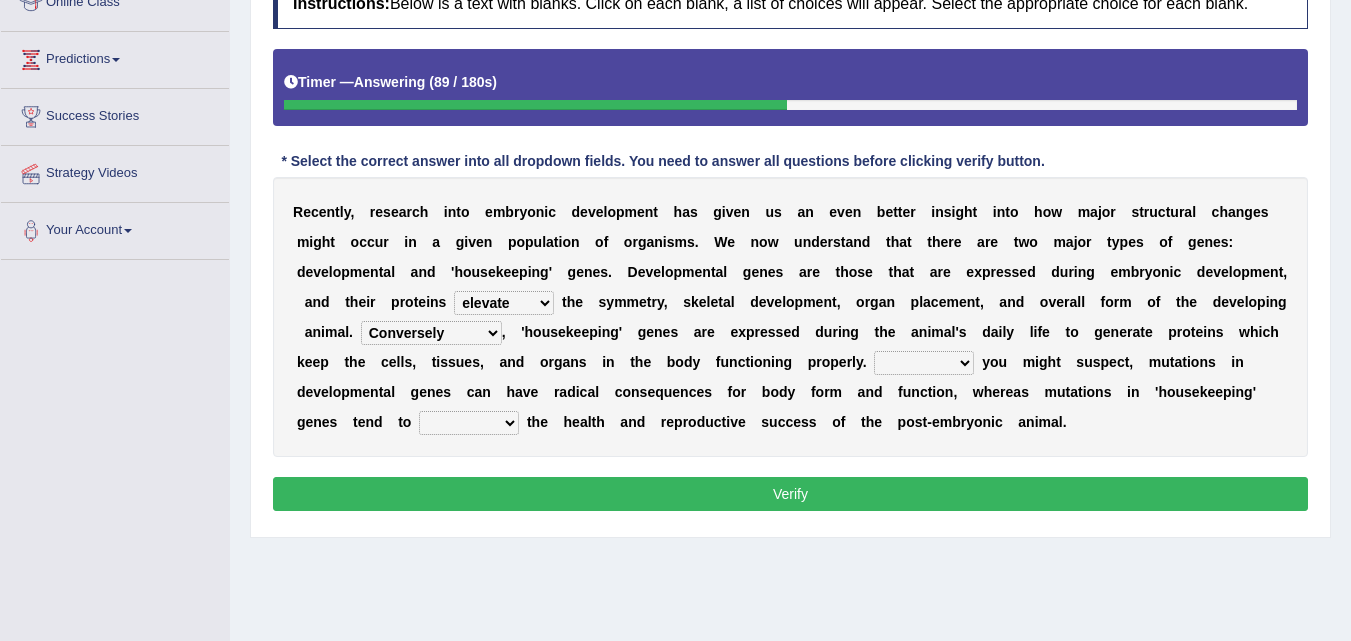 select on "hold" 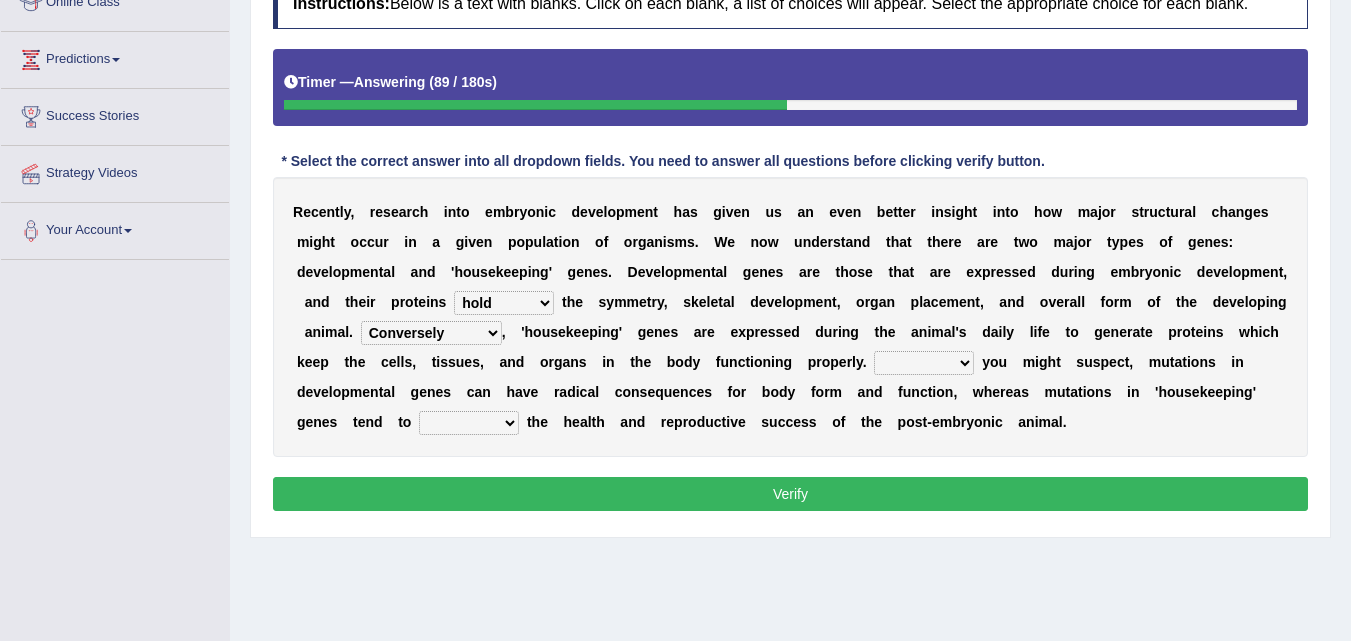 click on "push control hold elevate" at bounding box center (504, 303) 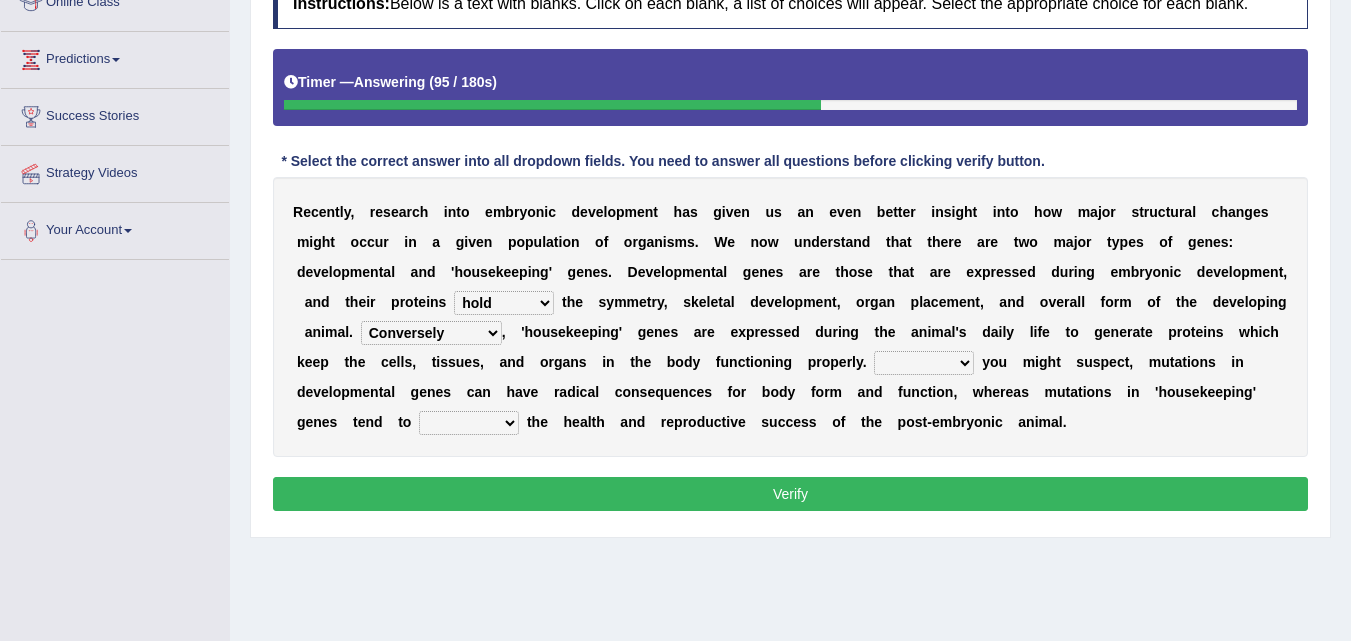 click on "For As With Within" at bounding box center [924, 363] 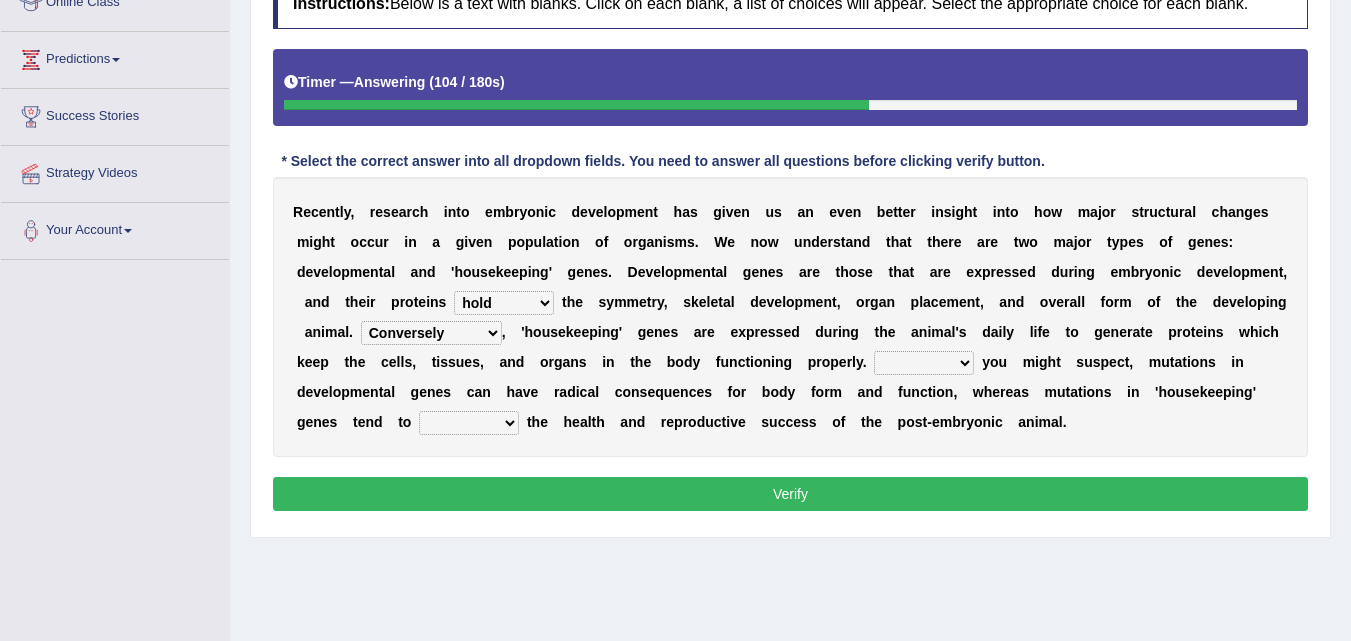 select on "As" 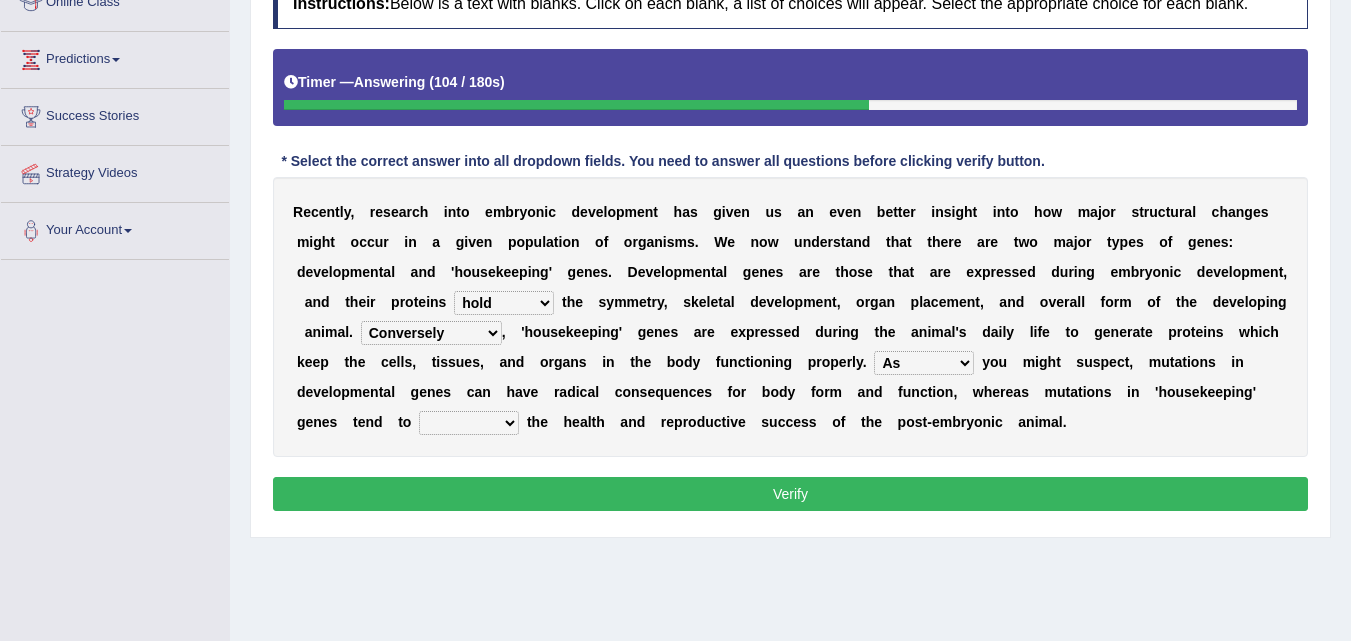 click on "For As With Within" at bounding box center [924, 363] 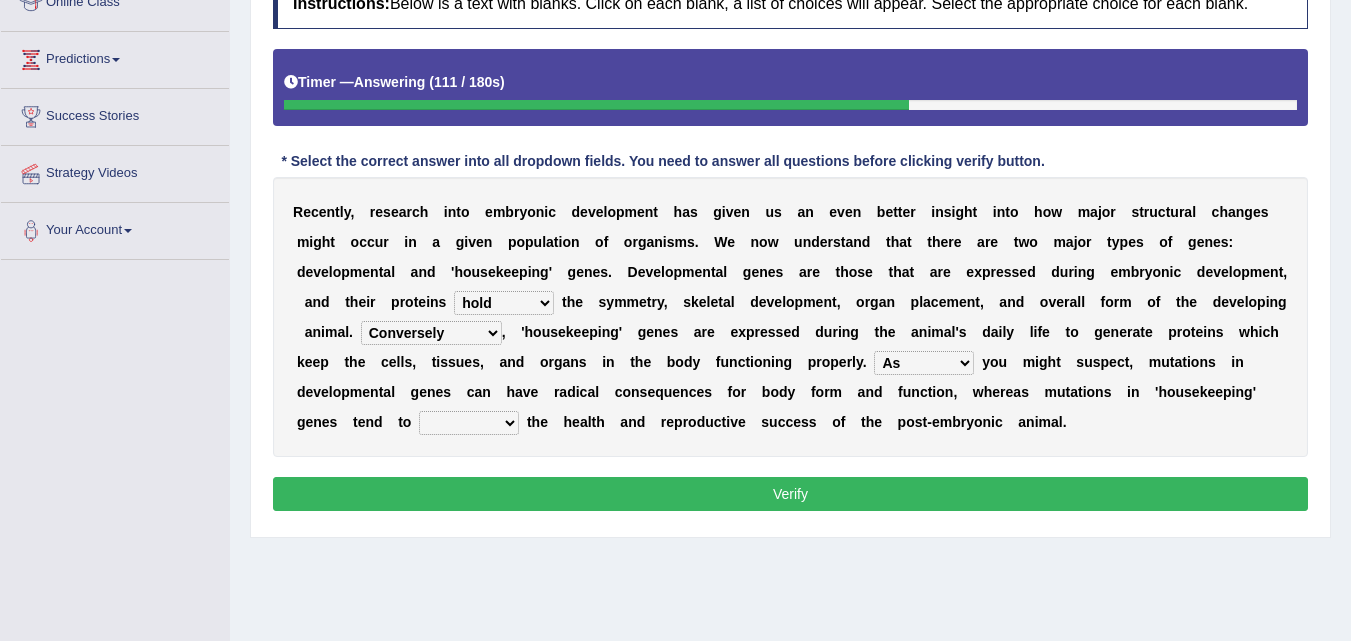 click on "affect effect interrupt defect" at bounding box center [469, 423] 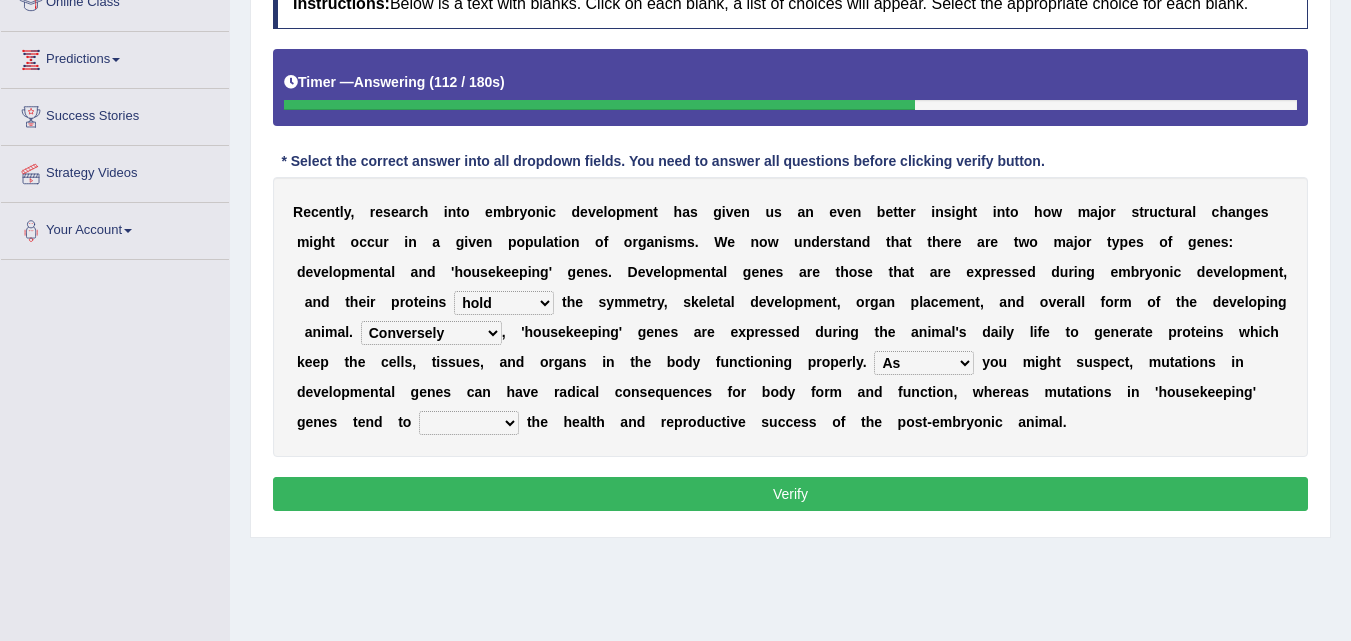 click on "affect effect interrupt defect" at bounding box center [469, 423] 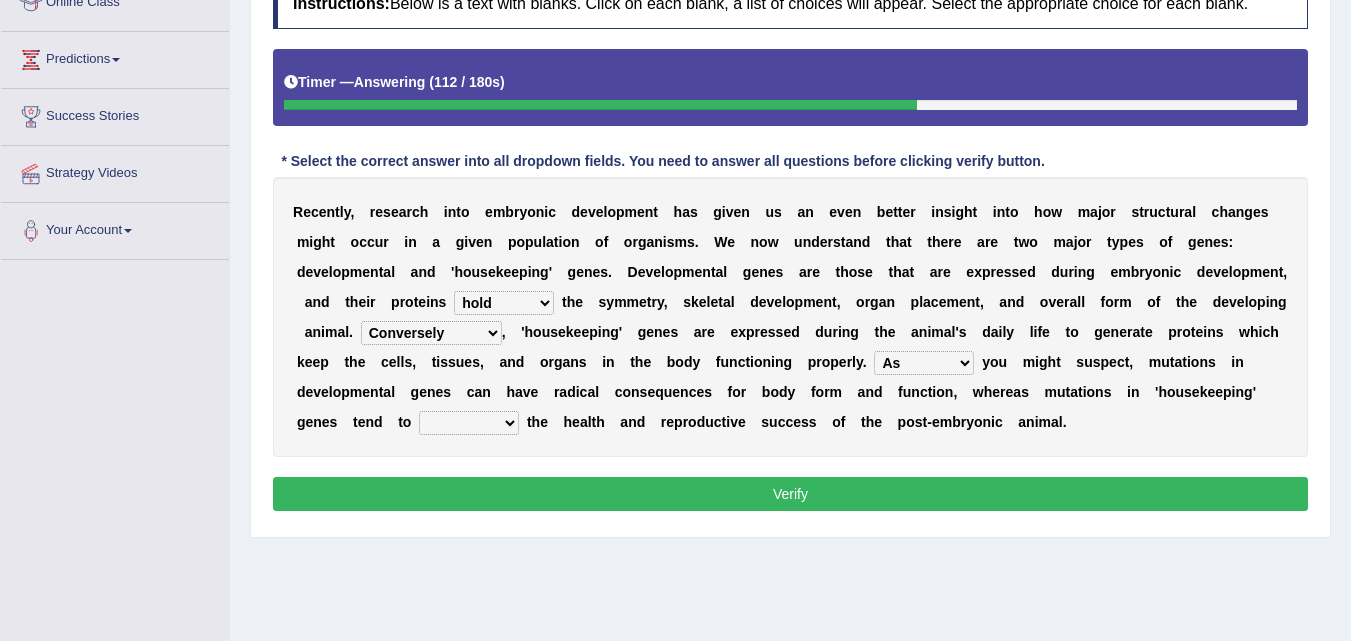 click on "affect effect interrupt defect" at bounding box center [469, 423] 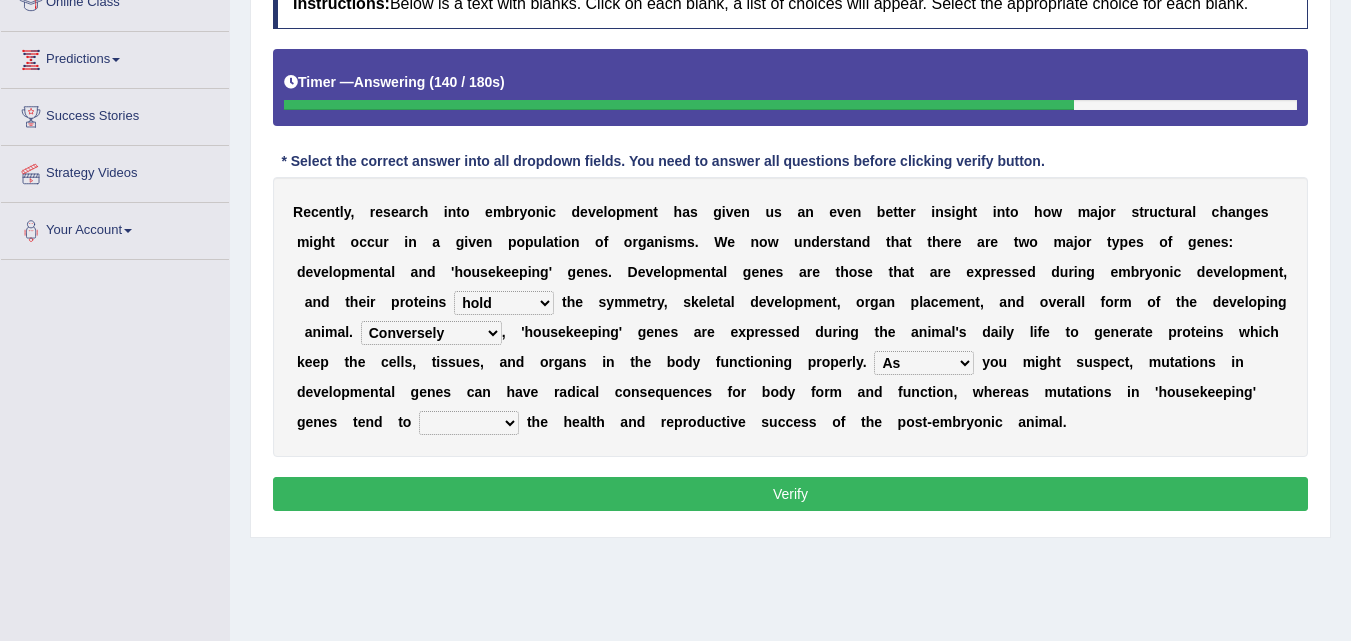 select on "affect" 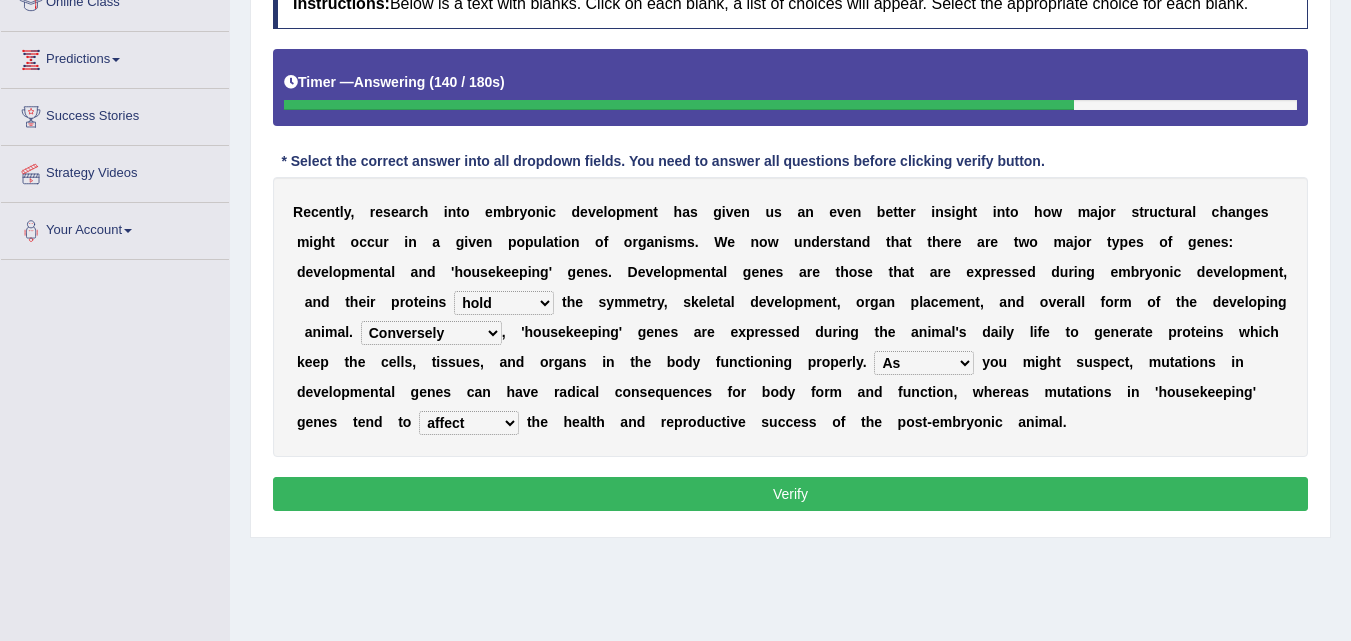 click on "affect effect interrupt defect" at bounding box center [469, 423] 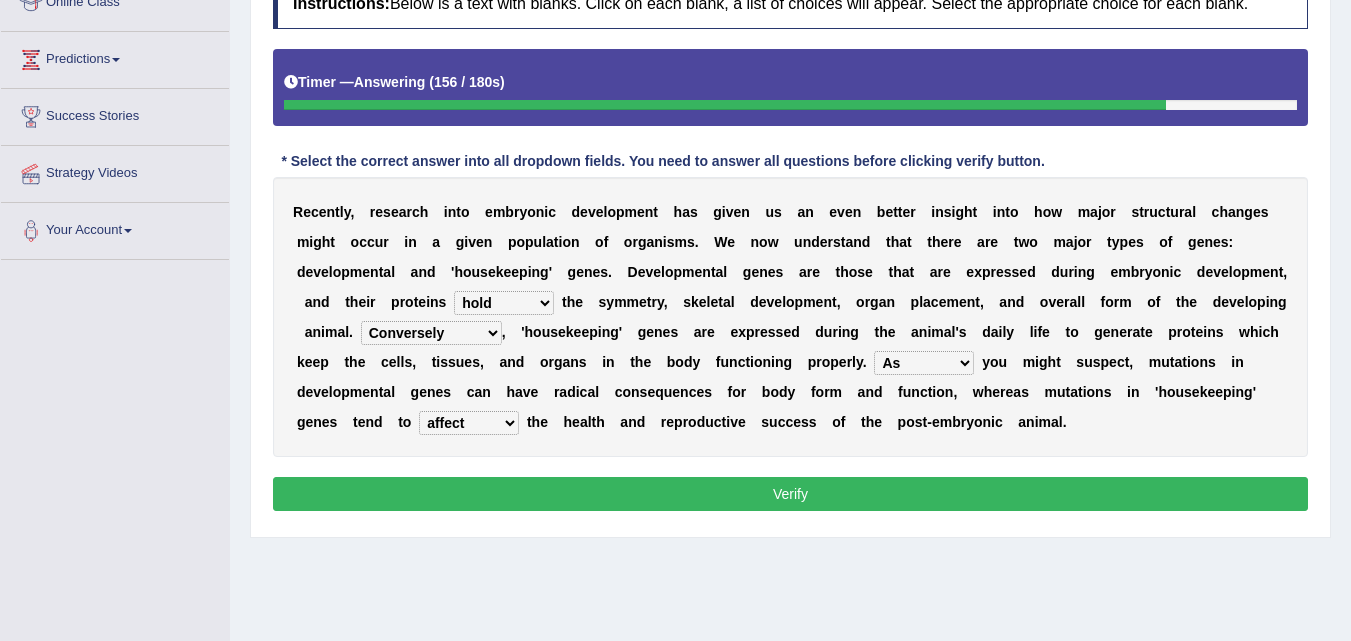 click on "push control hold elevate" at bounding box center [504, 303] 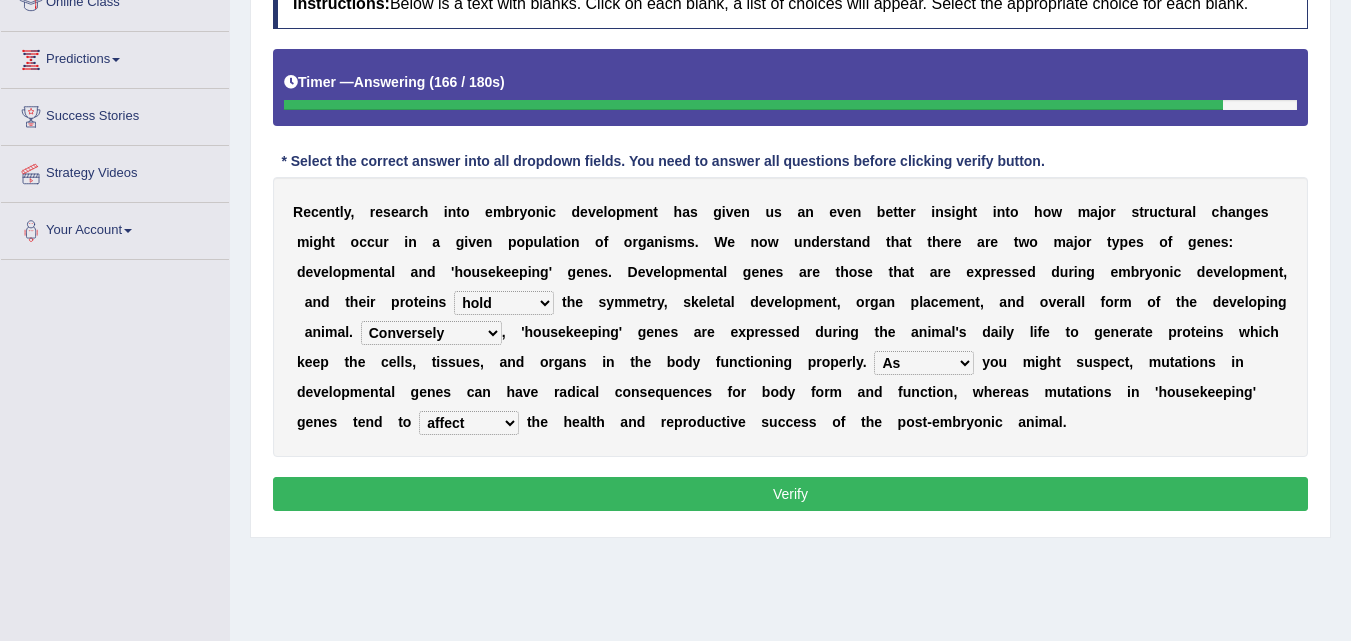 click on "R e c e n t l y ,       r e s e a r c h       i n t o       e m b r y o n i c       d e v e l o p m e n t       h a s       g i v e n       u s       a n       e v e n       b e t t e r       i n s i g h t       i n t o       h o w       m a j o r       s t r u c t u r a l       c h a n g e s       m i g h t       o c c u r       i n       a       g i v e n       p o p u l a t i o n       o f       o r g a n i s m s .       W e       n o w       u n d e r s t a n d       t h a t       t h e r e       a r e       t w o       m a j o r       t y p e s       o f       g e n e s :       d e v e l o p m e n t a l       a n d       ' h o u s e k e e p i n g '       g e n e s .       D e v e l o p m e n t a l       g e n e s       a r e       t h o s e       t h a t       a r e       e x p r e s s e d       d u r i n g       e m b r y o n i c       d e v e l o p m e n t ,       a n d       t h e i r       p r o t" at bounding box center (790, 317) 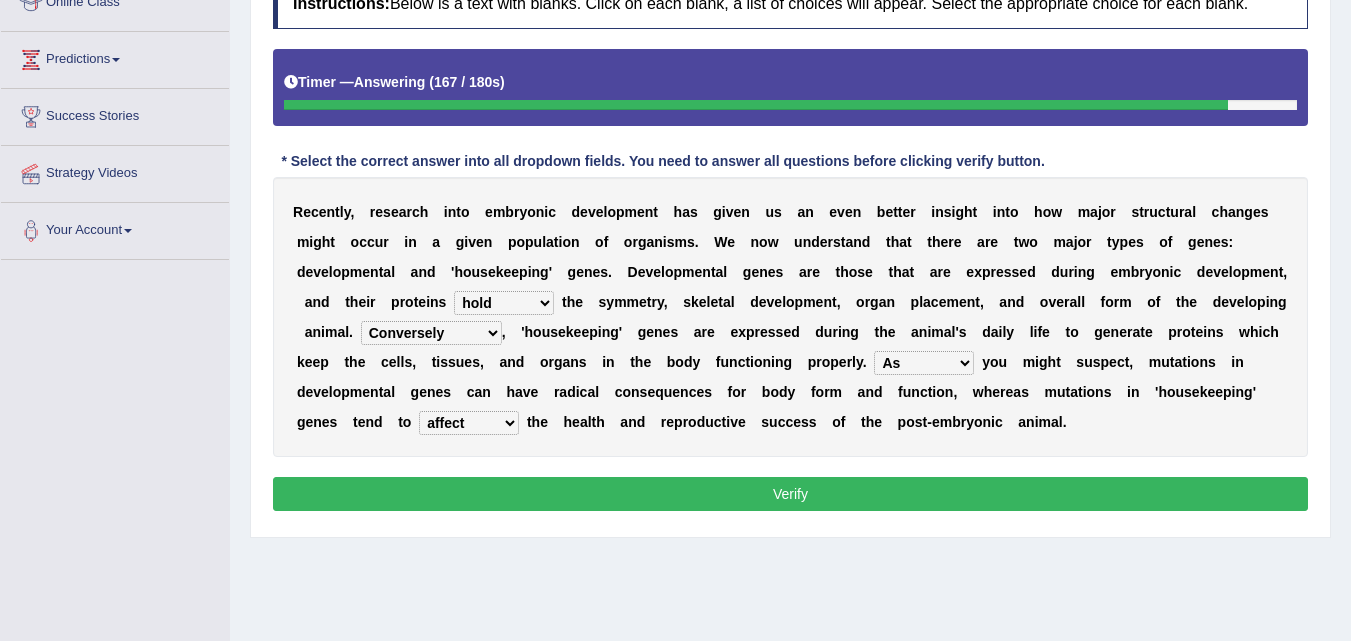 click on "affect effect interrupt defect" at bounding box center (469, 423) 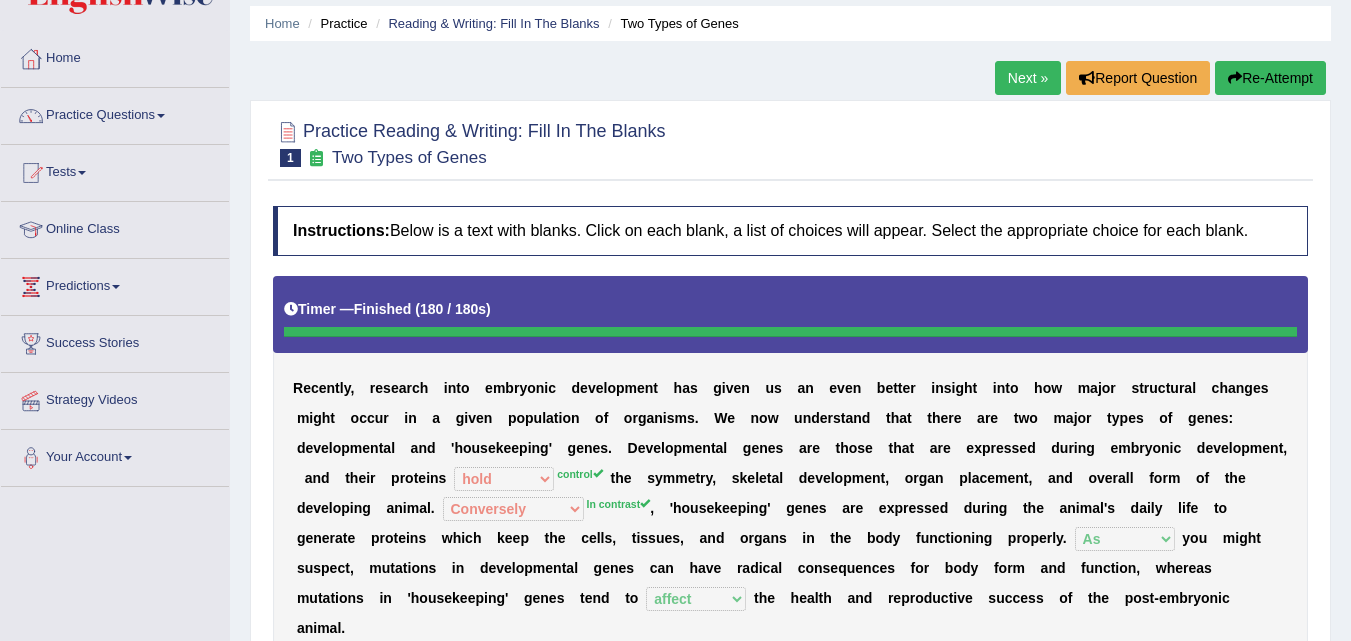 scroll, scrollTop: 66, scrollLeft: 0, axis: vertical 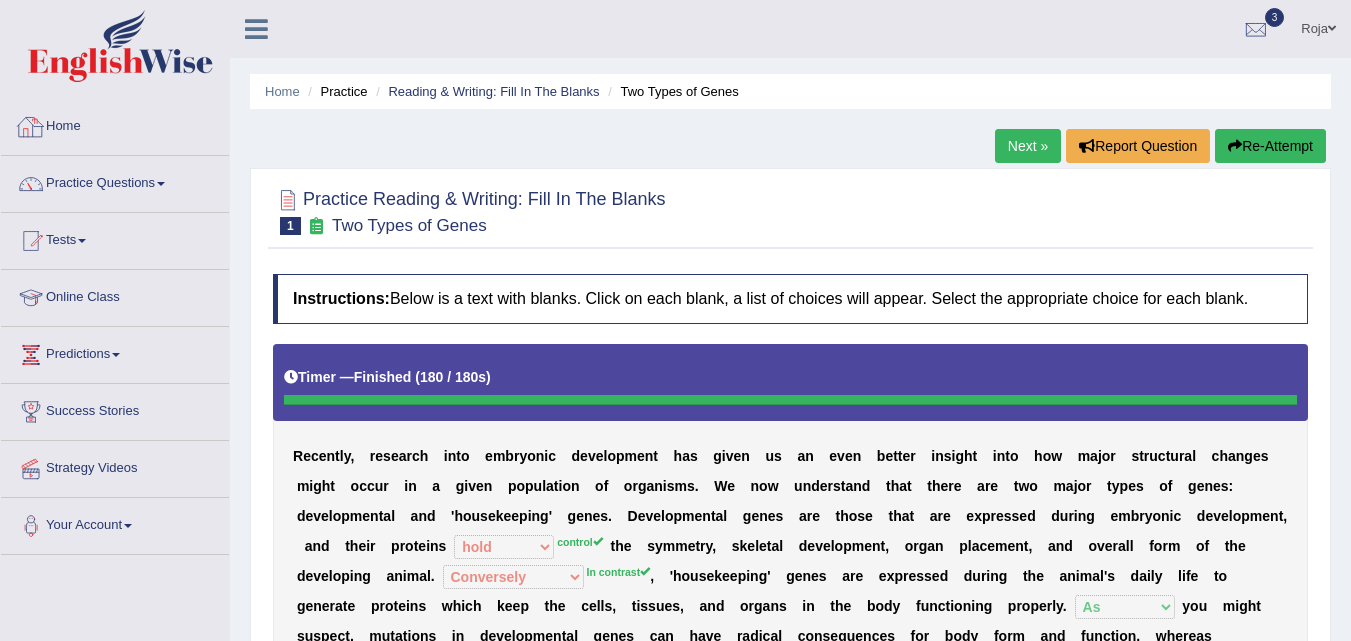 click on "Home" at bounding box center [115, 124] 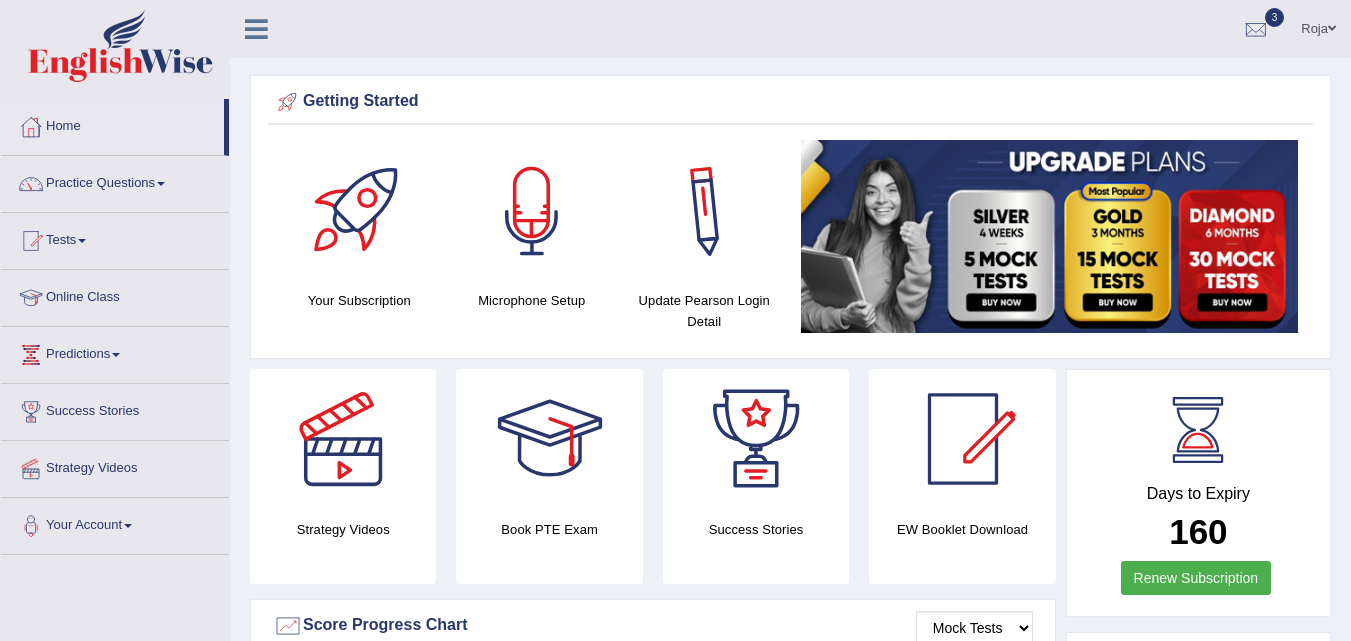 scroll, scrollTop: 0, scrollLeft: 0, axis: both 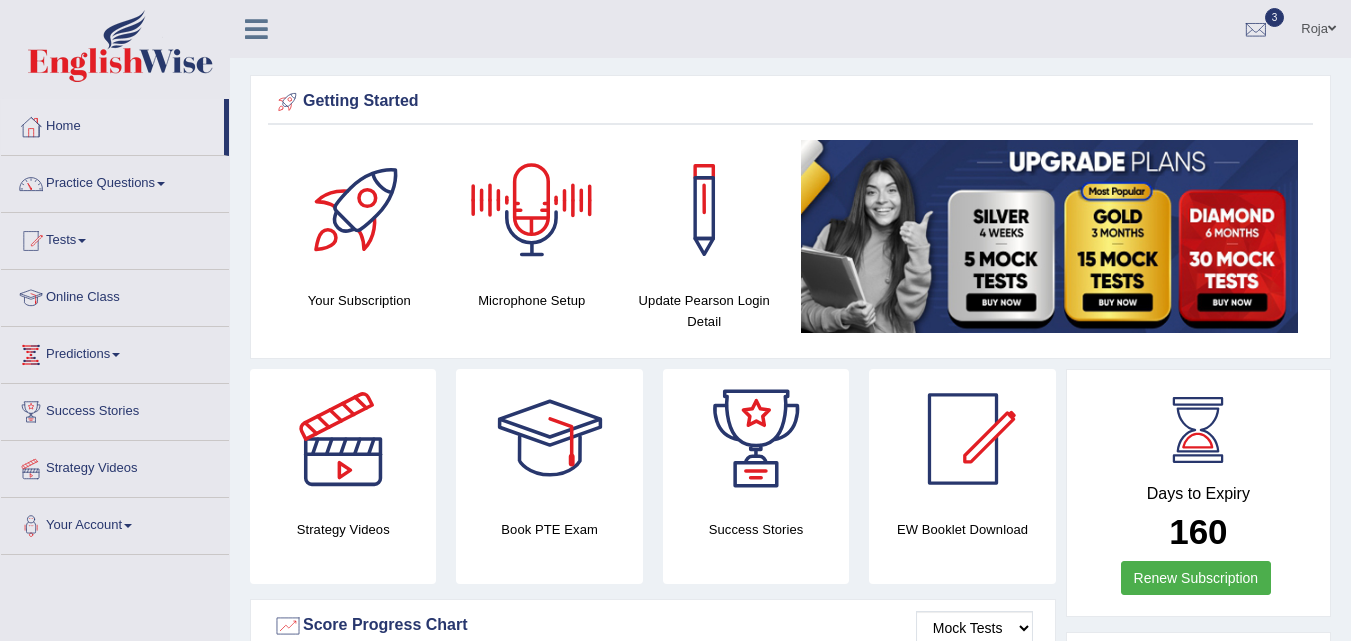 click at bounding box center (532, 210) 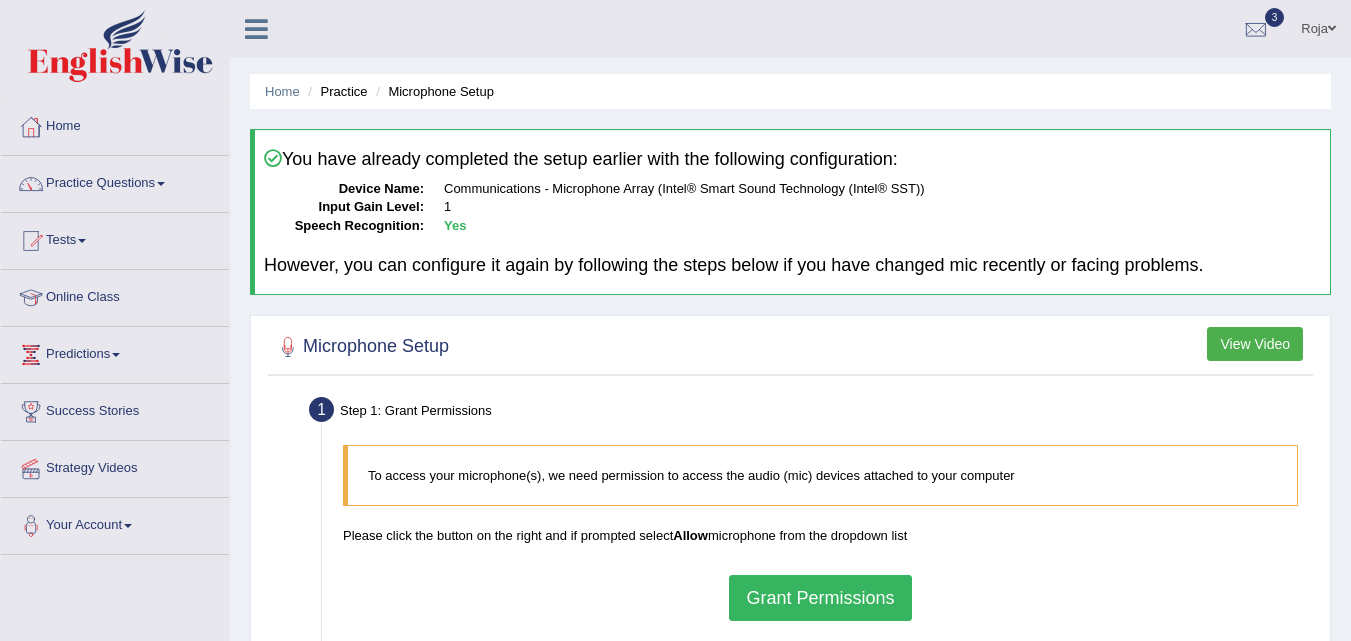 scroll, scrollTop: 0, scrollLeft: 0, axis: both 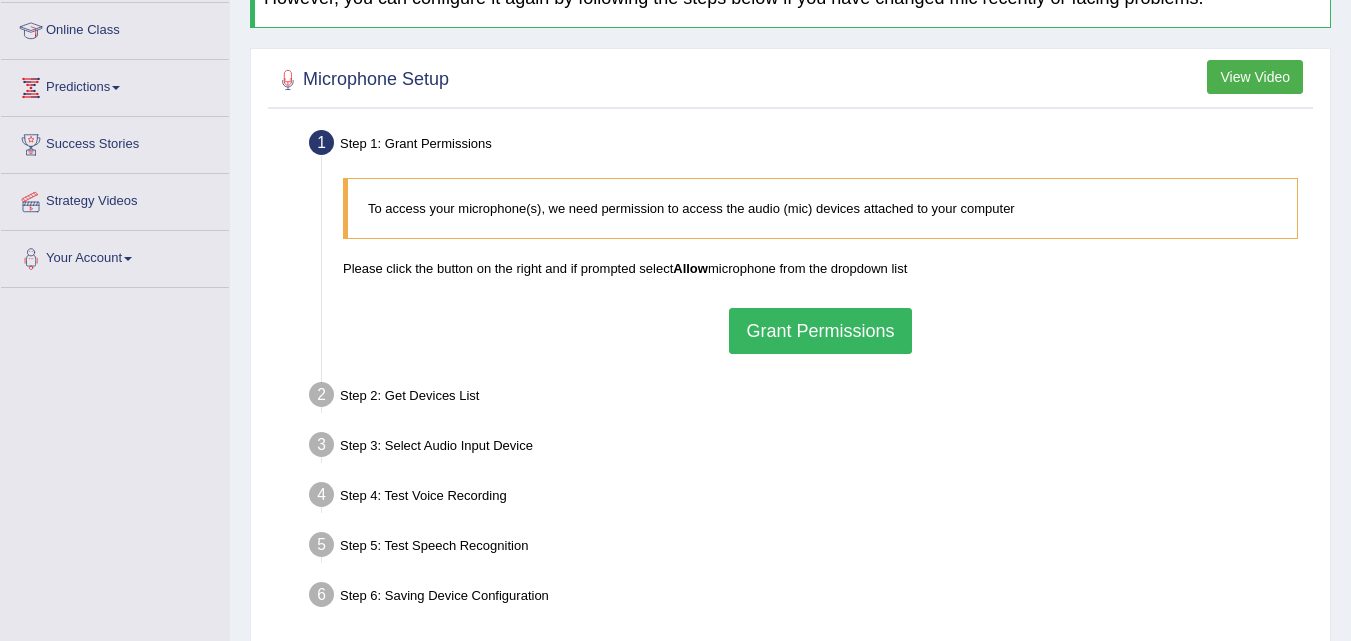 click on "View Video" at bounding box center [1255, 77] 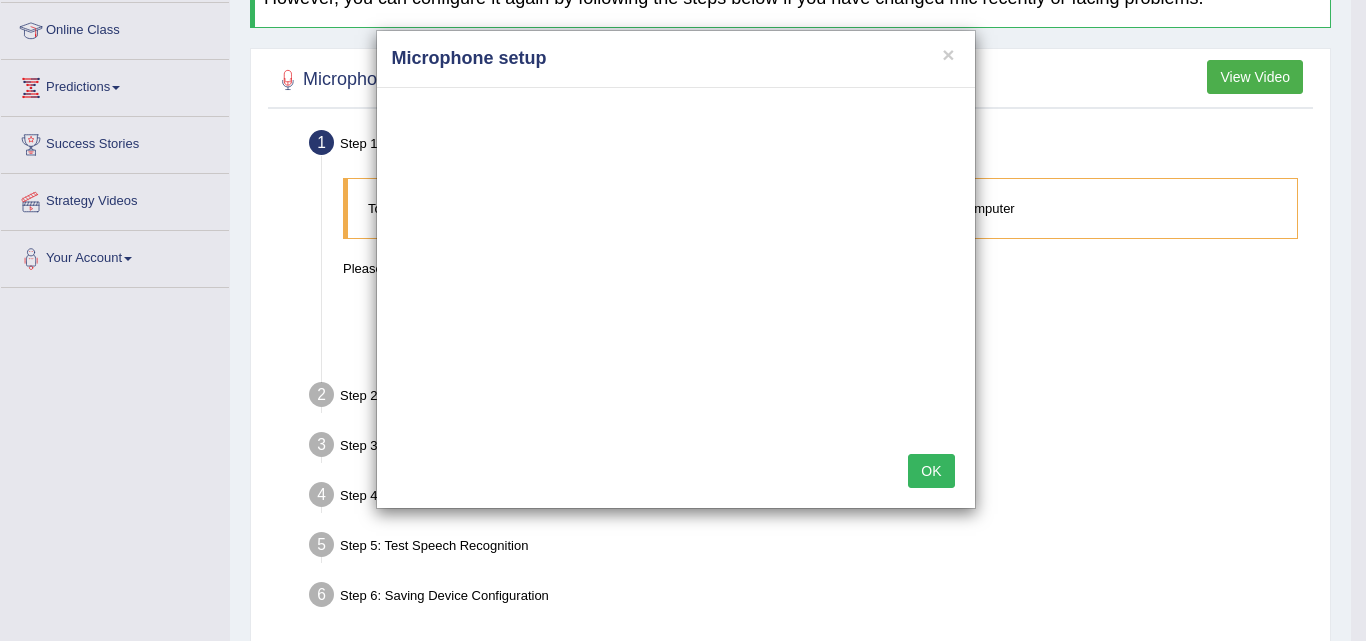 click on "OK" at bounding box center [931, 471] 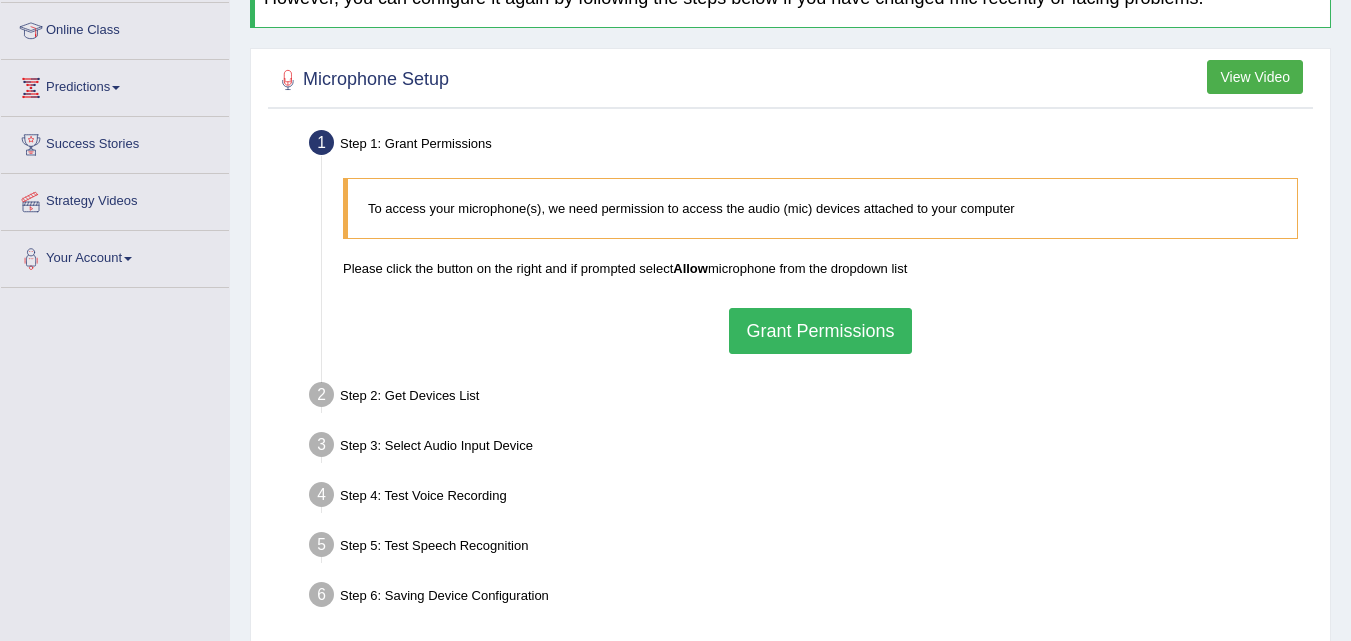 click on "View Video" at bounding box center (1255, 77) 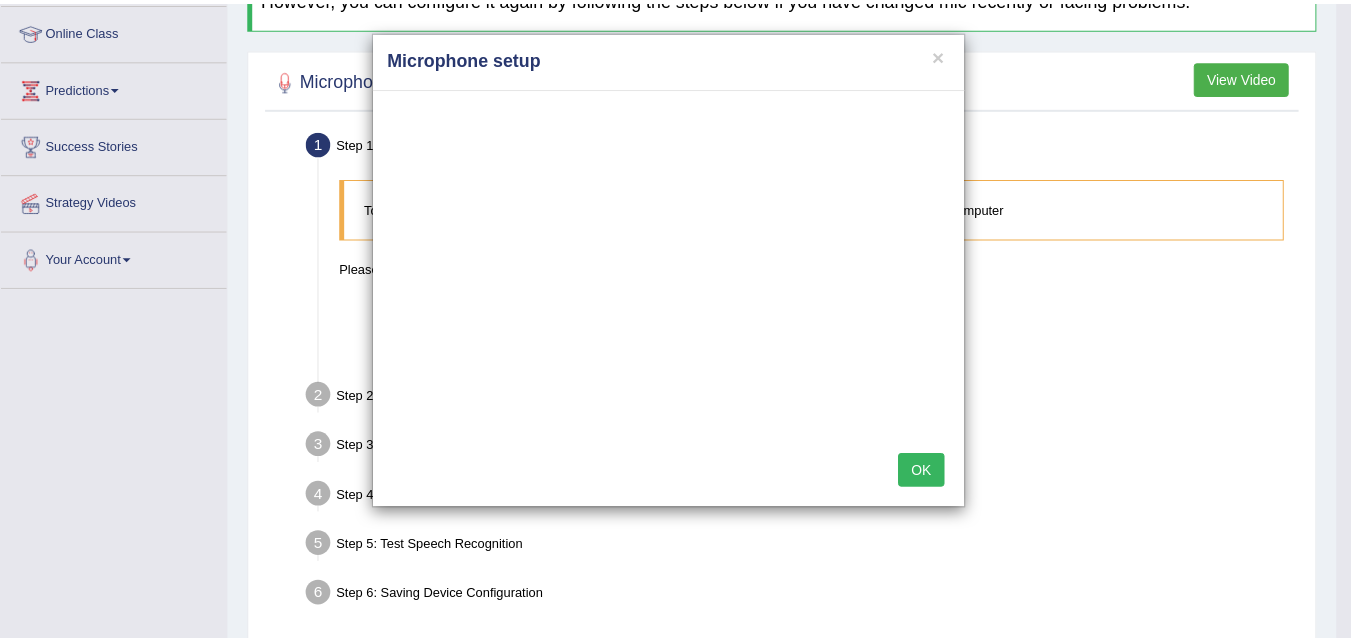scroll, scrollTop: 0, scrollLeft: 0, axis: both 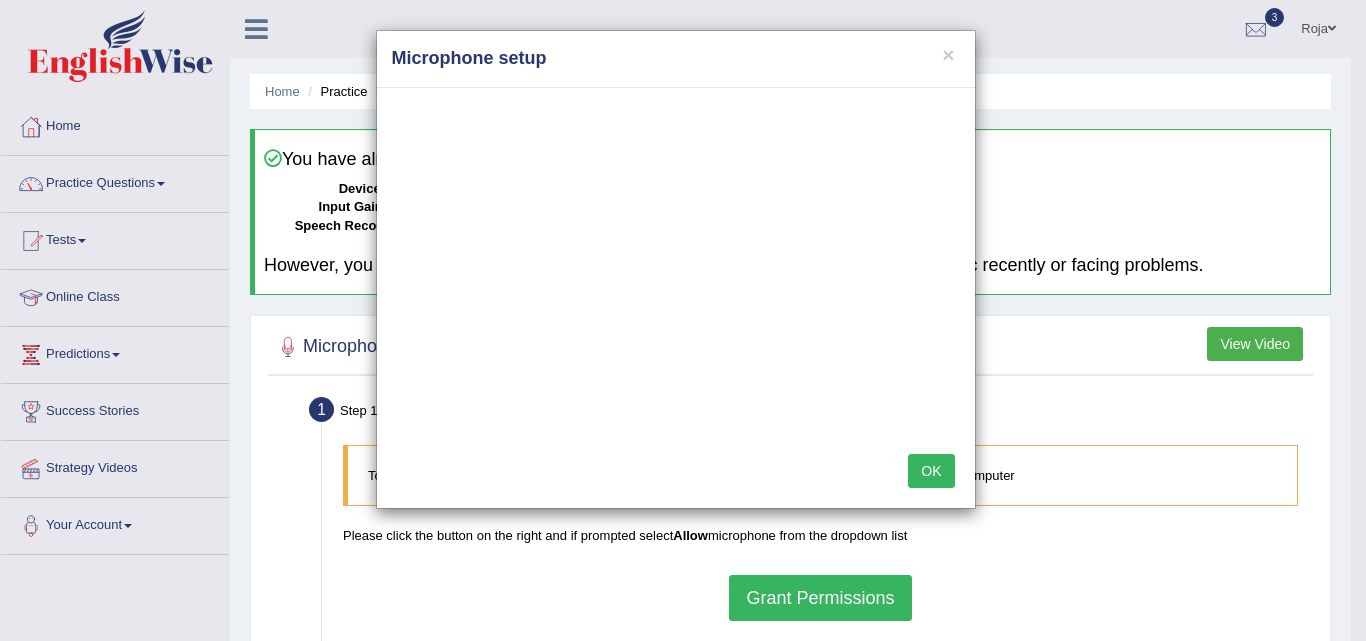 click on "× Microphone setup OK" at bounding box center (683, 320) 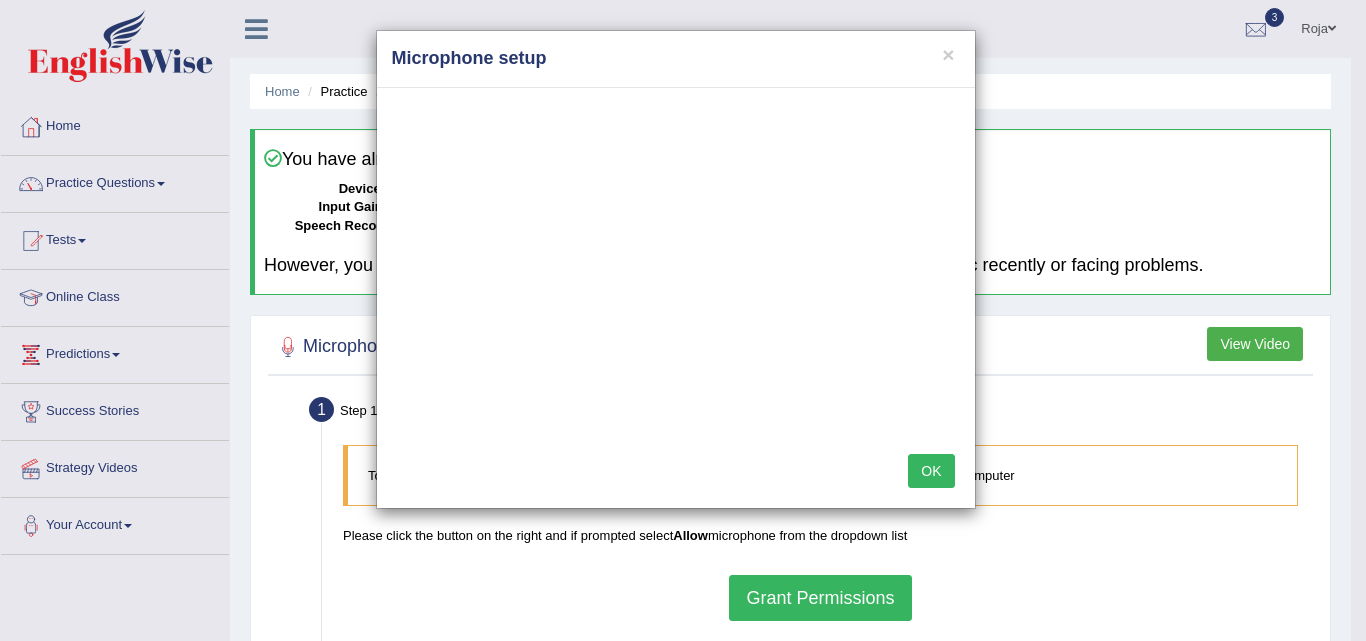 click on "× Microphone setup" at bounding box center (676, 59) 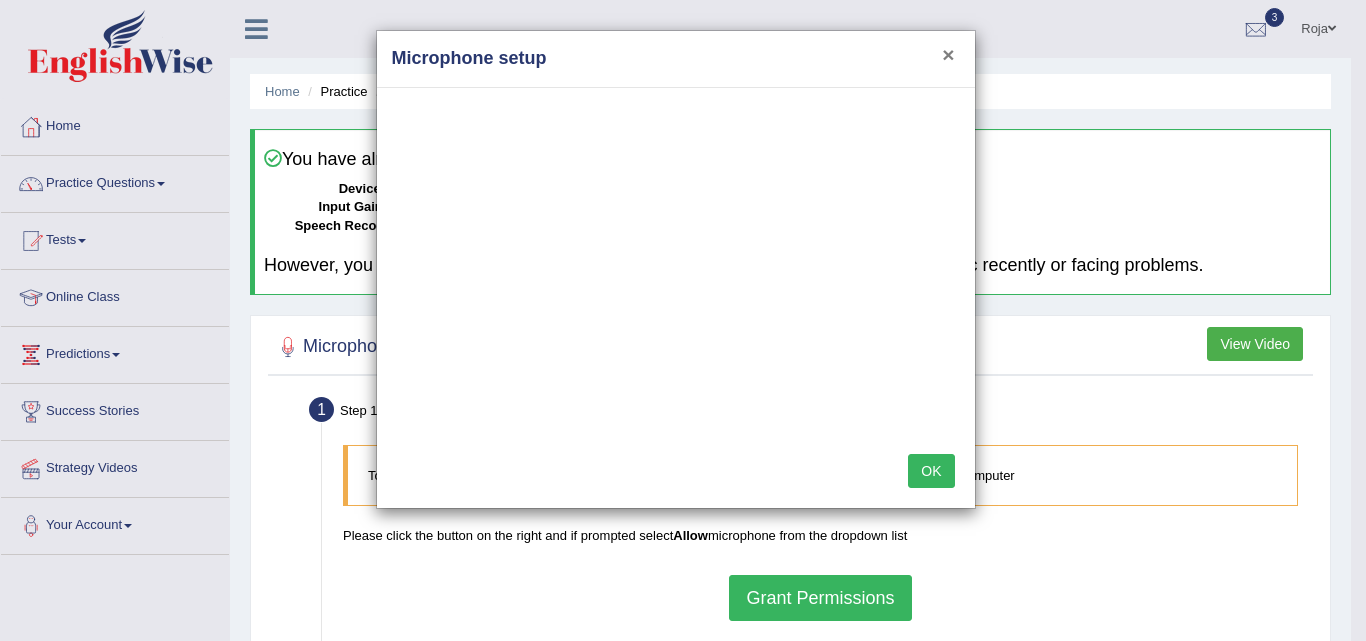 click on "×" at bounding box center [948, 54] 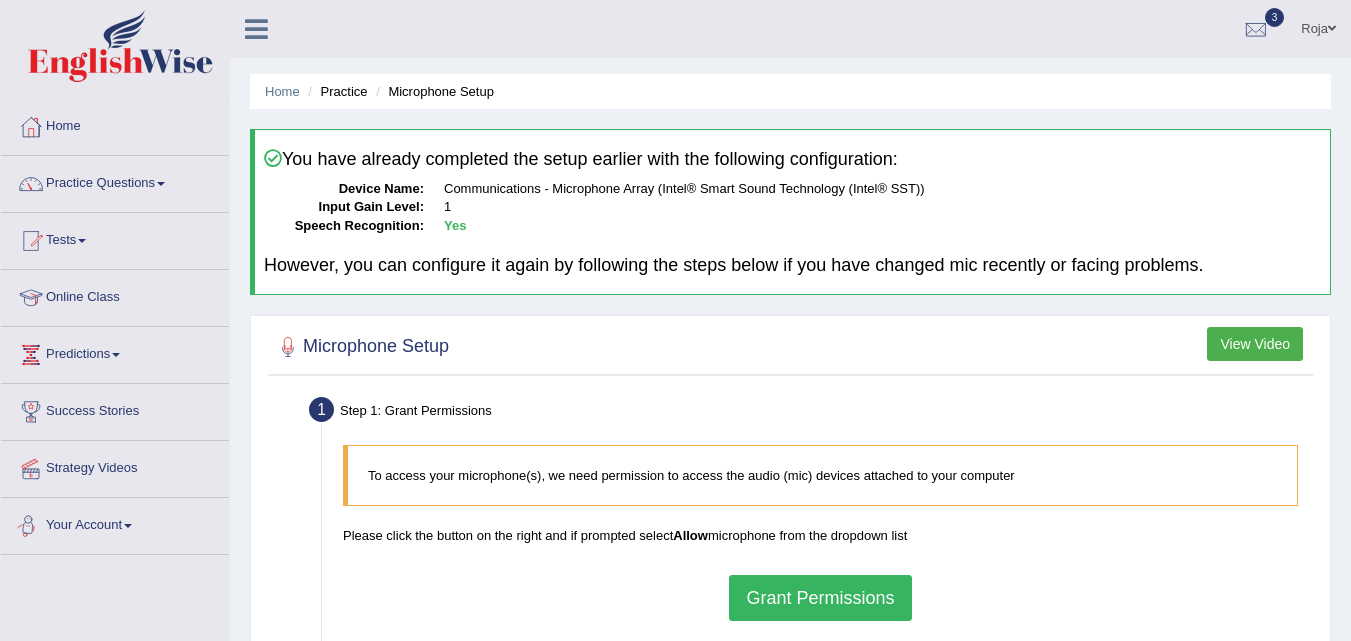 click on "Your Account" at bounding box center (115, 523) 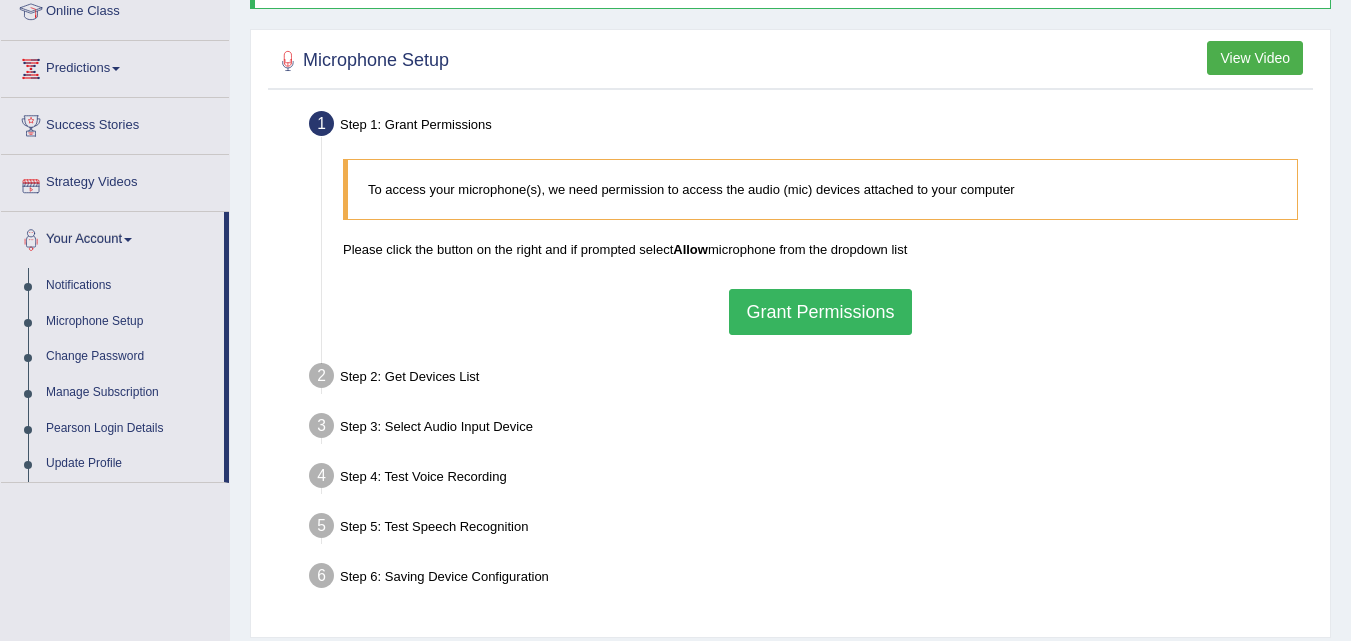 scroll, scrollTop: 289, scrollLeft: 0, axis: vertical 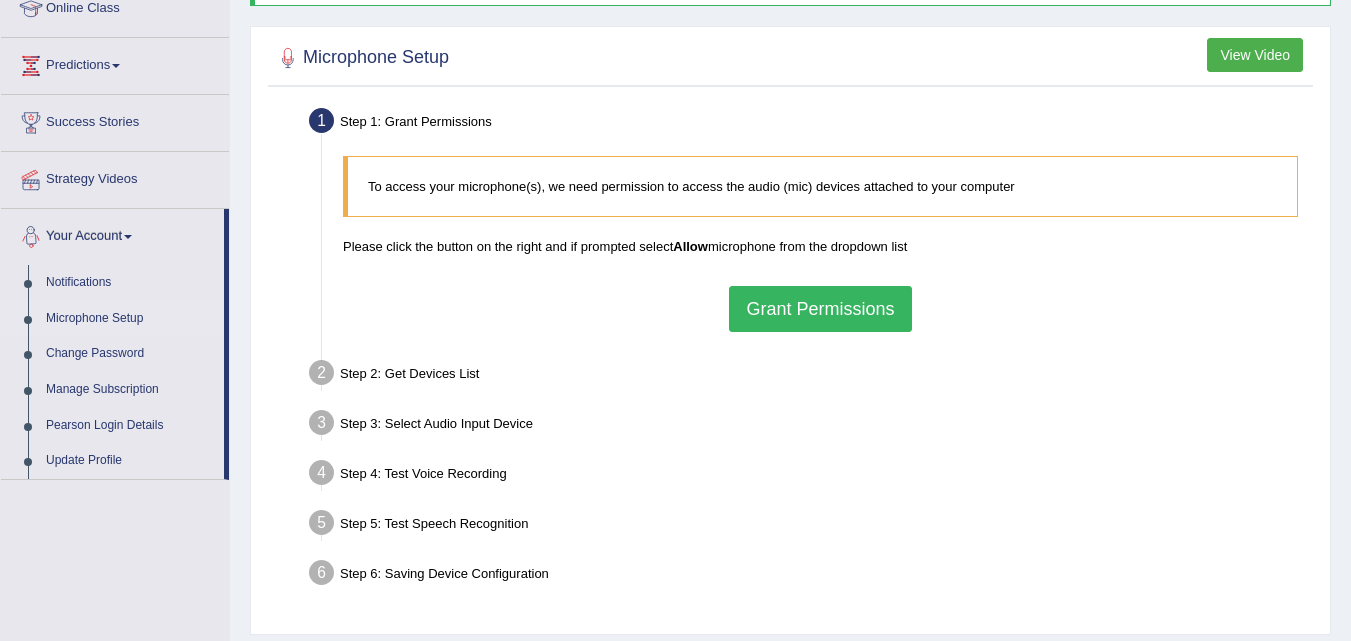 click on "Microphone Setup" at bounding box center [130, 319] 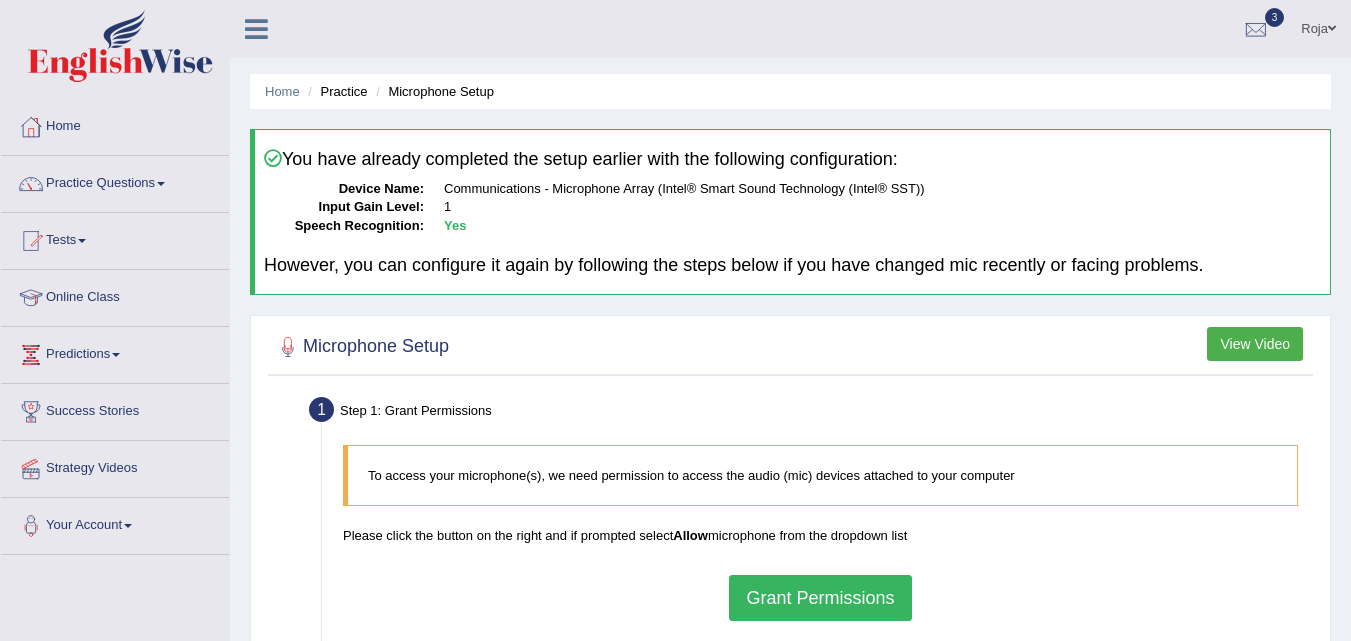 scroll, scrollTop: 0, scrollLeft: 0, axis: both 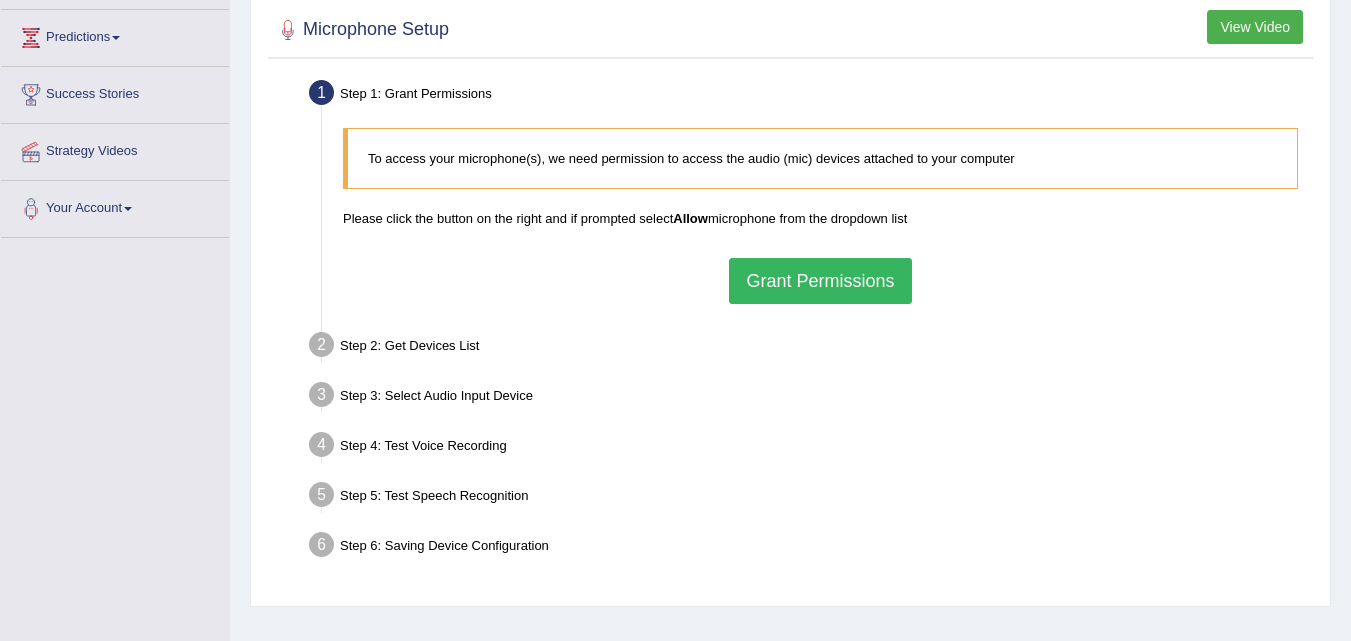 click on "Grant Permissions" at bounding box center [820, 281] 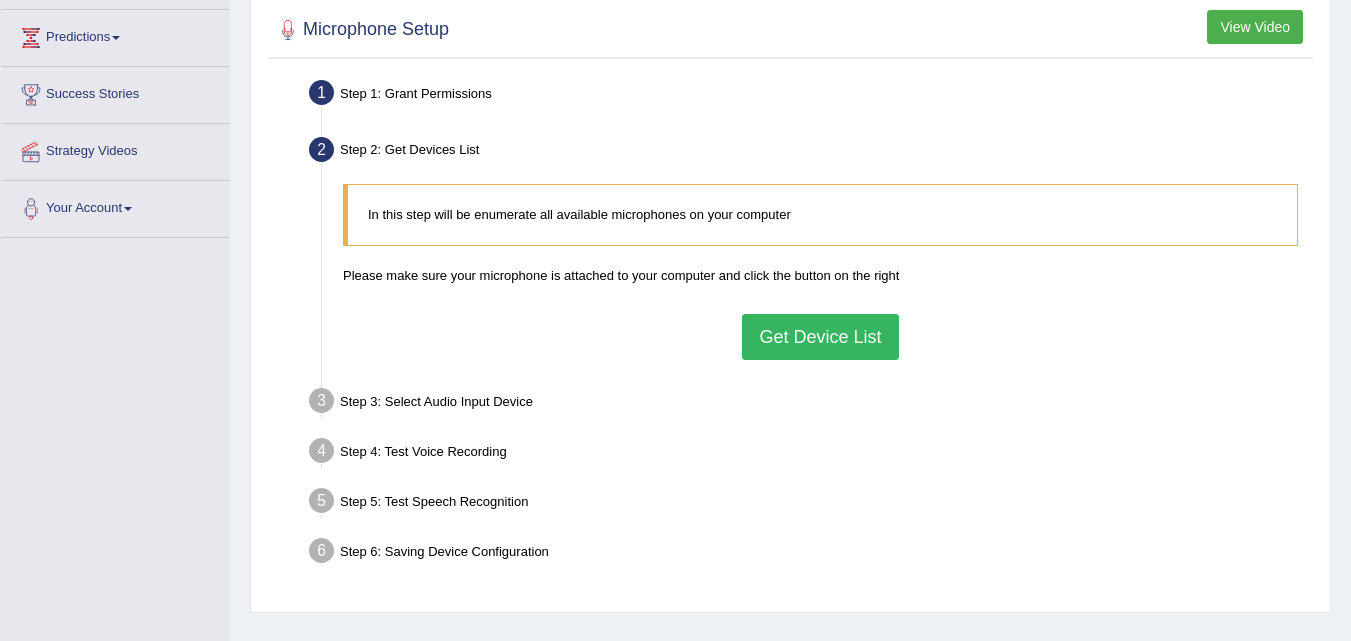 click on "Get Device List" at bounding box center [820, 337] 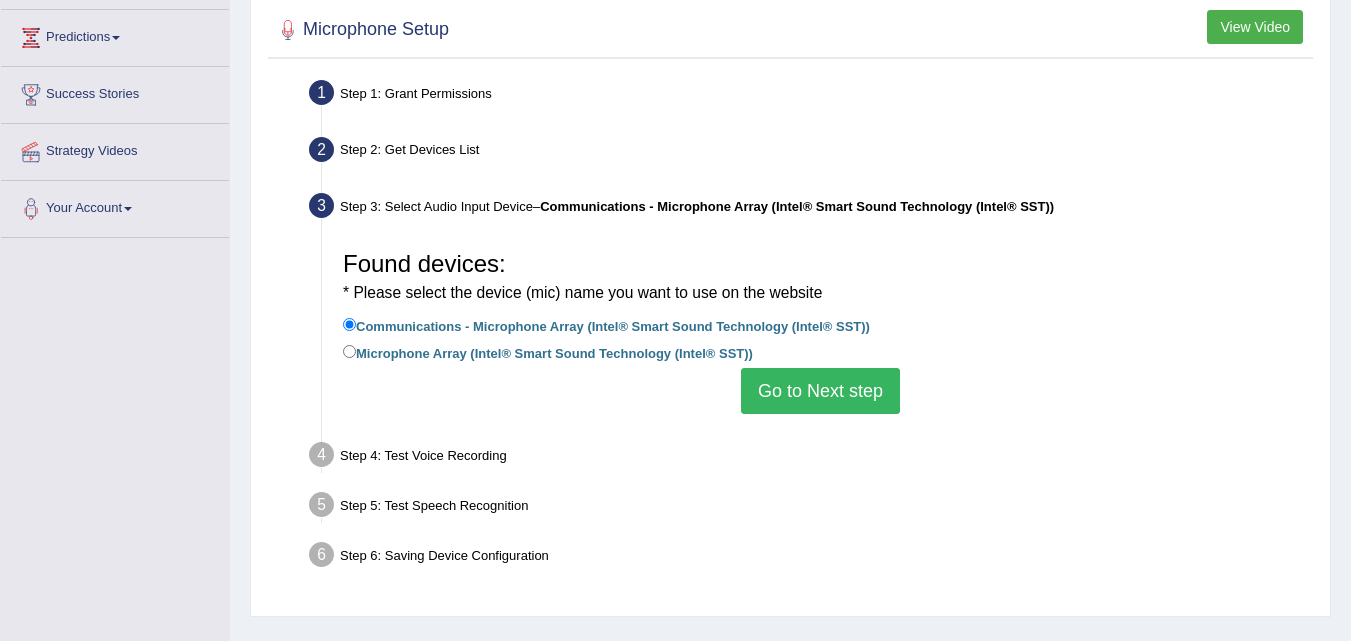 click on "Microphone Array (Intel® Smart Sound Technology (Intel® SST))" at bounding box center (548, 352) 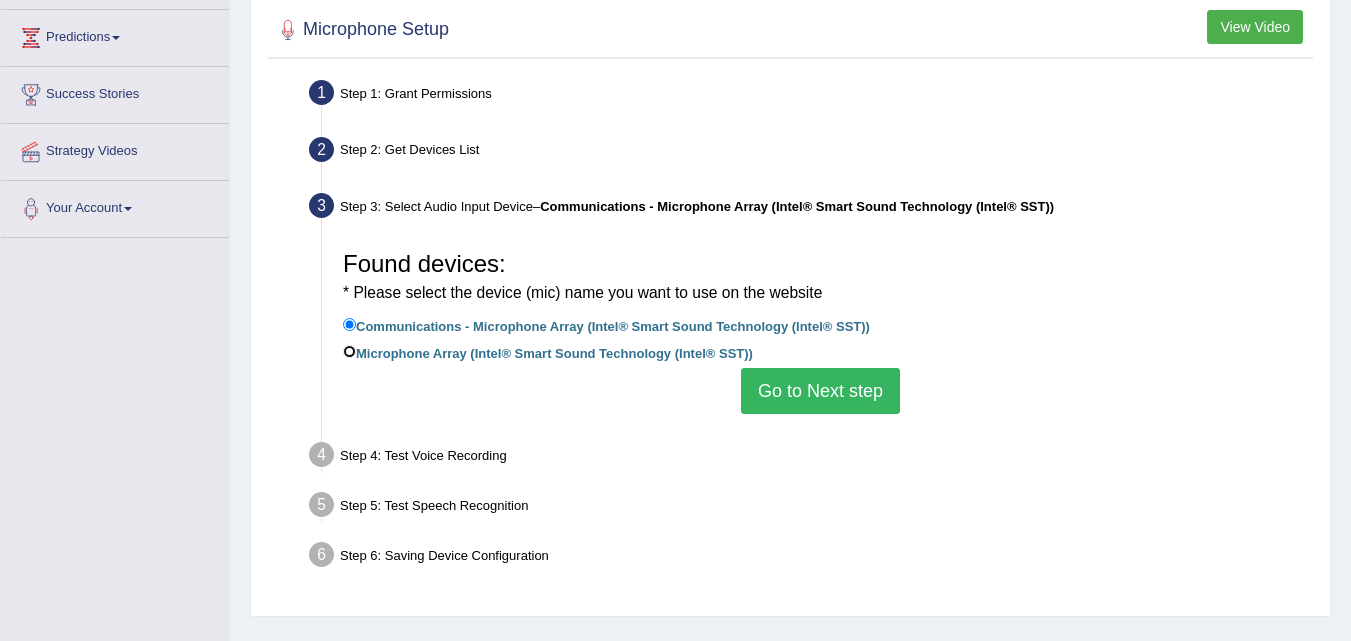 click on "Microphone Array (Intel® Smart Sound Technology (Intel® SST))" at bounding box center [349, 351] 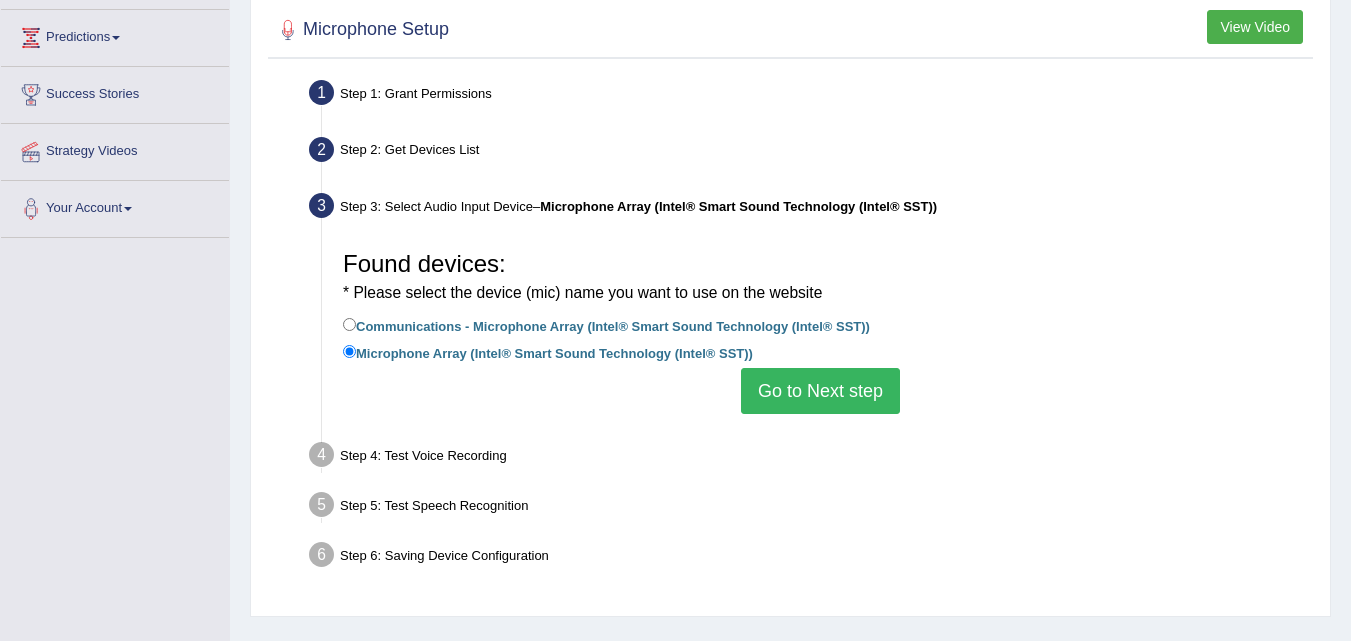 click on "Communications - Microphone Array (Intel® Smart Sound Technology (Intel® SST))" at bounding box center (606, 325) 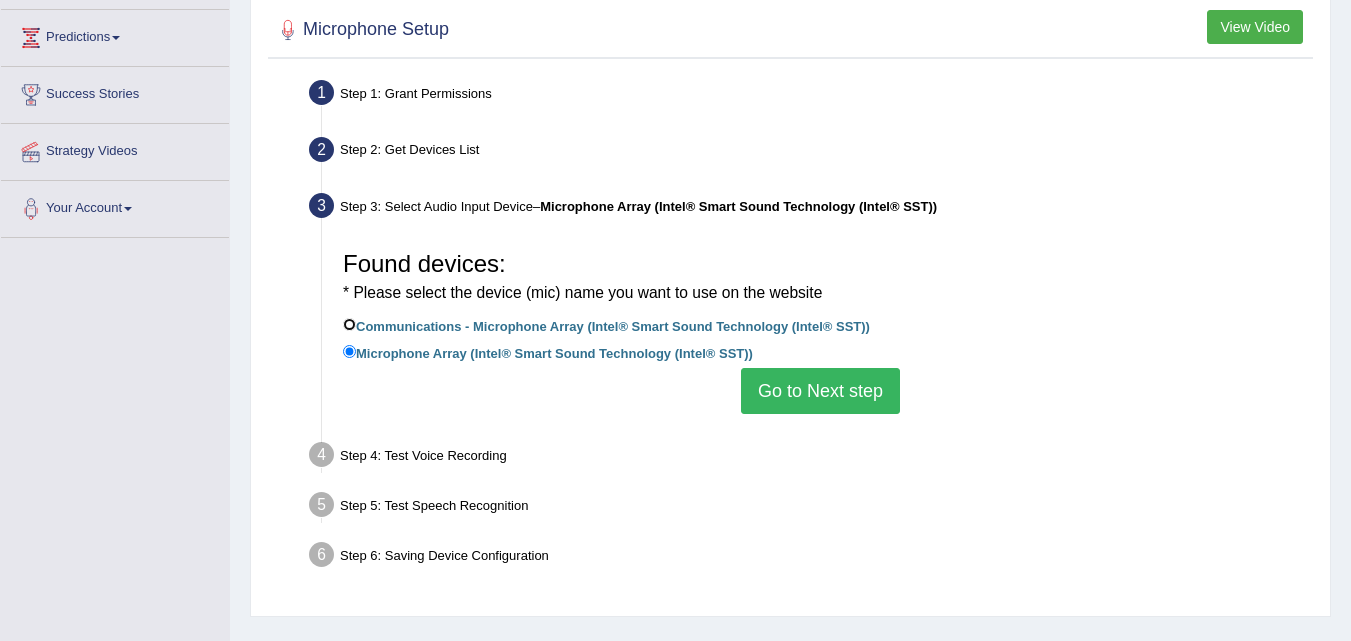 click on "Communications - Microphone Array (Intel® Smart Sound Technology (Intel® SST))" at bounding box center (349, 324) 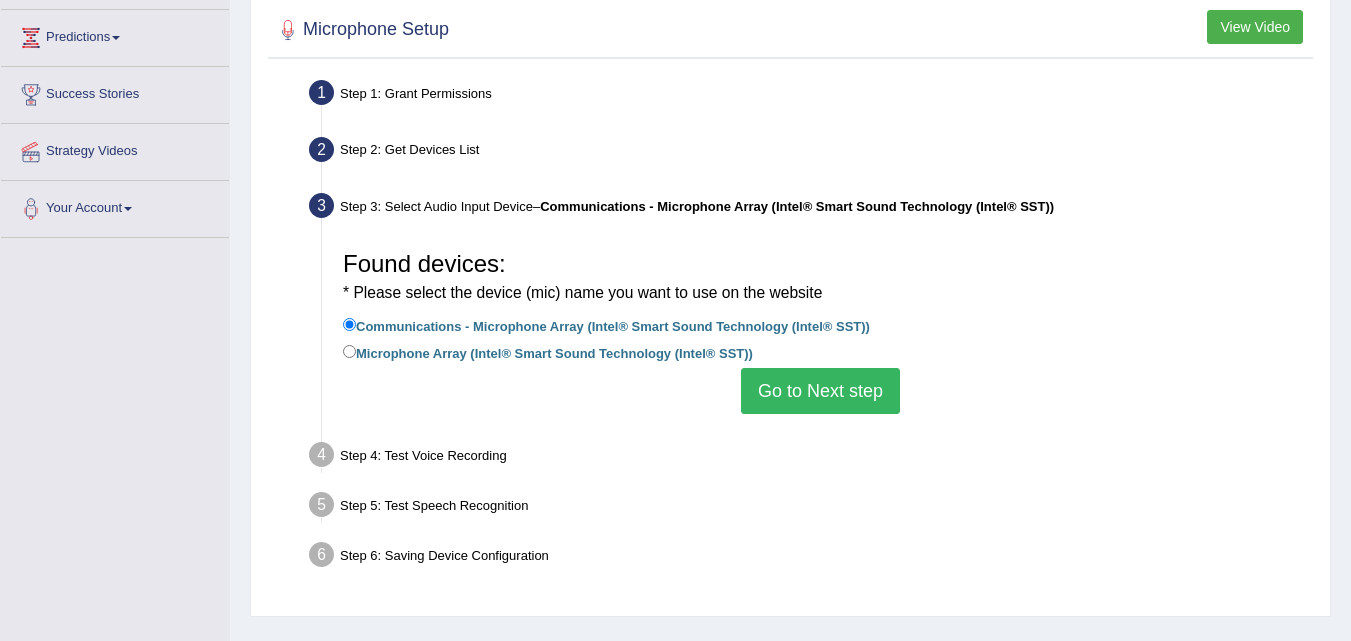 click on "Microphone Array (Intel® Smart Sound Technology (Intel® SST))" at bounding box center [820, 354] 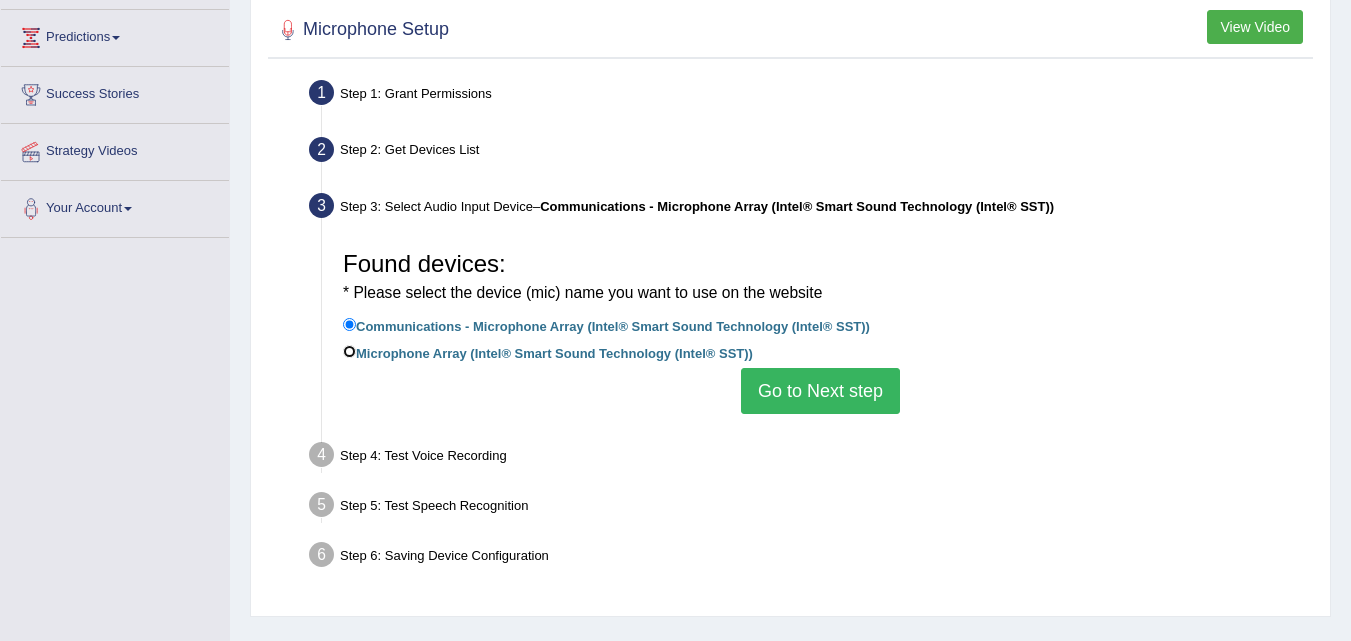 click on "Microphone Array (Intel® Smart Sound Technology (Intel® SST))" at bounding box center (349, 351) 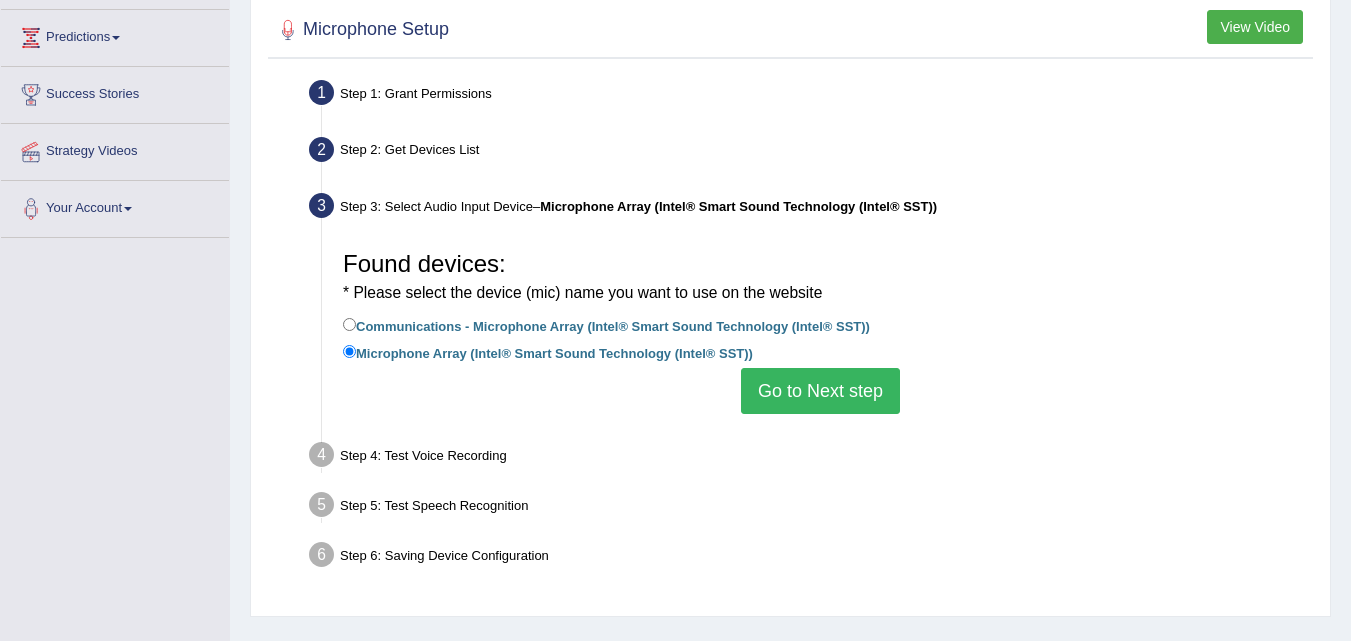 click on "Go to Next step" at bounding box center (820, 391) 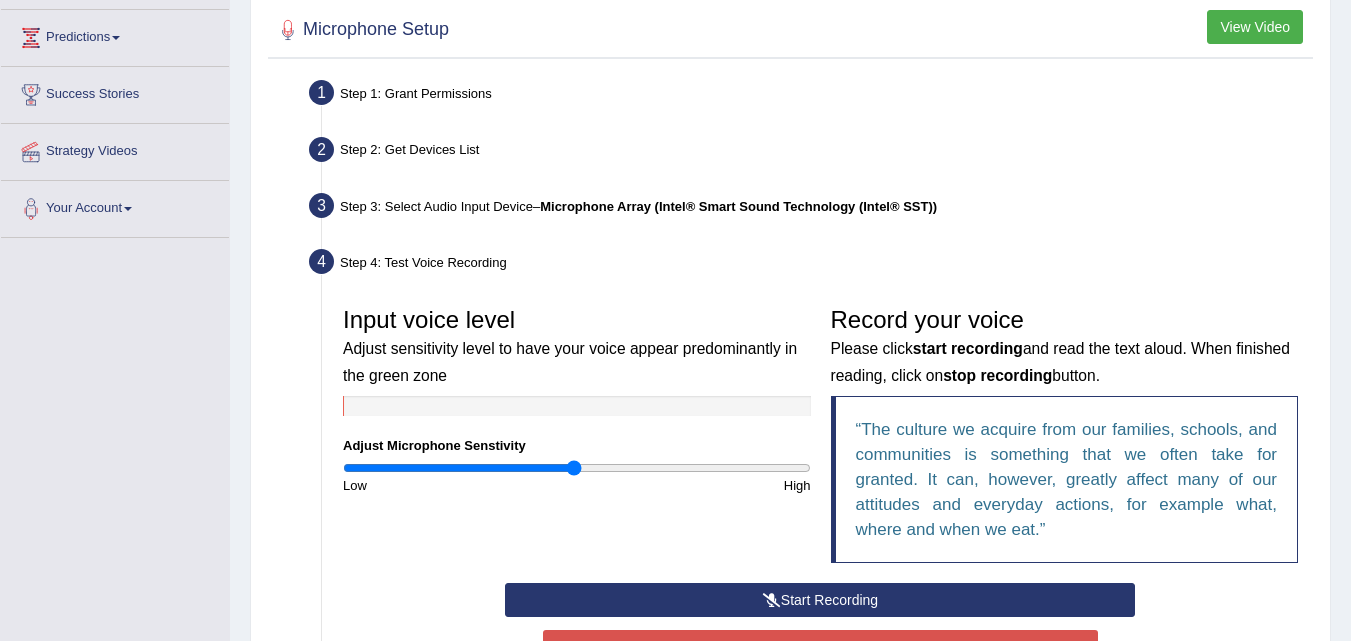 scroll, scrollTop: 617, scrollLeft: 0, axis: vertical 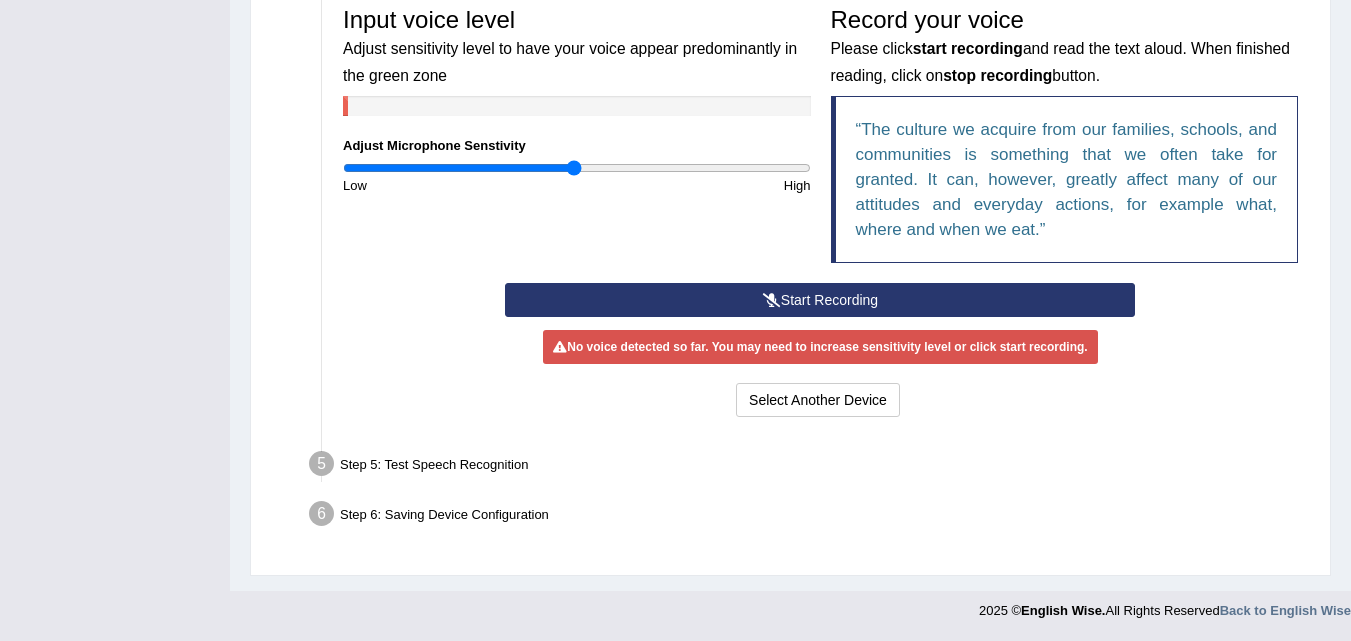 click on "Start Recording" at bounding box center [820, 300] 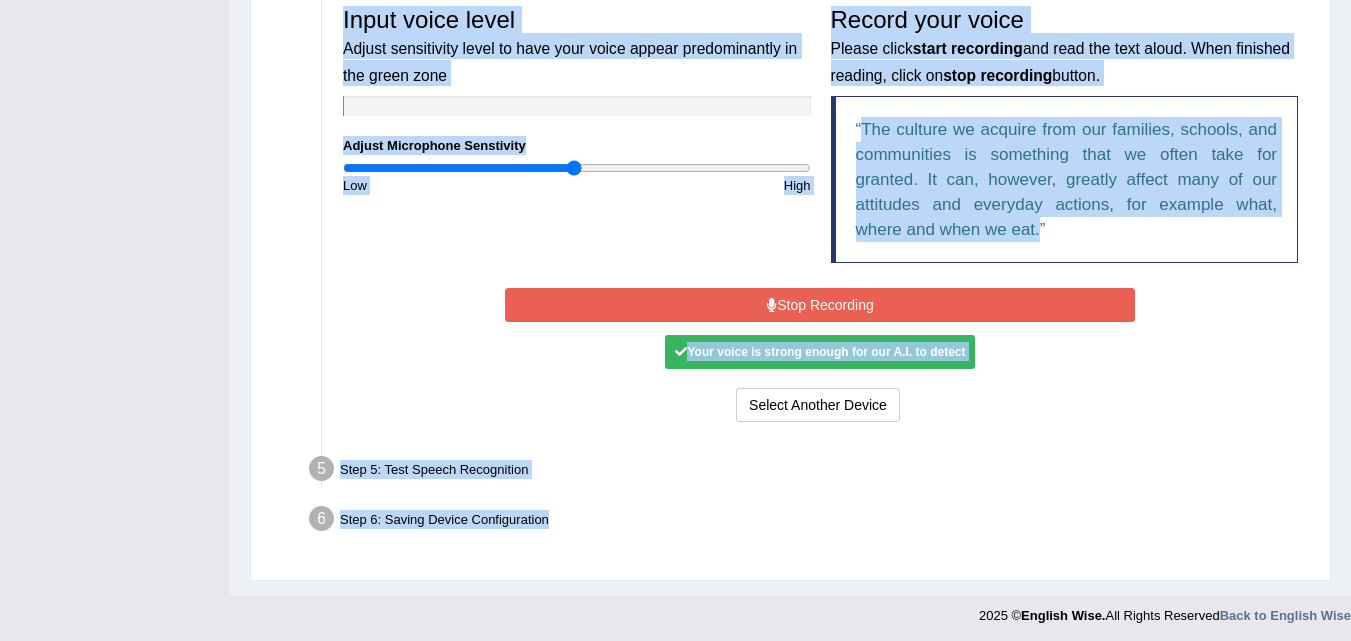 drag, startPoint x: 1325, startPoint y: 381, endPoint x: 1354, endPoint y: 370, distance: 31.016125 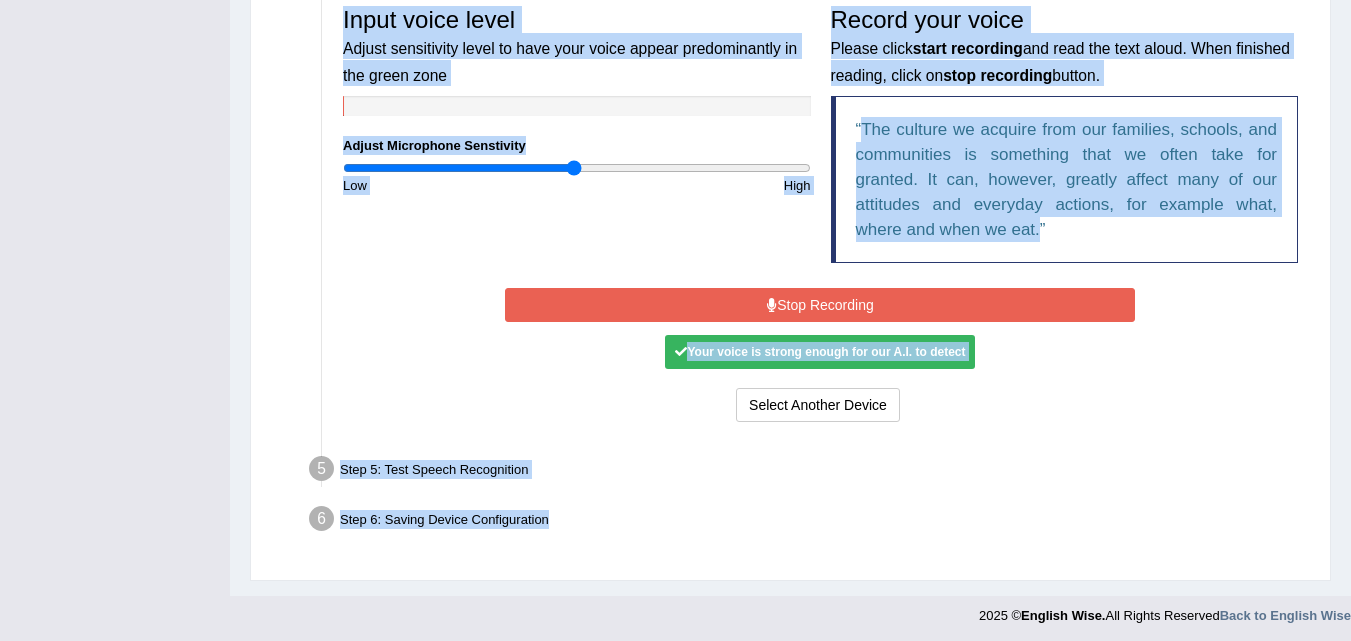 click on "Start Recording    Stop Recording   Note:  Please listen to the recording till the end by pressing  , to proceed.       No voice detected so far. You may need to increase sensitivity level or click start recording.     Voice level is too low yet. Please increase the sensitivity level from the bar on the left.     Your voice is strong enough for our A.I. to detect    Voice level is too high. Please reduce the sensitivity level from the bar on the left.     Select Another Device   Voice is ok. Go to Next step" at bounding box center (820, 355) 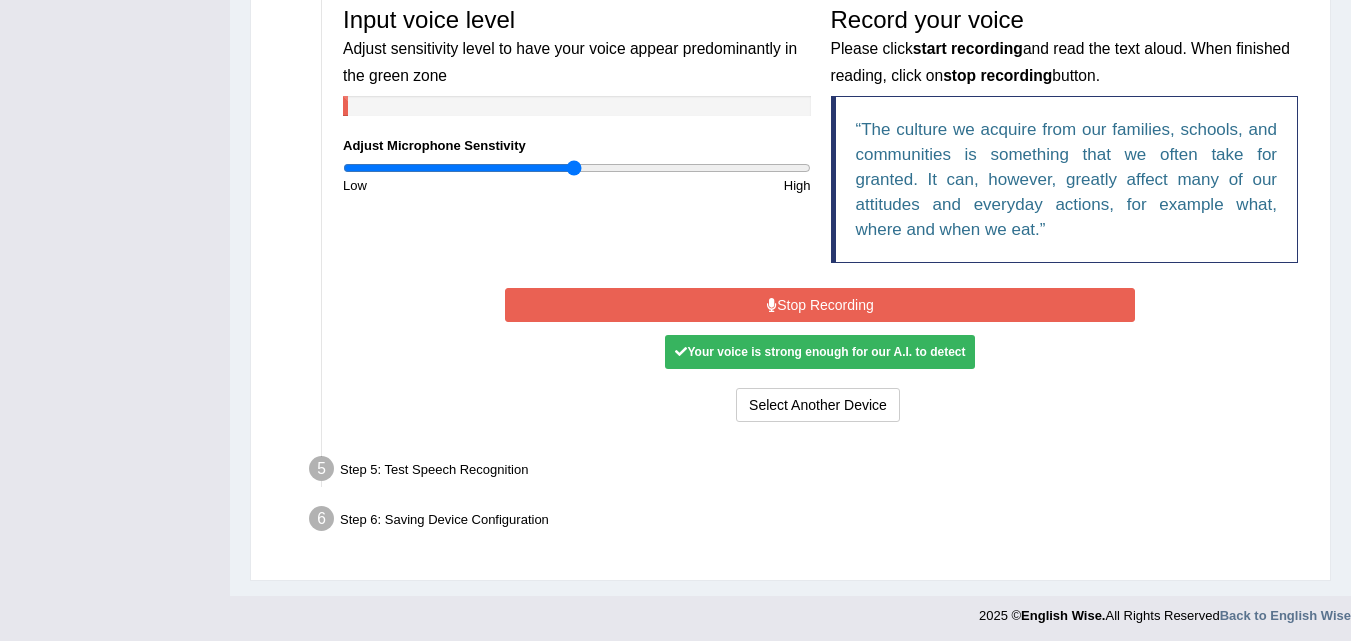 drag, startPoint x: 1343, startPoint y: 416, endPoint x: 1362, endPoint y: 435, distance: 26.870058 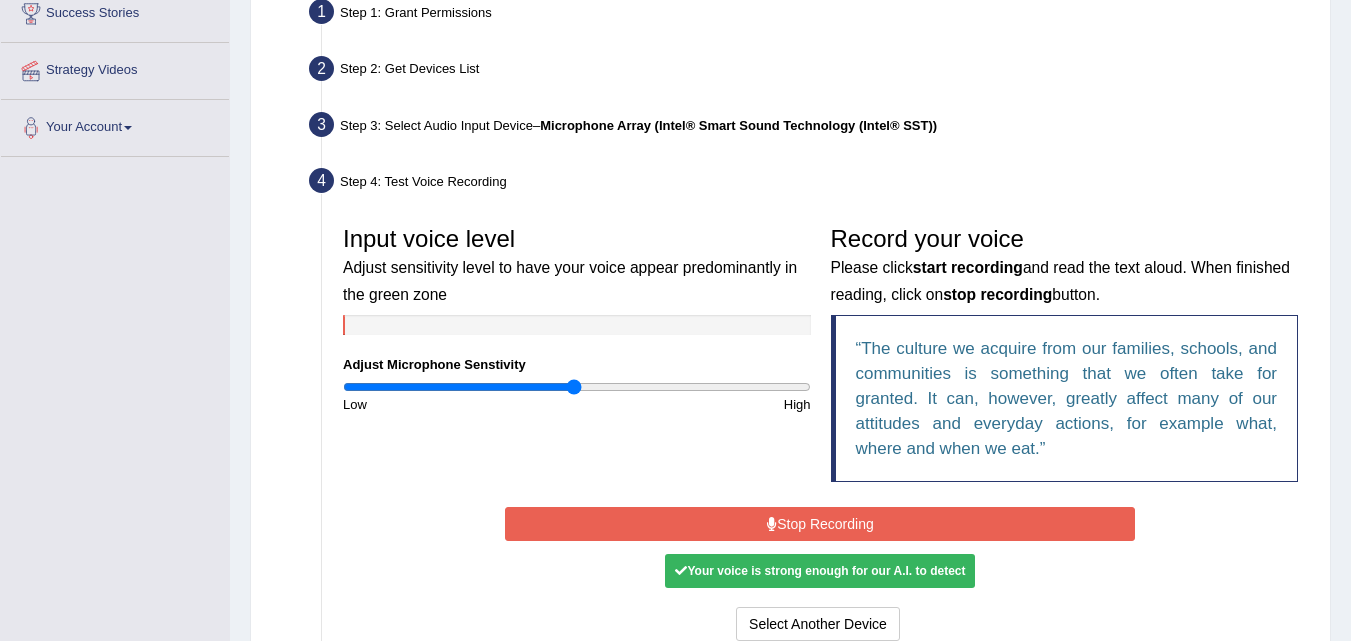 scroll, scrollTop: 622, scrollLeft: 0, axis: vertical 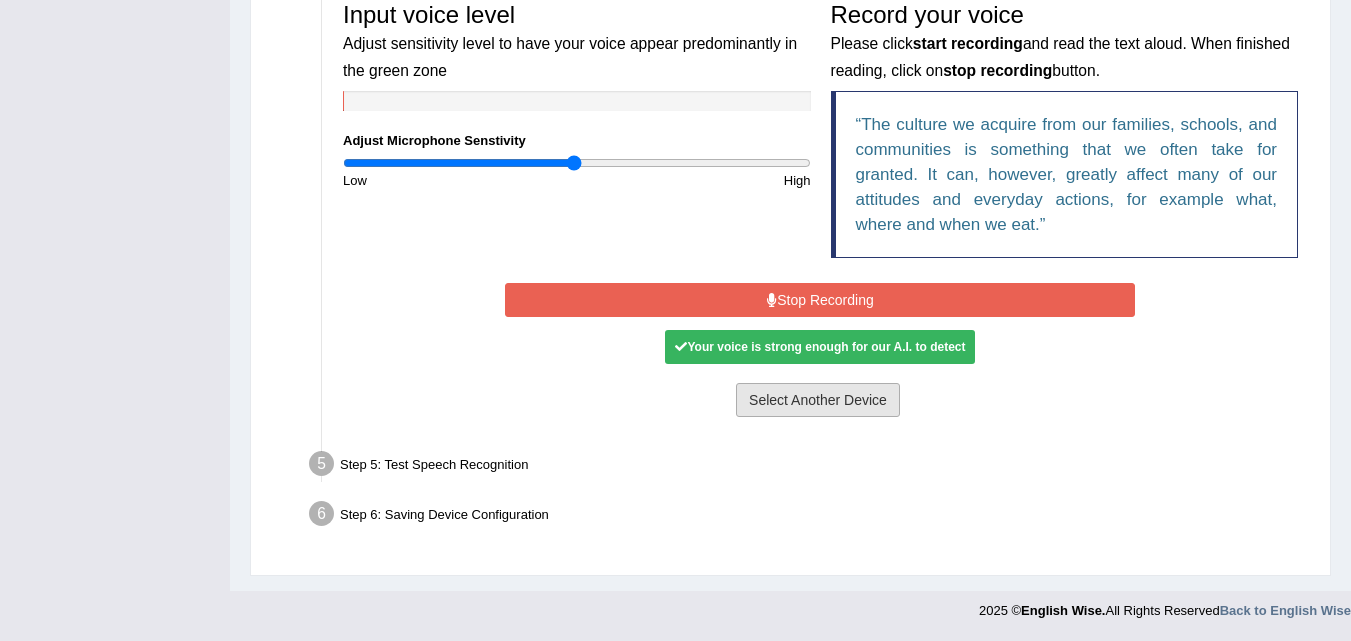 click on "Select Another Device" at bounding box center (818, 400) 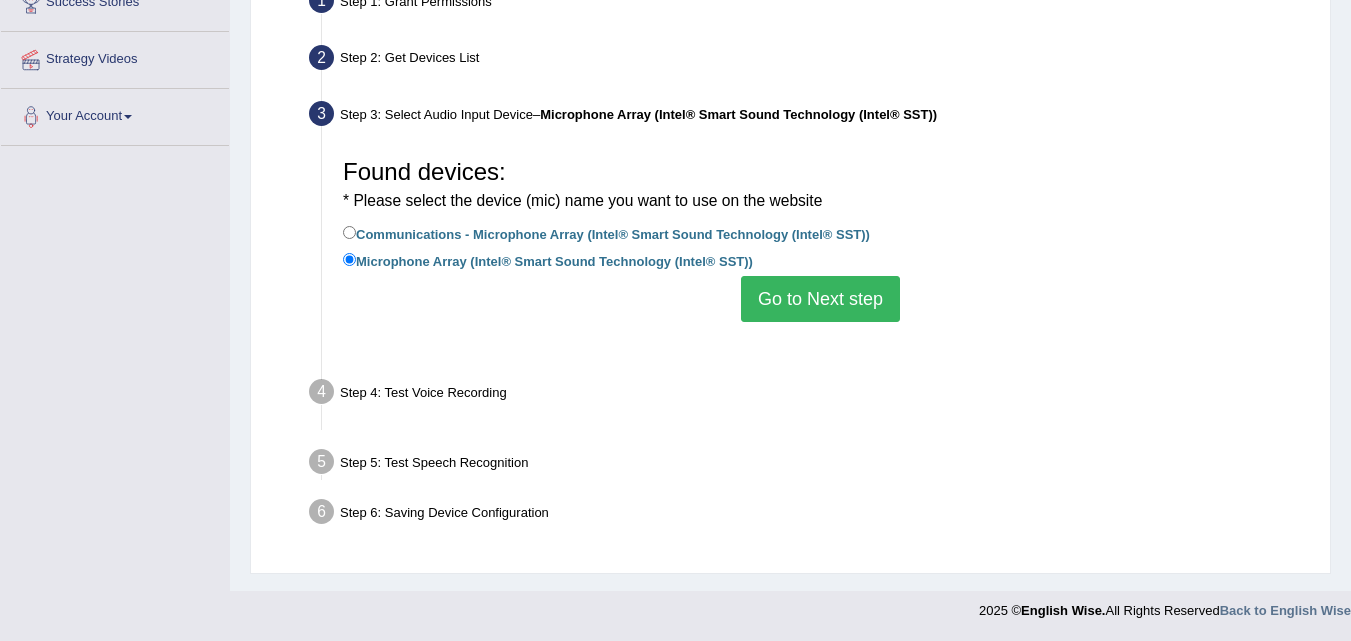 scroll, scrollTop: 409, scrollLeft: 0, axis: vertical 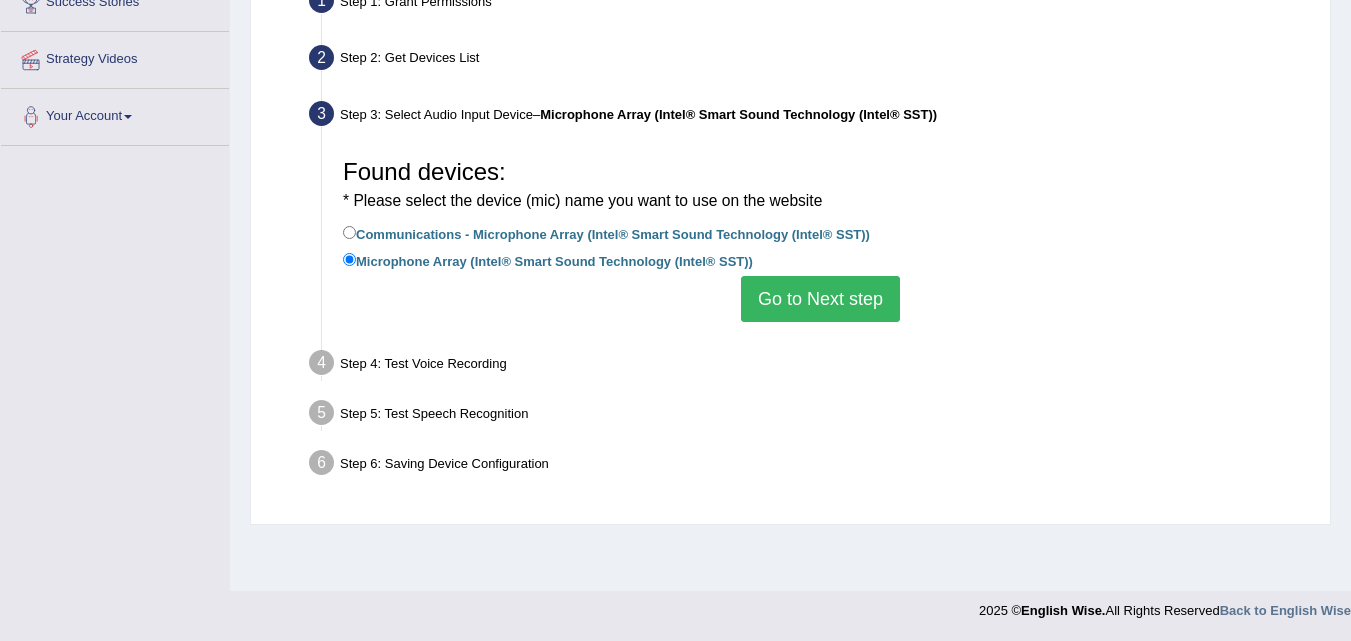 click on "Communications - Microphone Array (Intel® Smart Sound Technology (Intel® SST))" at bounding box center (606, 233) 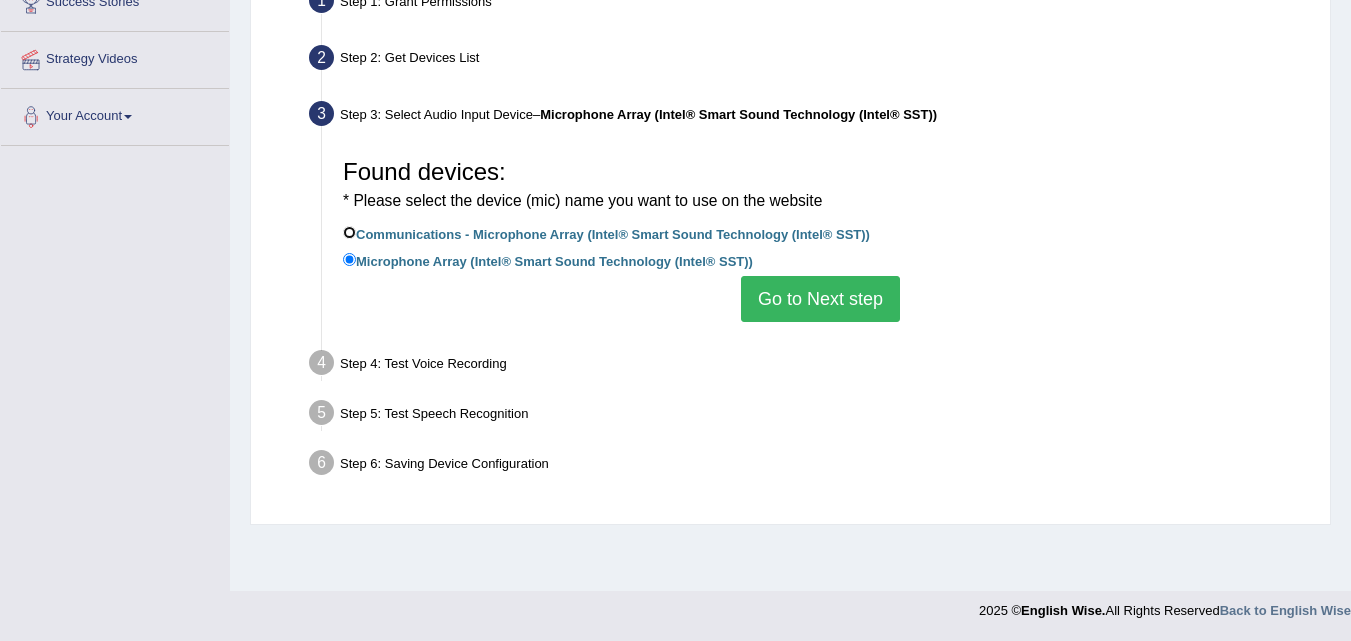 click on "Communications - Microphone Array (Intel® Smart Sound Technology (Intel® SST))" at bounding box center [349, 232] 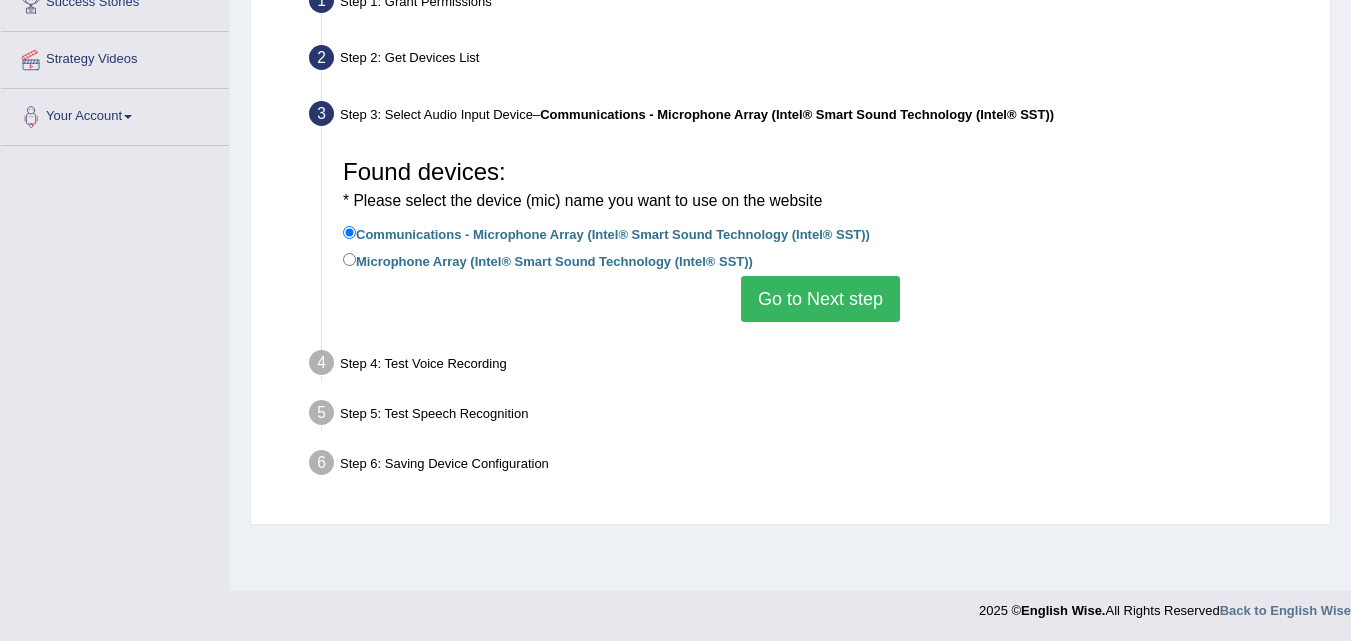 click on "Go to Next step" at bounding box center [820, 299] 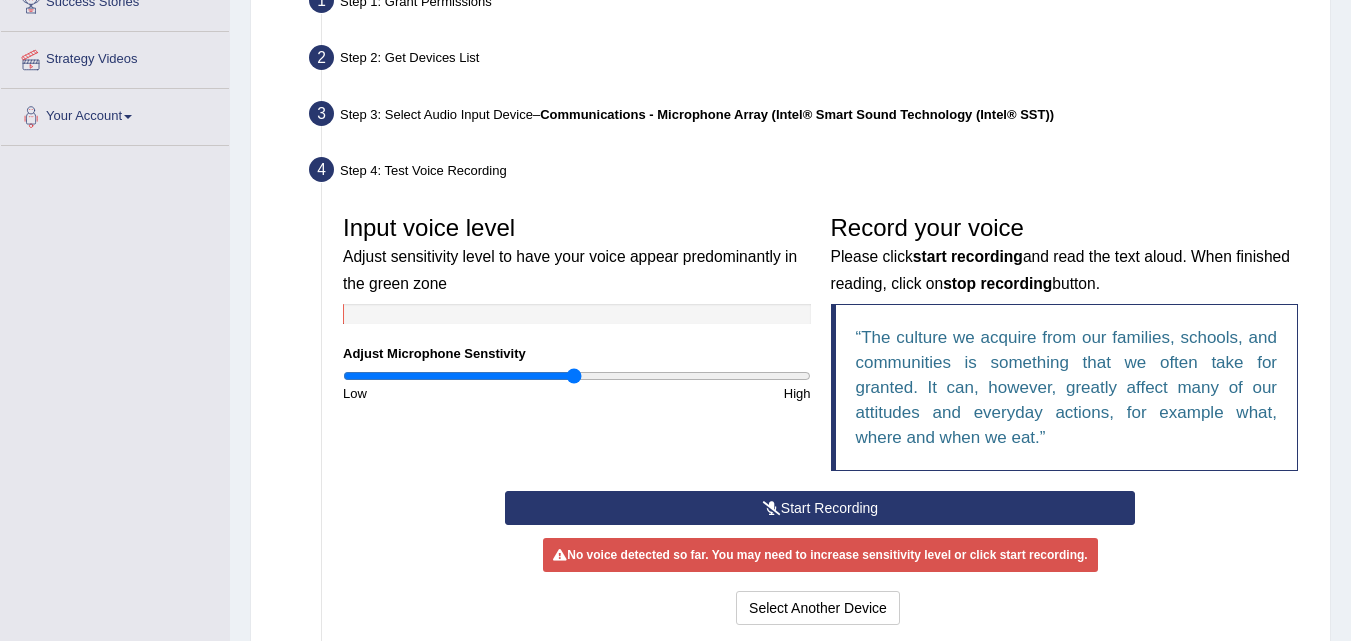 click on "Start Recording" at bounding box center [820, 508] 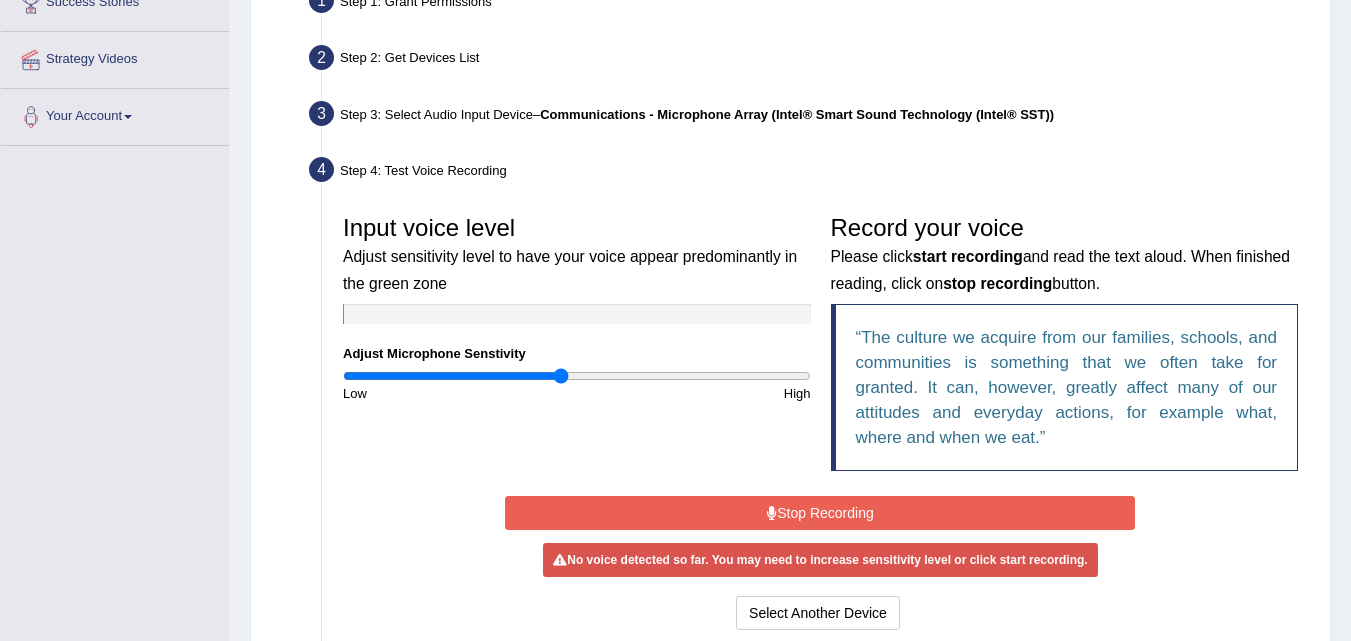 type on "0.94" 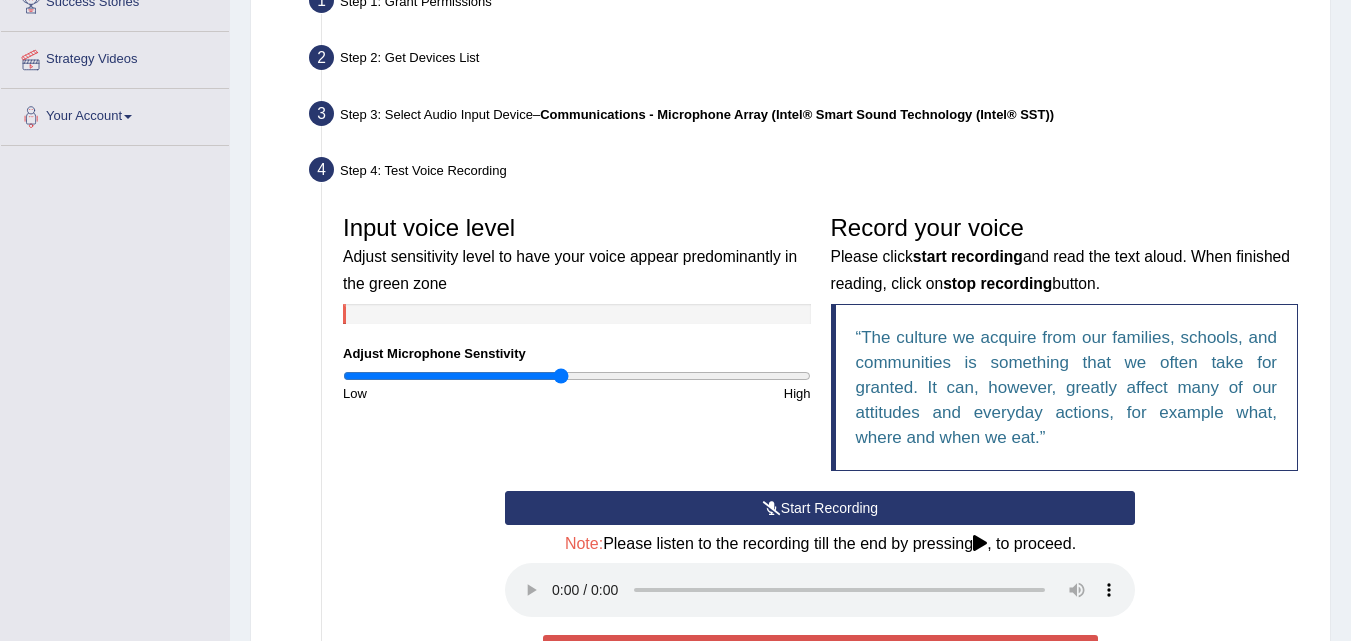 click on "Start Recording" at bounding box center (820, 508) 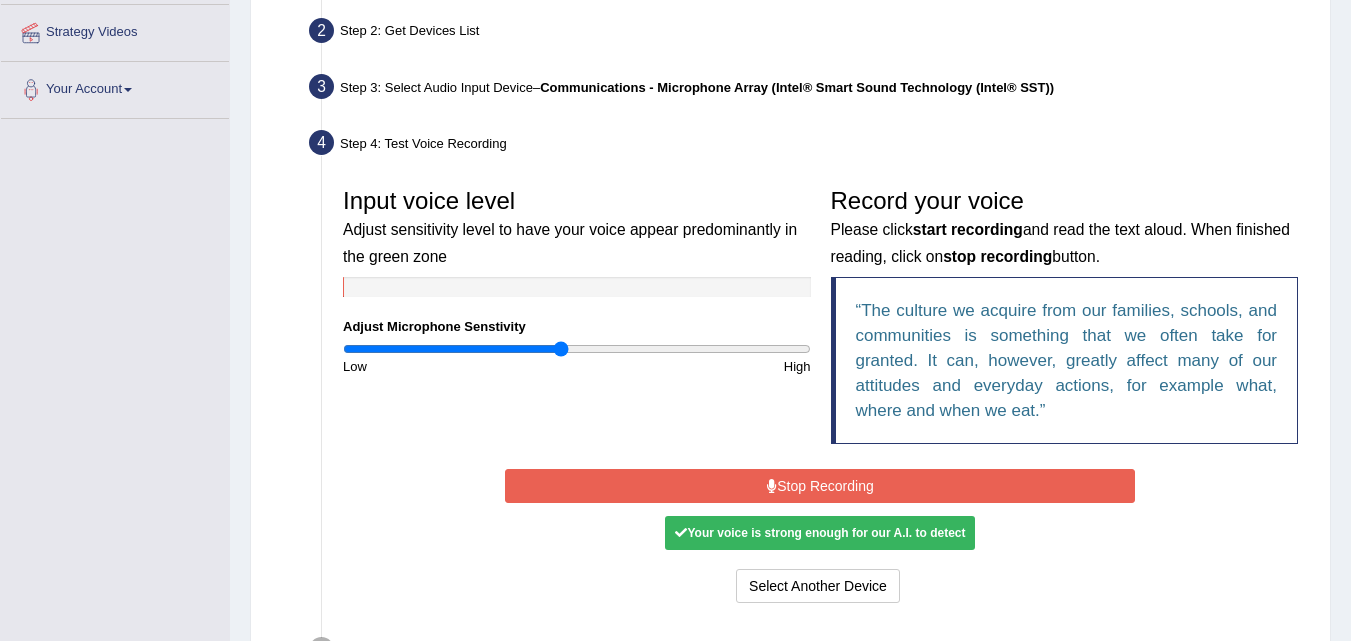 scroll, scrollTop: 434, scrollLeft: 0, axis: vertical 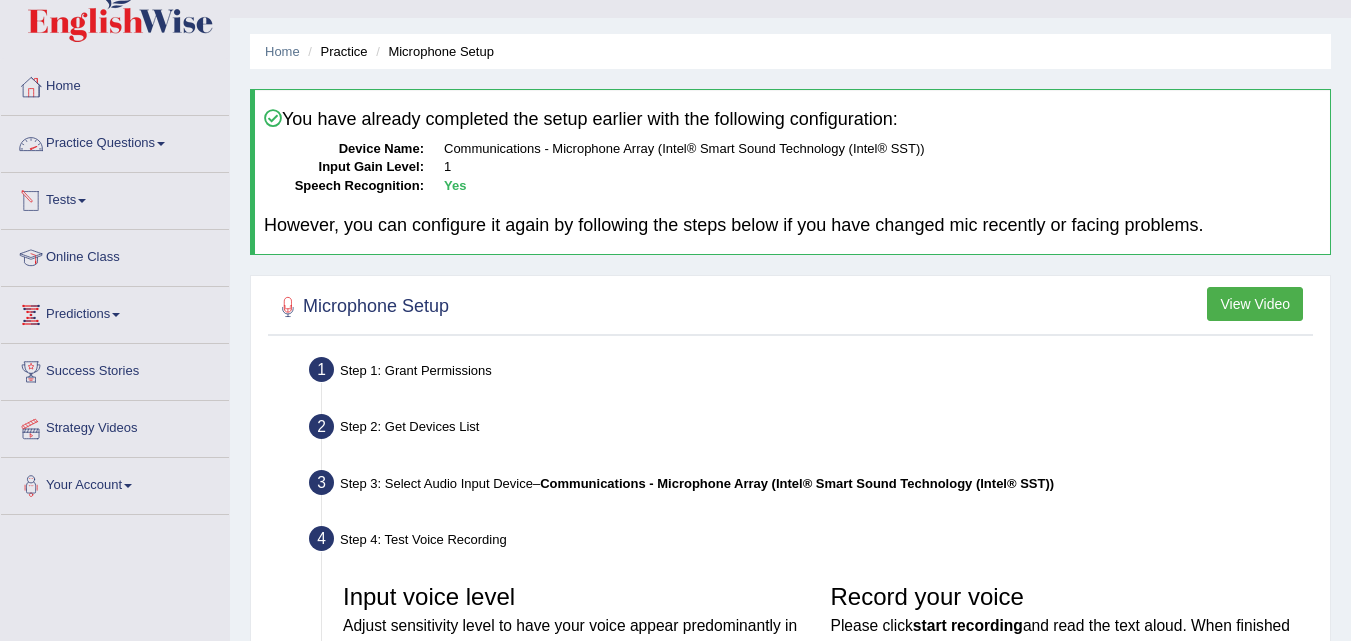 click on "Practice Questions" at bounding box center (115, 141) 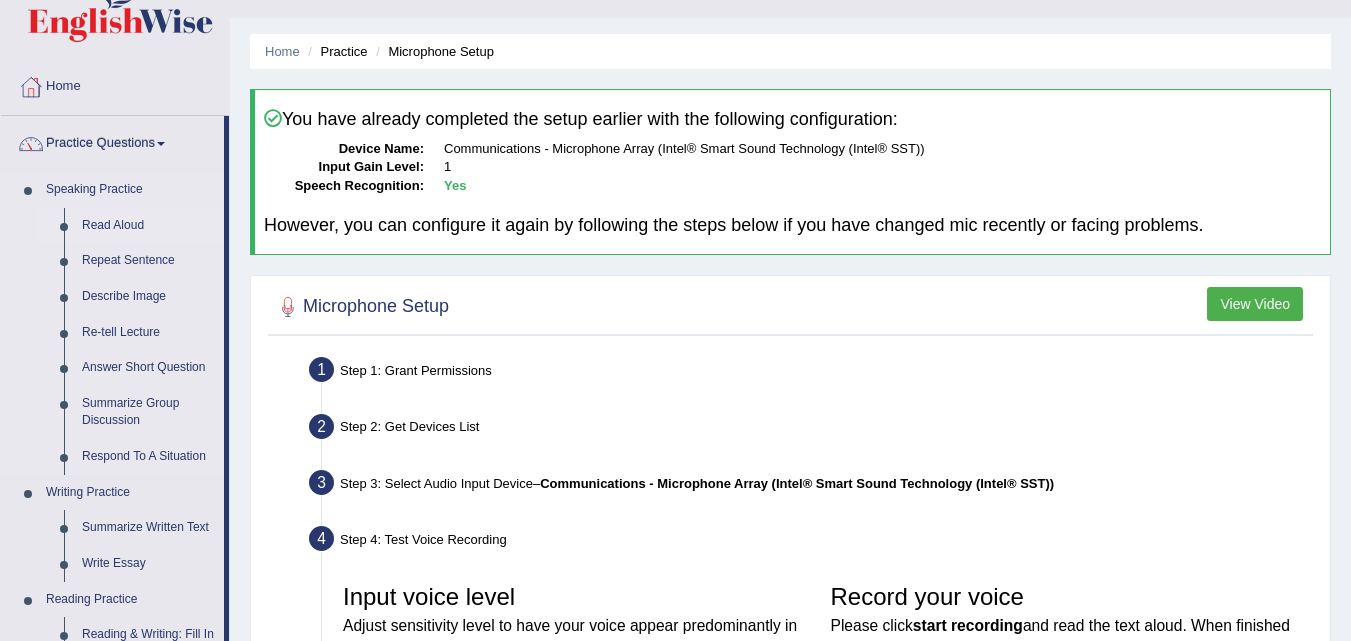 click on "Read Aloud" at bounding box center (148, 226) 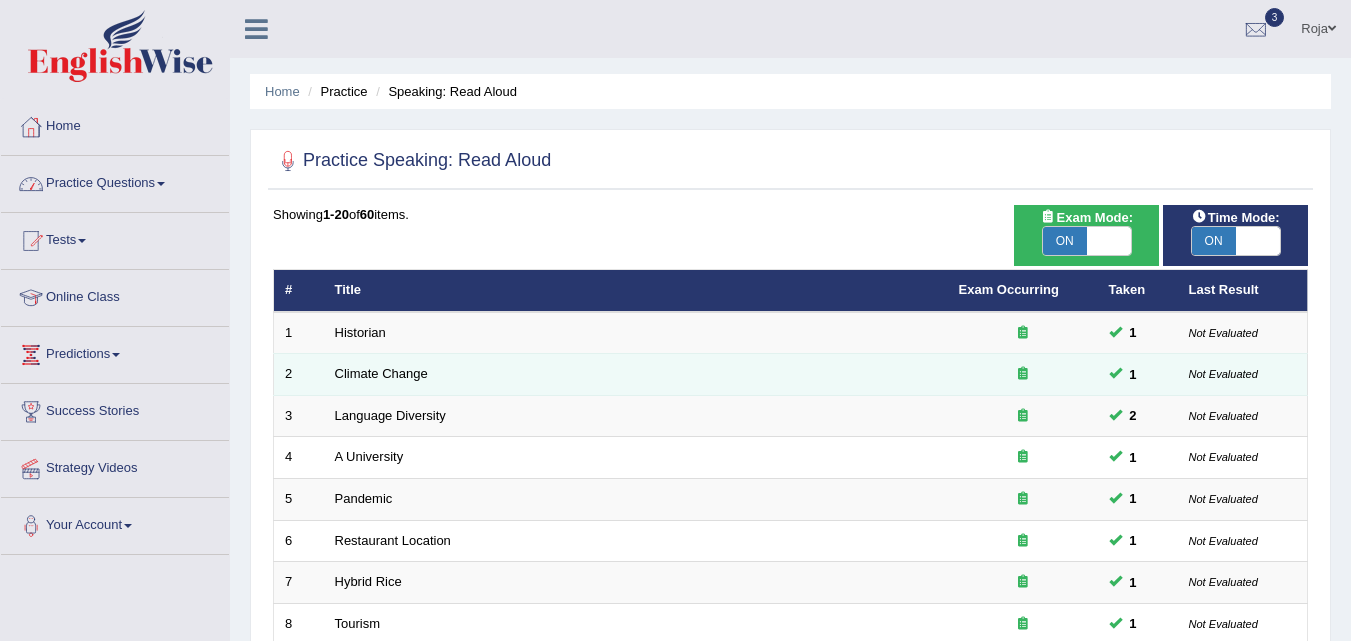 scroll, scrollTop: 0, scrollLeft: 0, axis: both 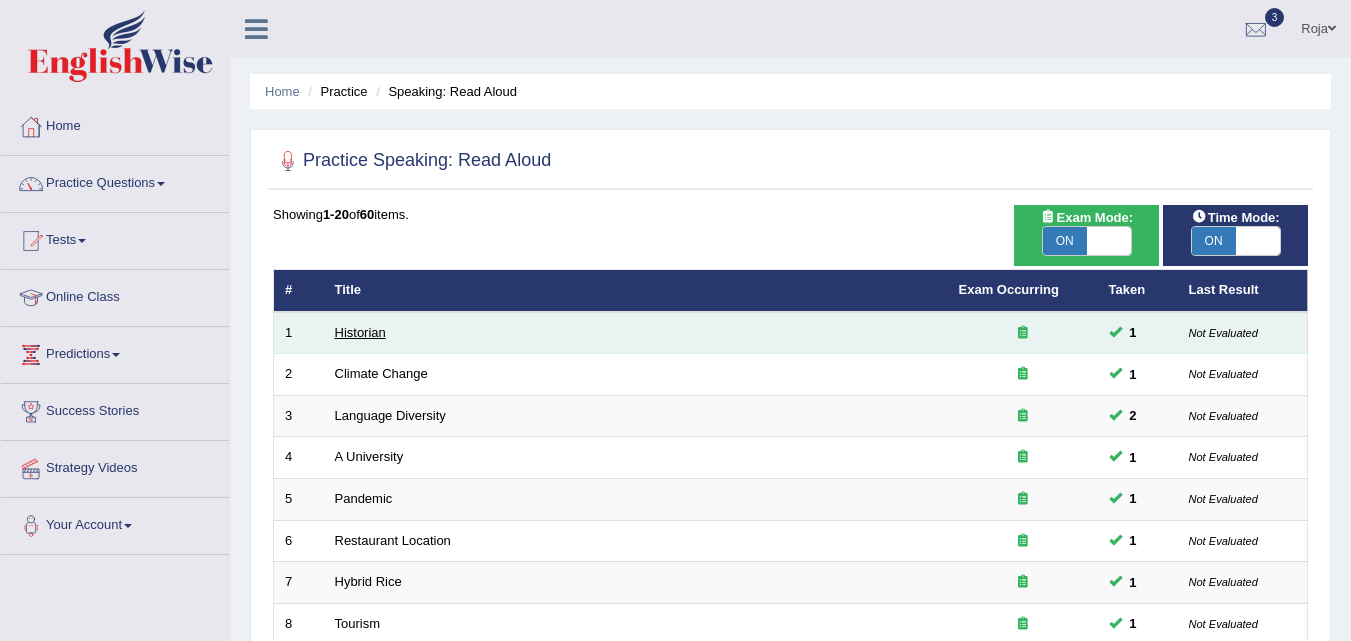 click on "Historian" at bounding box center [360, 332] 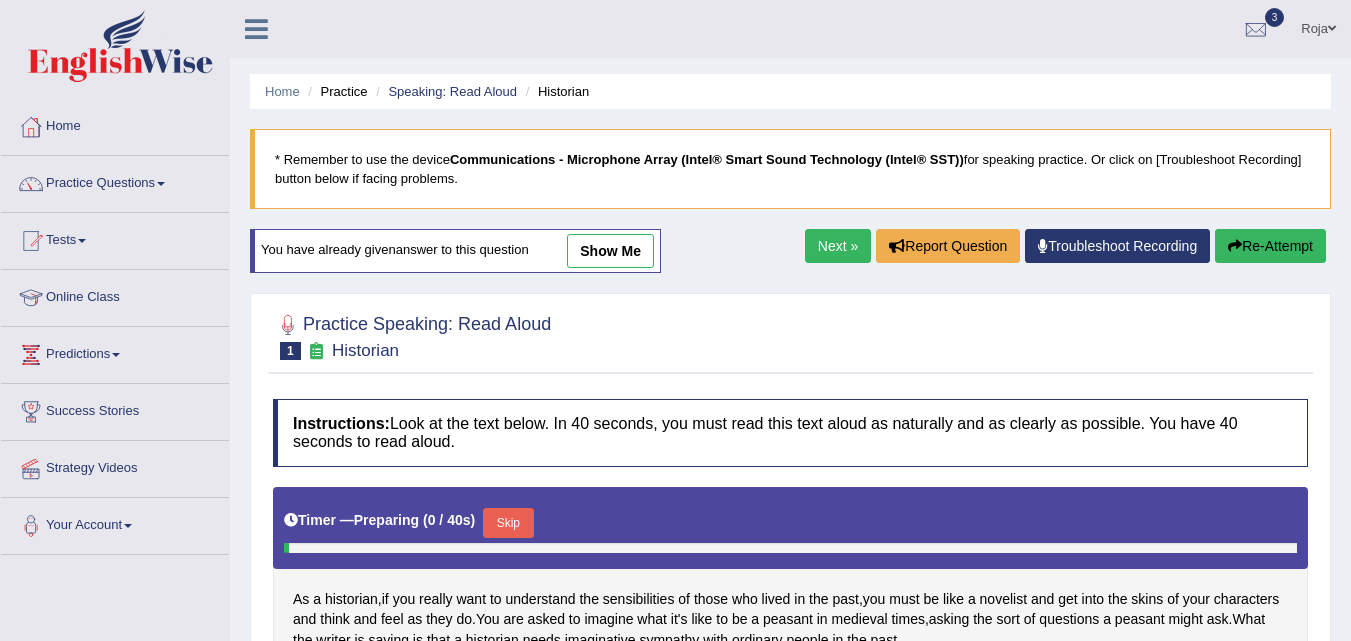scroll, scrollTop: 0, scrollLeft: 0, axis: both 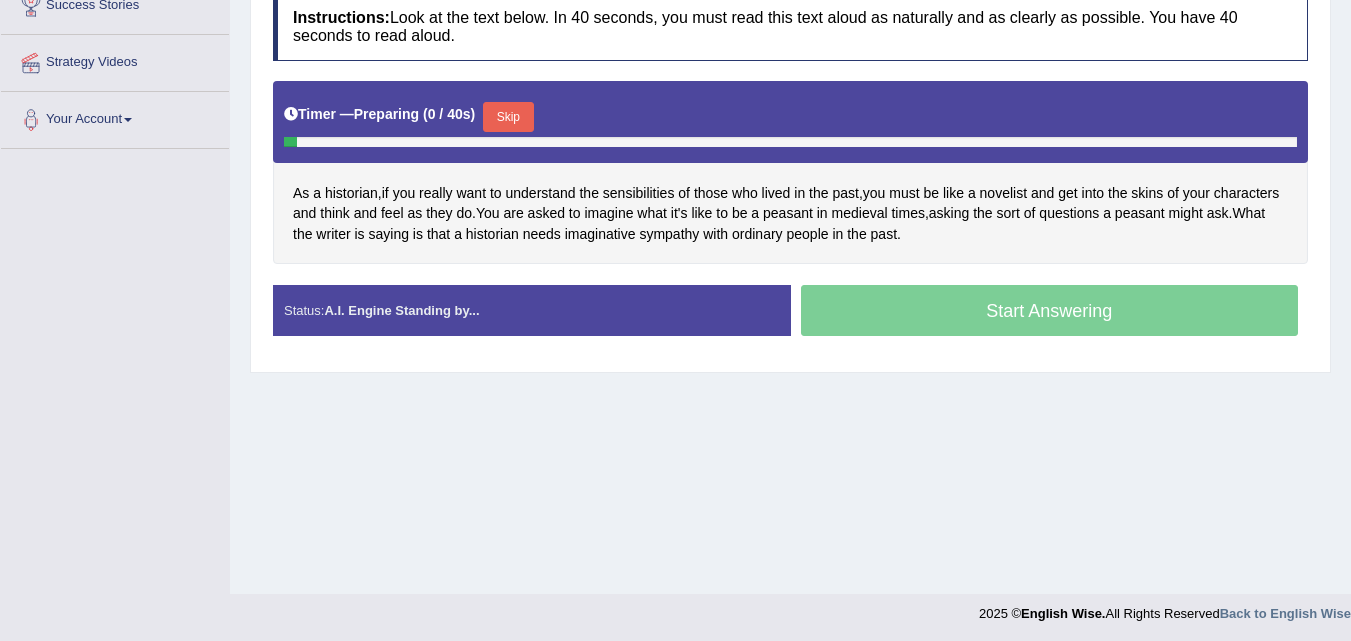 click on "Toggle navigation
Home
Practice Questions   Speaking Practice Read Aloud
Repeat Sentence
Describe Image
Re-tell Lecture
Answer Short Question
Summarize Group Discussion
Respond To A Situation
Writing Practice  Summarize Written Text
Write Essay
Reading Practice  Reading & Writing: Fill In The Blanks
Choose Multiple Answers
Re-order Paragraphs
Fill In The Blanks
Choose Single Answer
Listening Practice  Summarize Spoken Text
Highlight Incorrect Words
Highlight Correct Summary
Select Missing Word
Choose Single Answer
Choose Multiple Answers
Fill In The Blanks
Write From Dictation
Pronunciation
Tests
Take Mock Test" at bounding box center [675, -86] 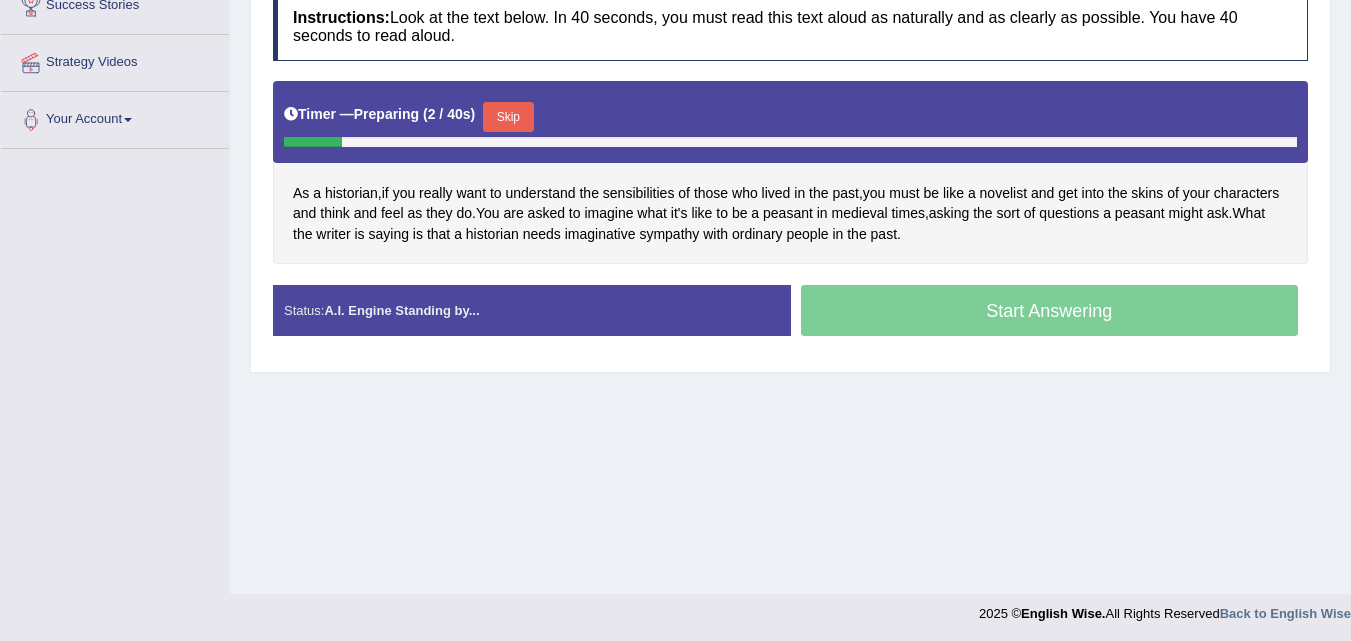click on "Skip" at bounding box center [508, 117] 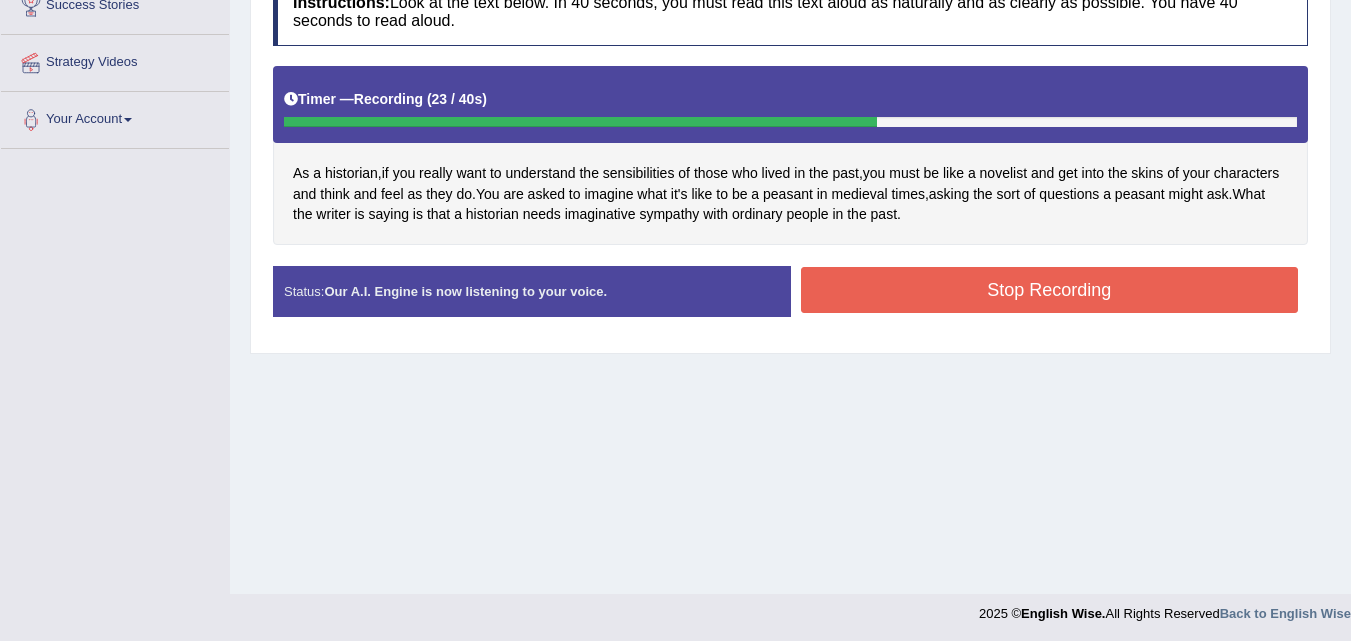 click on "Stop Recording" at bounding box center (1050, 290) 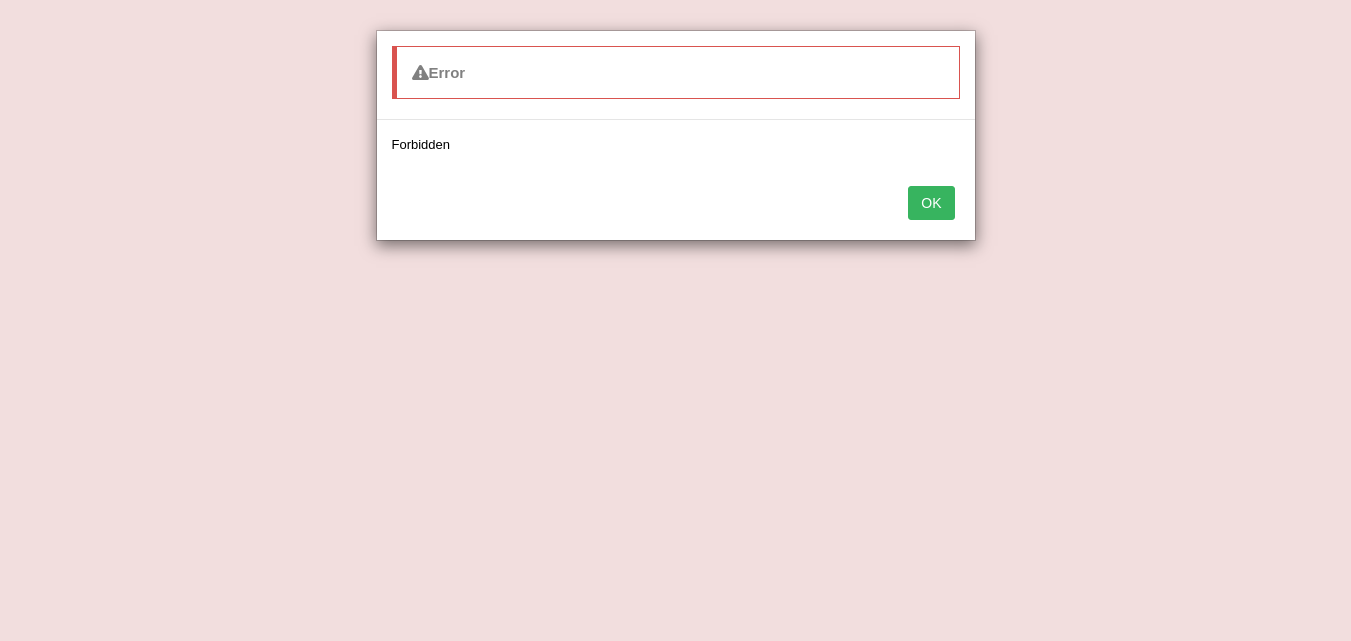 click on "OK" at bounding box center (931, 203) 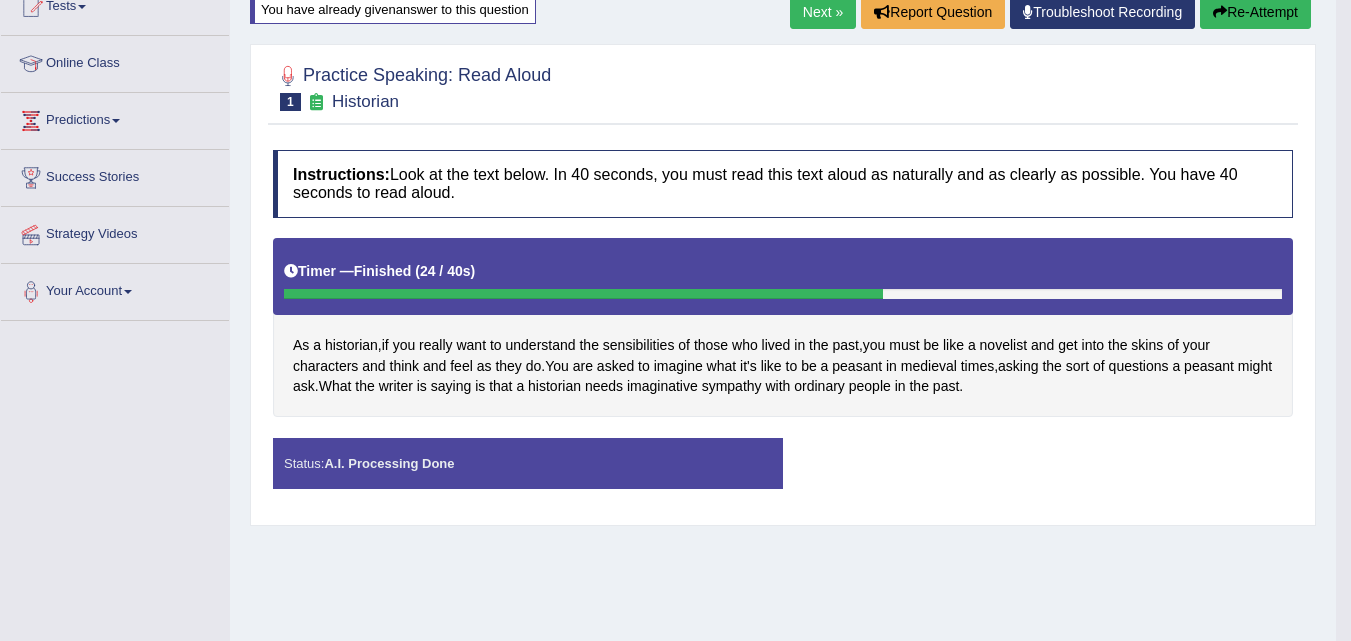 scroll, scrollTop: 232, scrollLeft: 0, axis: vertical 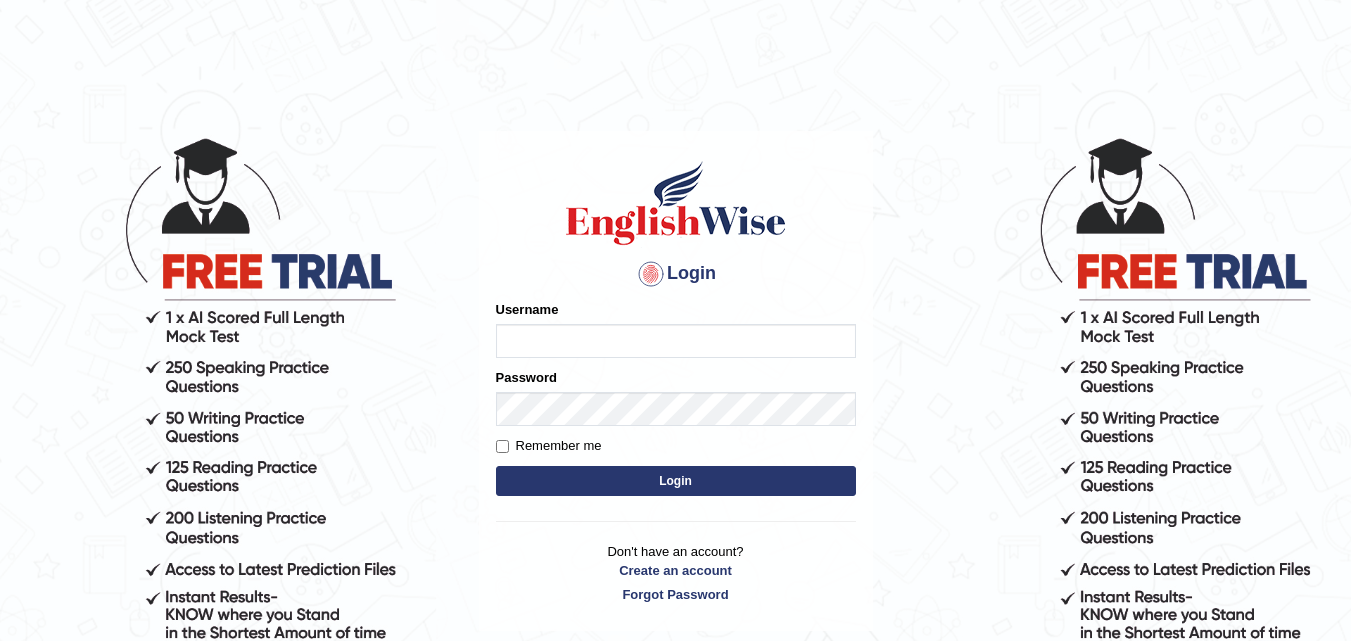 type on "[FIRST][LAST]" 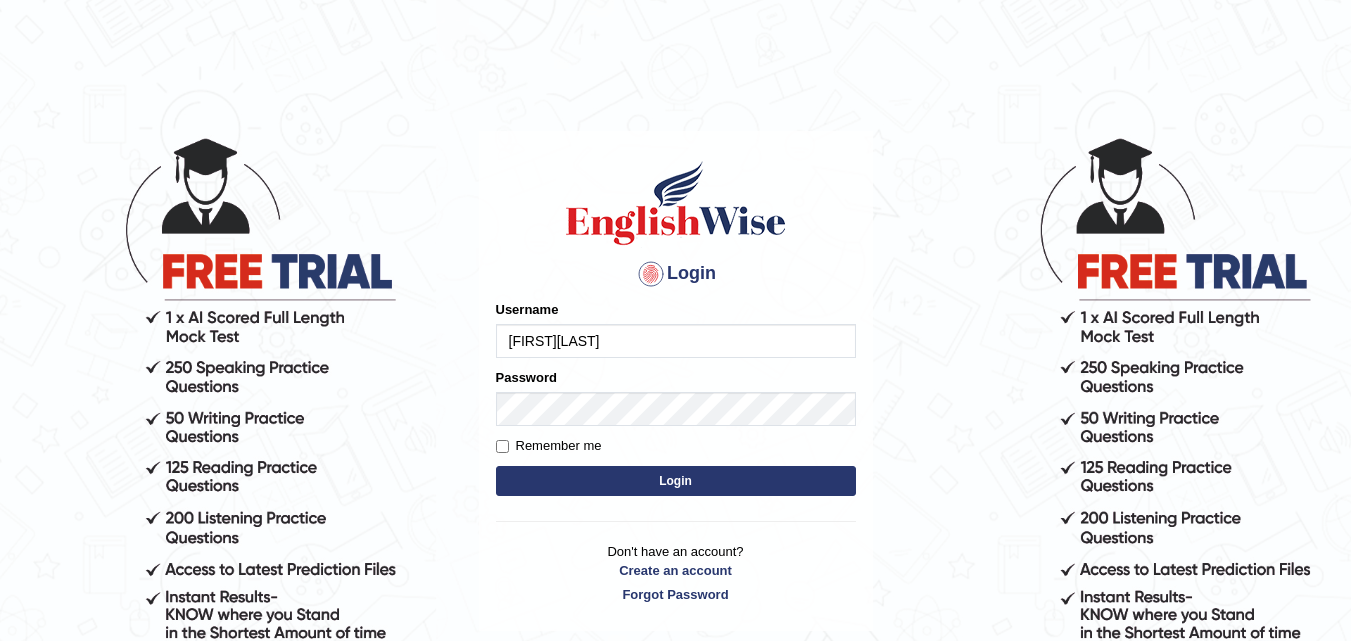 scroll, scrollTop: 0, scrollLeft: 0, axis: both 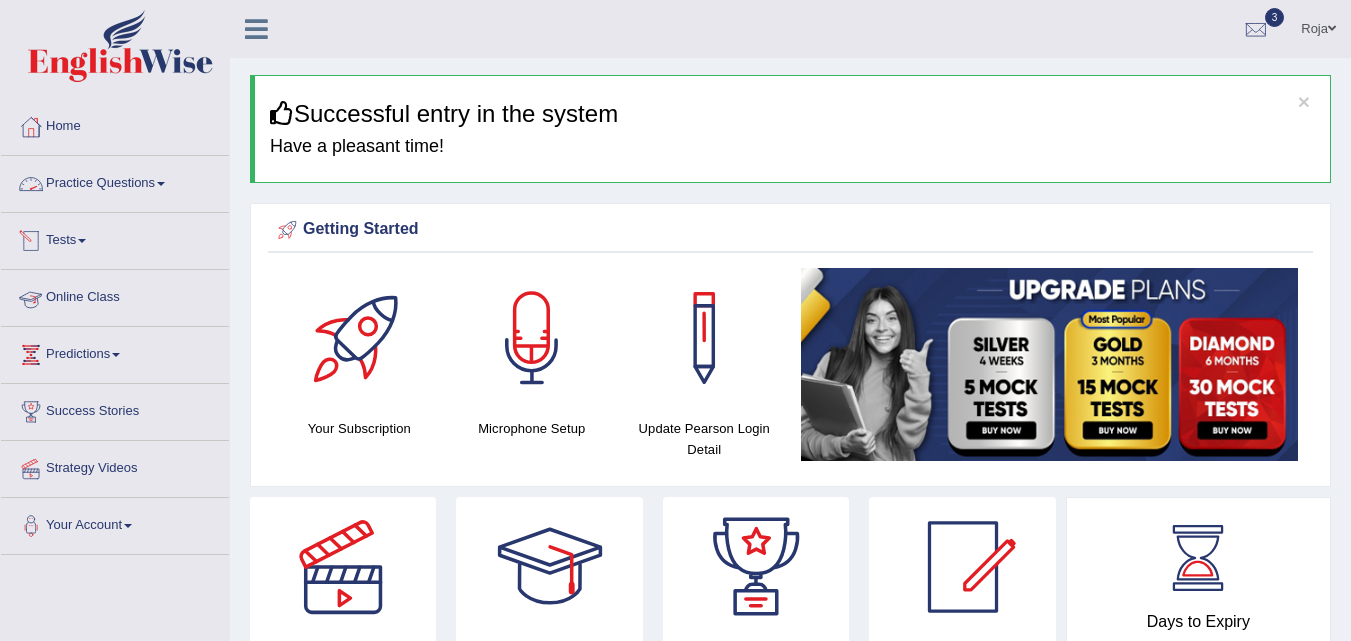 click on "Practice Questions" at bounding box center (115, 181) 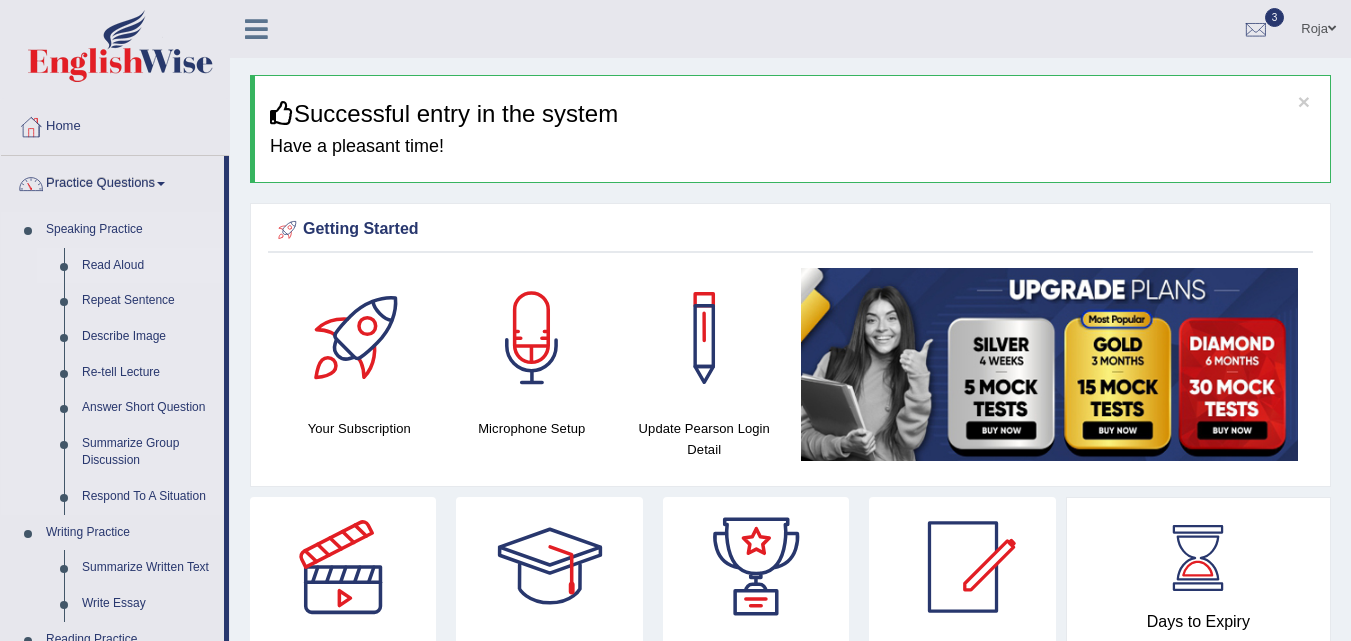 click on "Read Aloud" at bounding box center [148, 266] 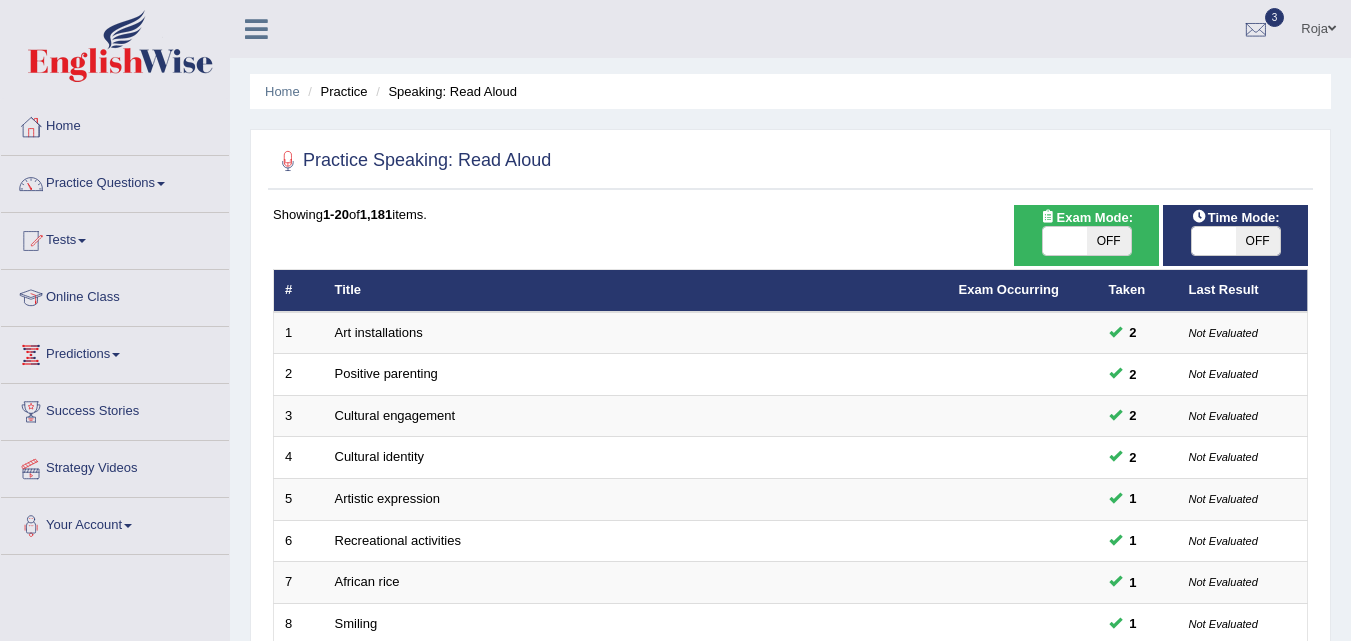 scroll, scrollTop: 0, scrollLeft: 0, axis: both 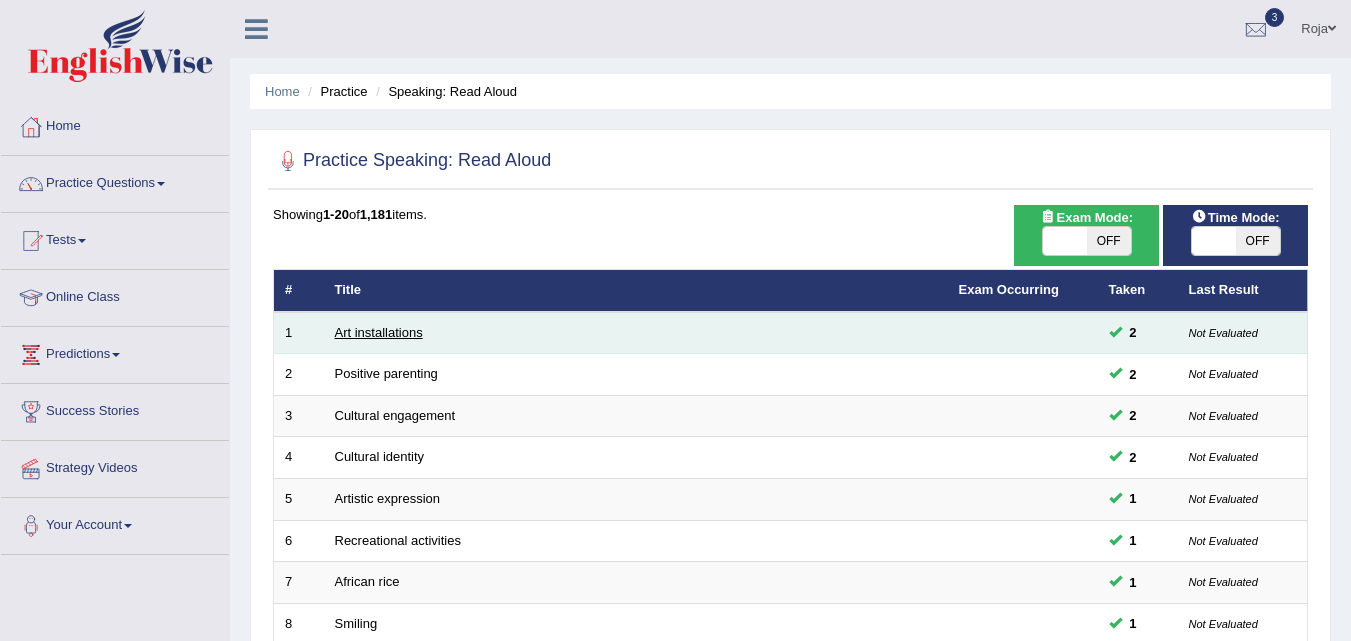 click on "Art installations" at bounding box center (379, 332) 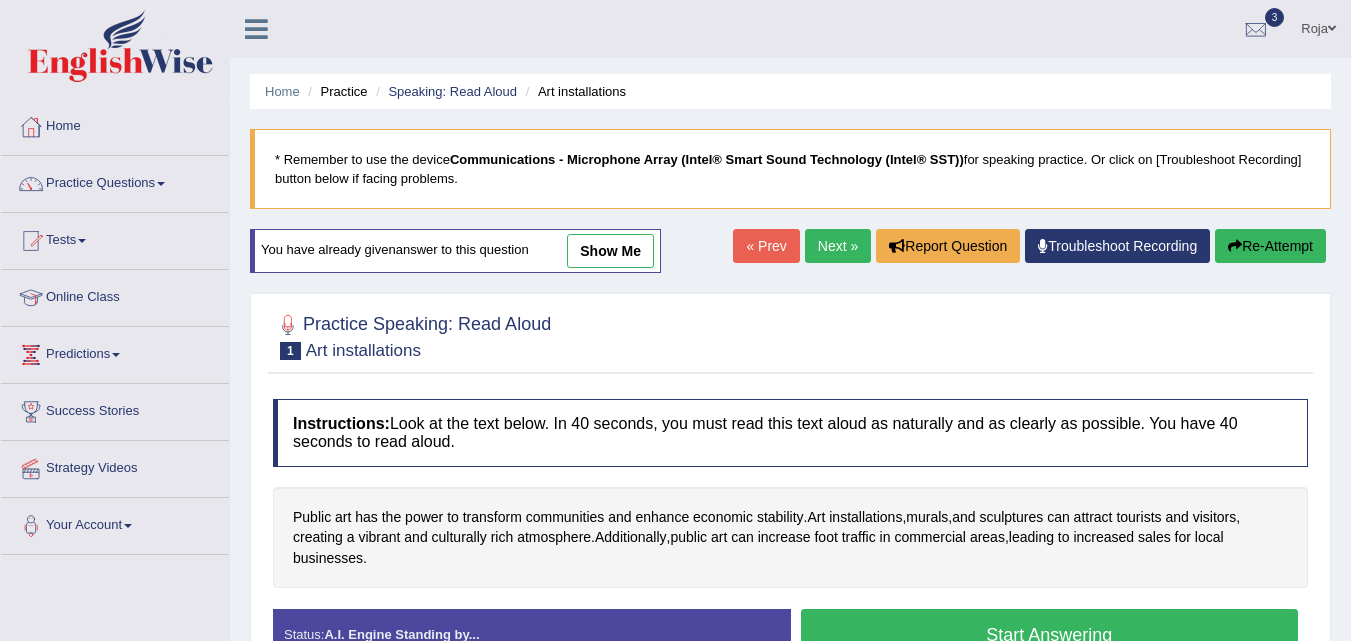 scroll, scrollTop: 0, scrollLeft: 0, axis: both 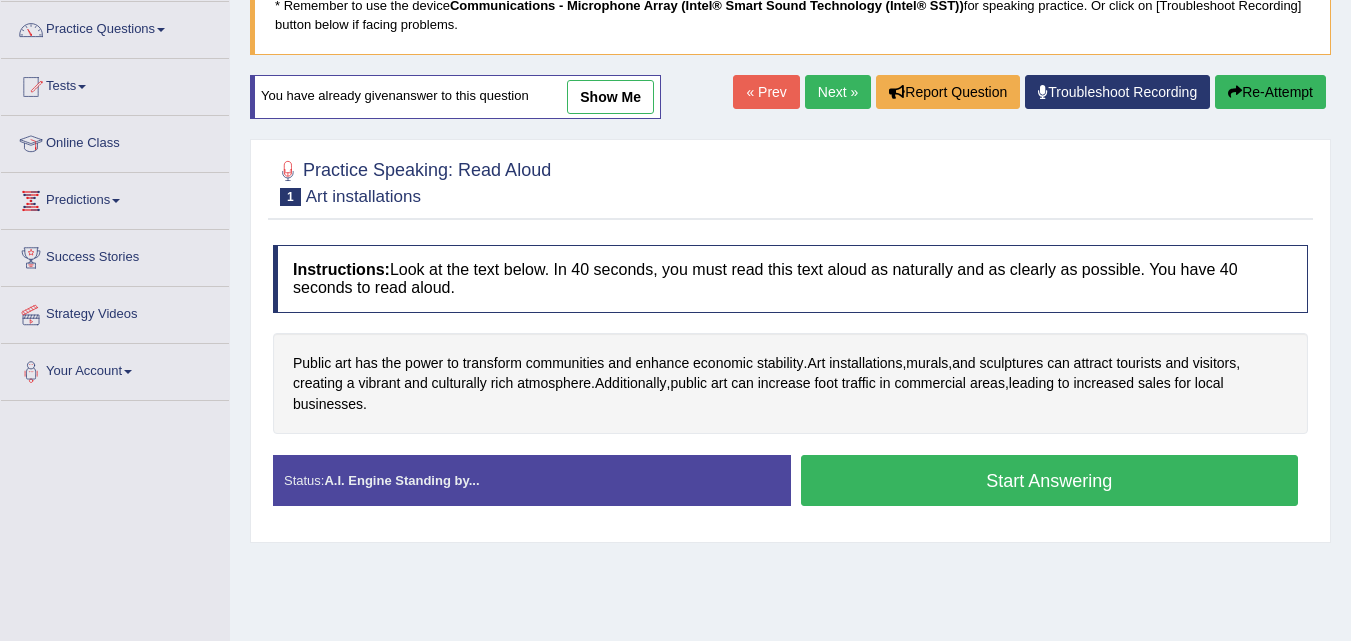 click on "Start Answering" at bounding box center [1050, 480] 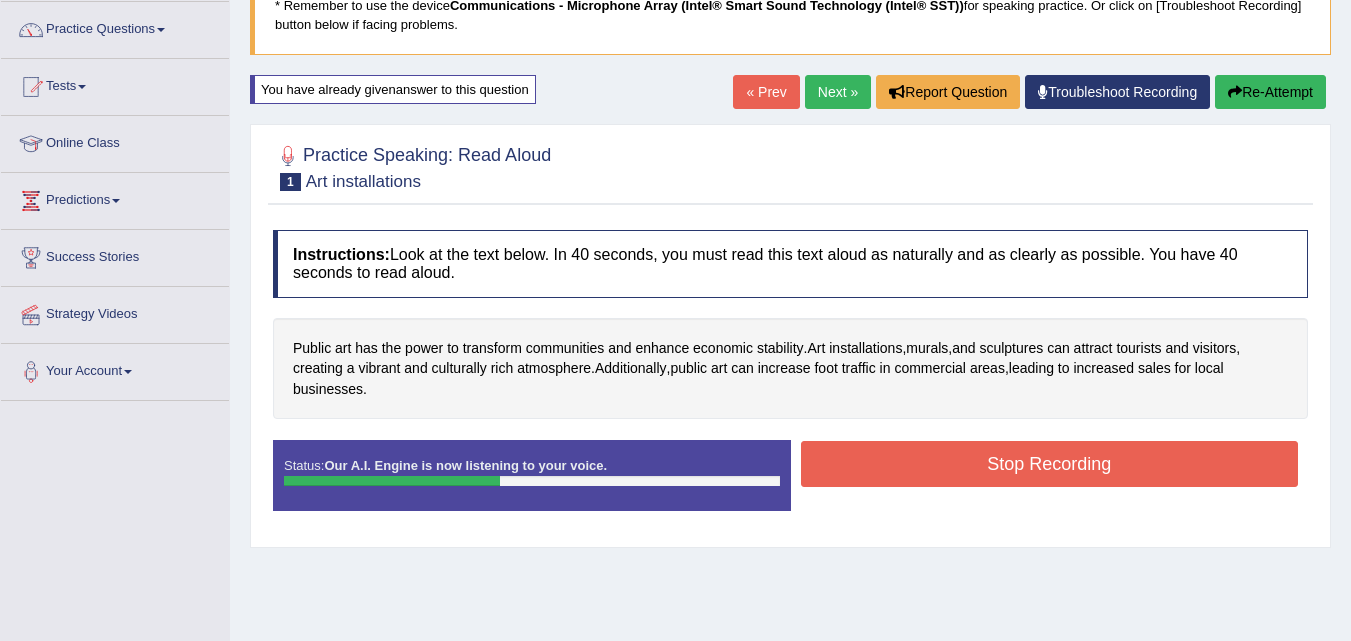click on "Stop Recording" at bounding box center (1050, 464) 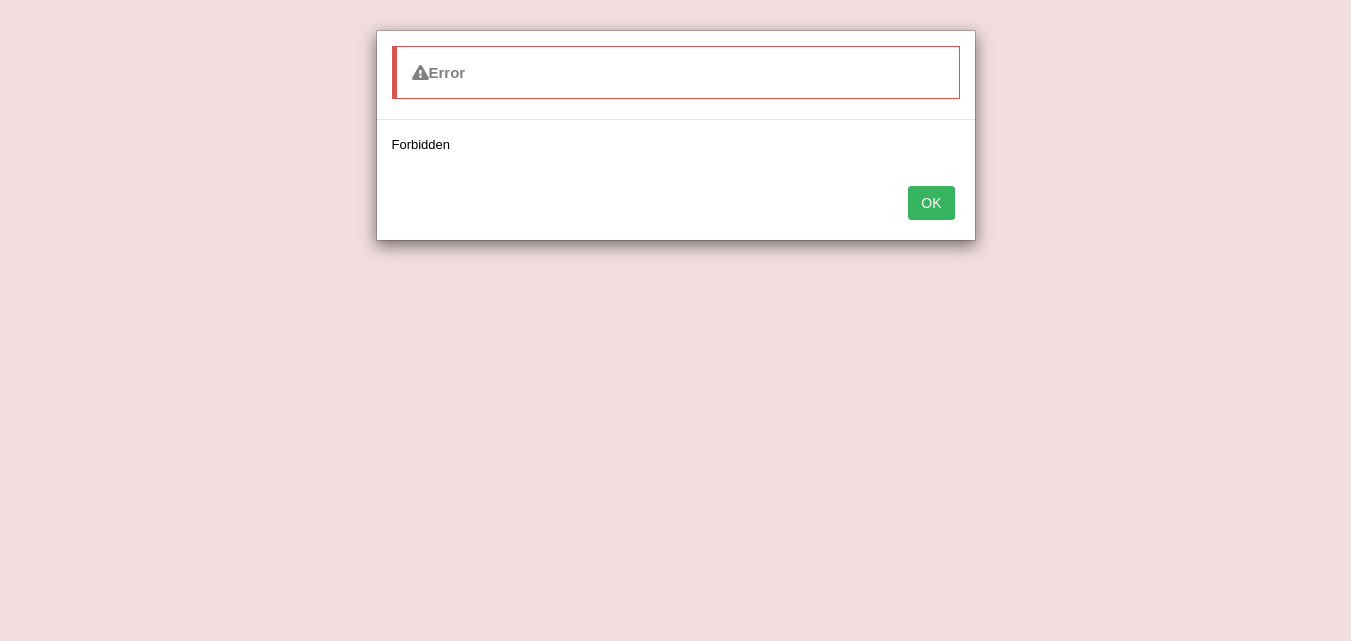 click on "OK" at bounding box center (676, 205) 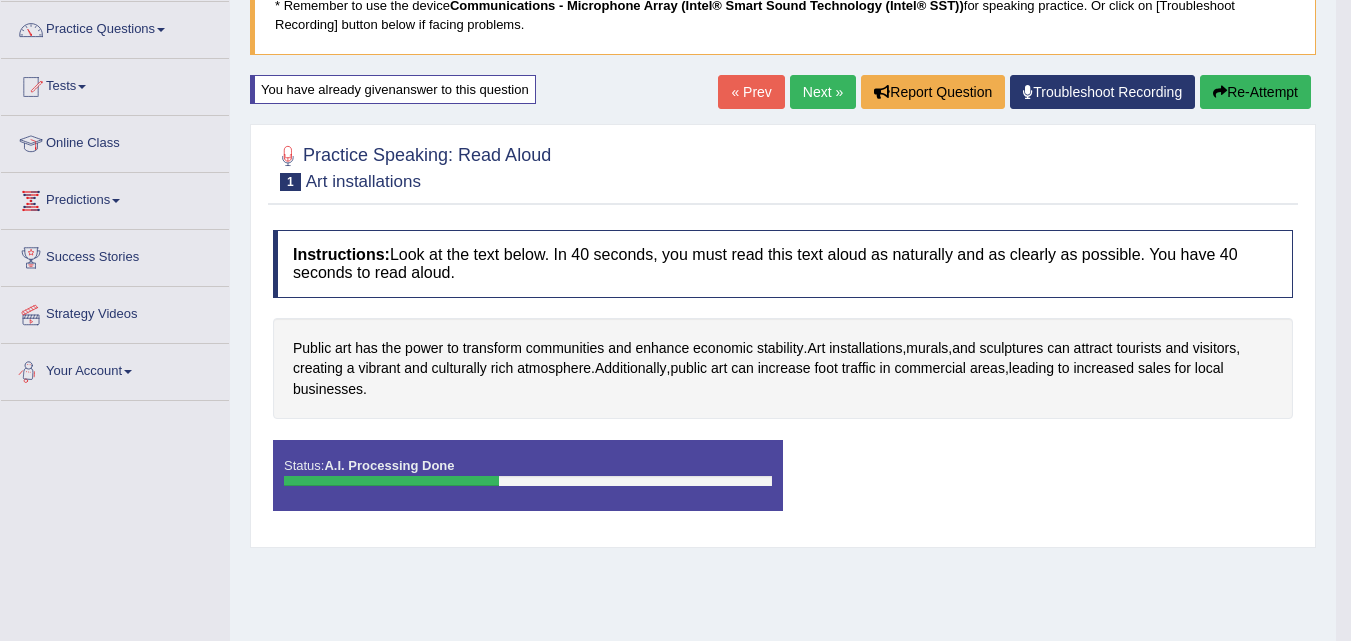 click on "Your Account" at bounding box center (115, 369) 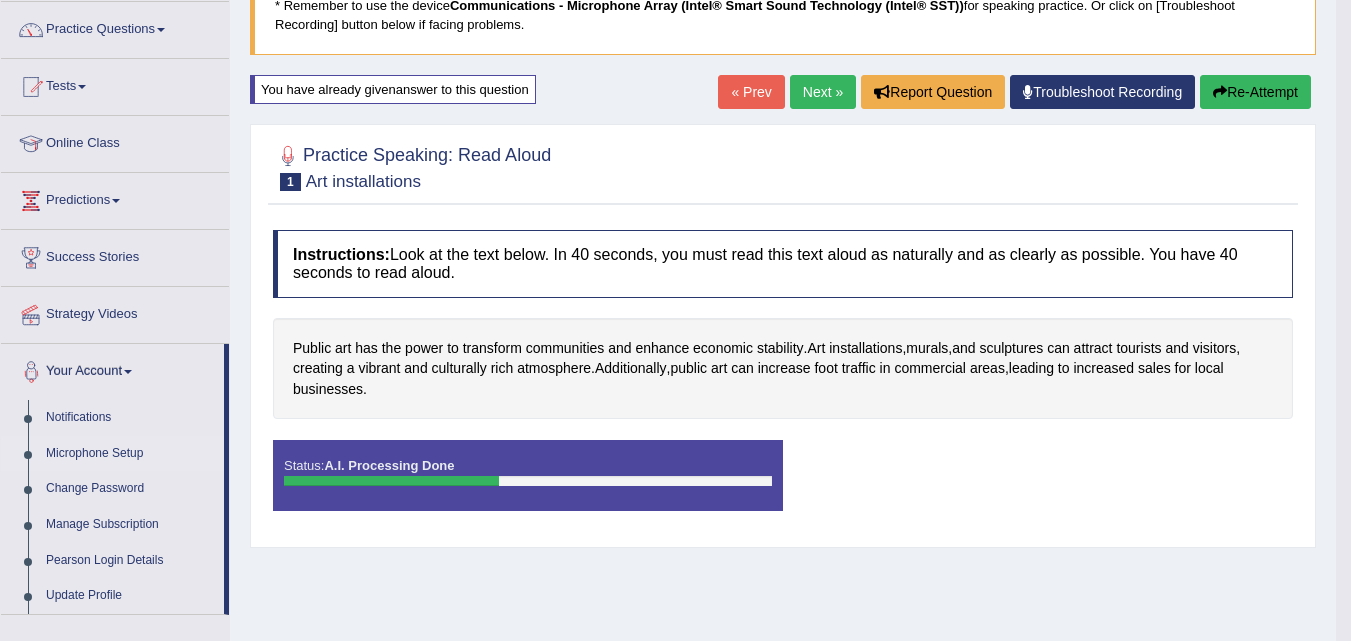 click on "Microphone Setup" at bounding box center (130, 454) 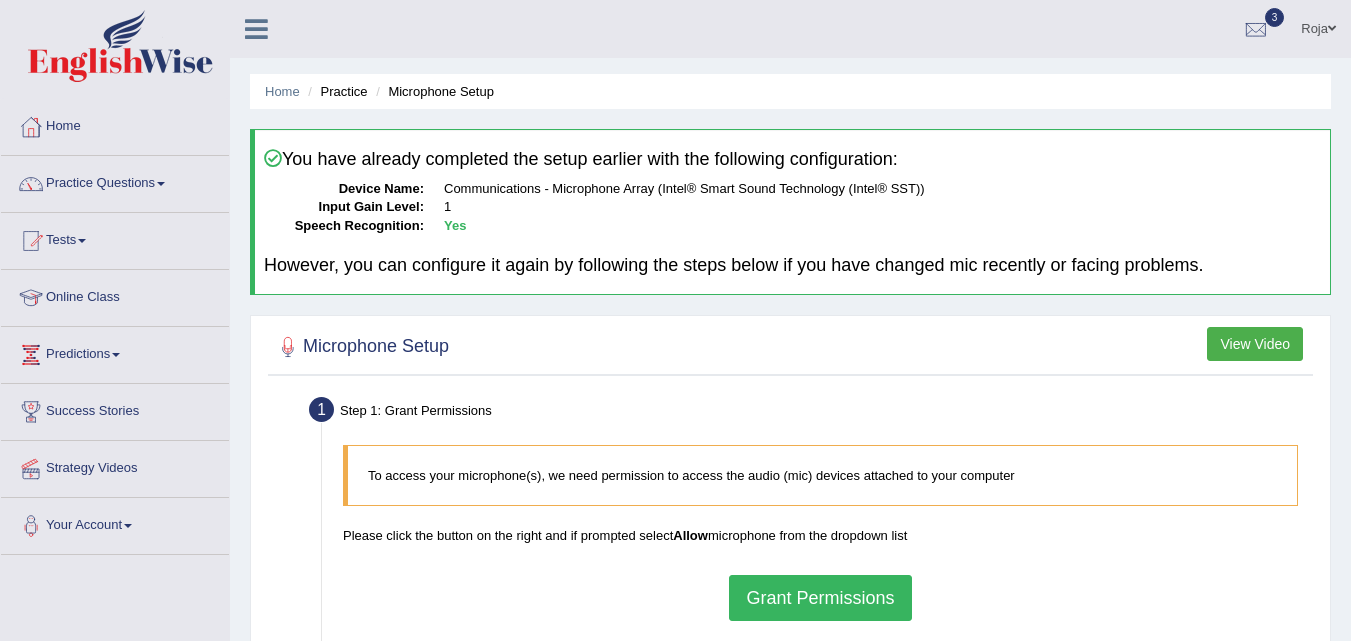 scroll, scrollTop: 0, scrollLeft: 0, axis: both 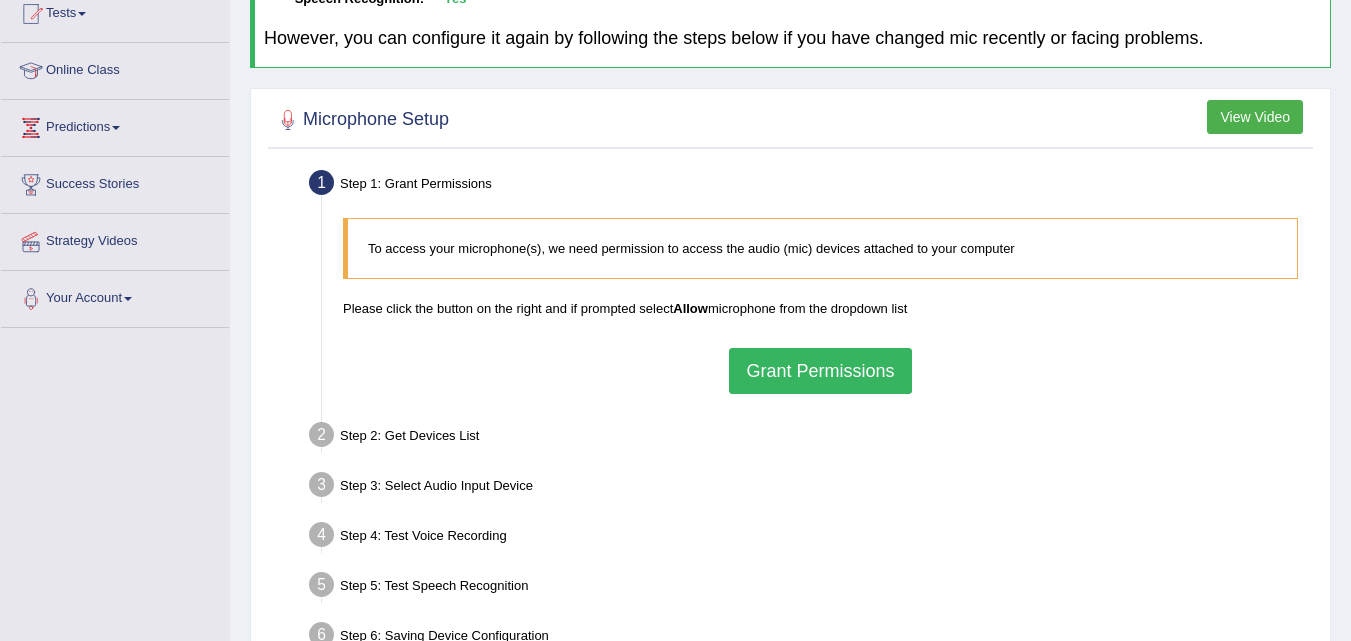 click on "Grant Permissions" at bounding box center [820, 371] 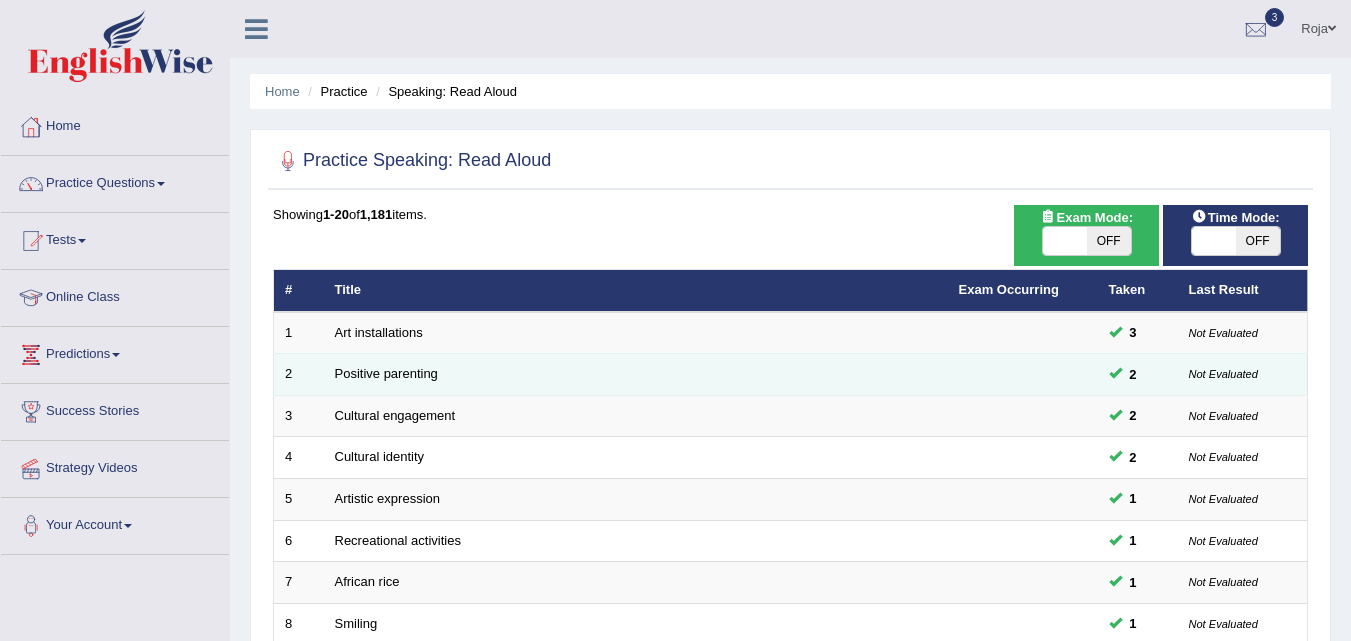 scroll, scrollTop: 0, scrollLeft: 0, axis: both 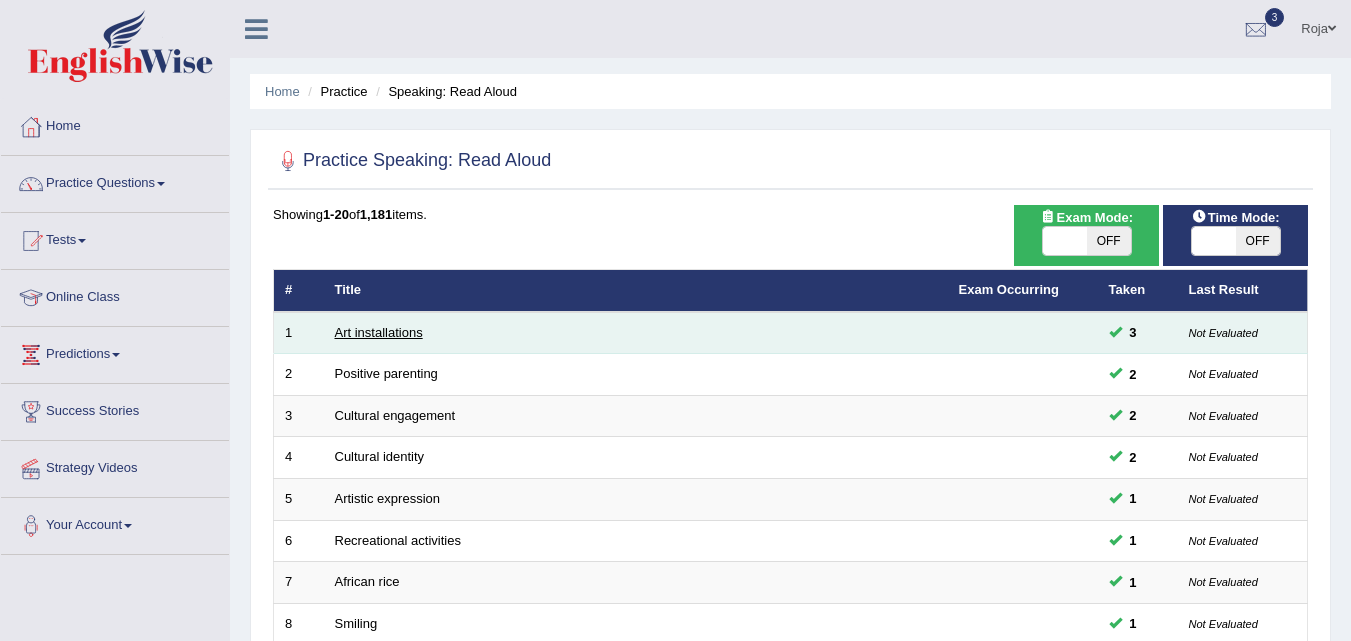 click on "Art installations" at bounding box center (379, 332) 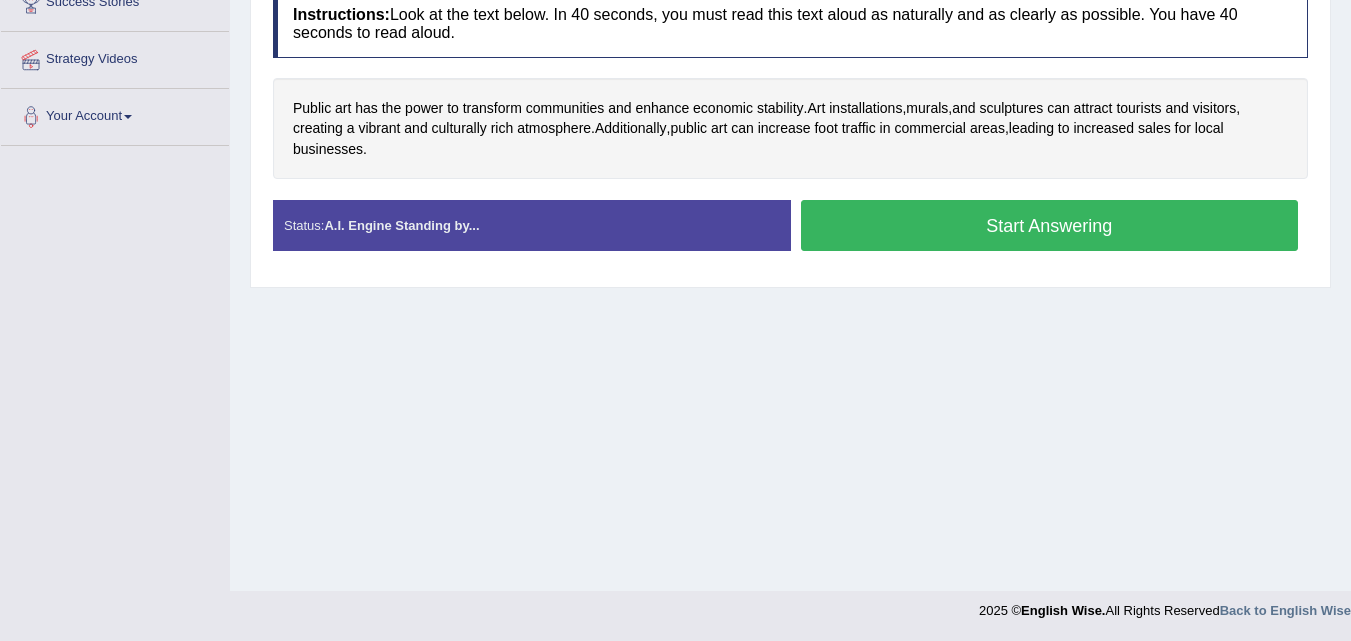 scroll, scrollTop: 409, scrollLeft: 0, axis: vertical 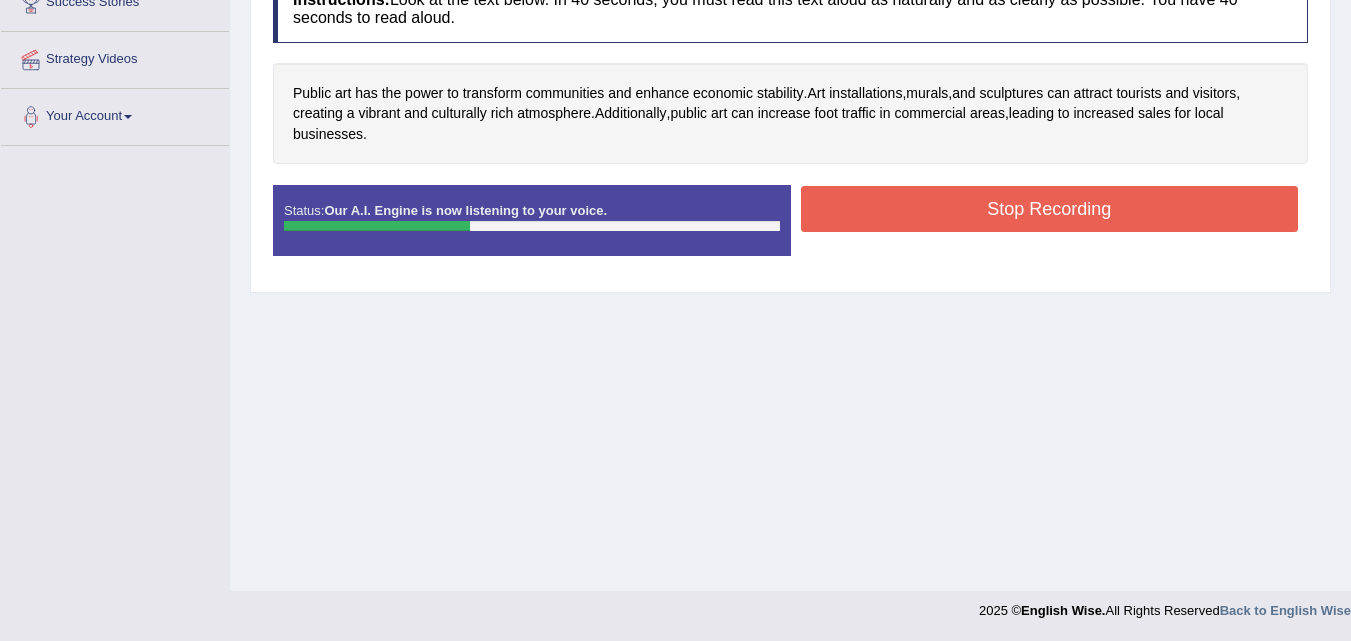 click on "Stop Recording" at bounding box center (1050, 209) 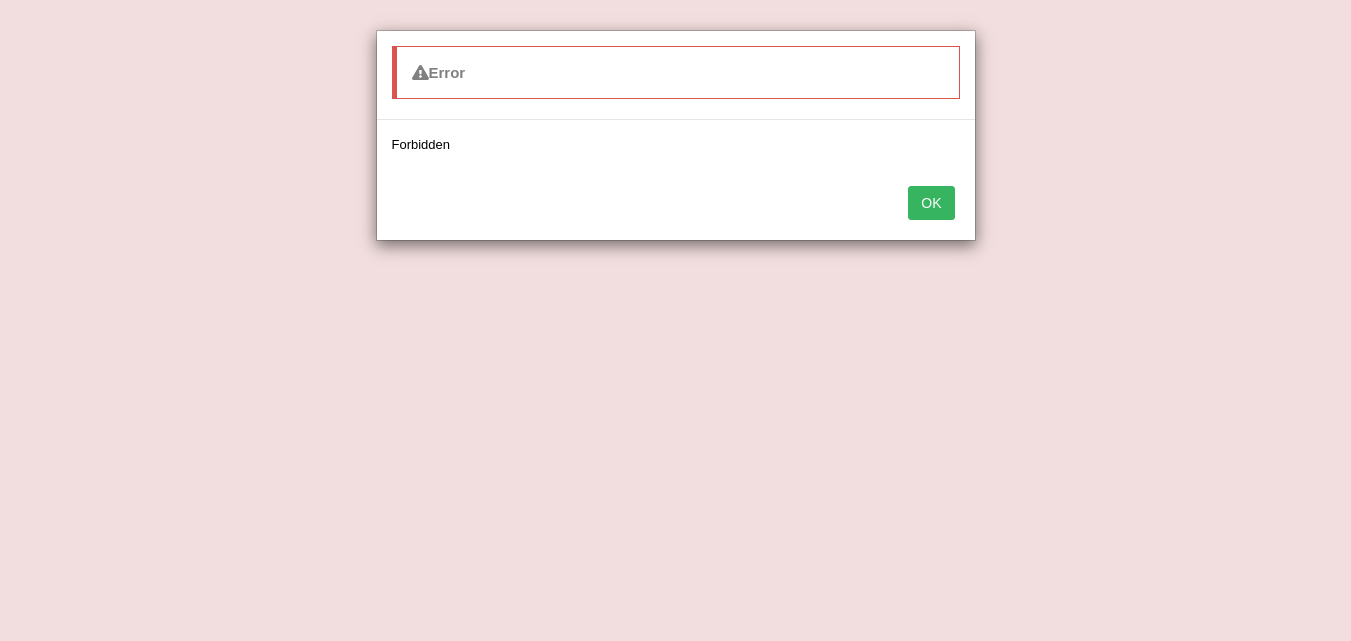 click on "OK" at bounding box center (931, 203) 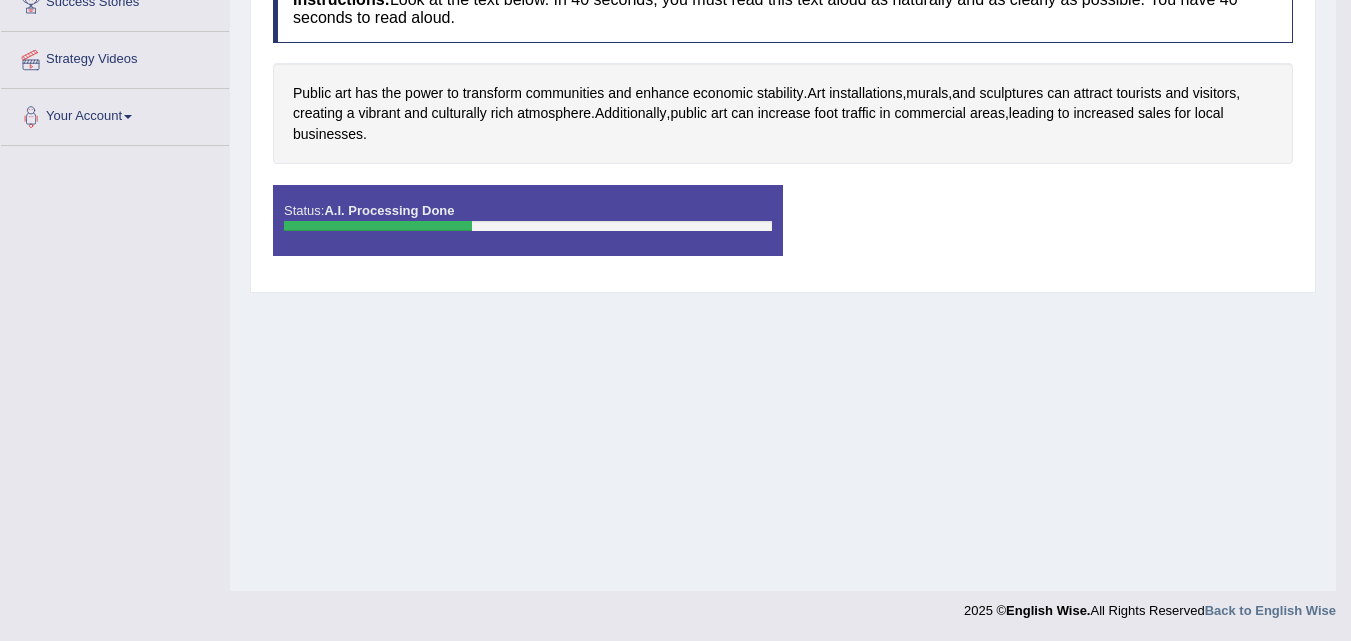 scroll, scrollTop: 0, scrollLeft: 0, axis: both 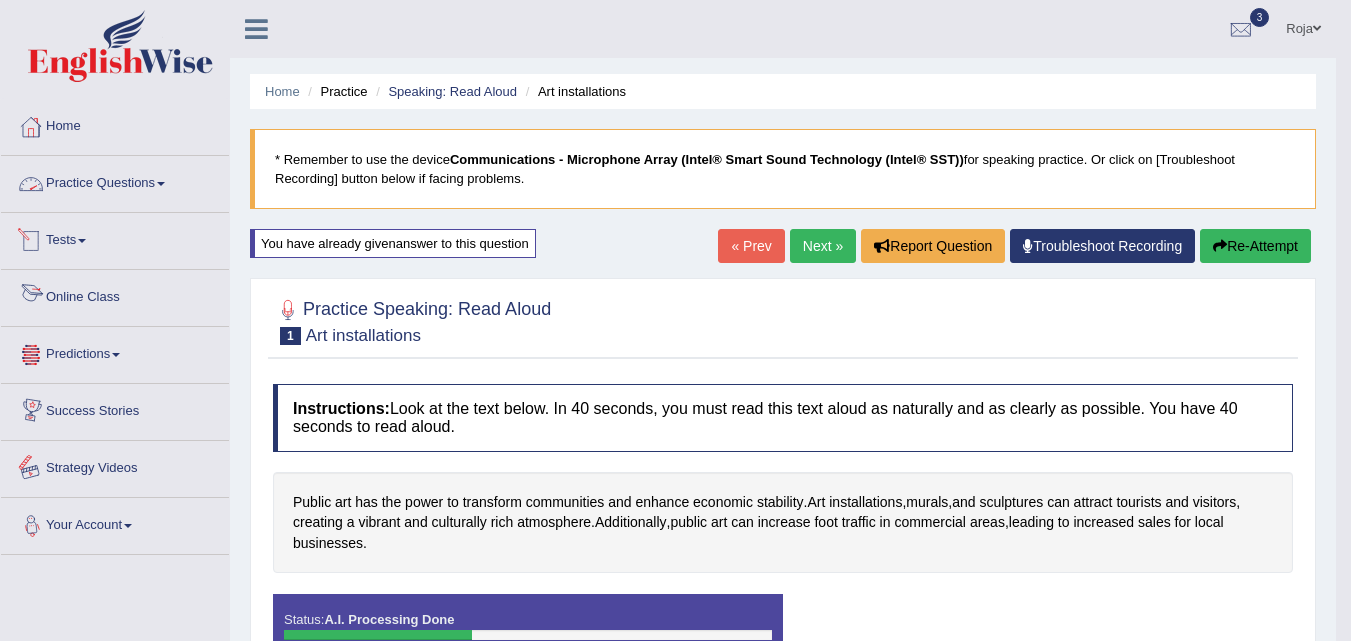 click on "Your Account" at bounding box center [115, 523] 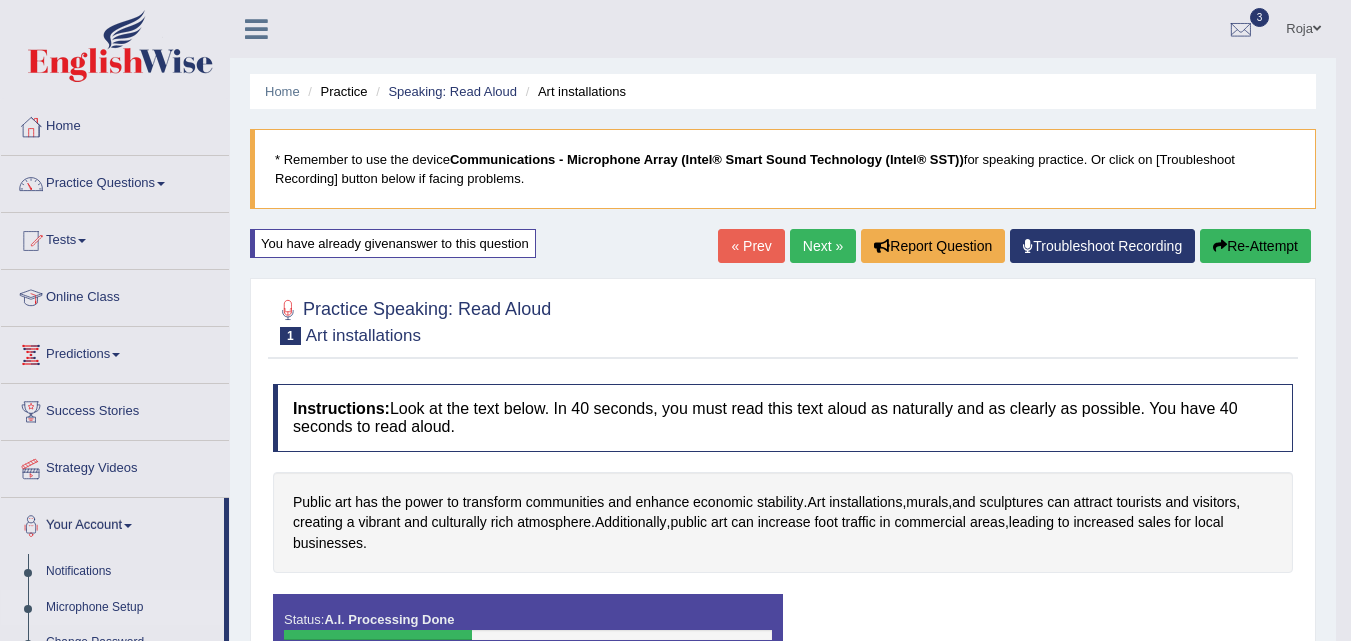 click on "Microphone Setup" at bounding box center [130, 608] 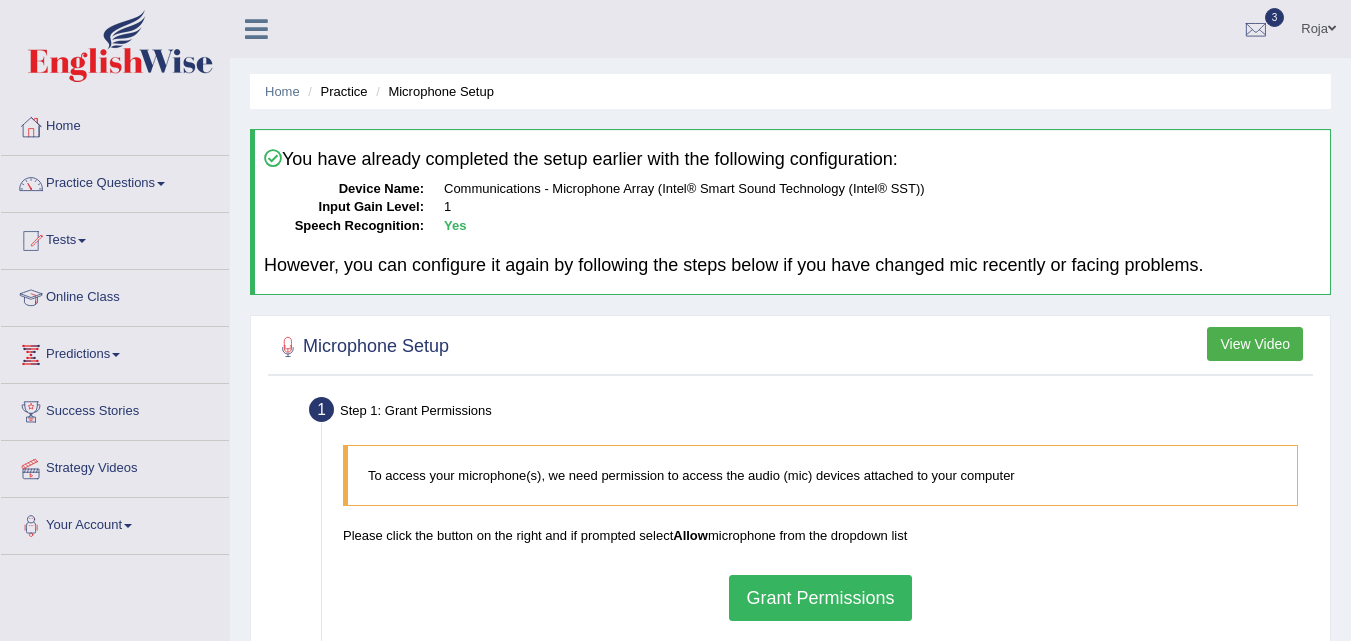 scroll, scrollTop: 0, scrollLeft: 0, axis: both 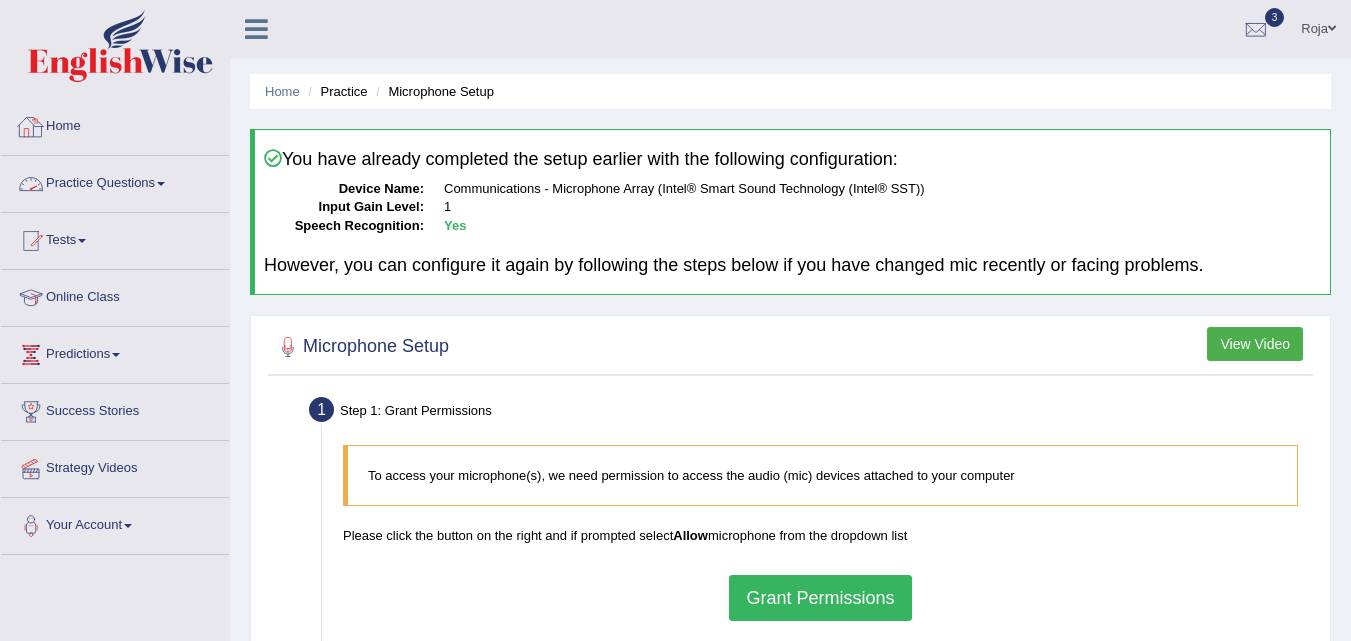 click on "Practice Questions   Speaking Practice Read Aloud
Repeat Sentence
Describe Image
Re-tell Lecture
Answer Short Question
Summarize Group Discussion
Respond To A Situation
Writing Practice  Summarize Written Text
Write Essay
Reading Practice  Reading & Writing: Fill In The Blanks
Choose Multiple Answers
Re-order Paragraphs
Fill In The Blanks
Choose Single Answer
Listening Practice  Summarize Spoken Text
Highlight Incorrect Words
Highlight Correct Summary
Select Missing Word
Choose Single Answer
Choose Multiple Answers
Fill In The Blanks
Write From Dictation
Pronunciation" at bounding box center [115, 184] 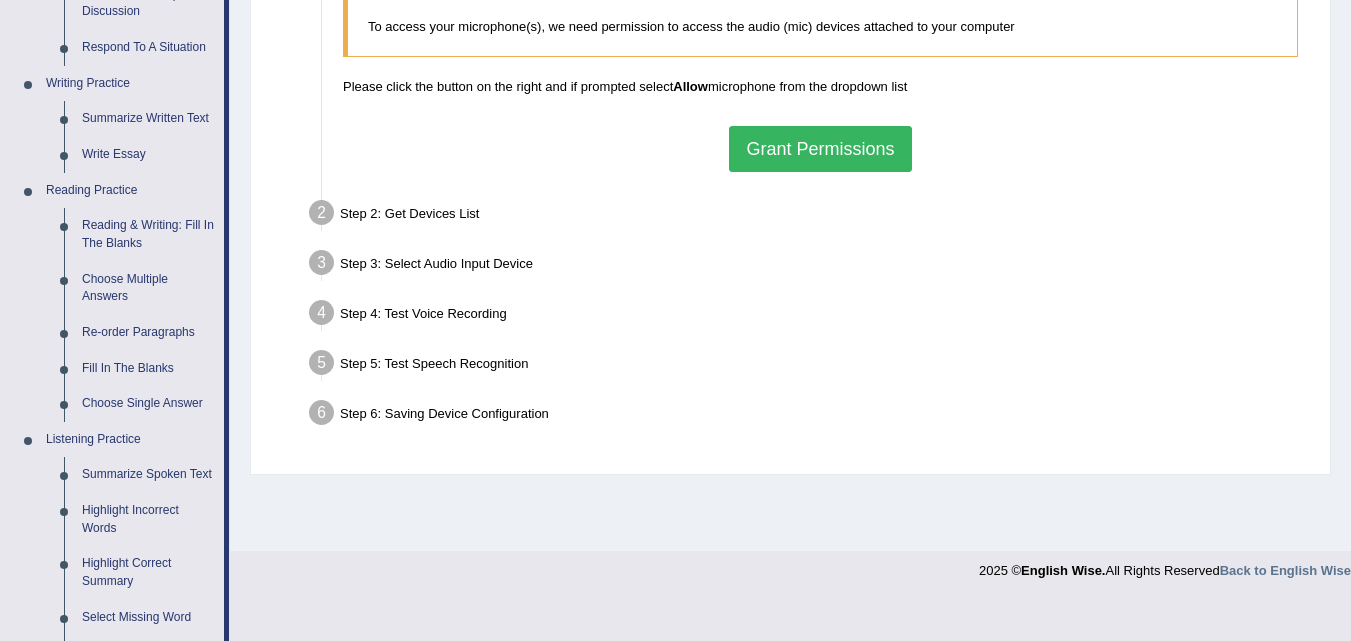 scroll, scrollTop: 446, scrollLeft: 0, axis: vertical 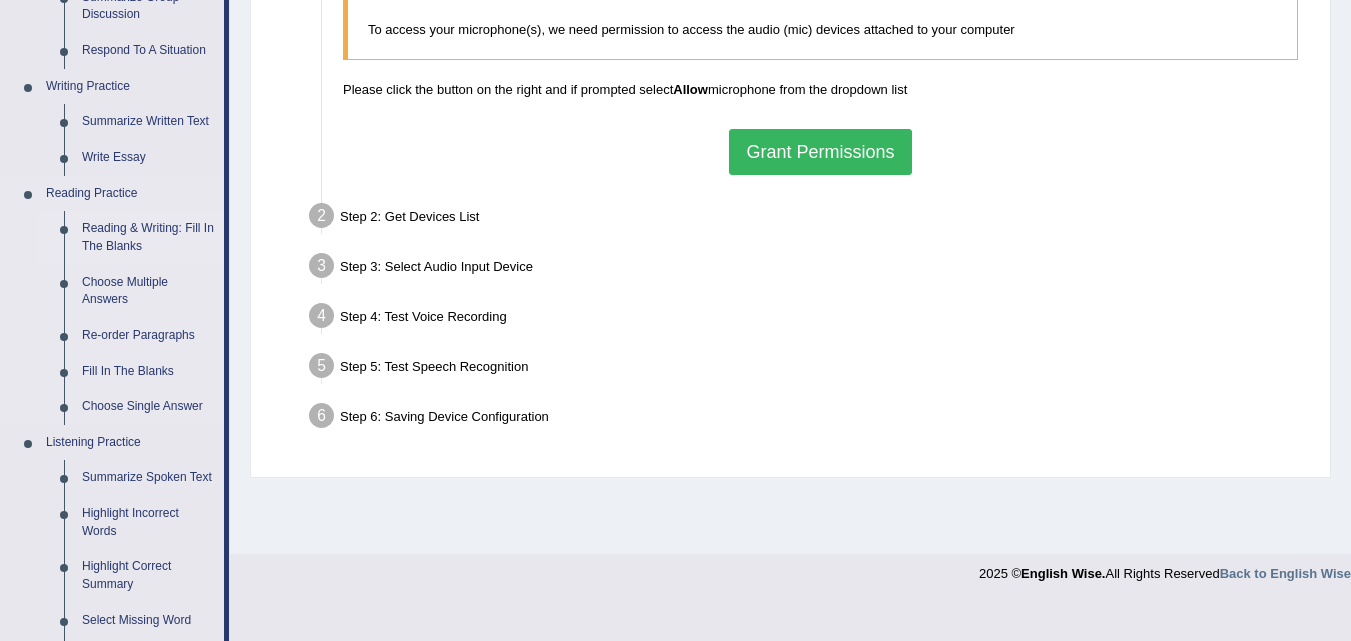 click on "Reading & Writing: Fill In The Blanks" at bounding box center [148, 237] 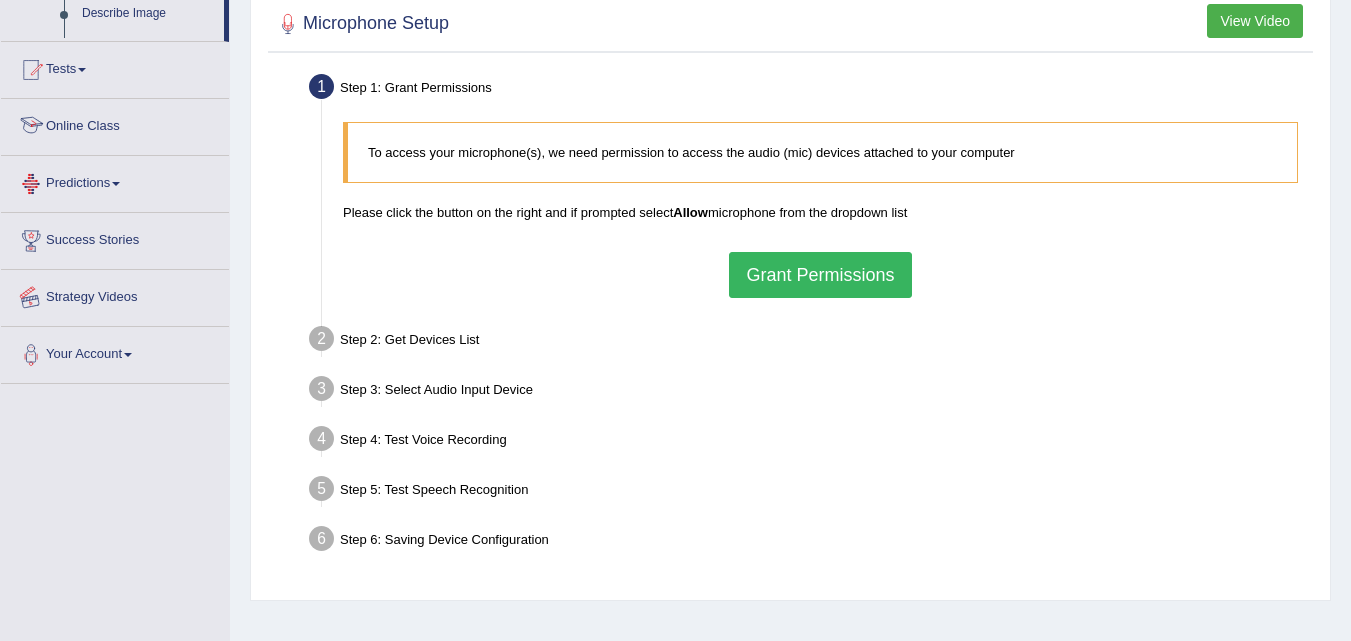 scroll, scrollTop: 409, scrollLeft: 0, axis: vertical 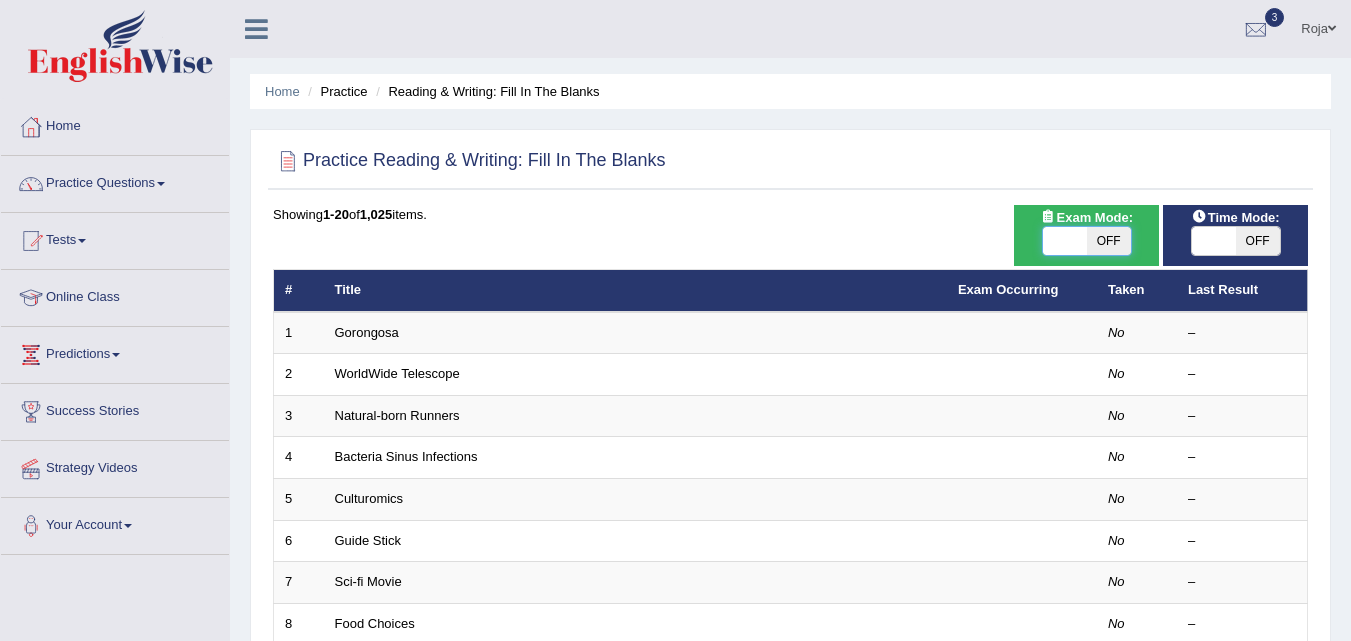 click at bounding box center (1065, 241) 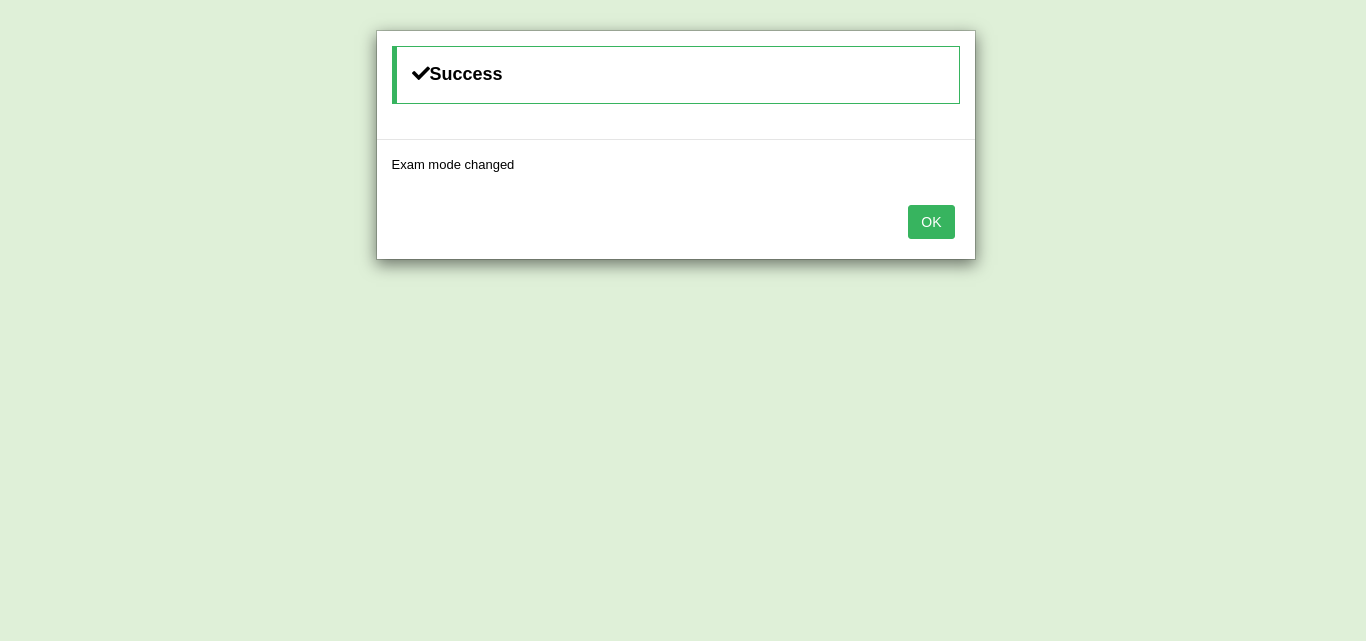 click on "OK" at bounding box center [931, 222] 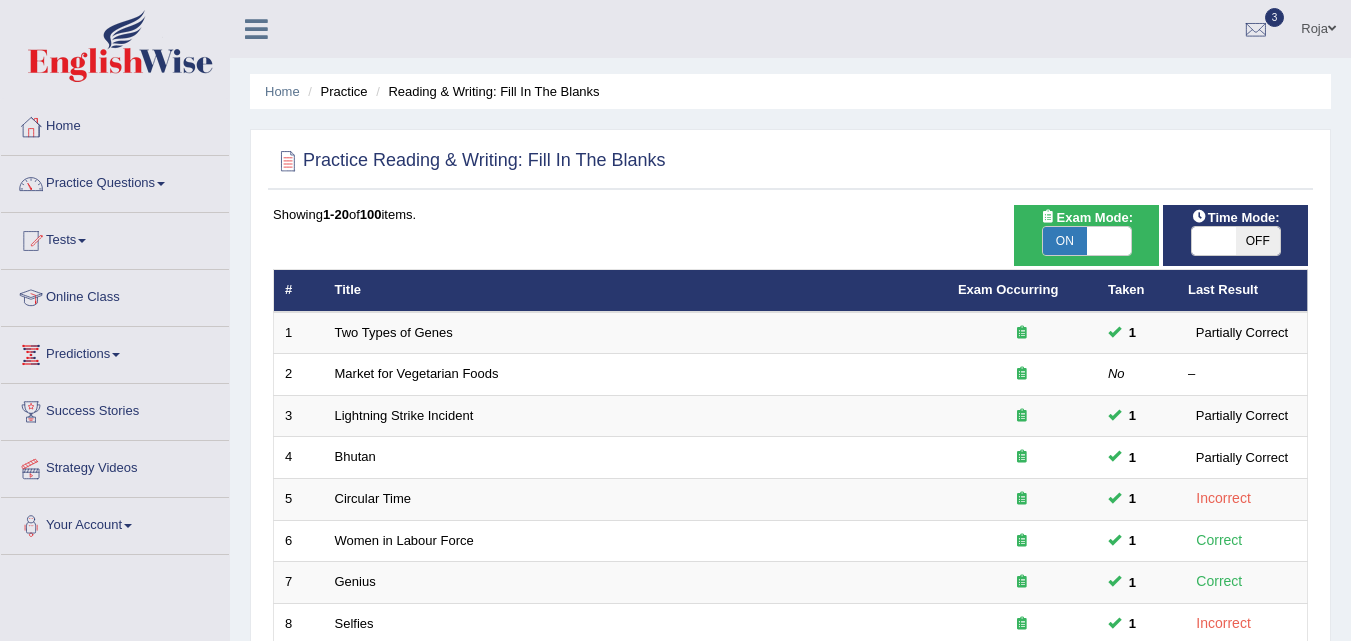 scroll, scrollTop: 0, scrollLeft: 0, axis: both 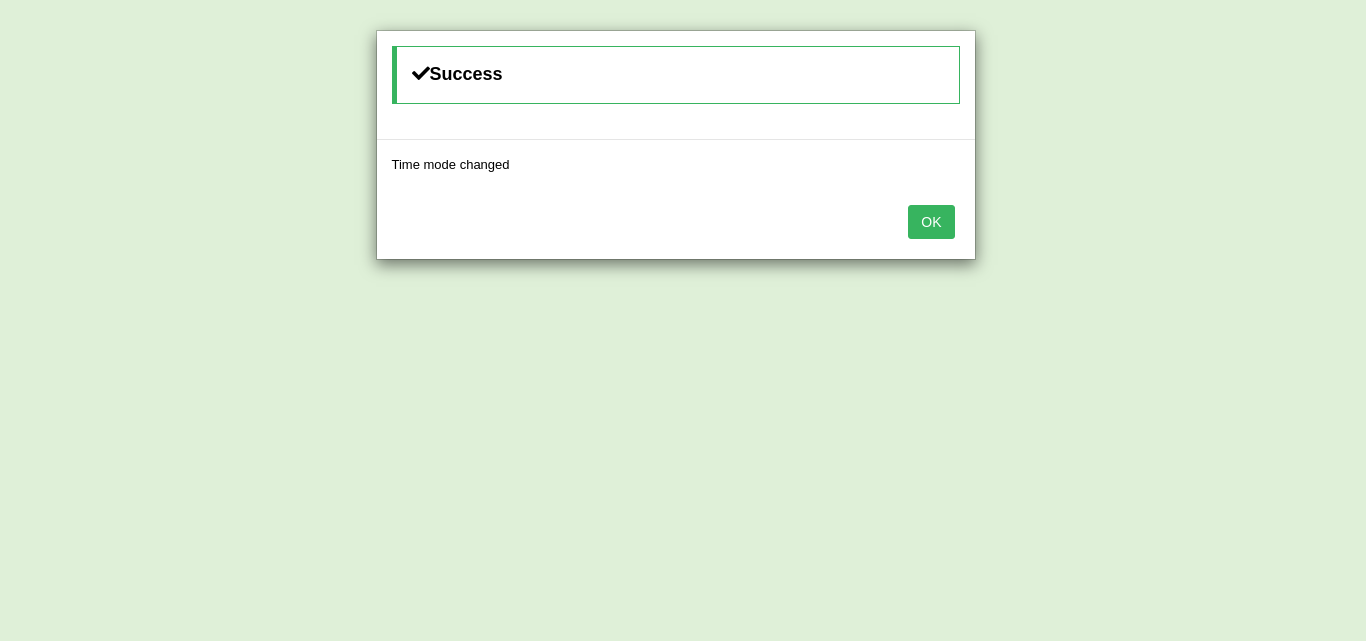 click on "OK" at bounding box center (931, 222) 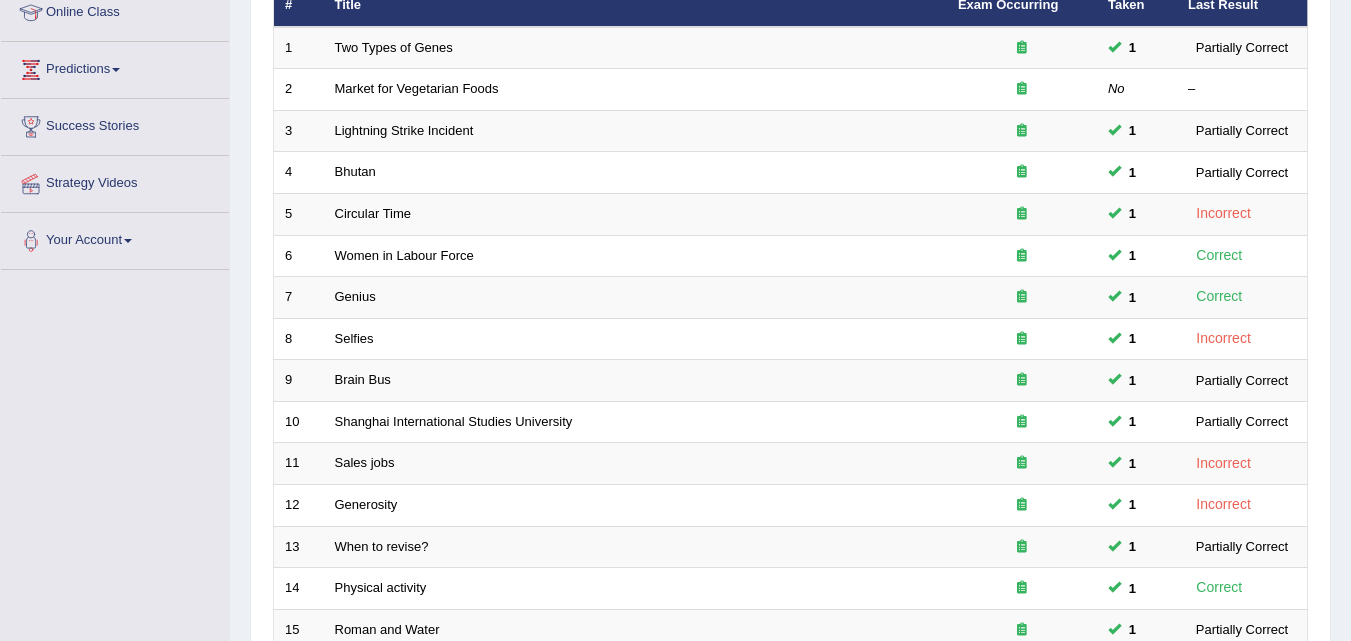 scroll, scrollTop: 311, scrollLeft: 0, axis: vertical 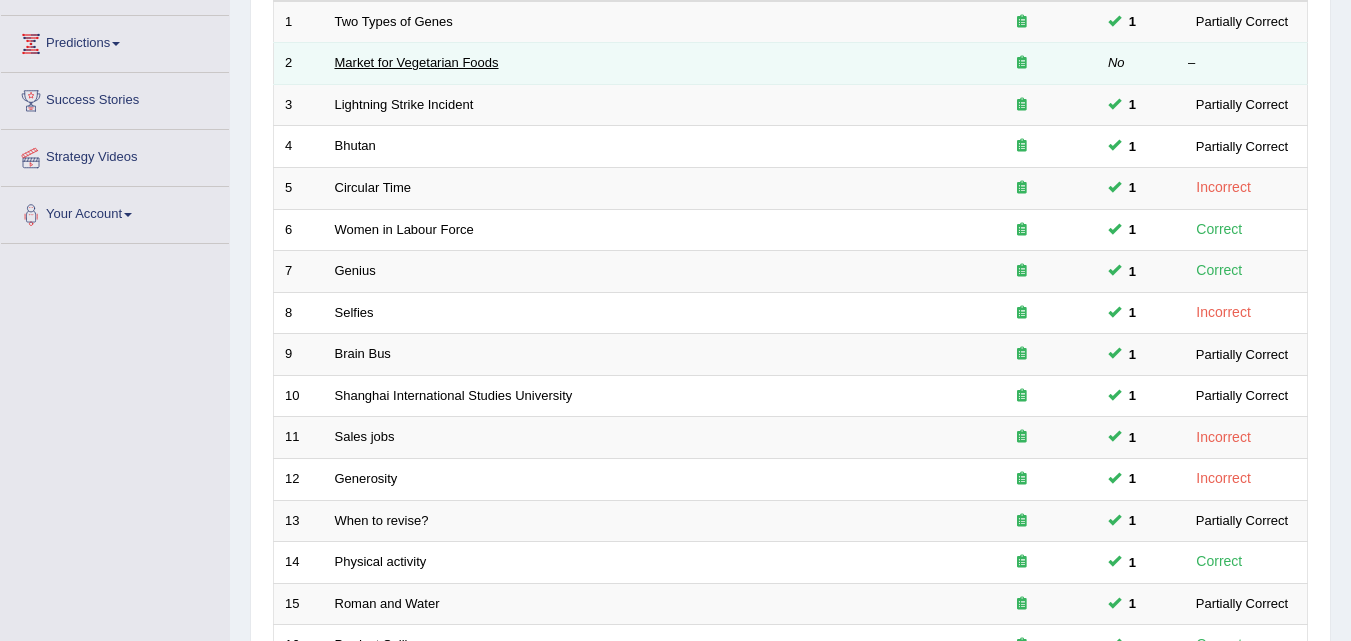 click on "Market for Vegetarian Foods" at bounding box center [417, 62] 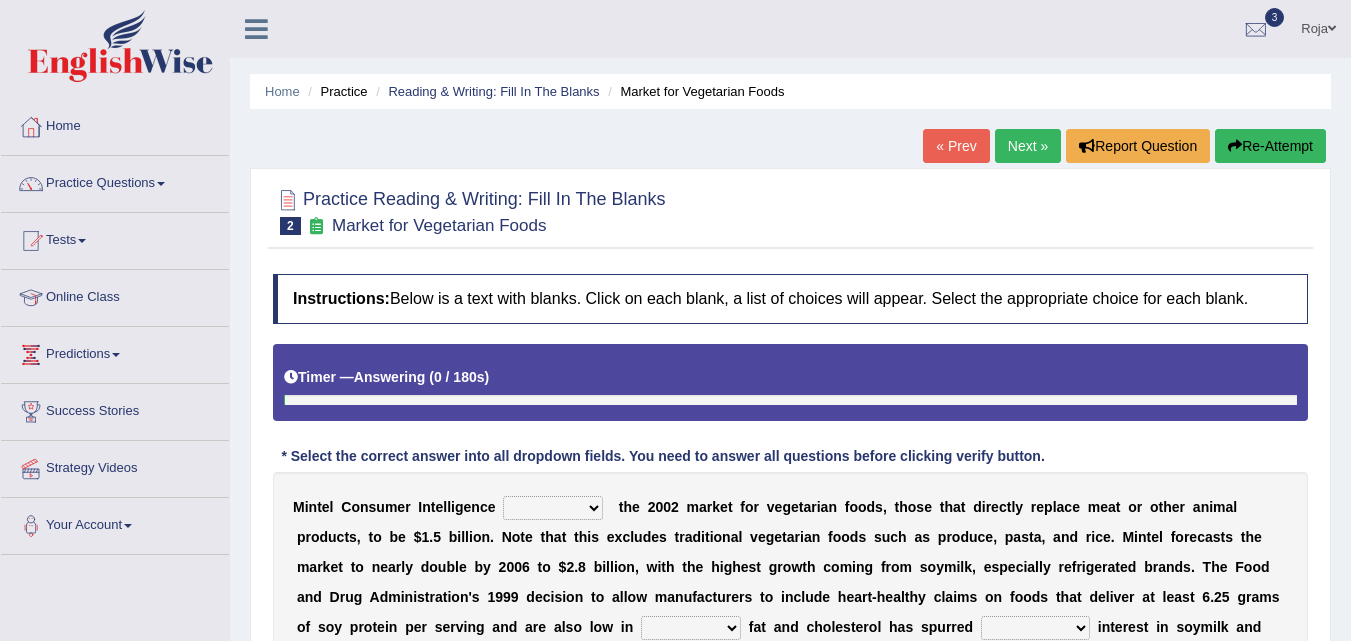 scroll, scrollTop: 0, scrollLeft: 0, axis: both 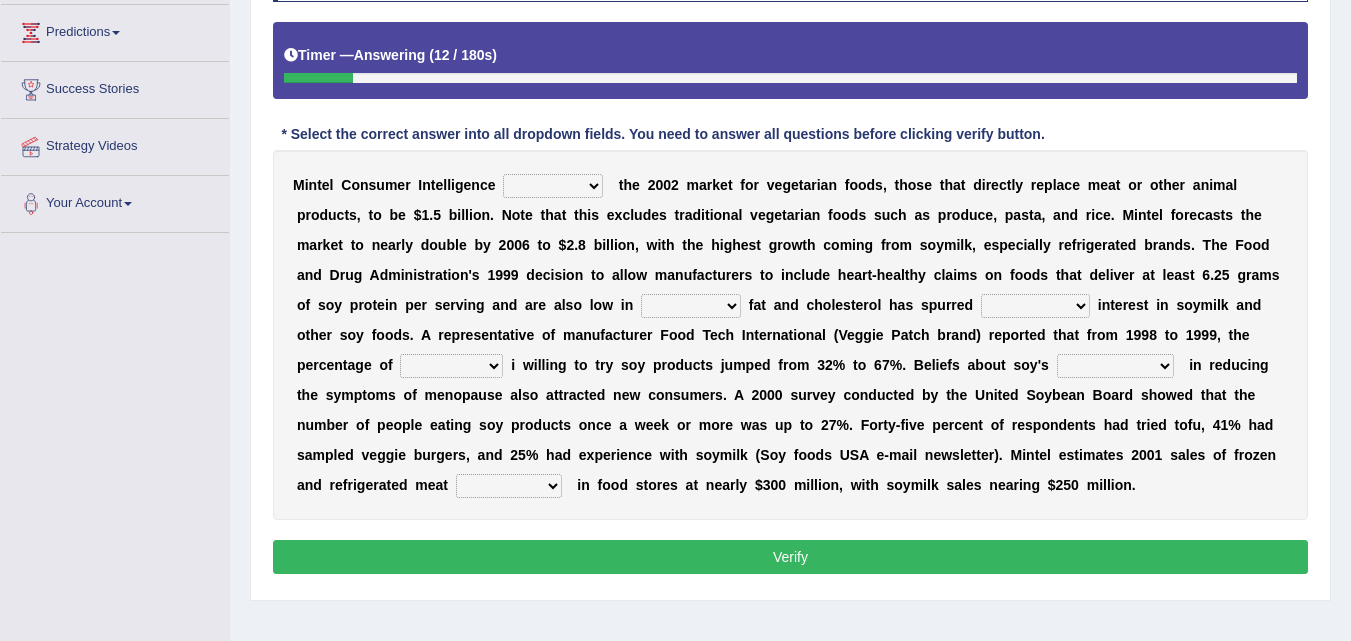 click on "deals fulfills creates estimates" at bounding box center (553, 186) 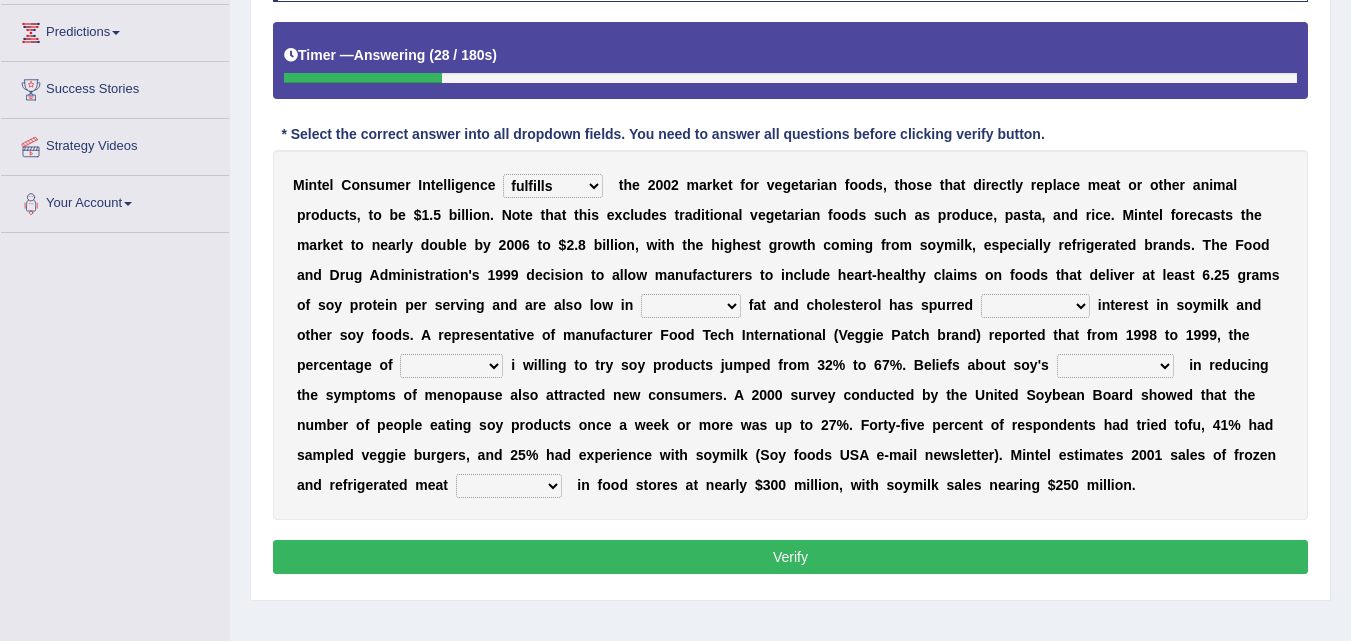 click on "deals fulfills creates estimates" at bounding box center [553, 186] 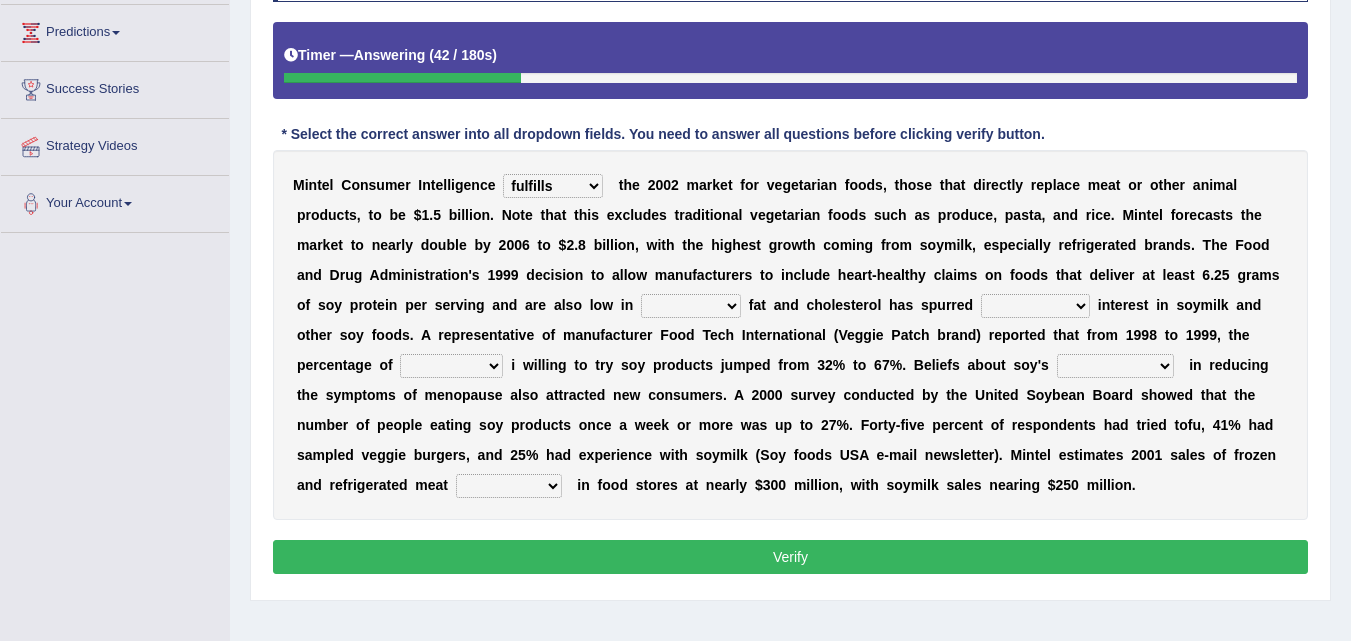 click on "deals fulfills creates estimates" at bounding box center (553, 186) 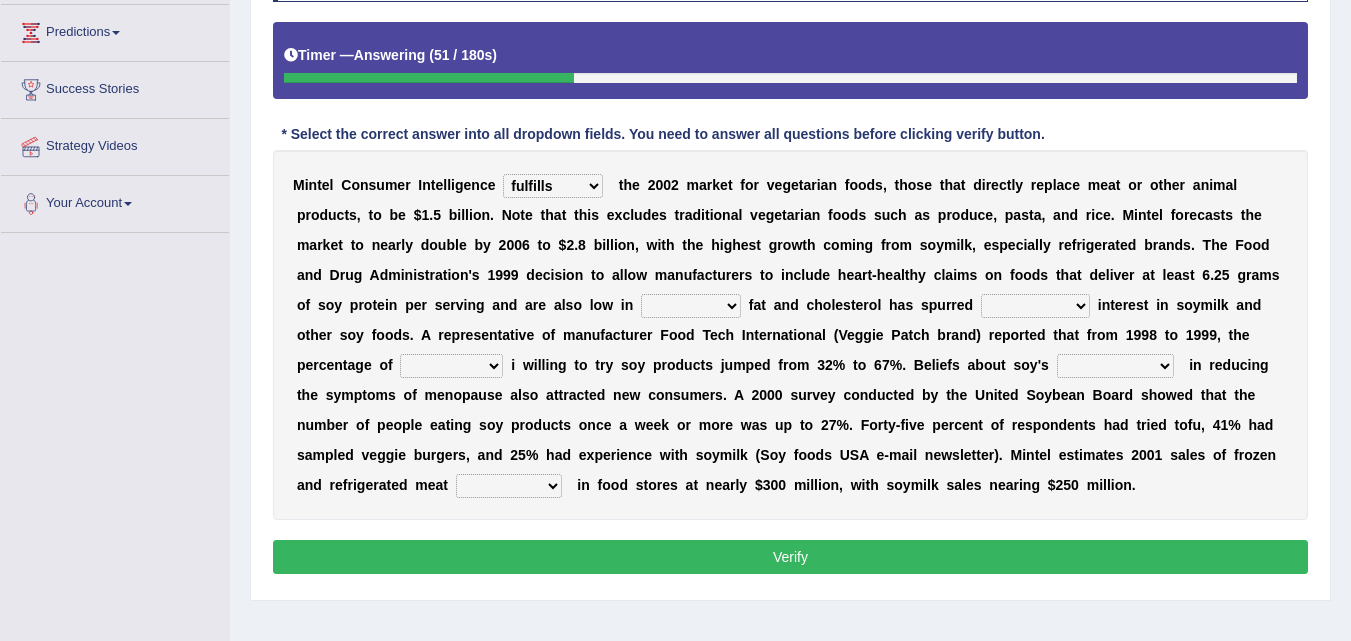 select on "deals" 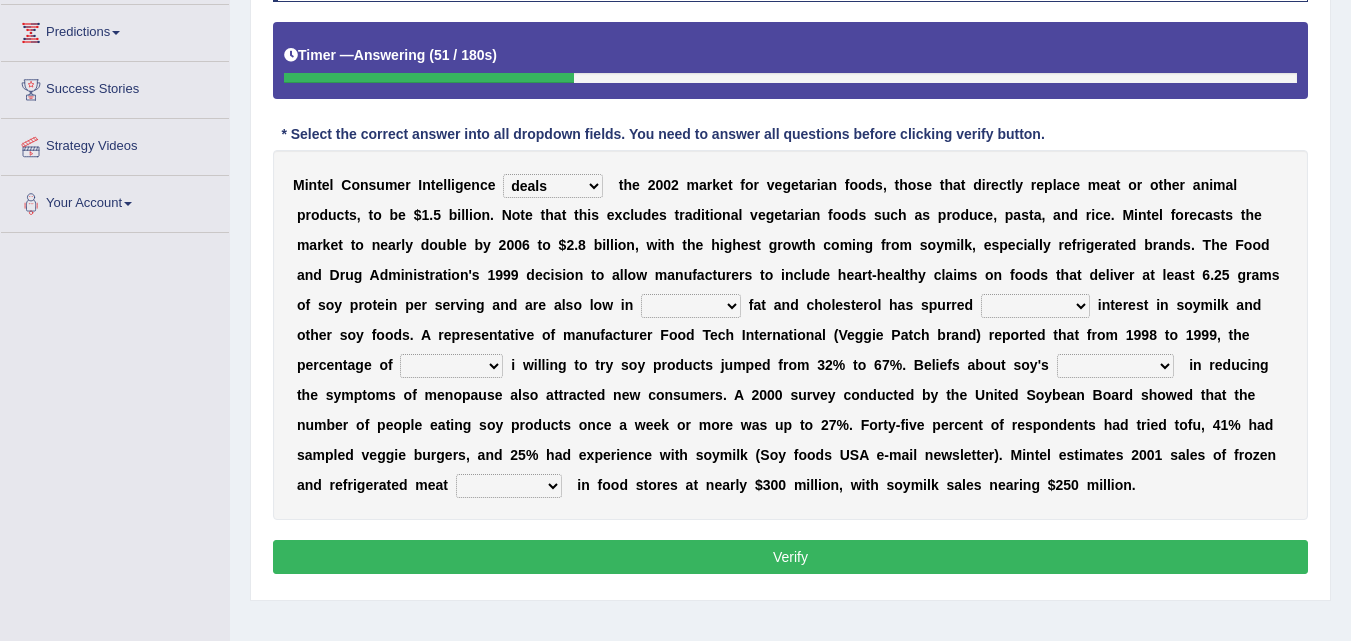 click on "deals fulfills creates estimates" at bounding box center (553, 186) 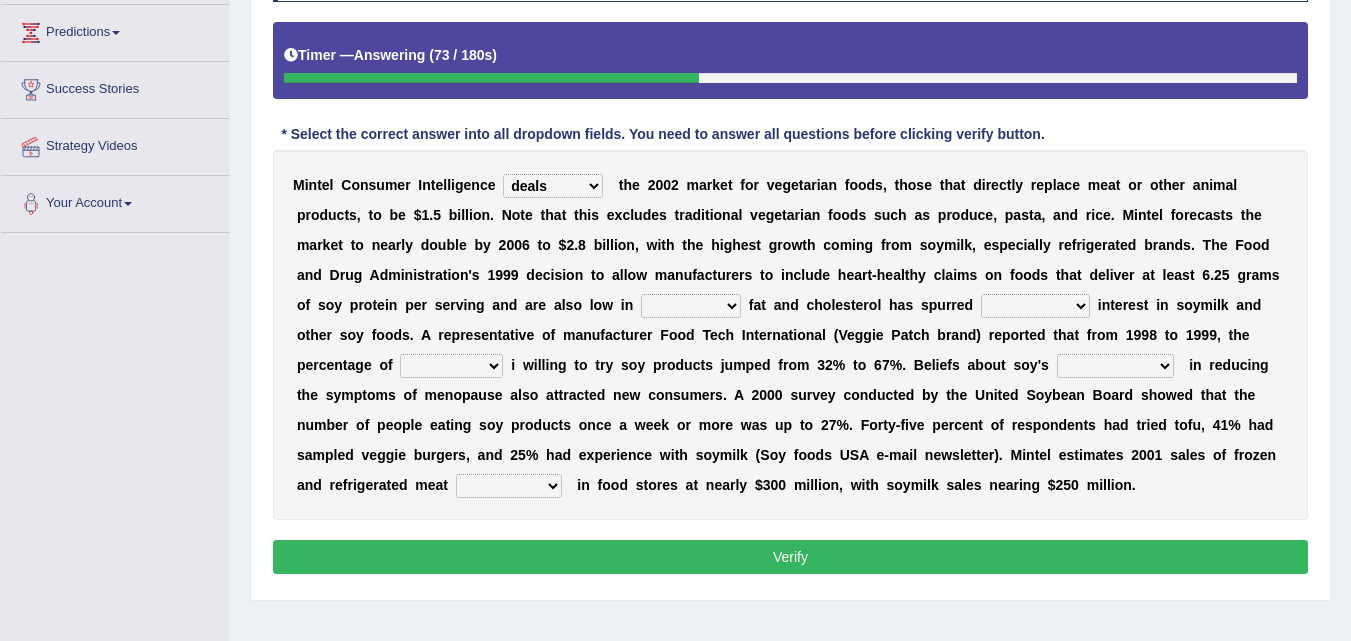 click on "saturated solid acid liquid" at bounding box center [691, 306] 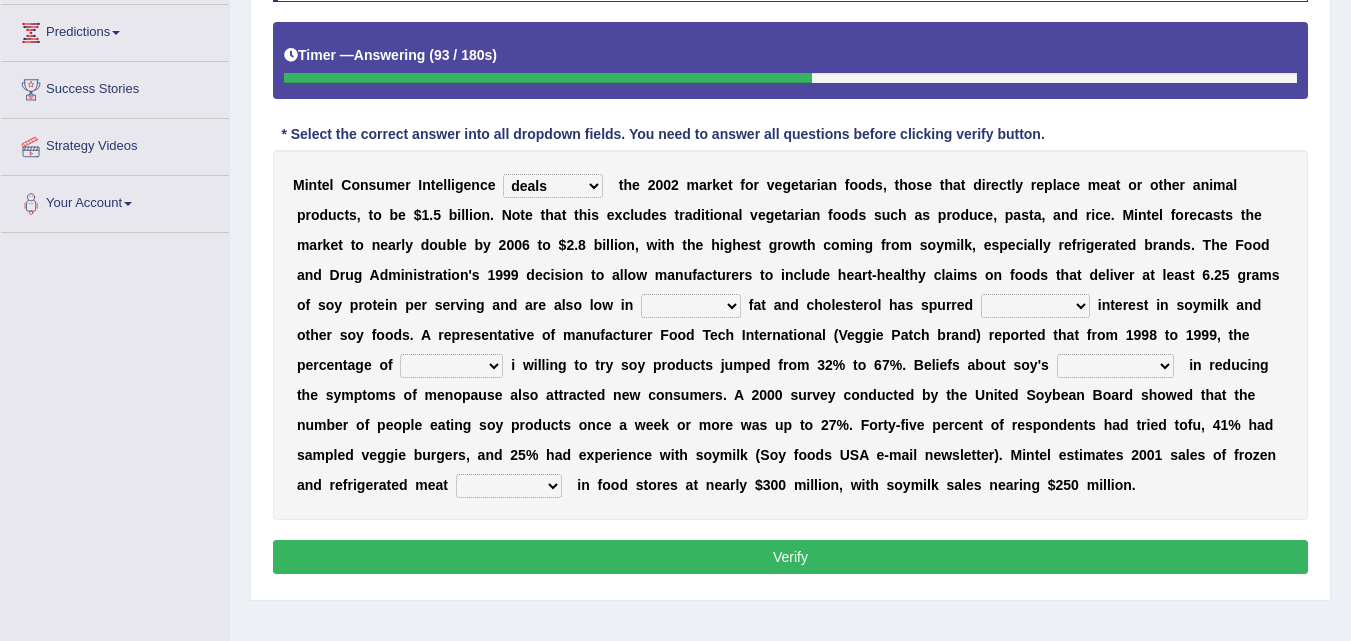select on "saturated" 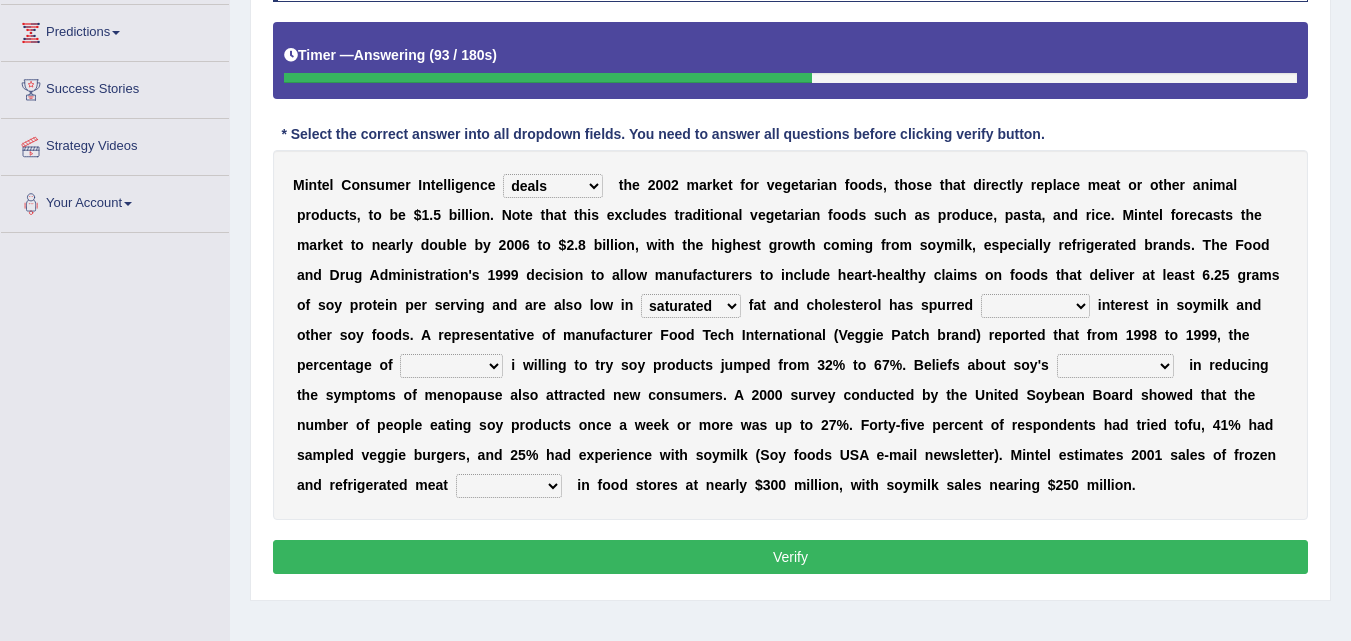 click on "saturated solid acid liquid" at bounding box center (691, 306) 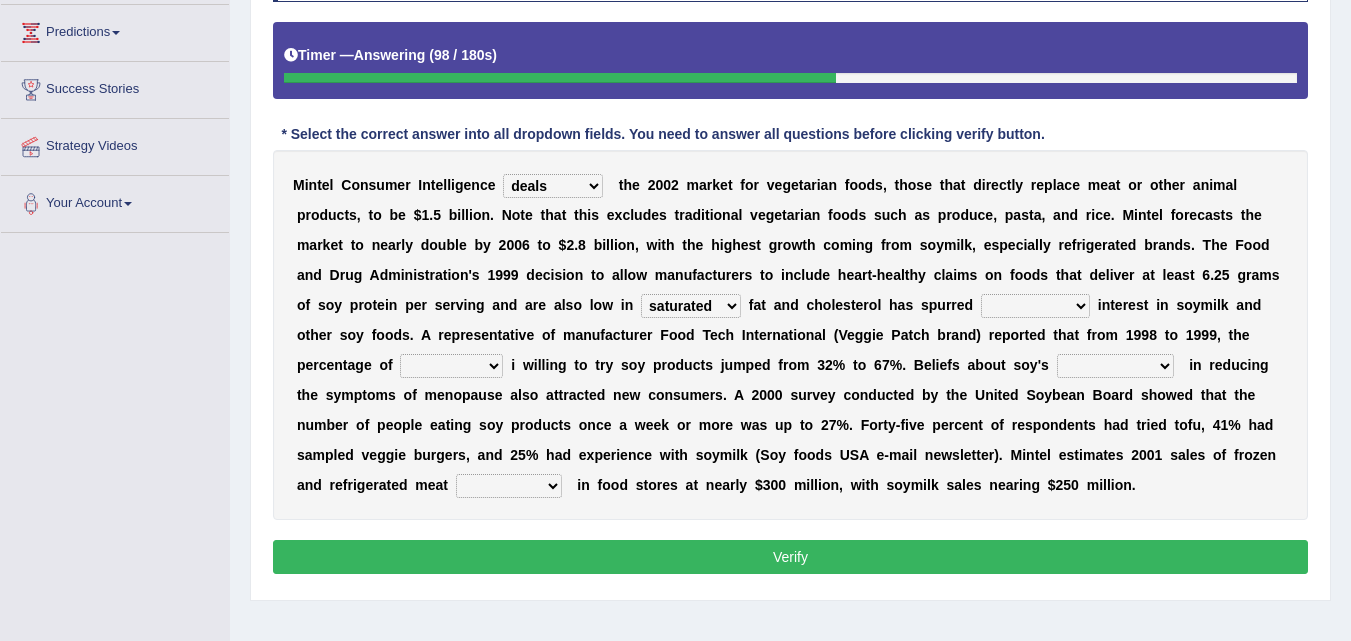click on "good big tremendous extreme" at bounding box center (1035, 306) 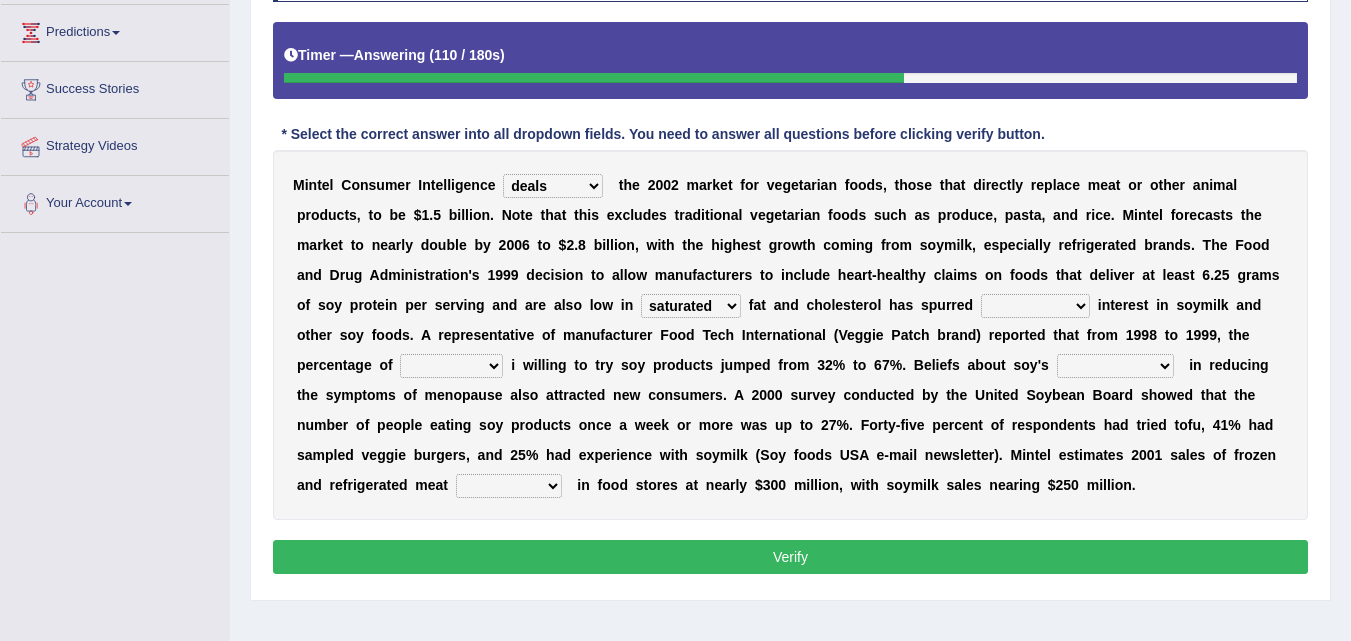 select on "tremendous" 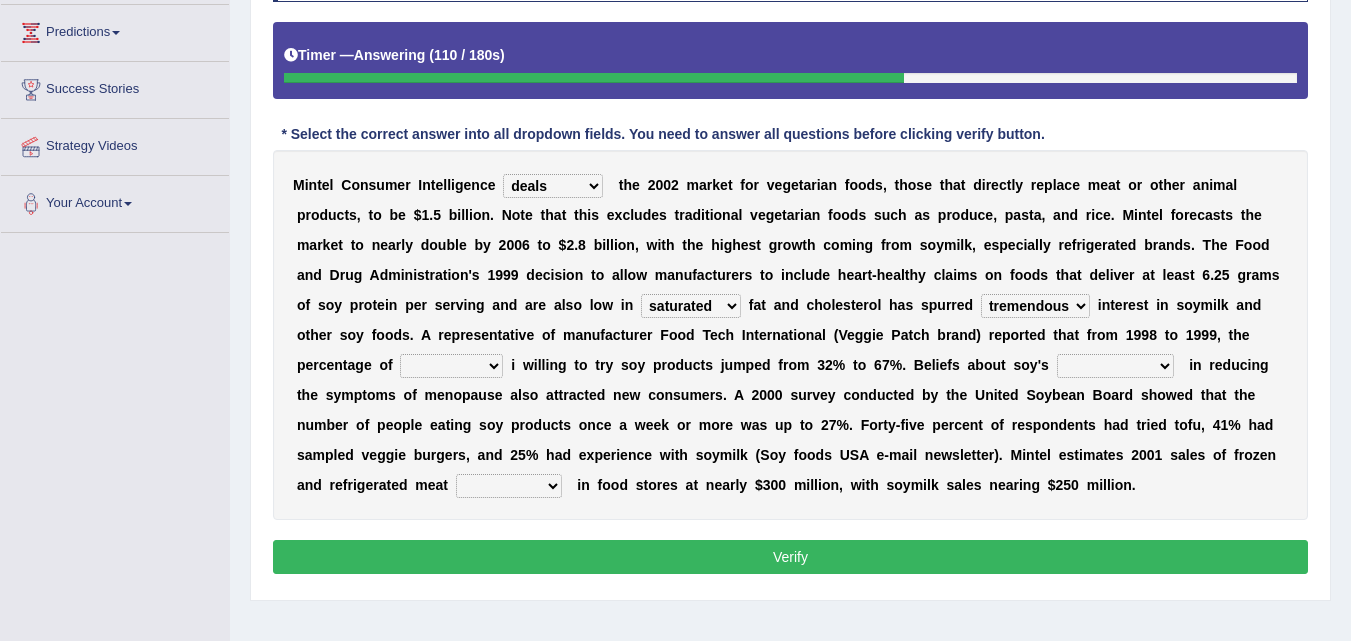 click on "good big tremendous extreme" at bounding box center (1035, 306) 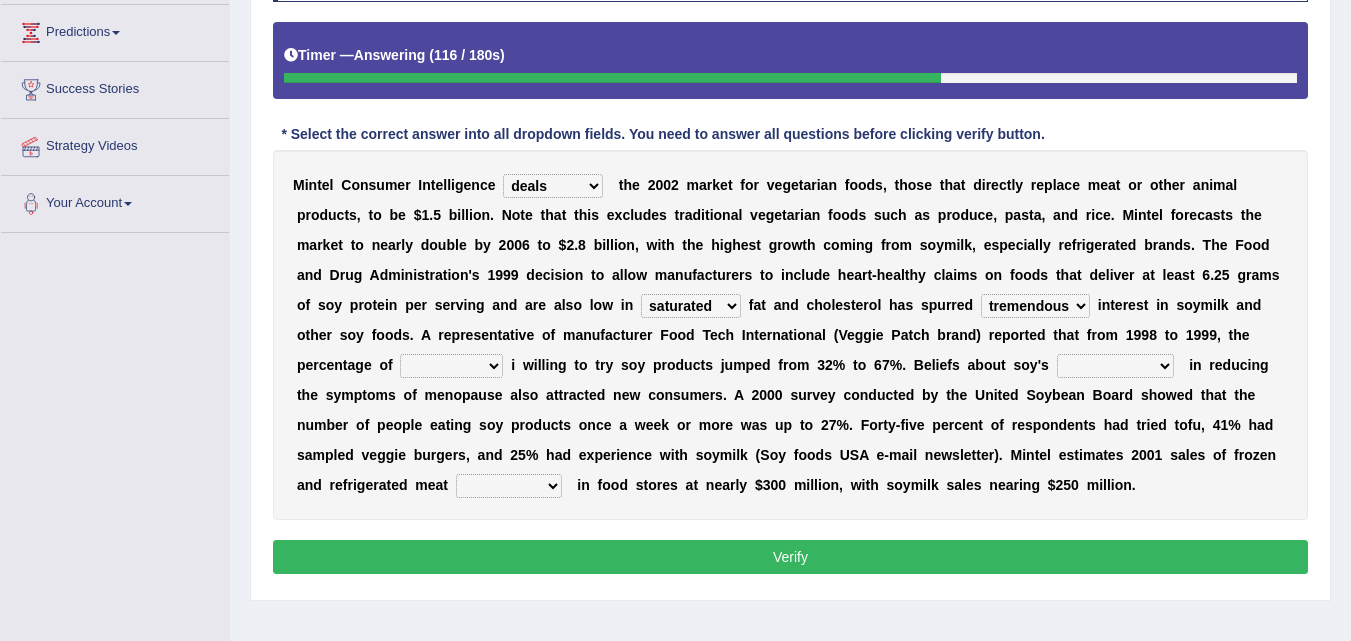 click on "guests consumers customers clients" at bounding box center (451, 366) 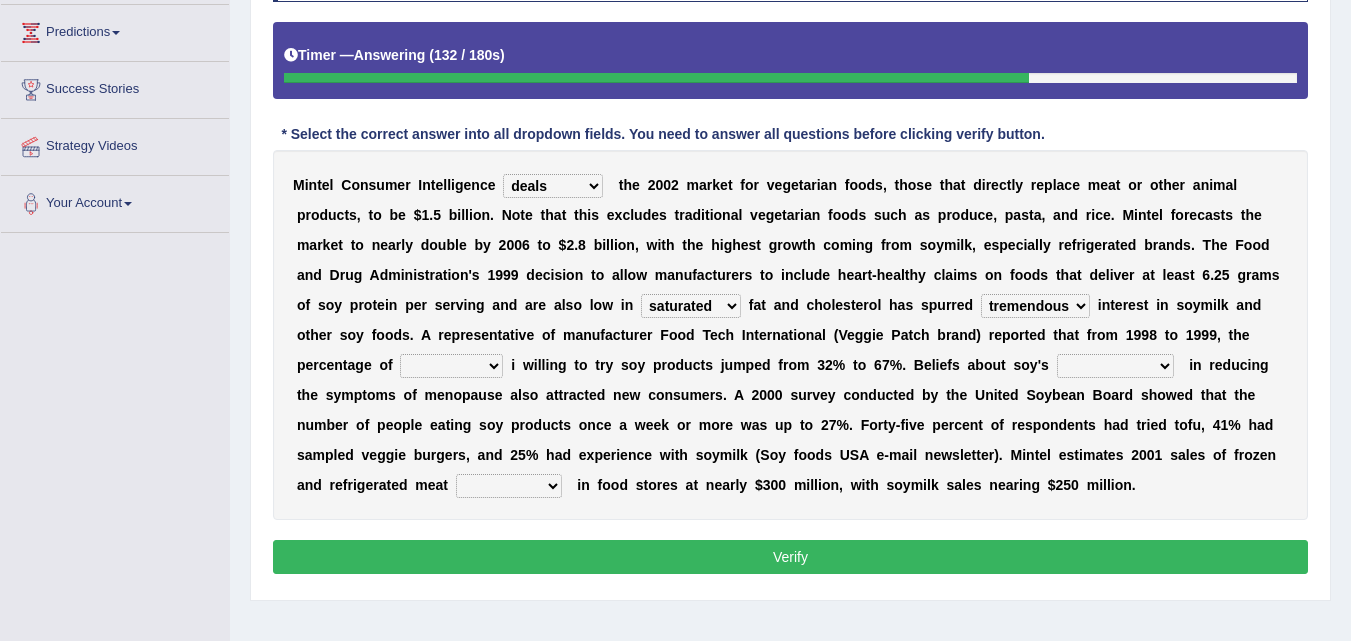 select on "customers" 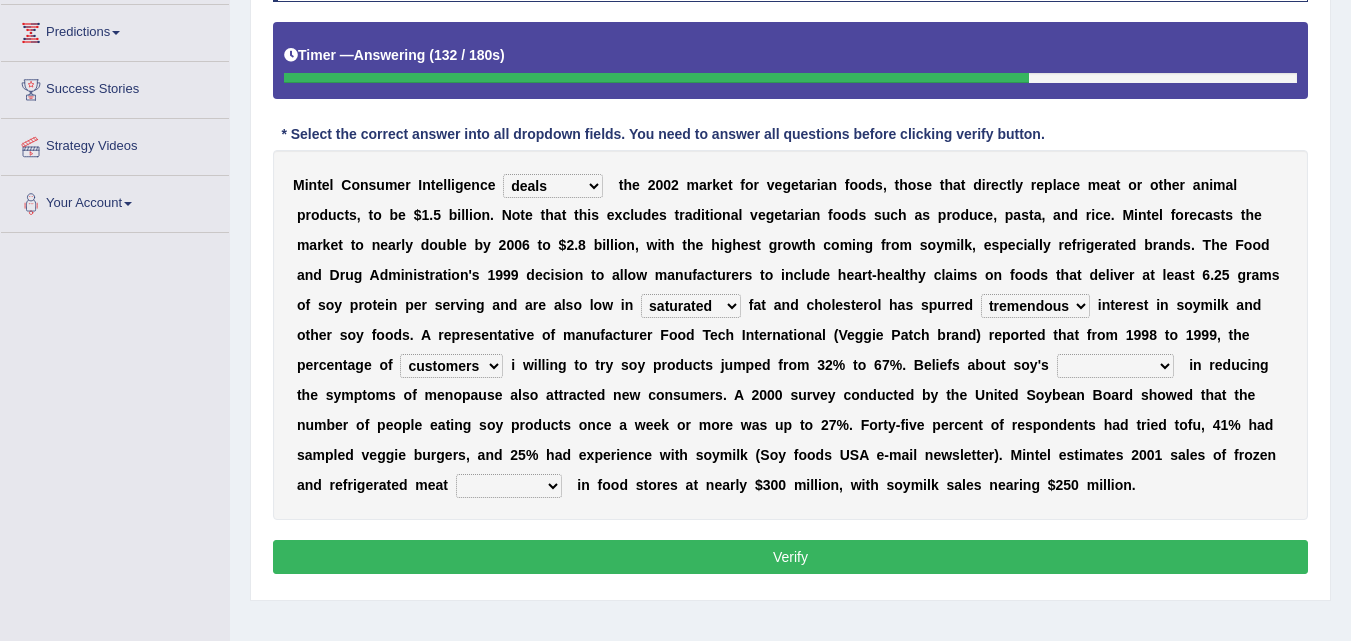 click on "guests consumers customers clients" at bounding box center (451, 366) 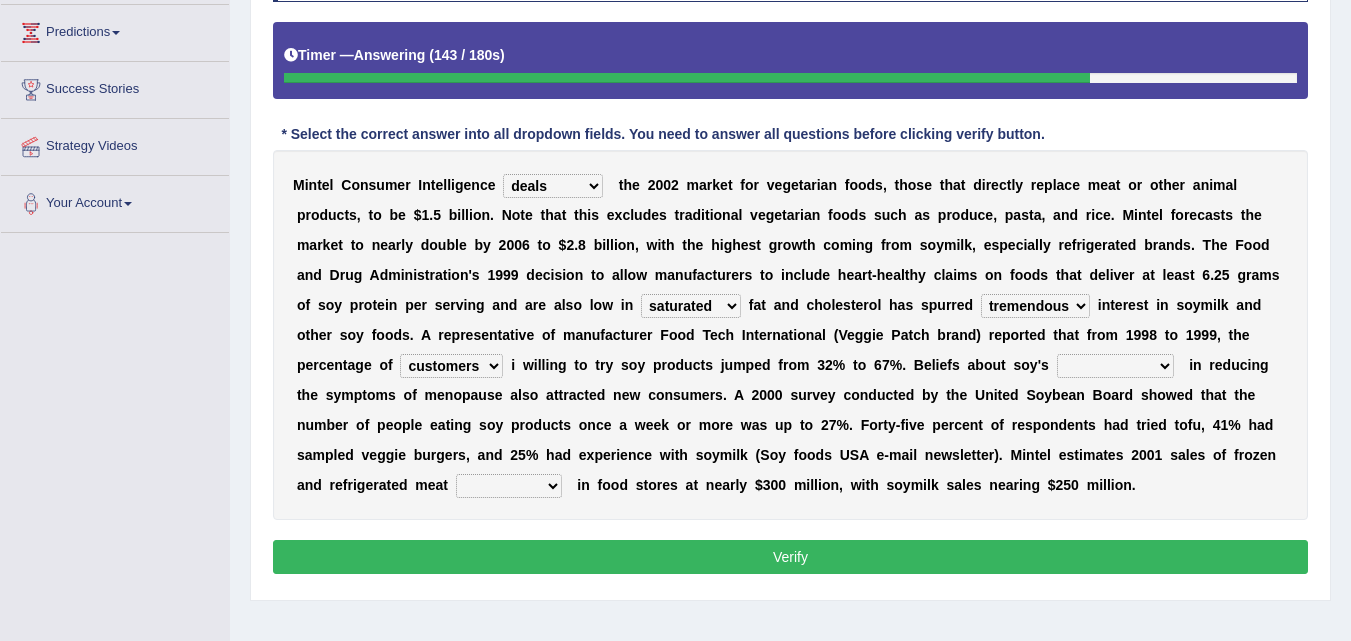 click on "effectiveness timeliness efficiency goodness" at bounding box center [1115, 366] 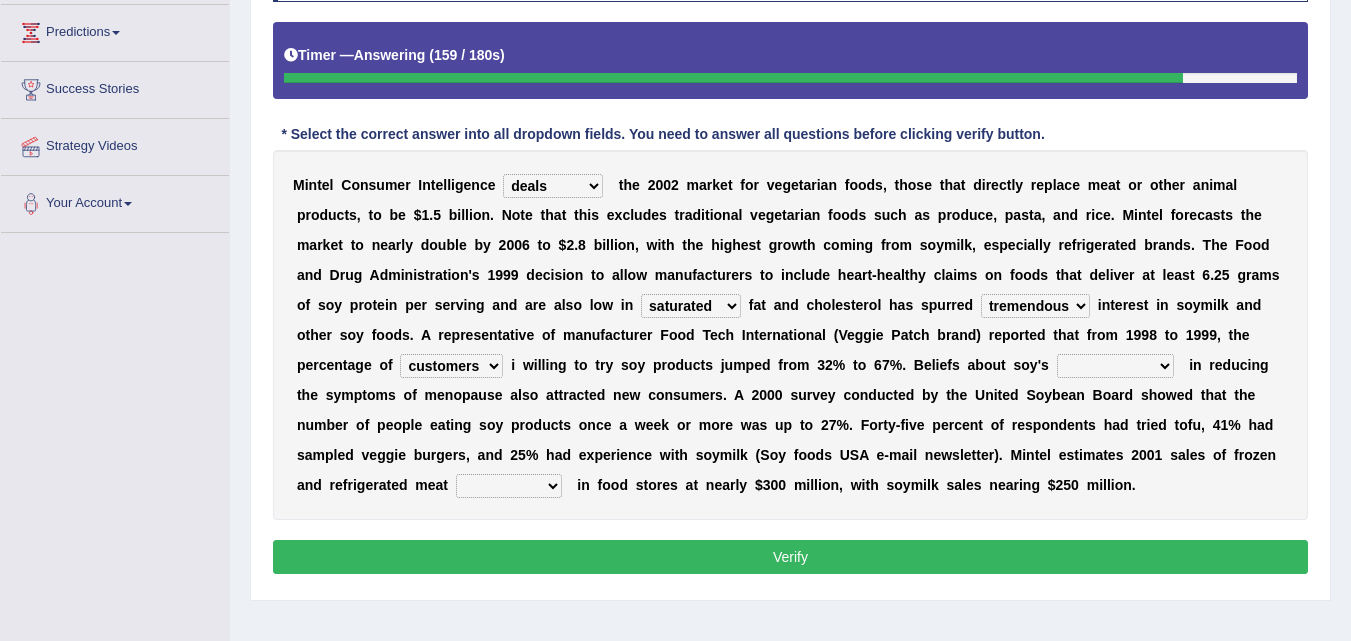 select on "effectiveness" 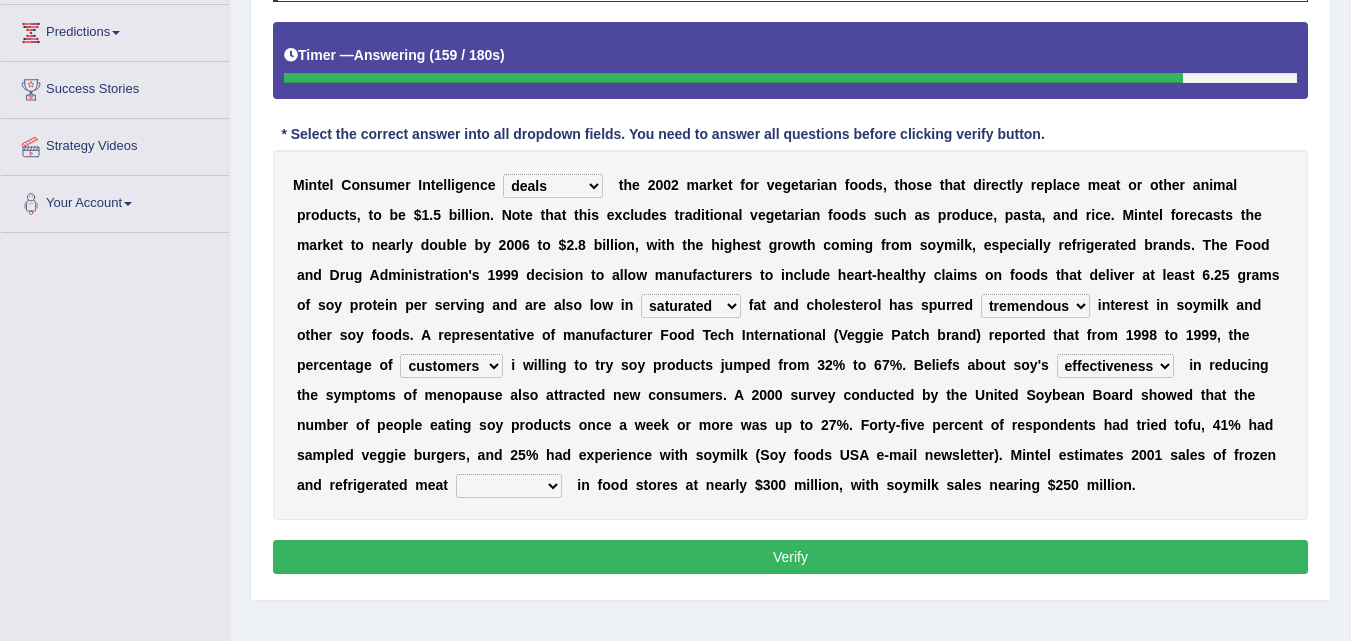 click on "effectiveness timeliness efficiency goodness" at bounding box center (1115, 366) 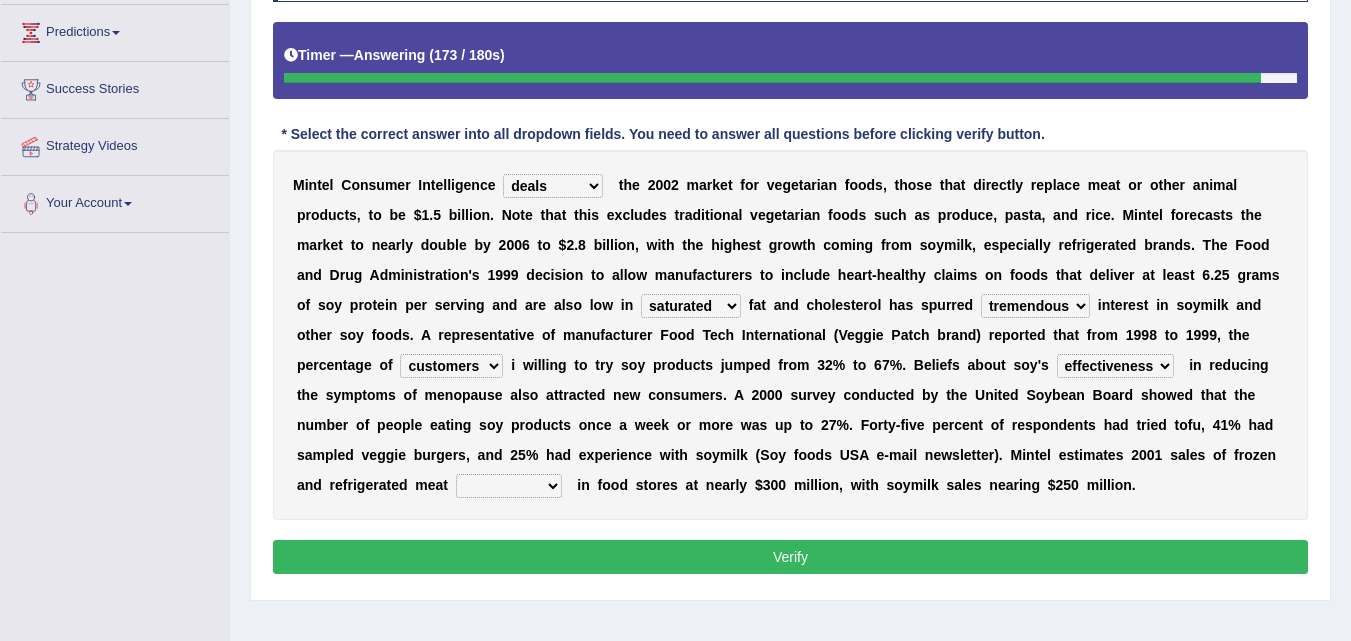 click on "foods choices staffs alternatives" at bounding box center [509, 486] 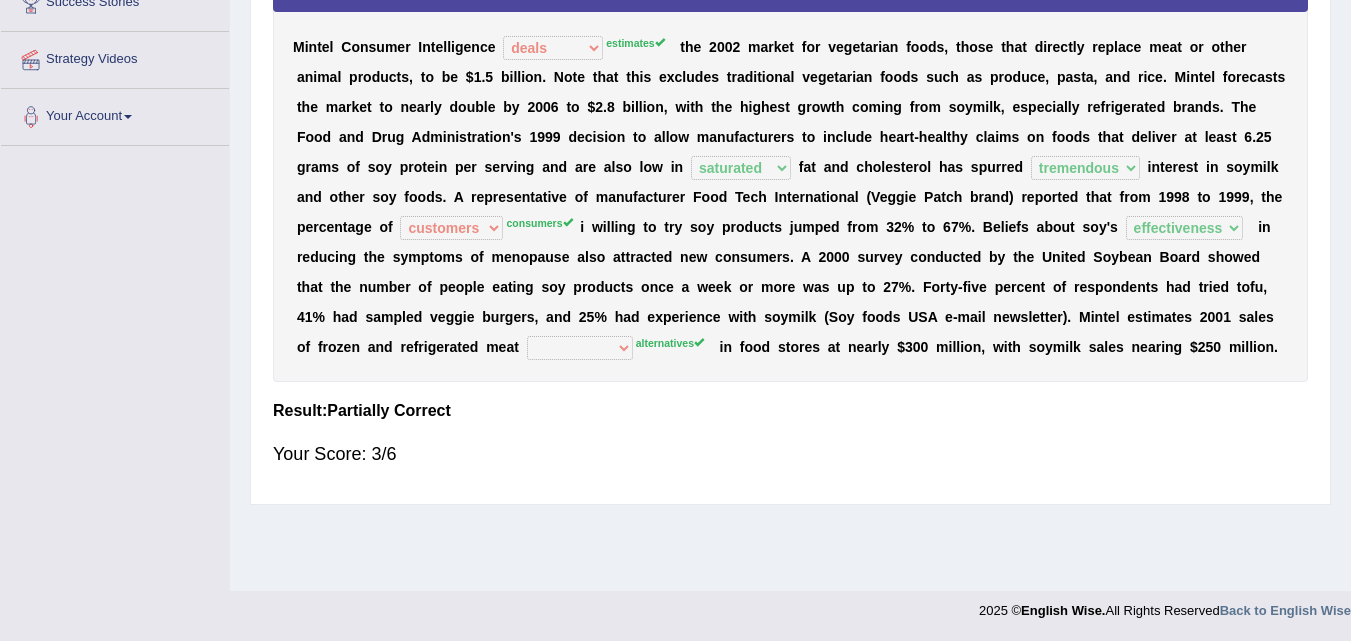 scroll, scrollTop: 0, scrollLeft: 0, axis: both 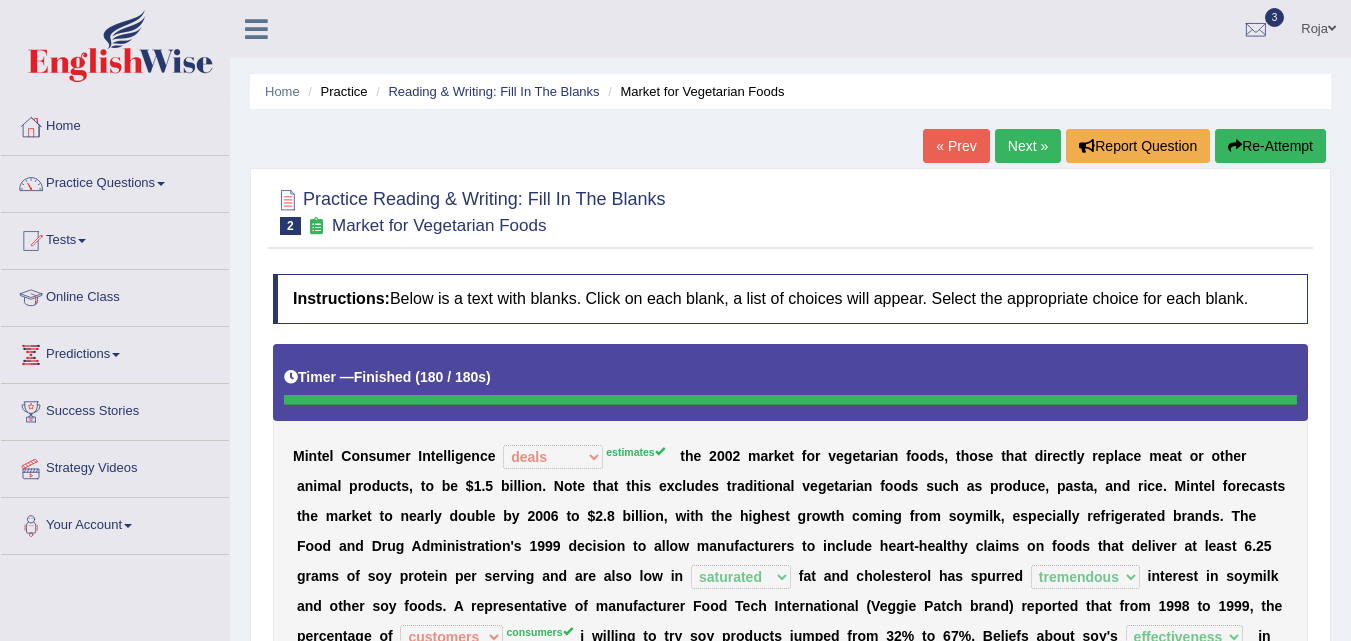 click on "Next »" at bounding box center (1028, 146) 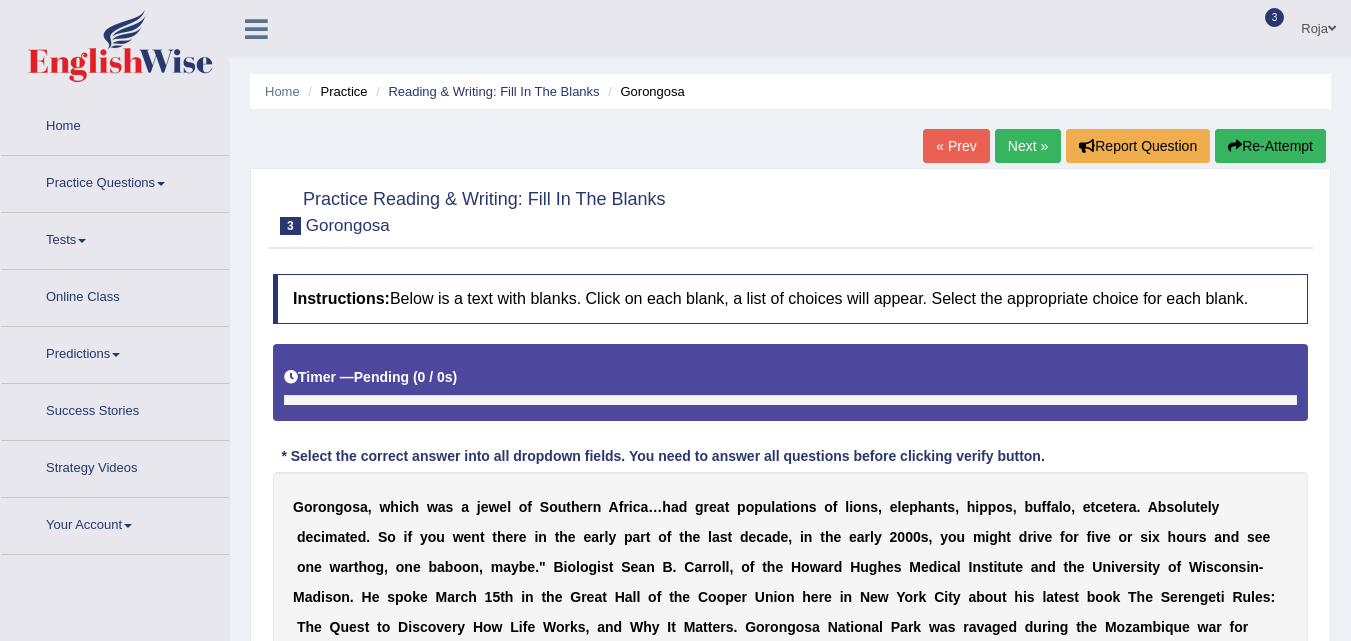 scroll, scrollTop: 0, scrollLeft: 0, axis: both 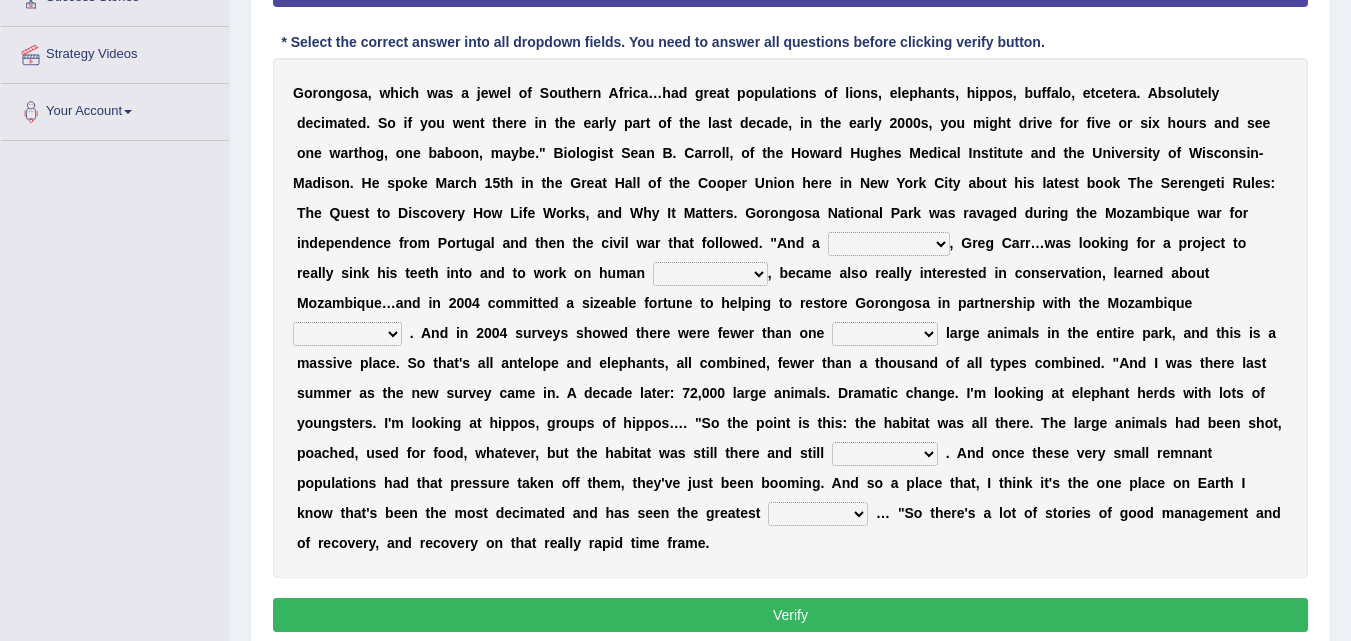 drag, startPoint x: 1365, startPoint y: 280, endPoint x: 1337, endPoint y: 501, distance: 222.7667 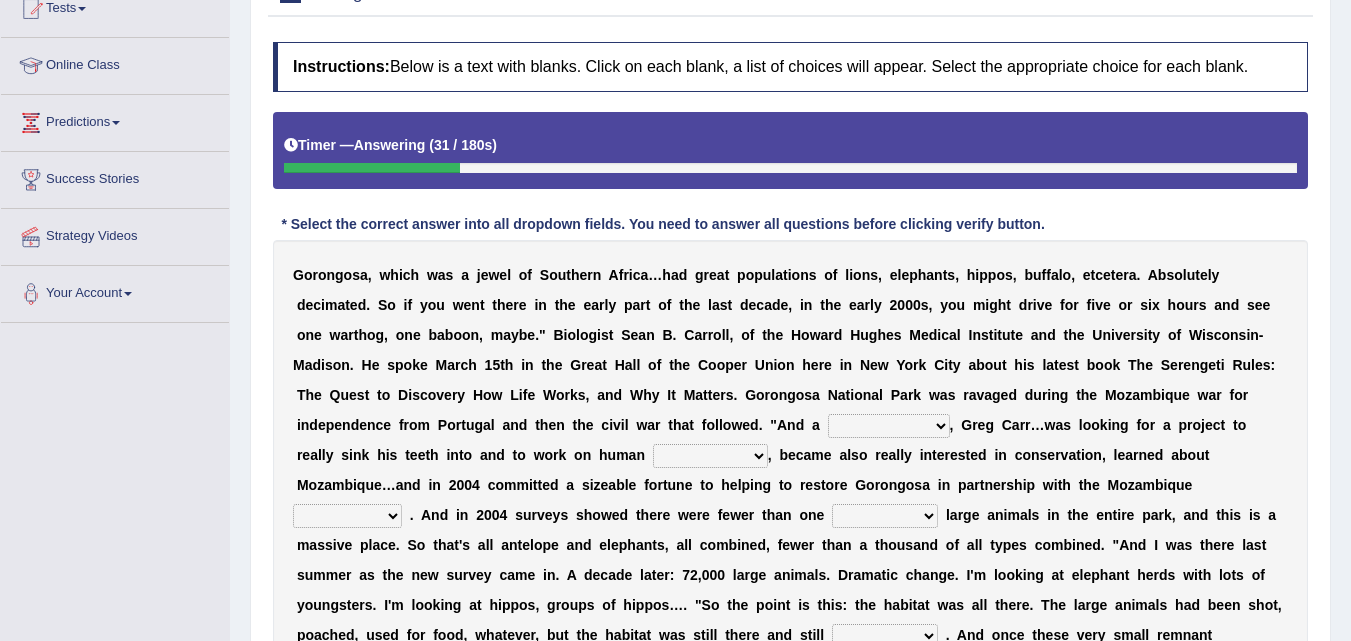 scroll, scrollTop: 228, scrollLeft: 0, axis: vertical 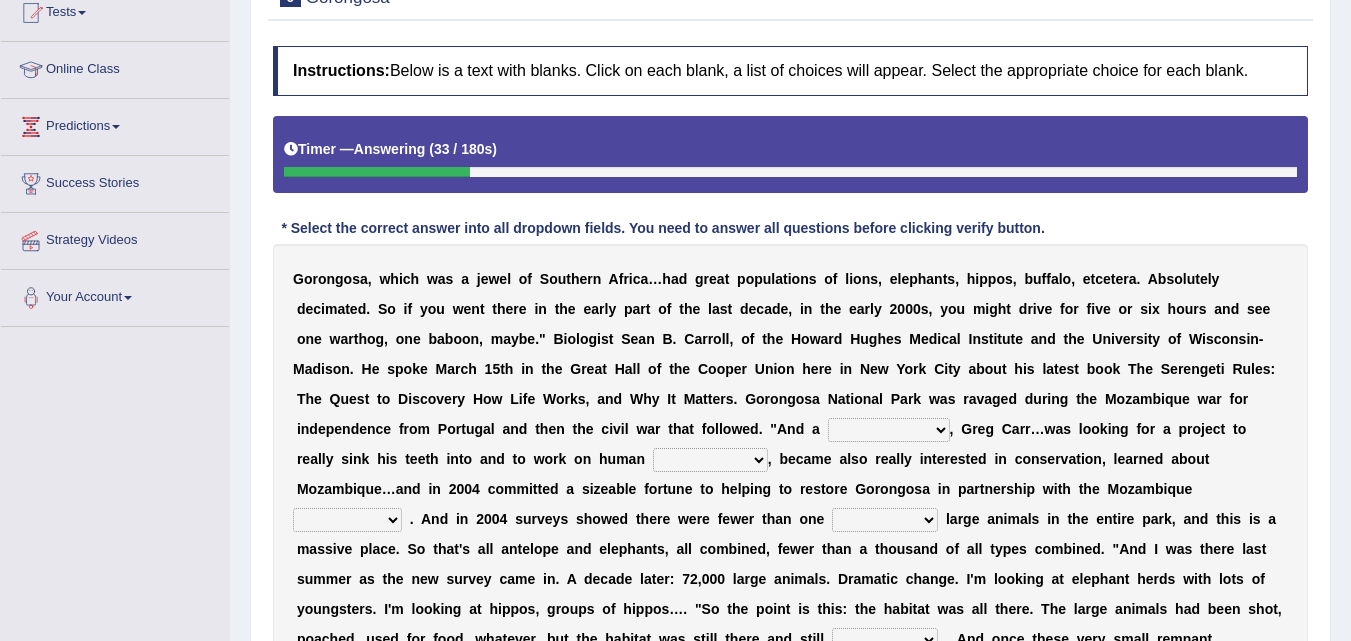 click on "passion solstice ballast philanthropist" at bounding box center (889, 430) 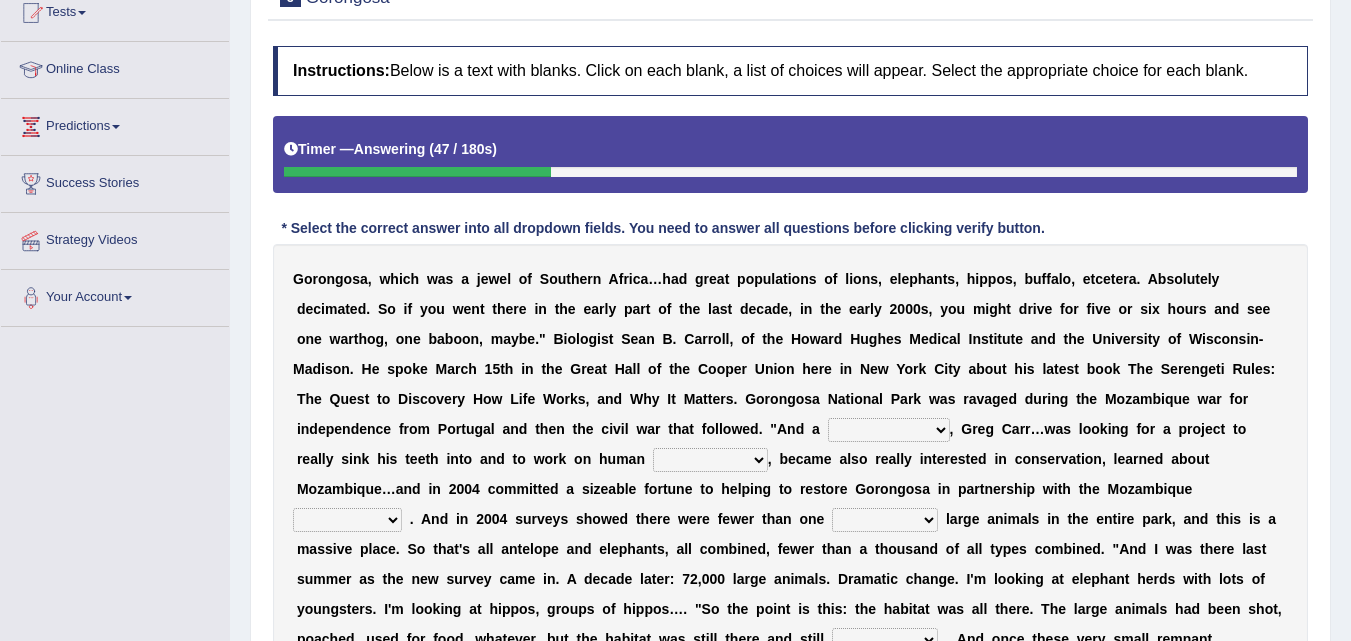 select on "passion" 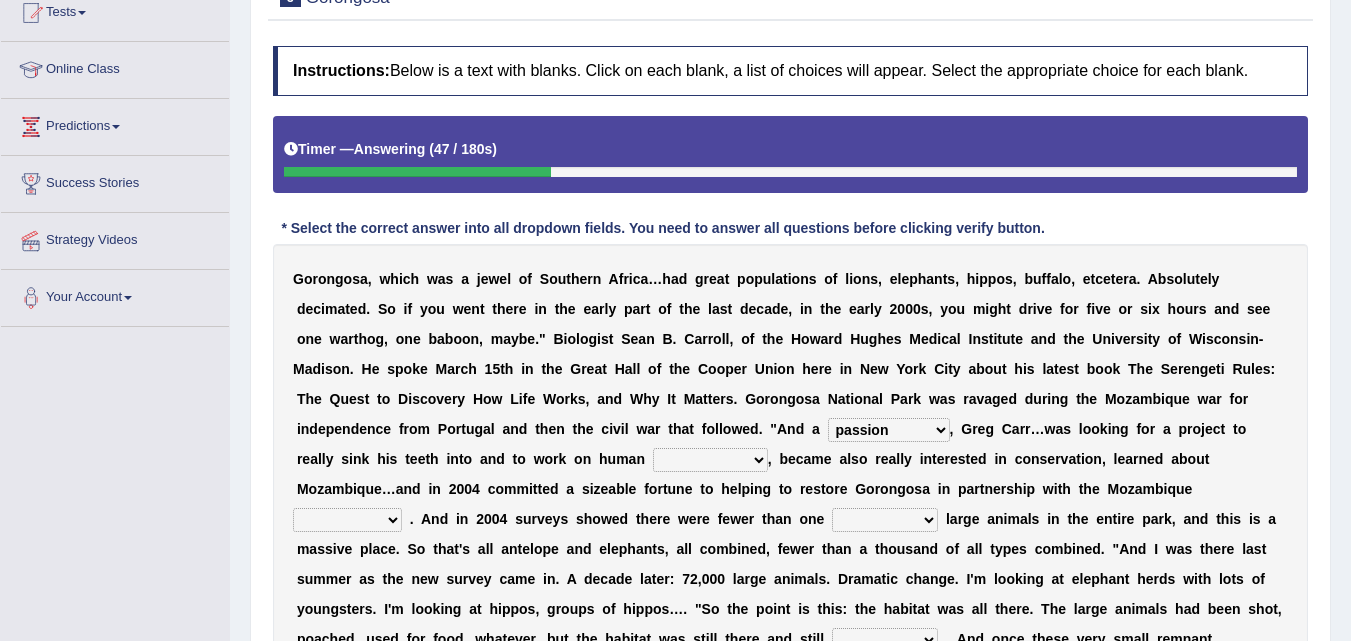 click on "passion solstice ballast philanthropist" at bounding box center [889, 430] 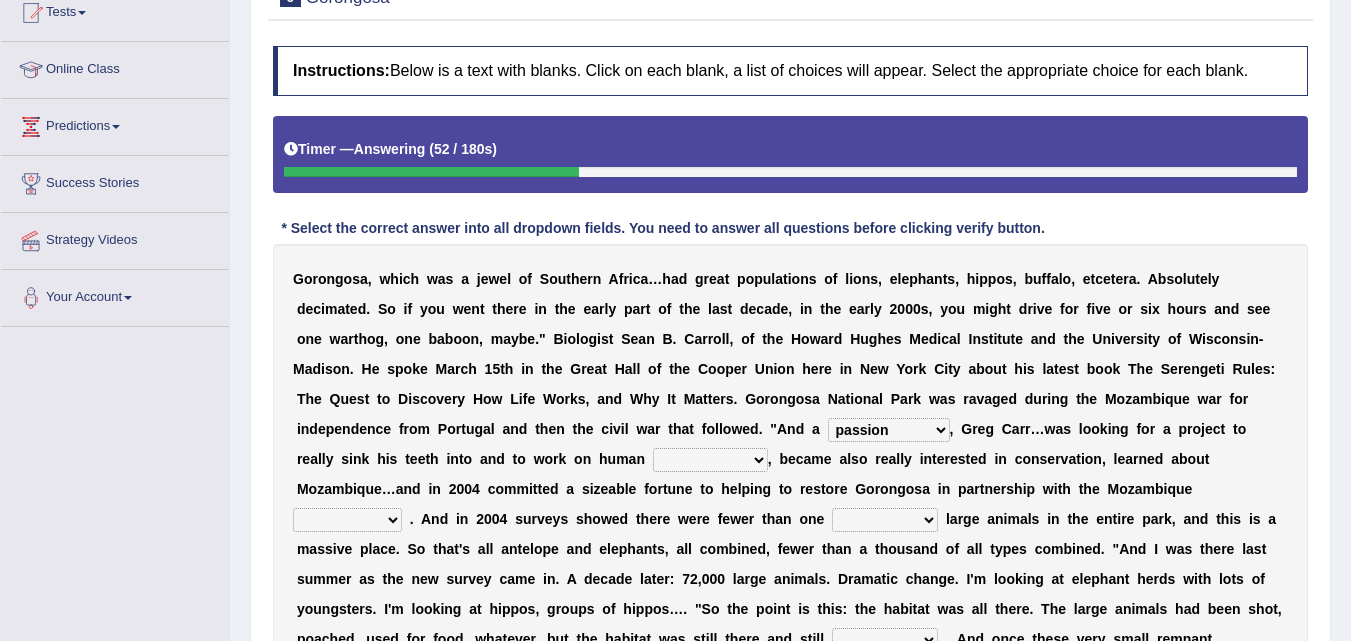 click on "negligence prevalence development malevolence" at bounding box center (710, 460) 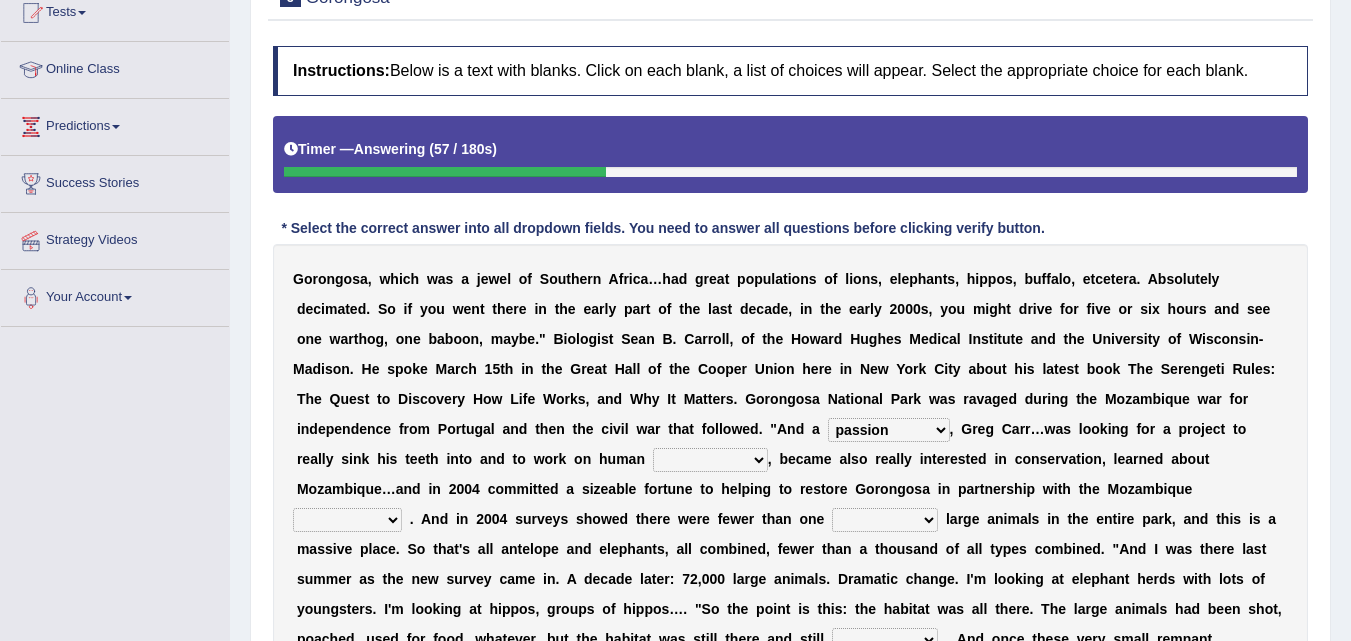 select on "malevolence" 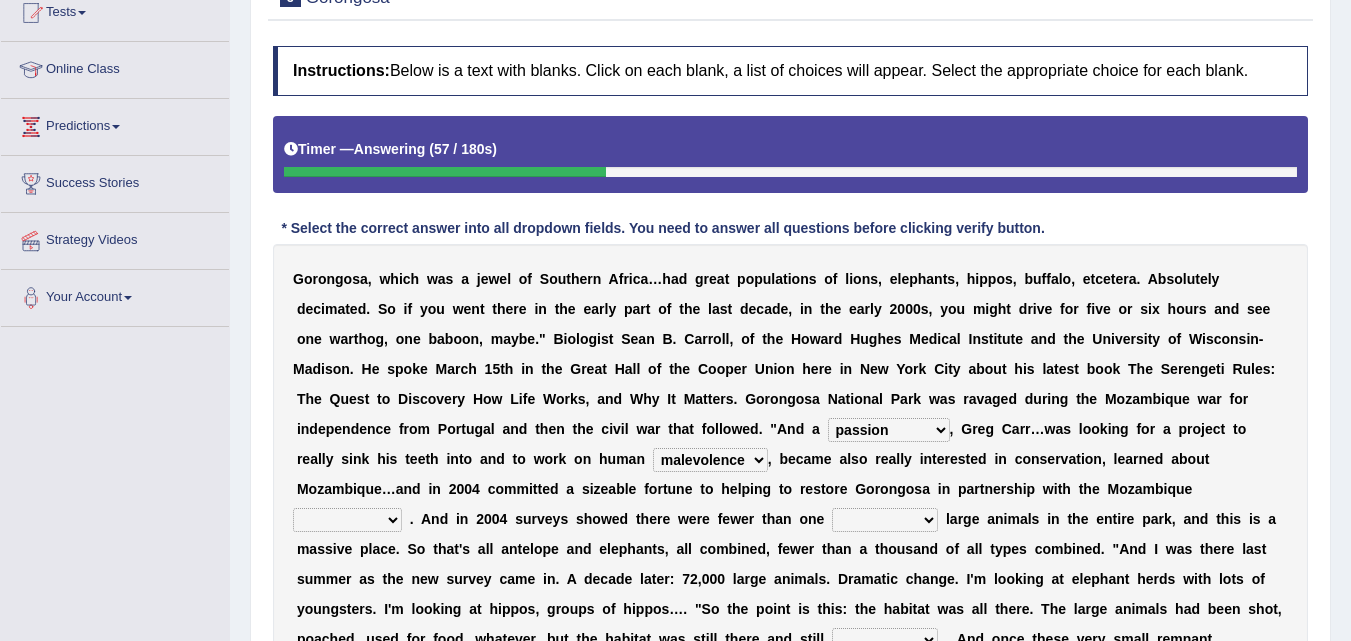 click on "negligence prevalence development malevolence" at bounding box center [710, 460] 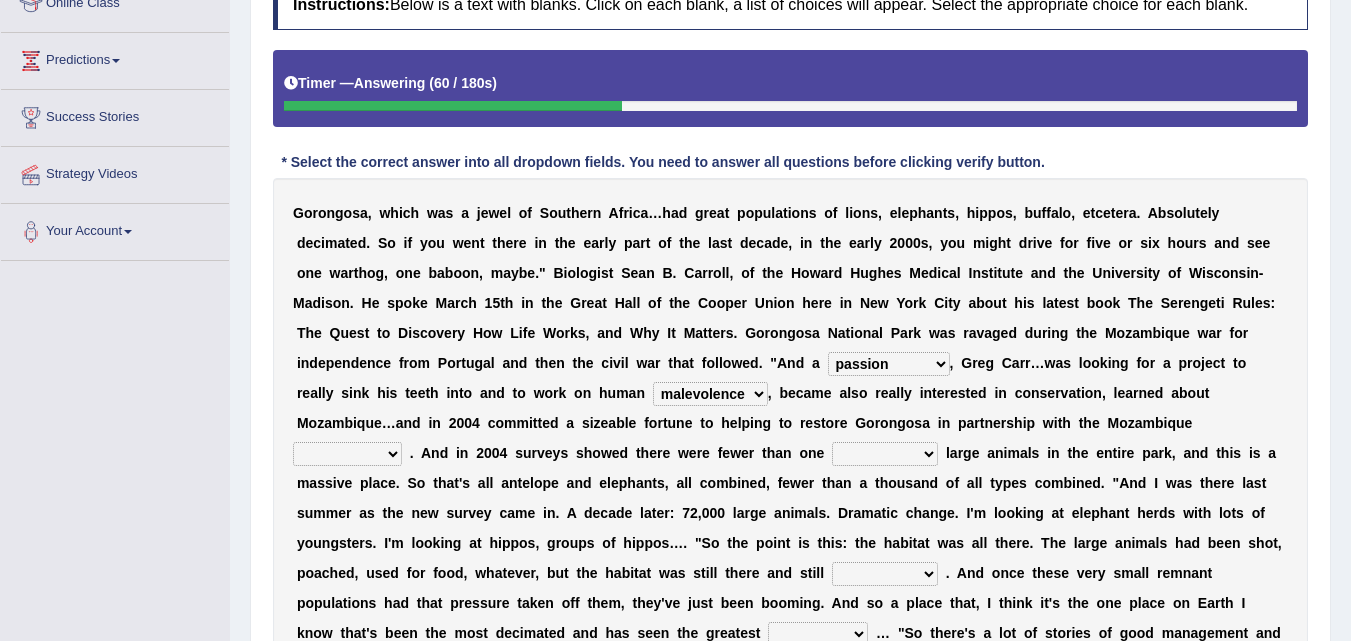scroll, scrollTop: 309, scrollLeft: 0, axis: vertical 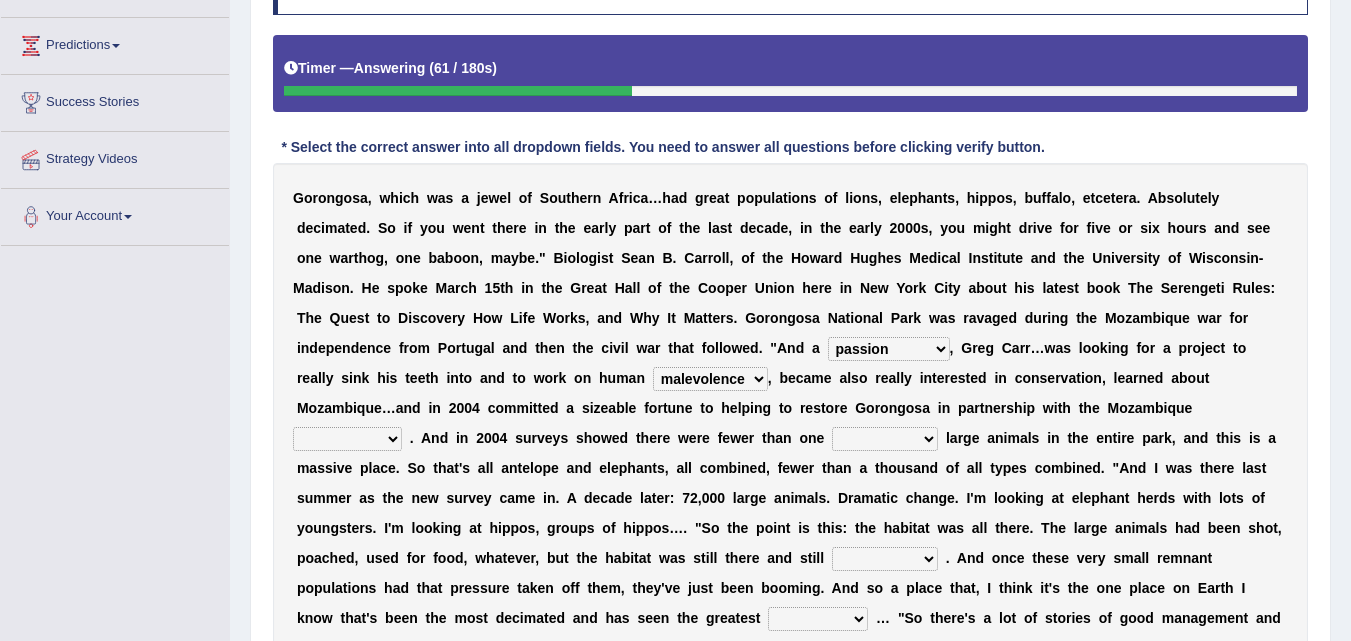 click on "negligence prevalence development malevolence" at bounding box center [710, 379] 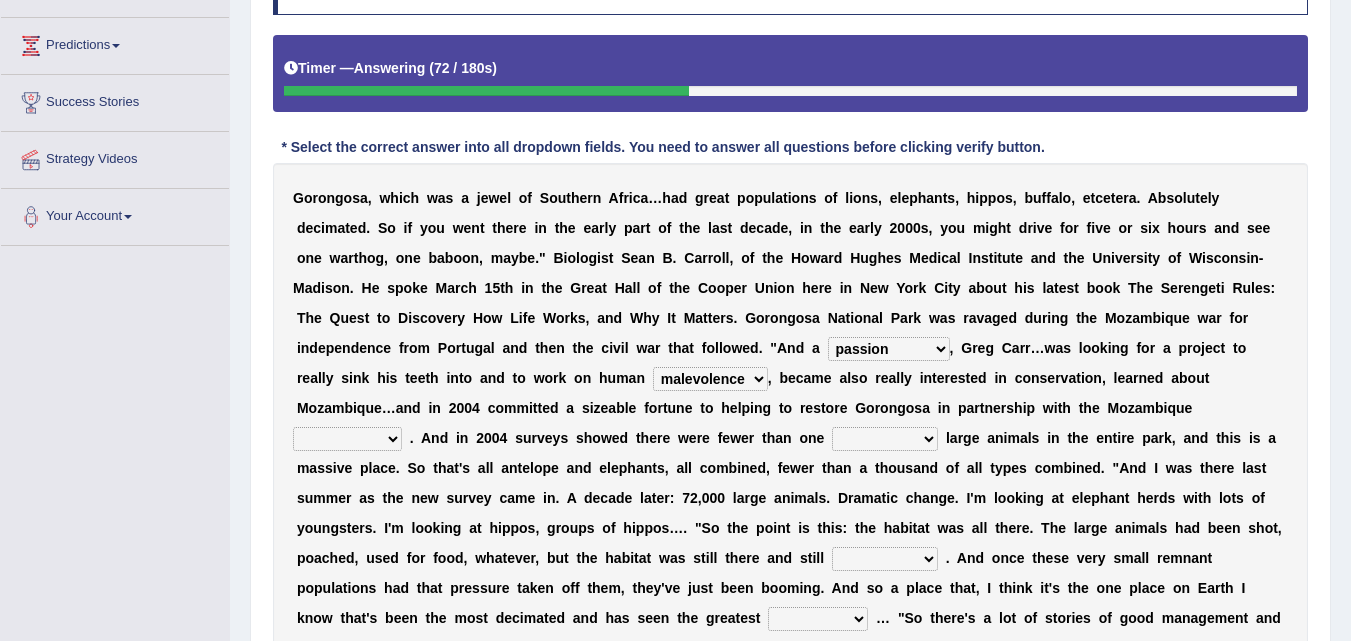 click on "s" at bounding box center [586, 408] 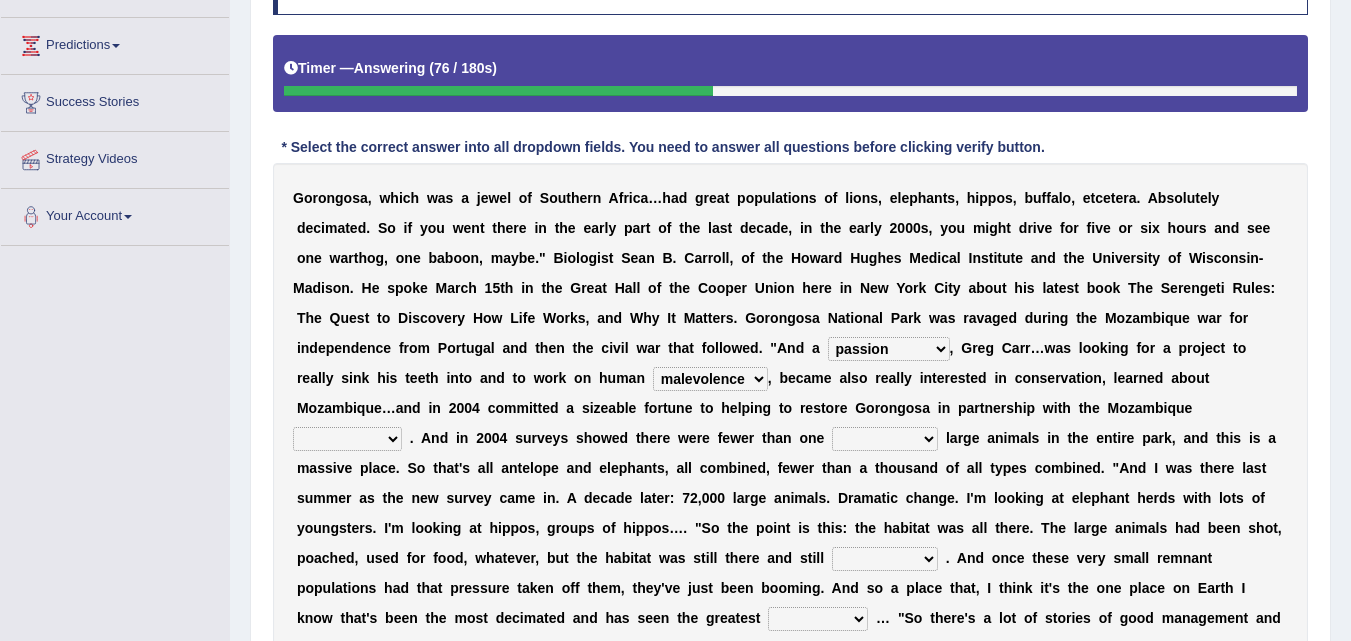 click on "parliament semanticist government journalist" at bounding box center (347, 439) 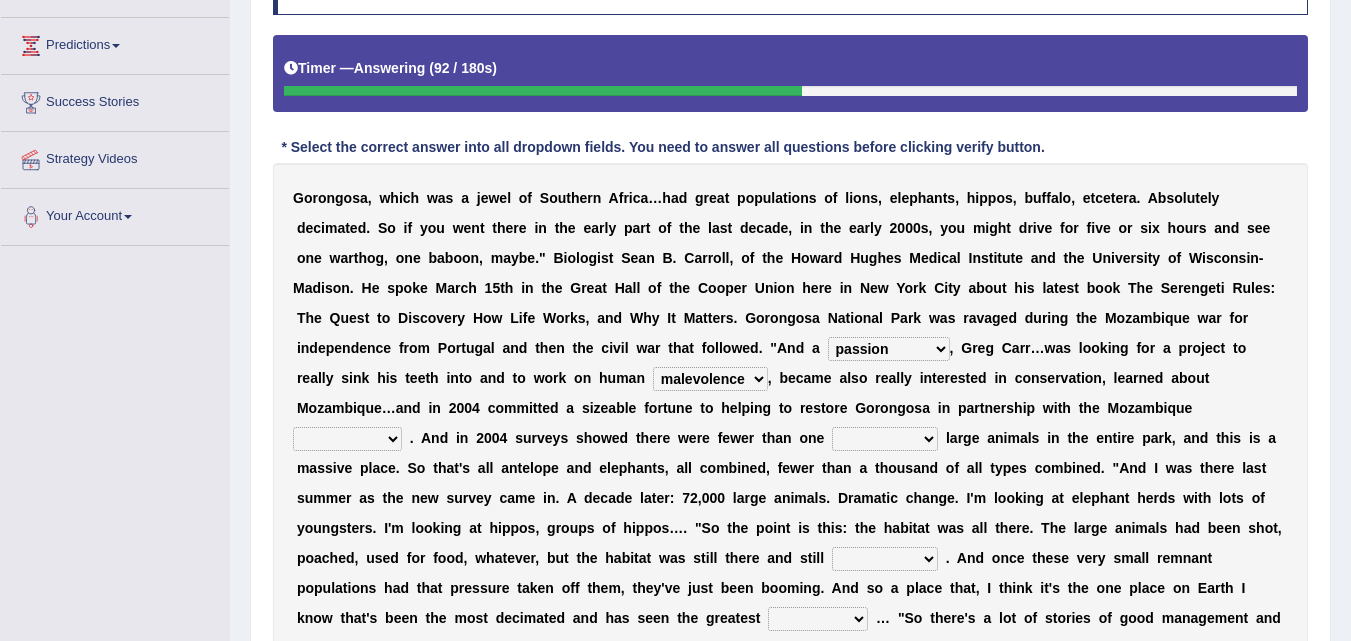 select on "government" 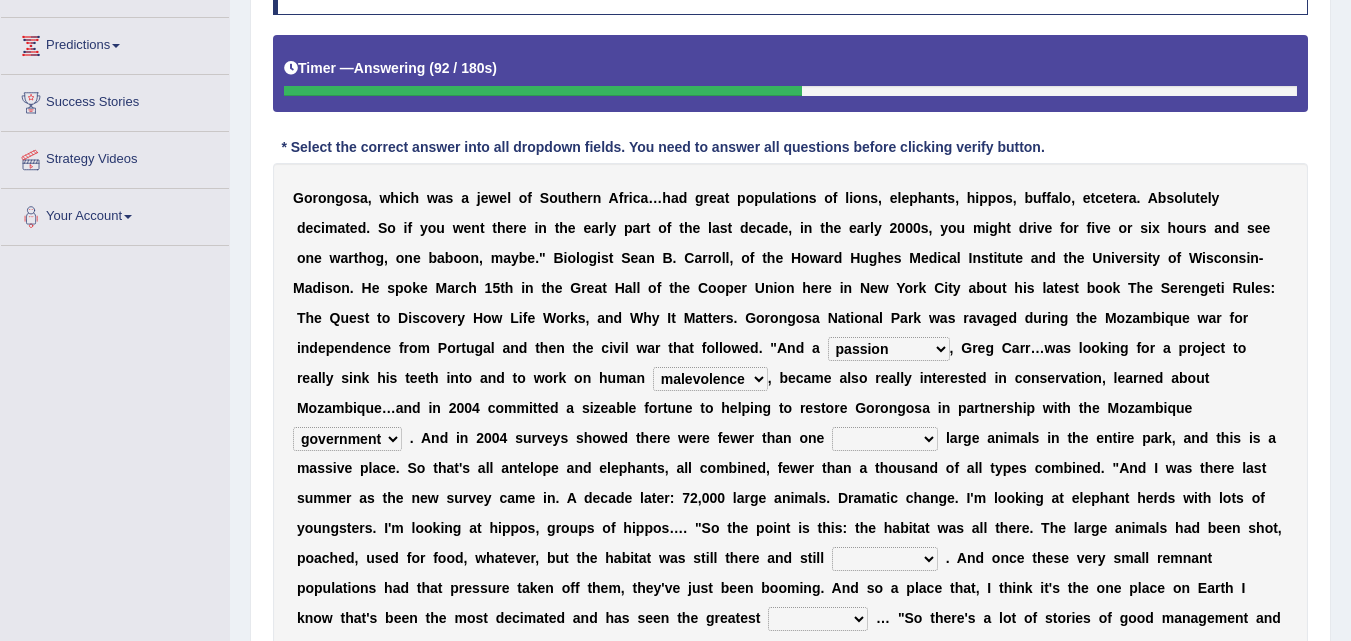 click on "parliament semanticist government journalist" at bounding box center [347, 439] 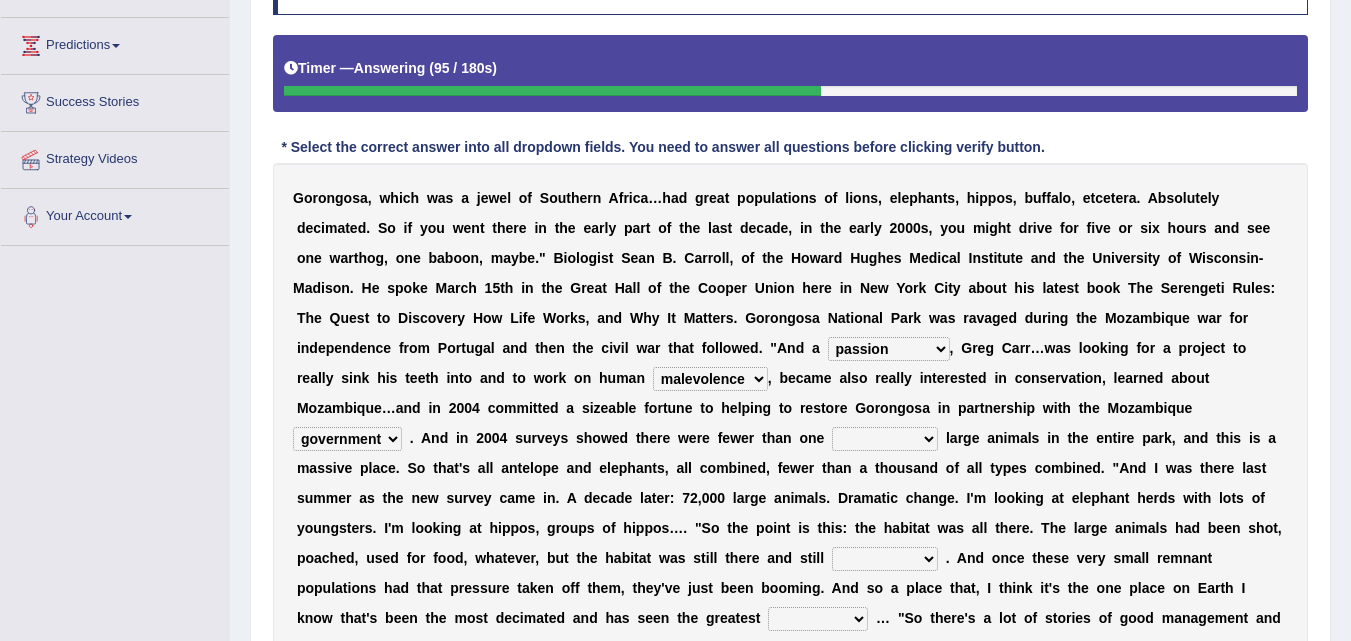 click on "deflowered embowered roundest thousand" at bounding box center [885, 439] 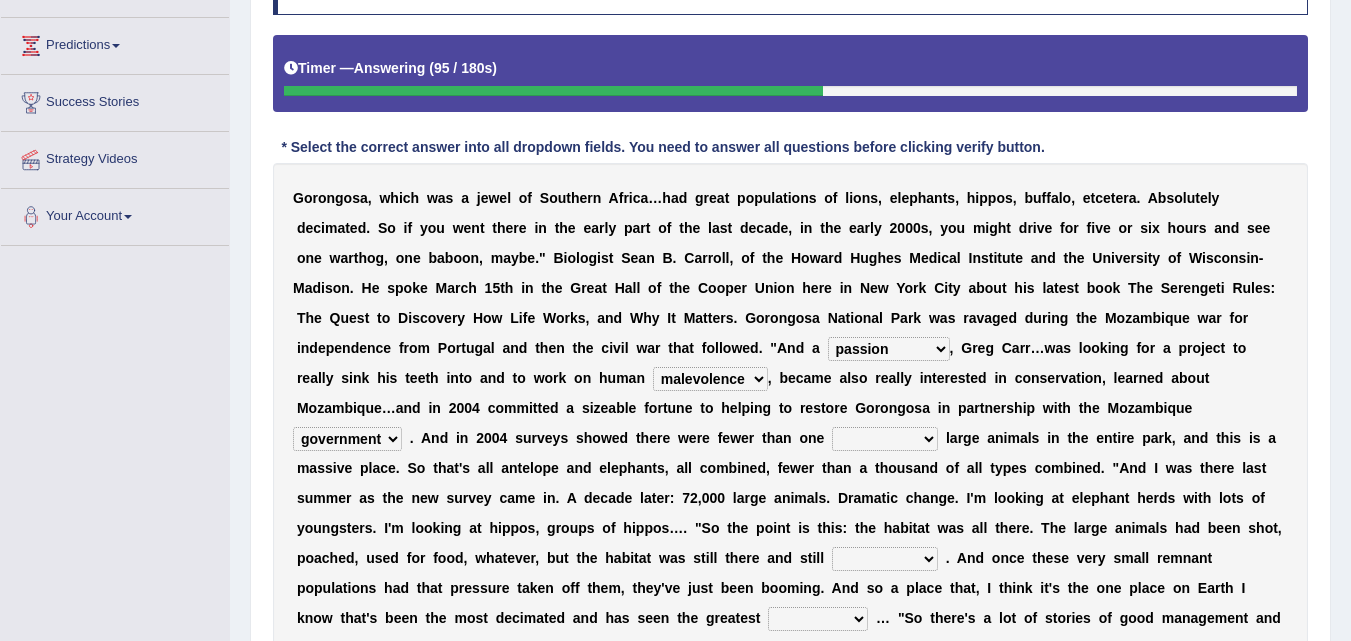 click on "deflowered embowered roundest thousand" at bounding box center (885, 439) 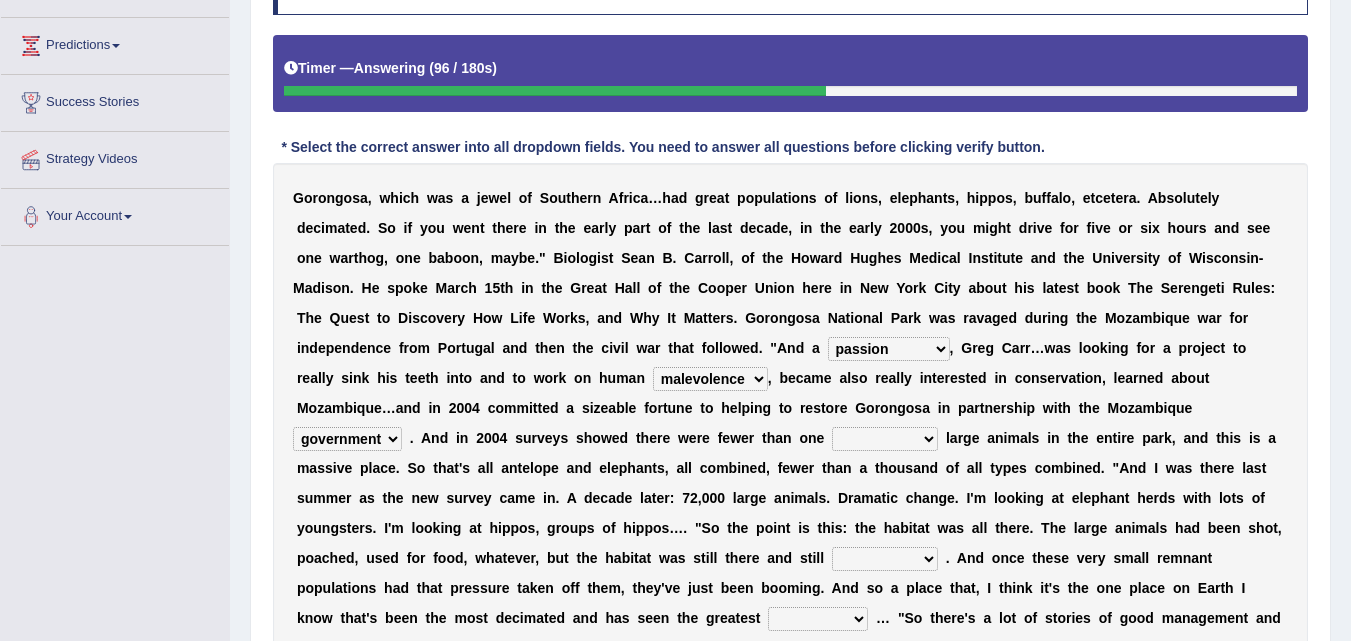 click on "deflowered embowered roundest thousand" at bounding box center [885, 439] 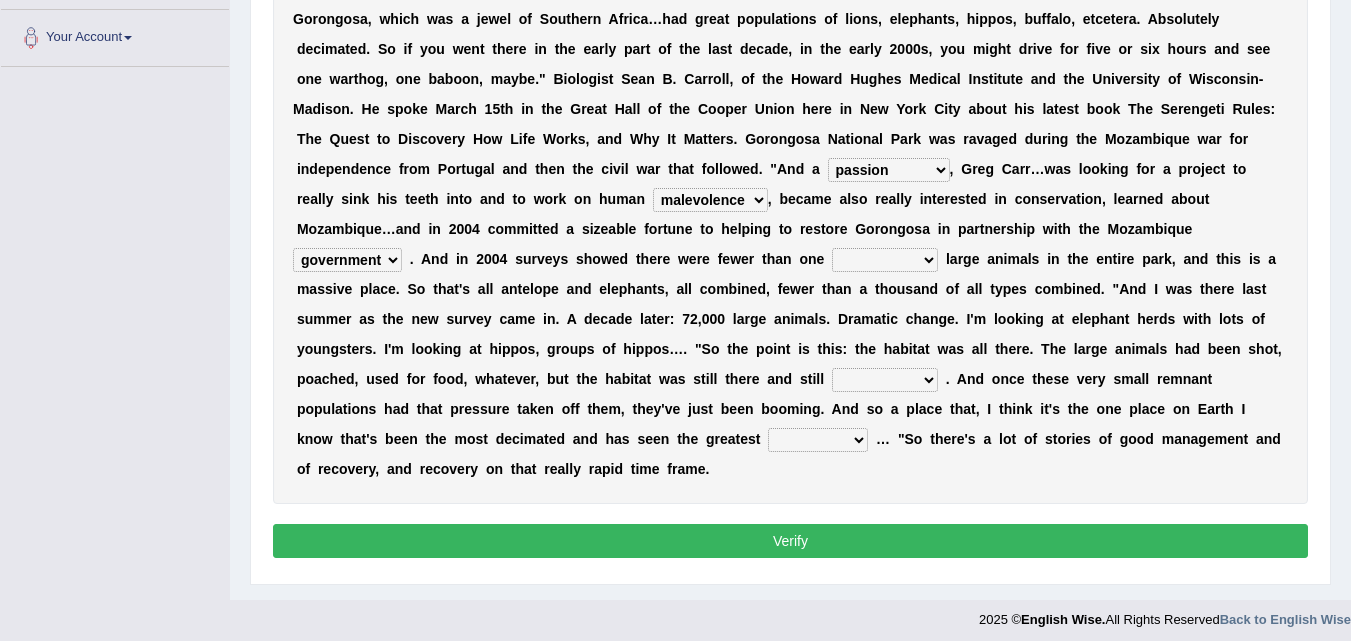 scroll, scrollTop: 491, scrollLeft: 0, axis: vertical 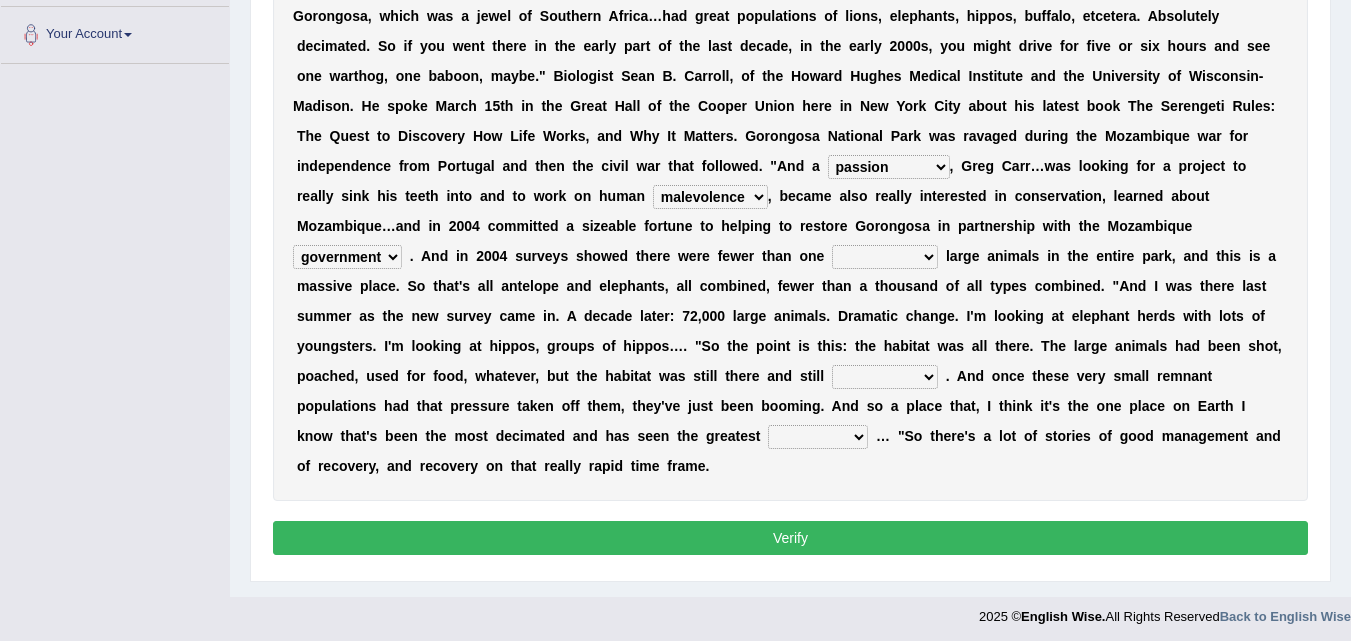 click on "deflowered embowered roundest thousand" at bounding box center (885, 257) 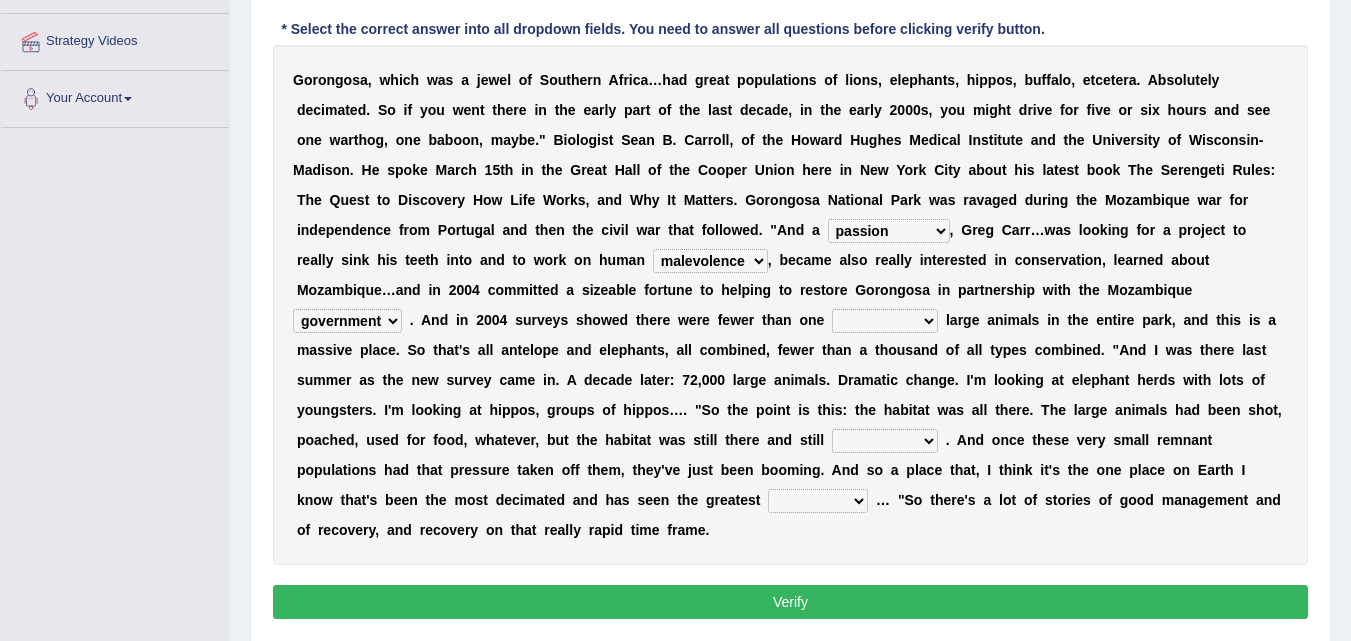 scroll, scrollTop: 384, scrollLeft: 0, axis: vertical 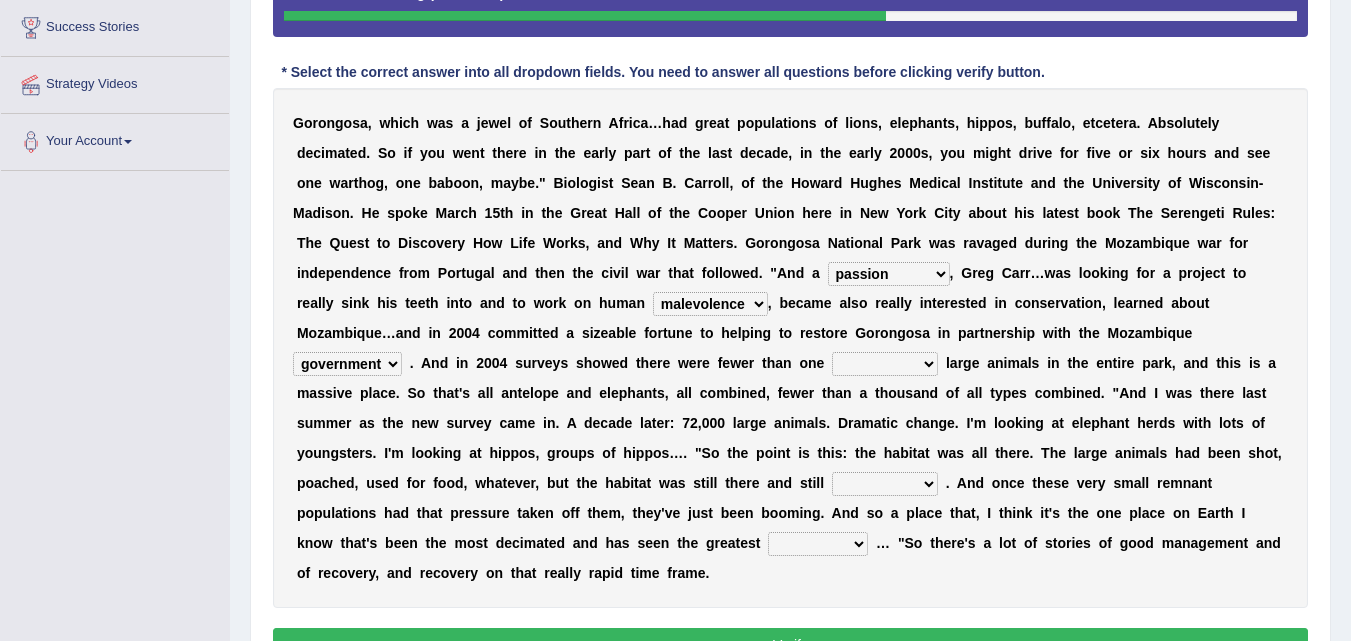 click on "deflowered embowered roundest thousand" at bounding box center (885, 364) 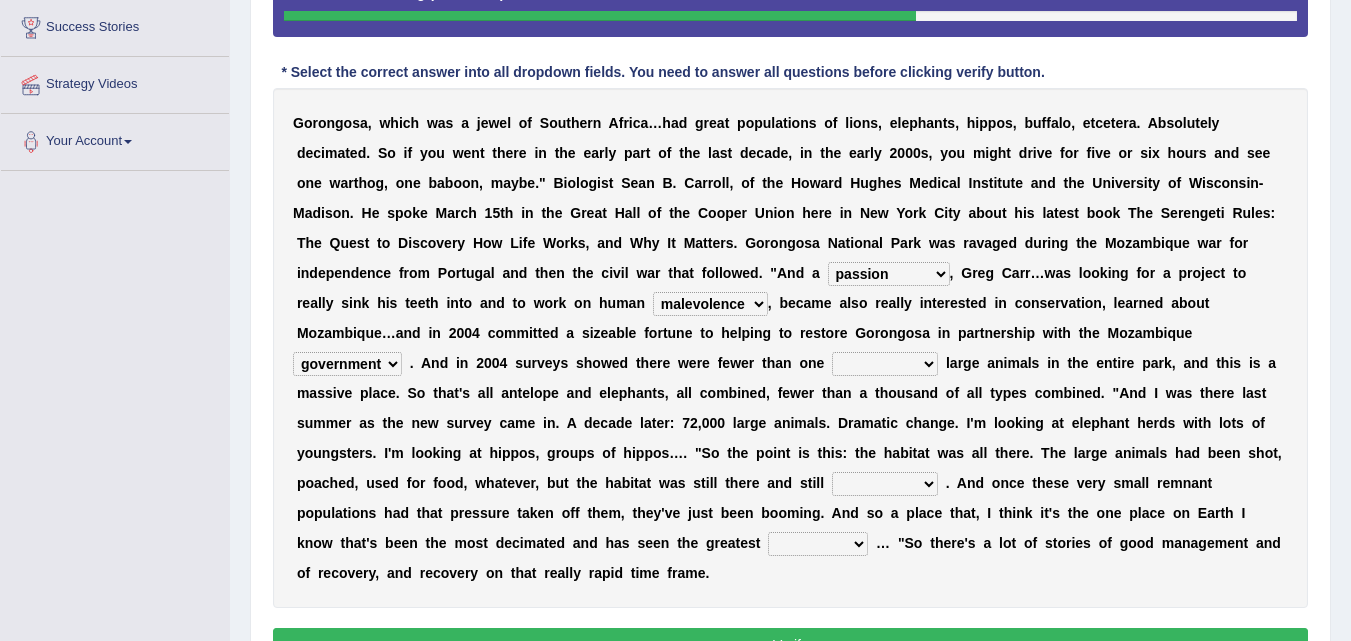 select on "thousand" 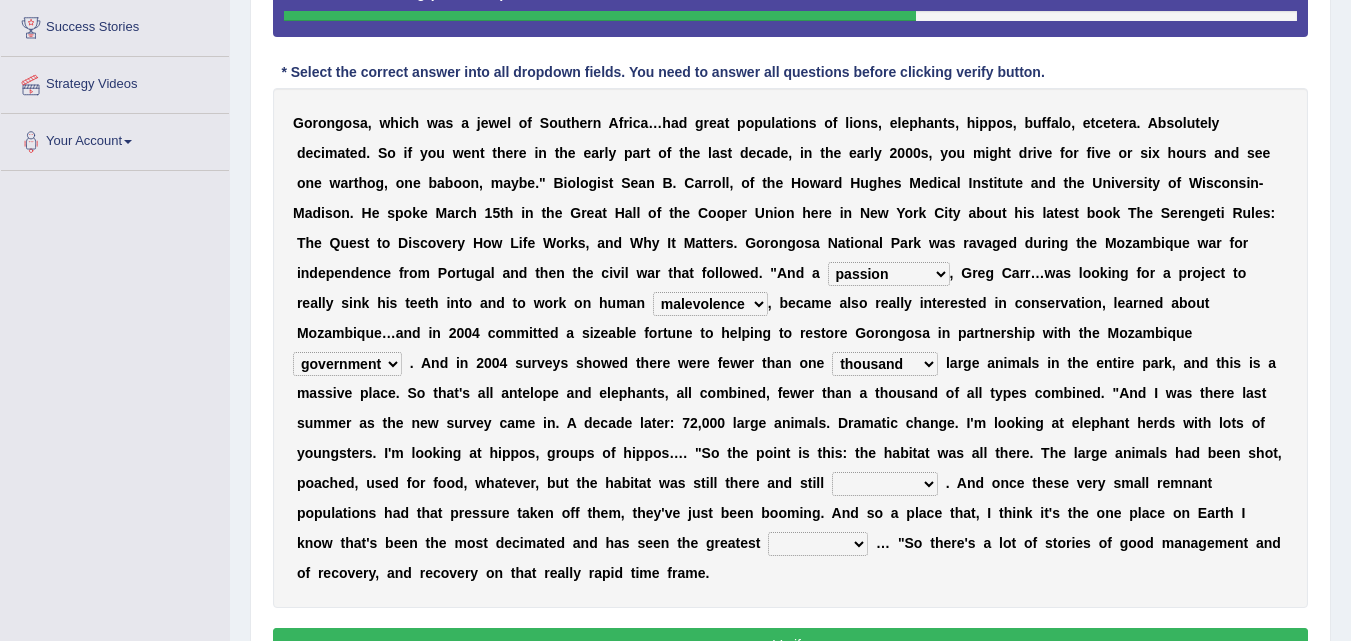 click on "deflowered embowered roundest thousand" at bounding box center (885, 364) 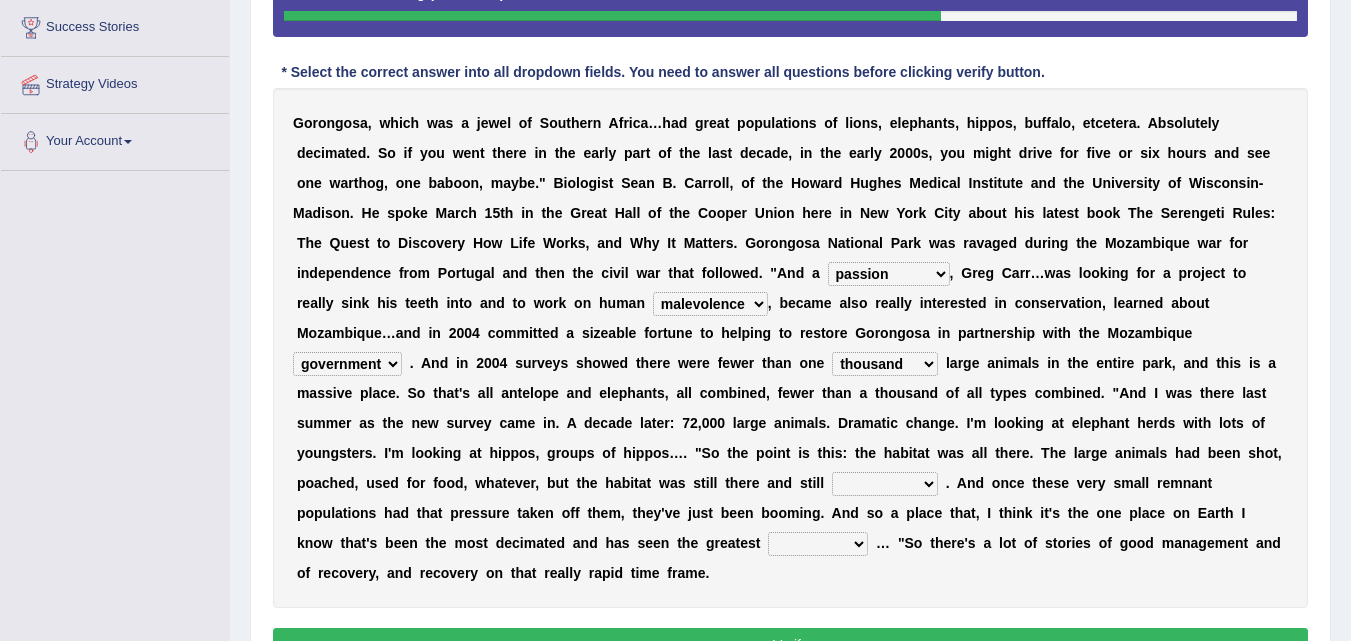 click on "deflowered embowered roundest thousand" at bounding box center (885, 364) 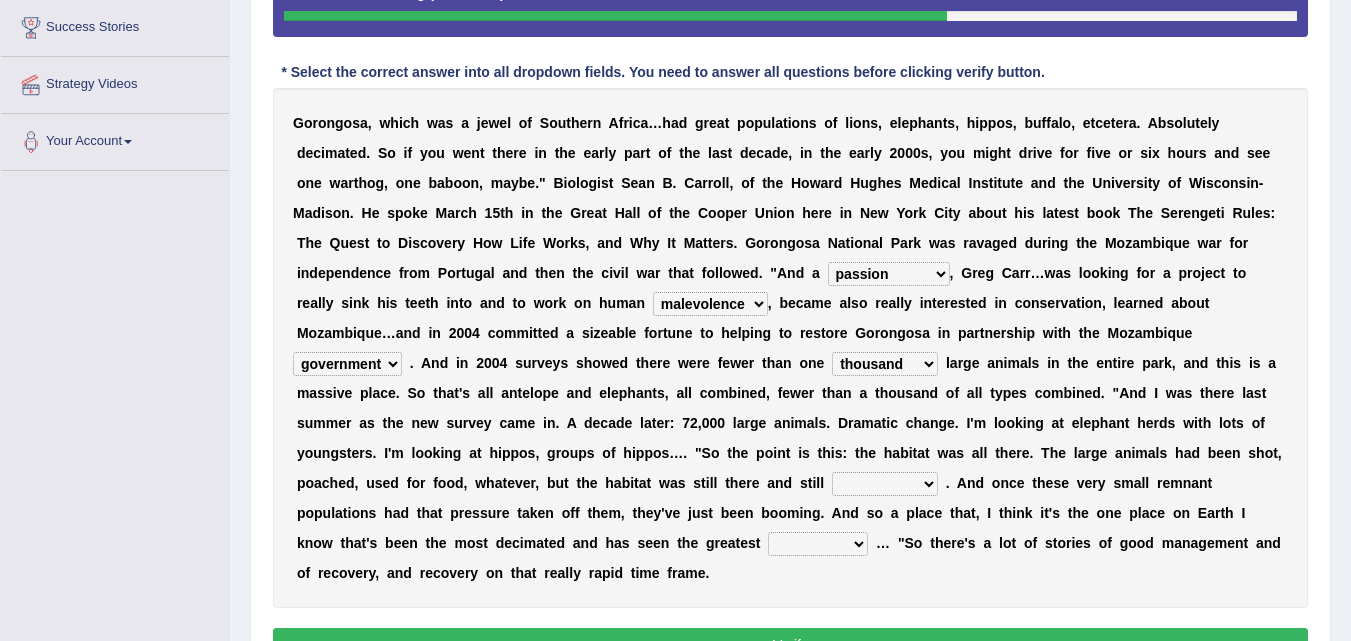 click on "deflowered embowered roundest thousand" at bounding box center (885, 364) 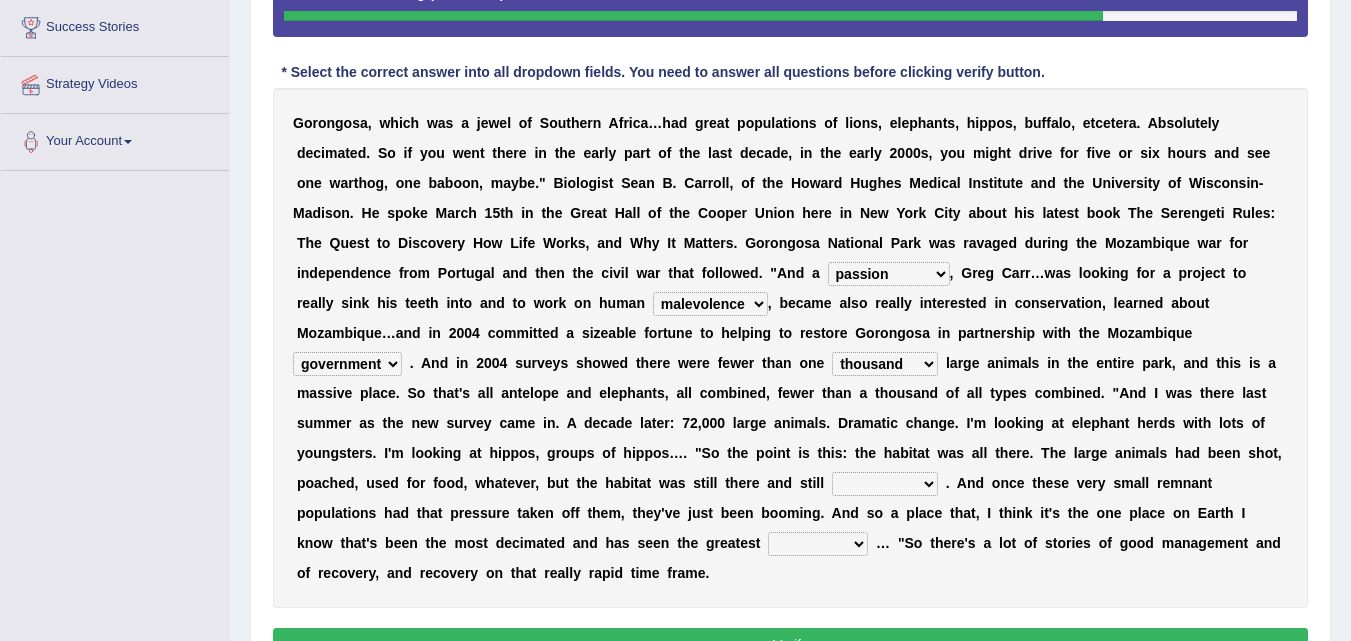 click on "assertive incidental compulsive productive" at bounding box center (885, 484) 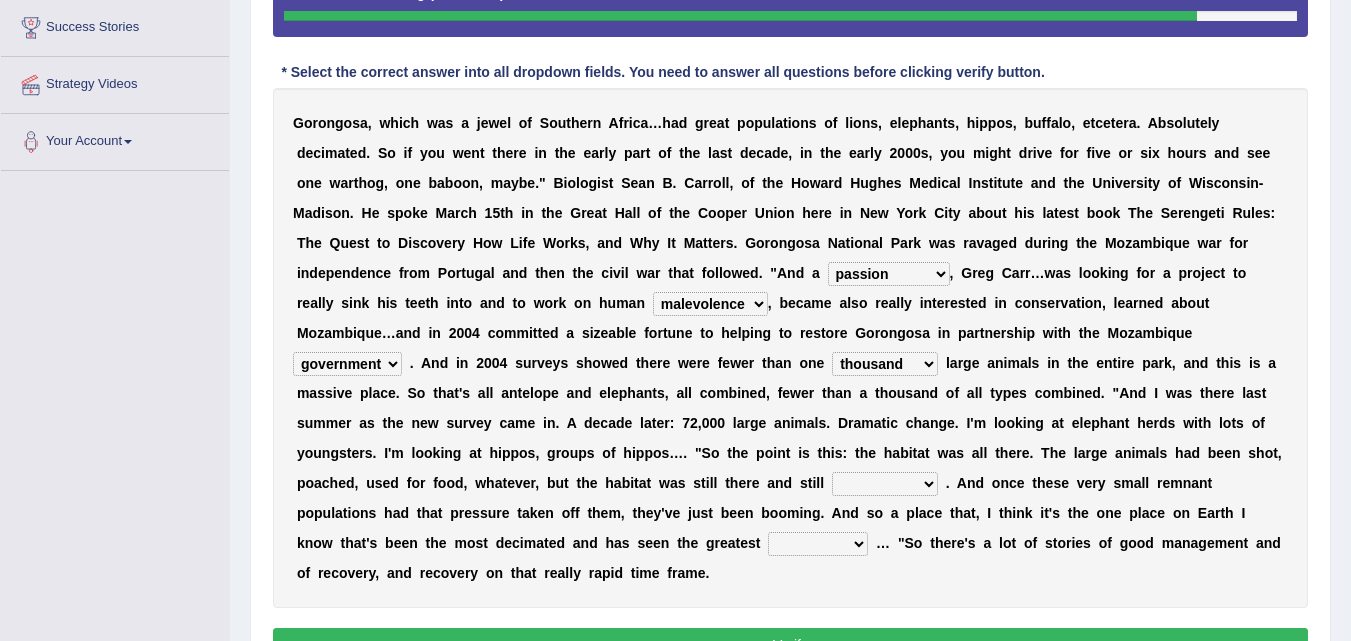 select on "compulsive" 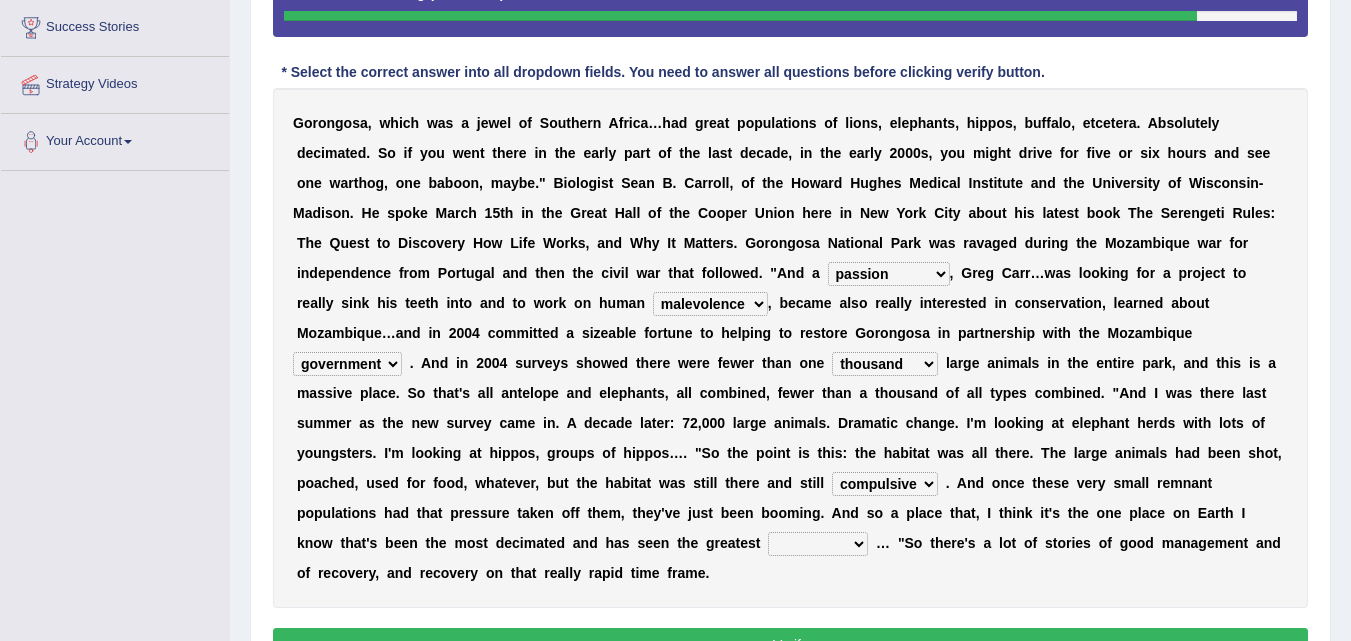 click on "assertive incidental compulsive productive" at bounding box center (885, 484) 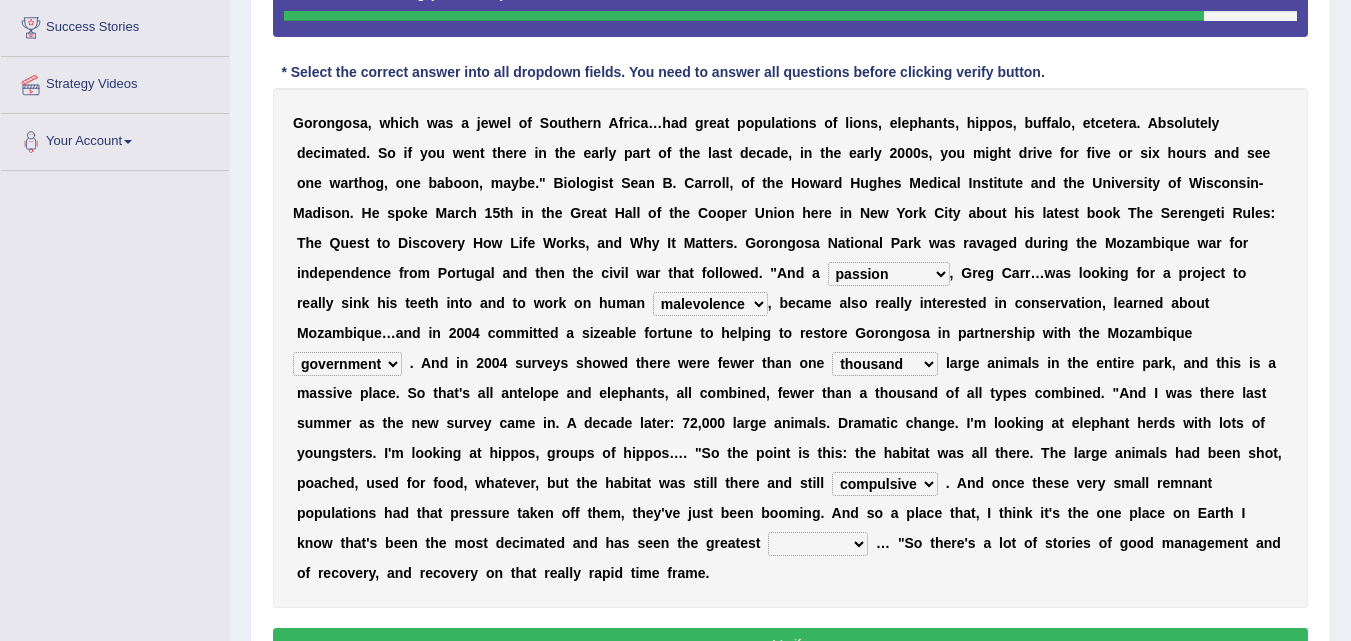 scroll, scrollTop: 461, scrollLeft: 0, axis: vertical 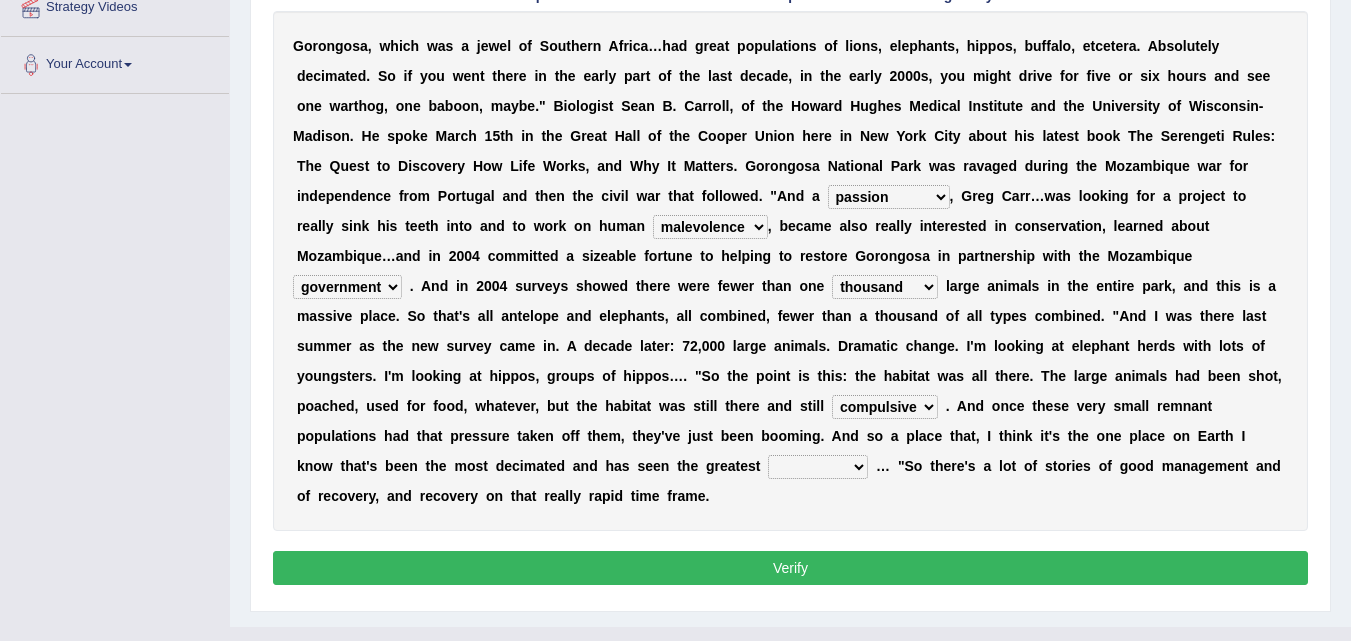 click on "recovery efficacy golly stumpy" at bounding box center [818, 467] 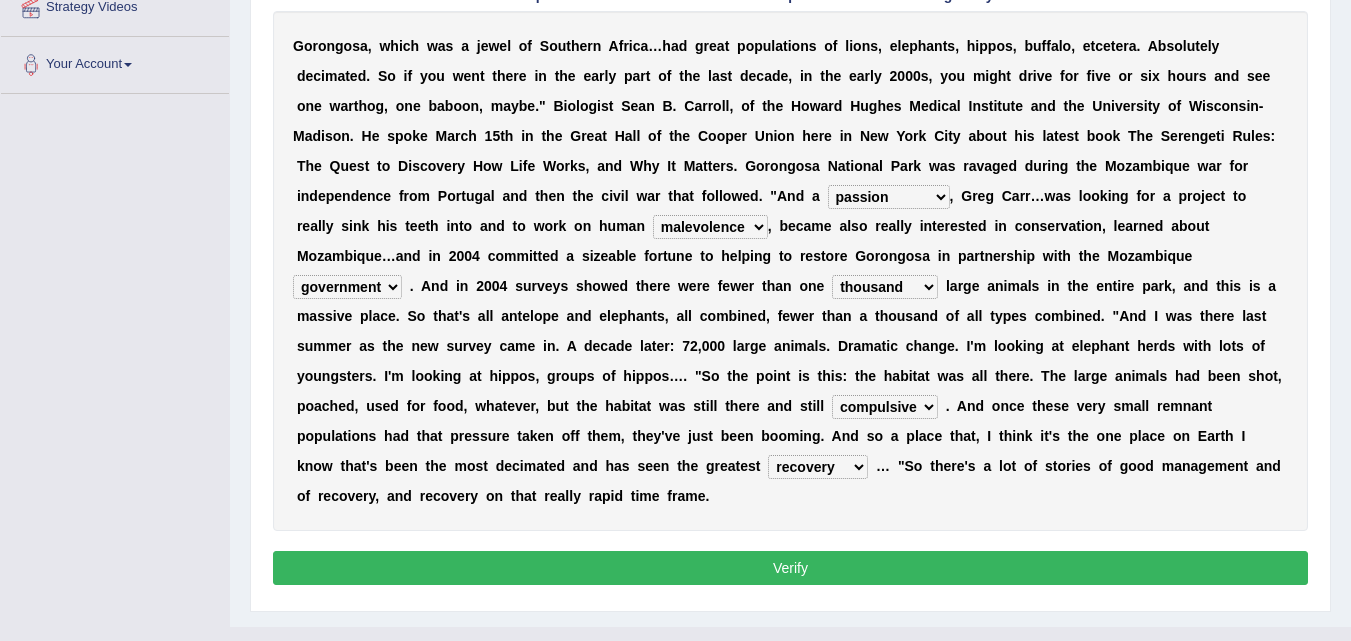 click on "recovery efficacy golly stumpy" at bounding box center [818, 467] 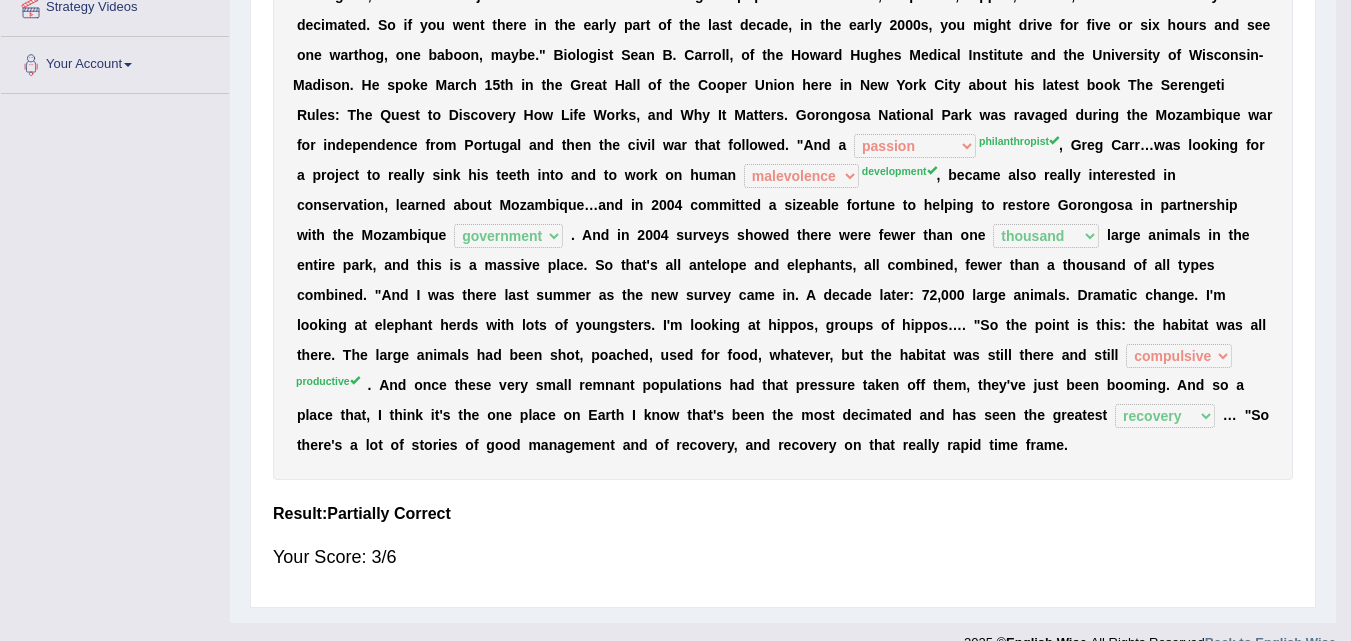 scroll, scrollTop: 412, scrollLeft: 0, axis: vertical 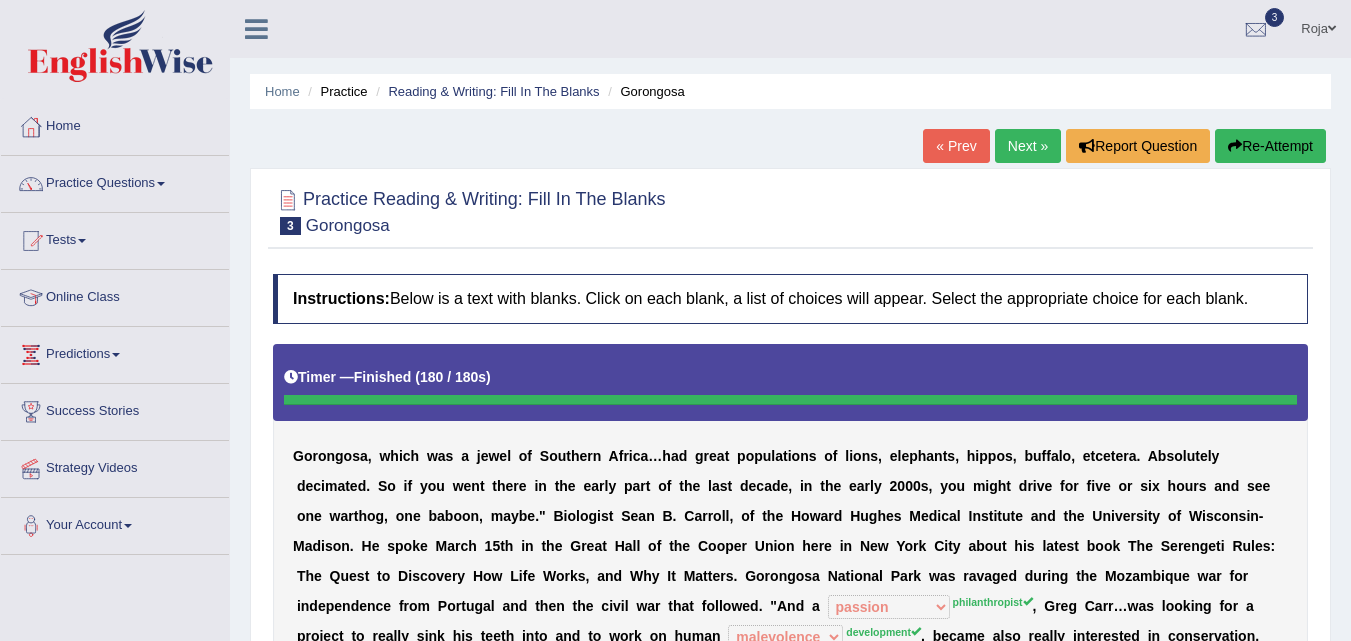 click on "Re-Attempt" at bounding box center [1270, 146] 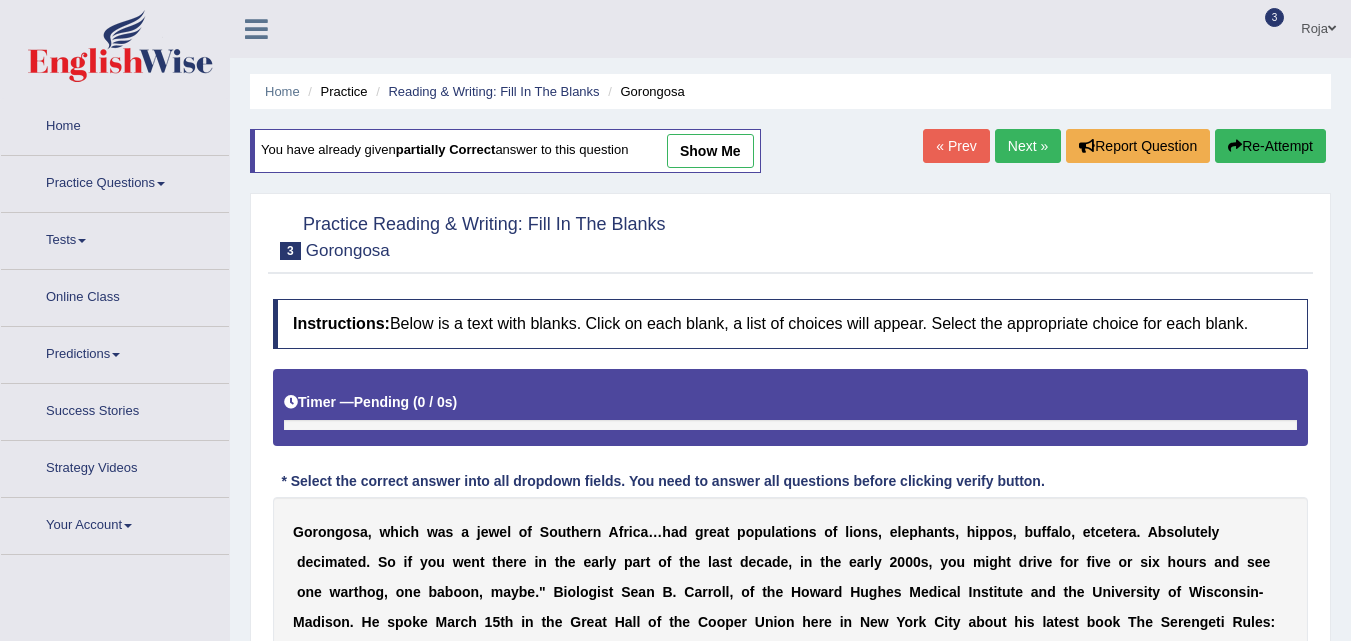 scroll, scrollTop: 0, scrollLeft: 0, axis: both 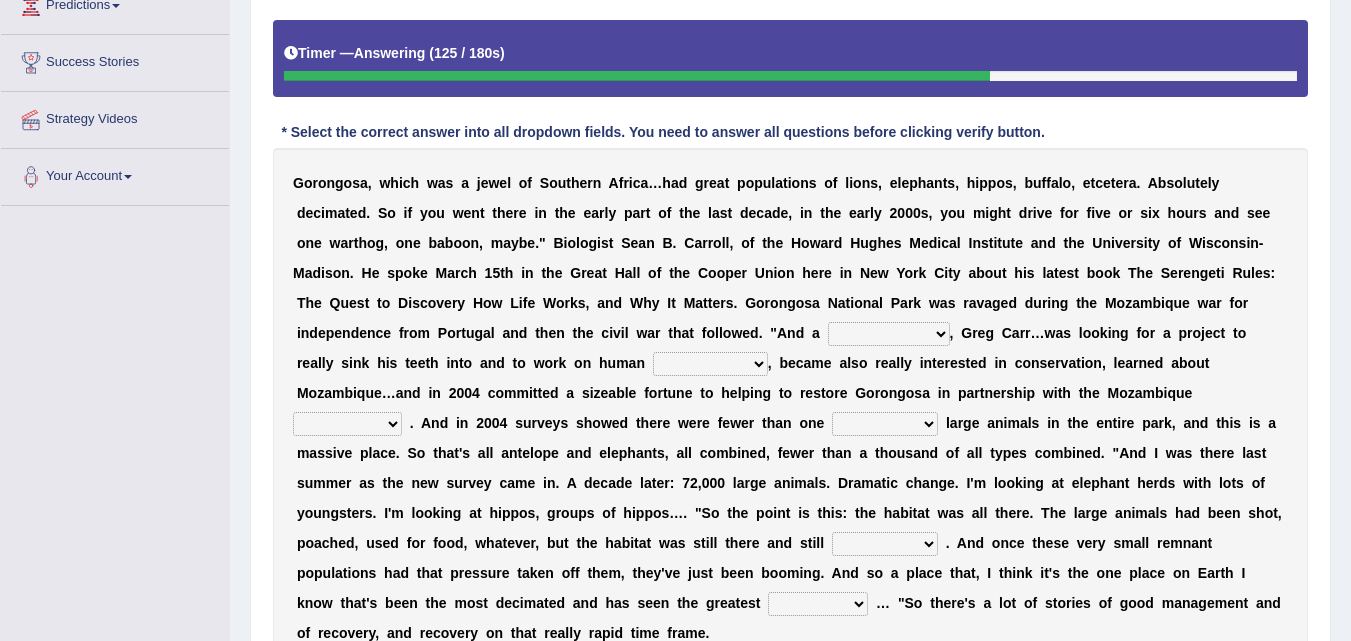 click on "passion solstice ballast philanthropist" at bounding box center [889, 334] 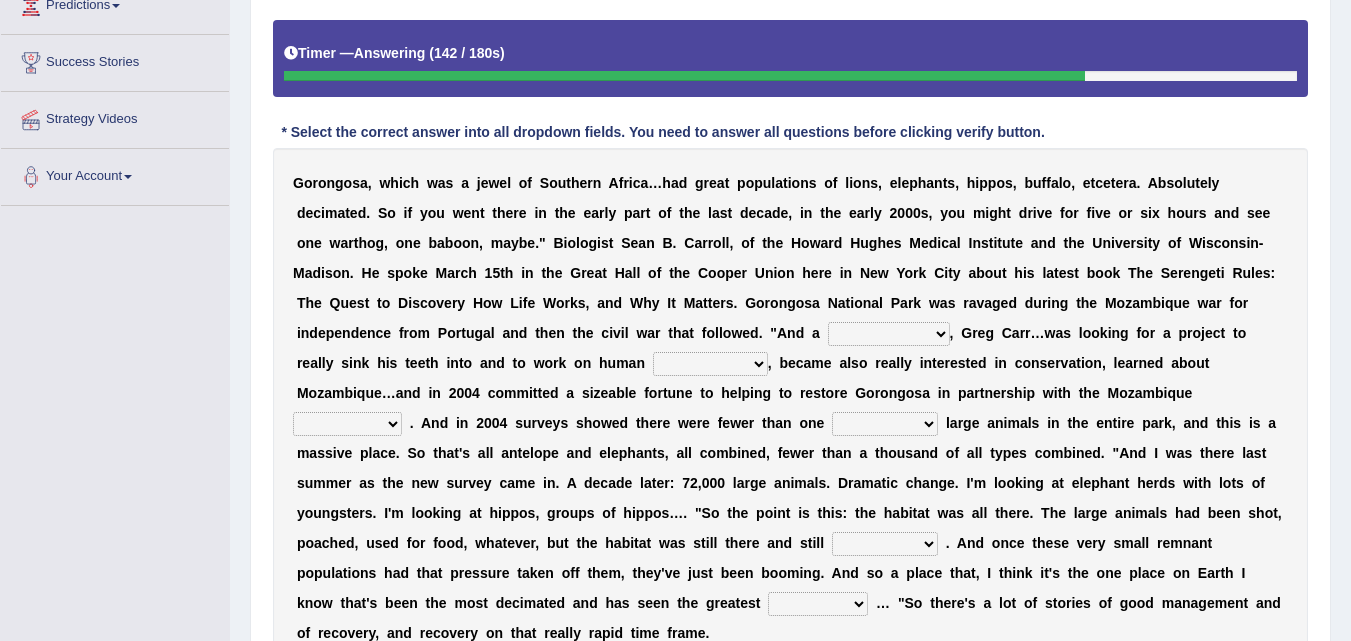 drag, startPoint x: 934, startPoint y: 348, endPoint x: 927, endPoint y: 329, distance: 20.248457 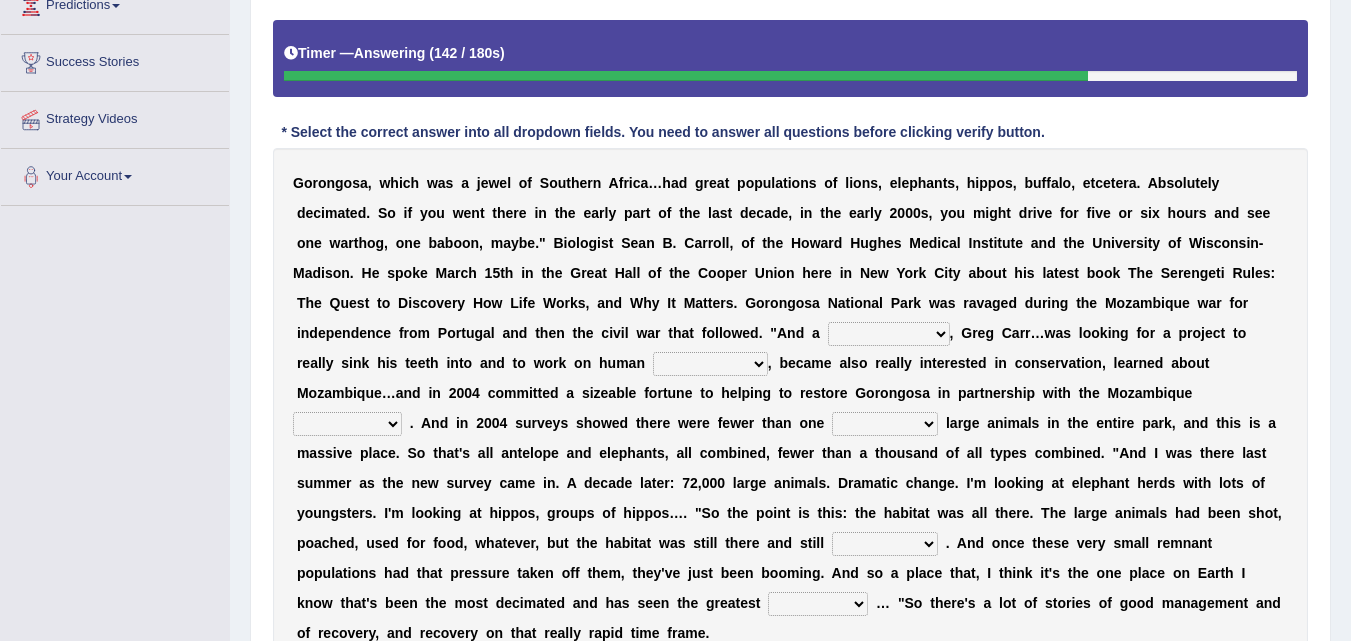 click on "passion solstice ballast philanthropist" at bounding box center [889, 334] 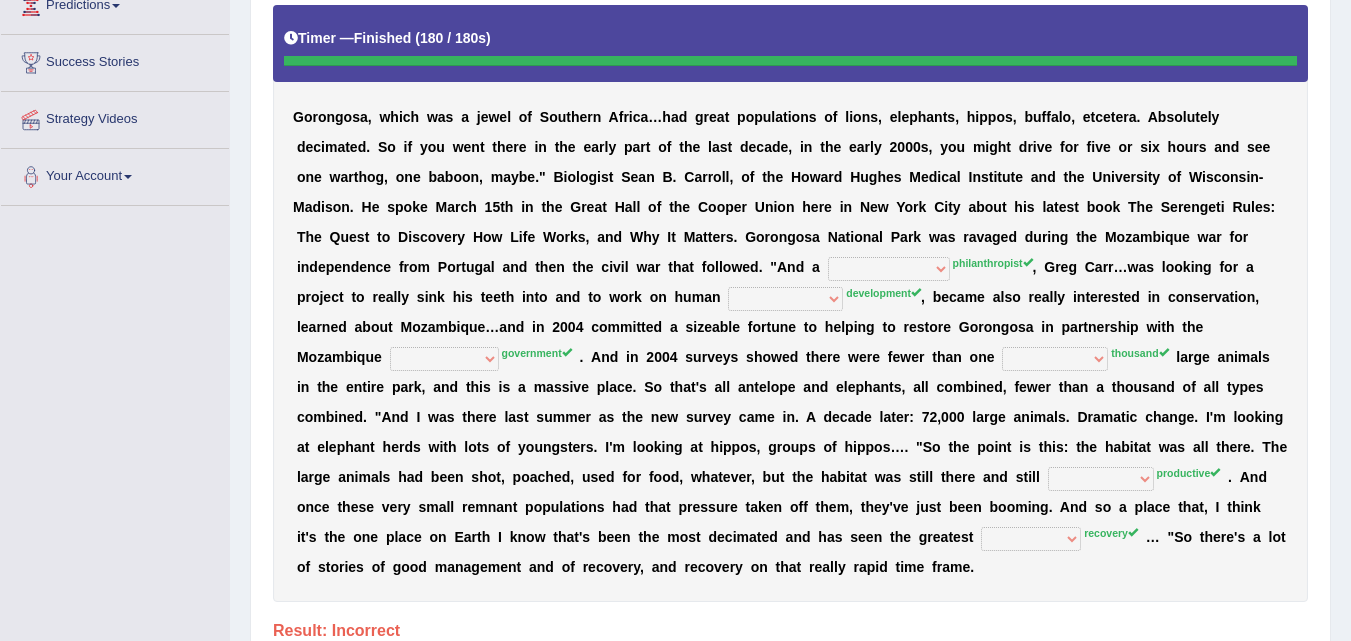 scroll, scrollTop: 0, scrollLeft: 0, axis: both 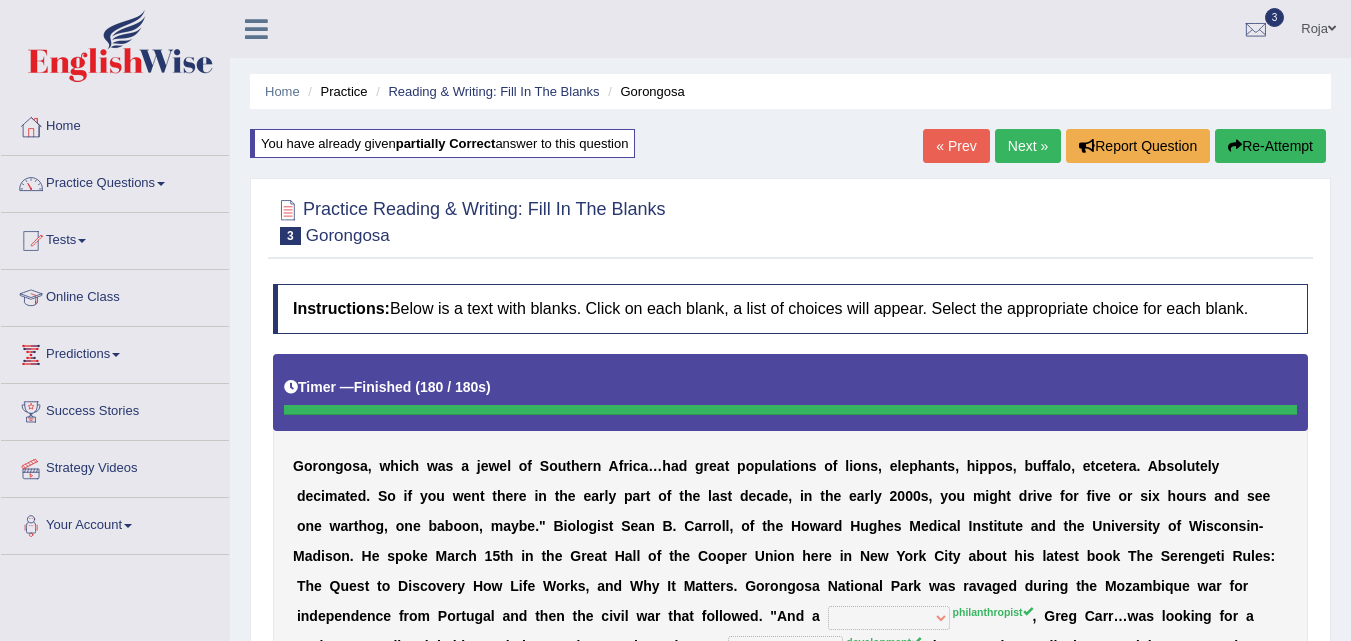 click on "Re-Attempt" at bounding box center [1270, 146] 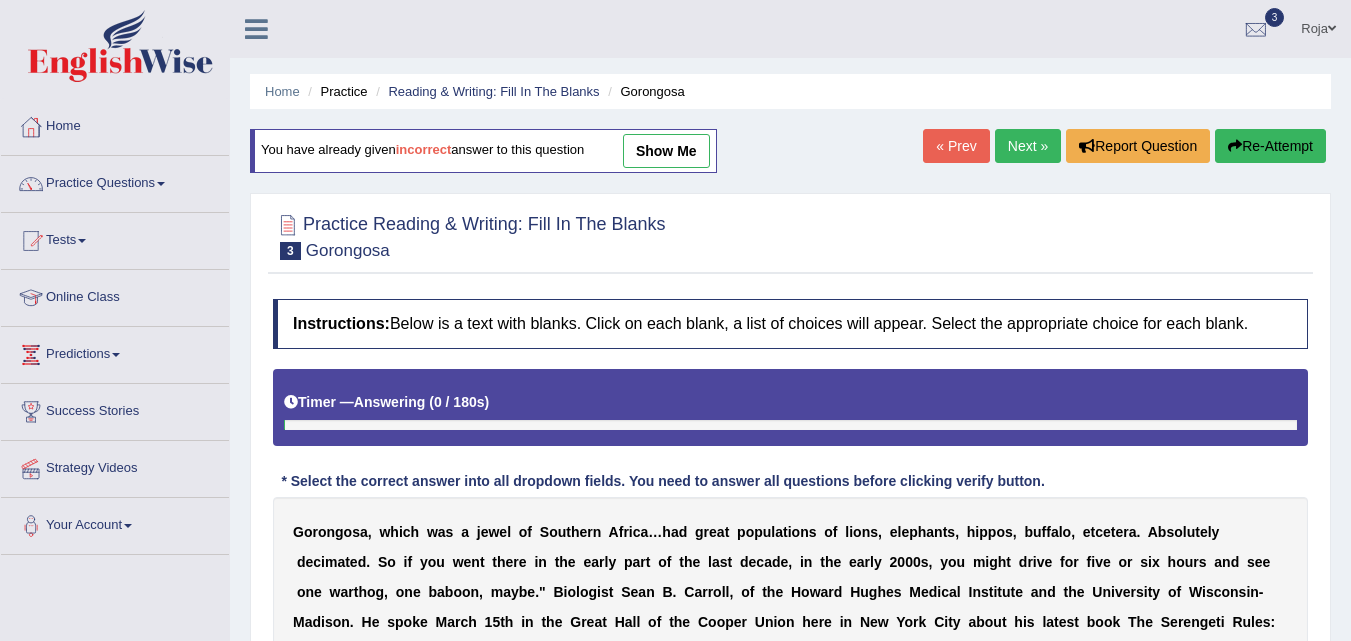 scroll, scrollTop: 0, scrollLeft: 0, axis: both 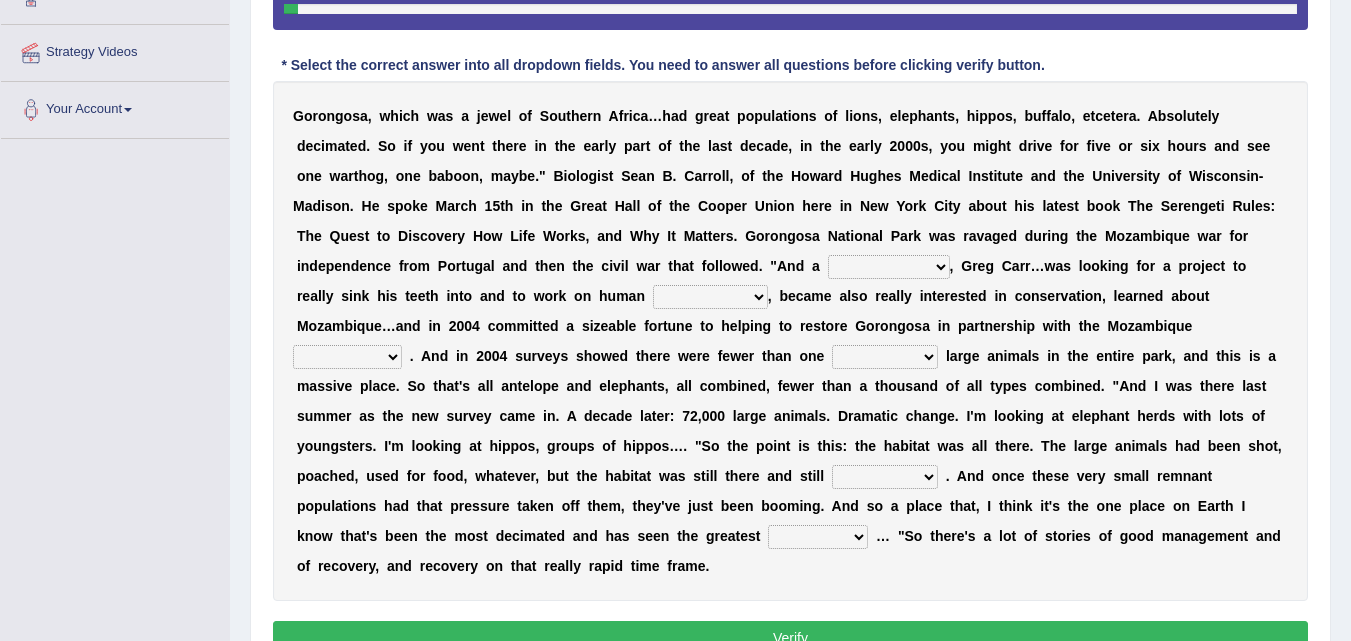 click on "passion solstice ballast philanthropist" at bounding box center [889, 267] 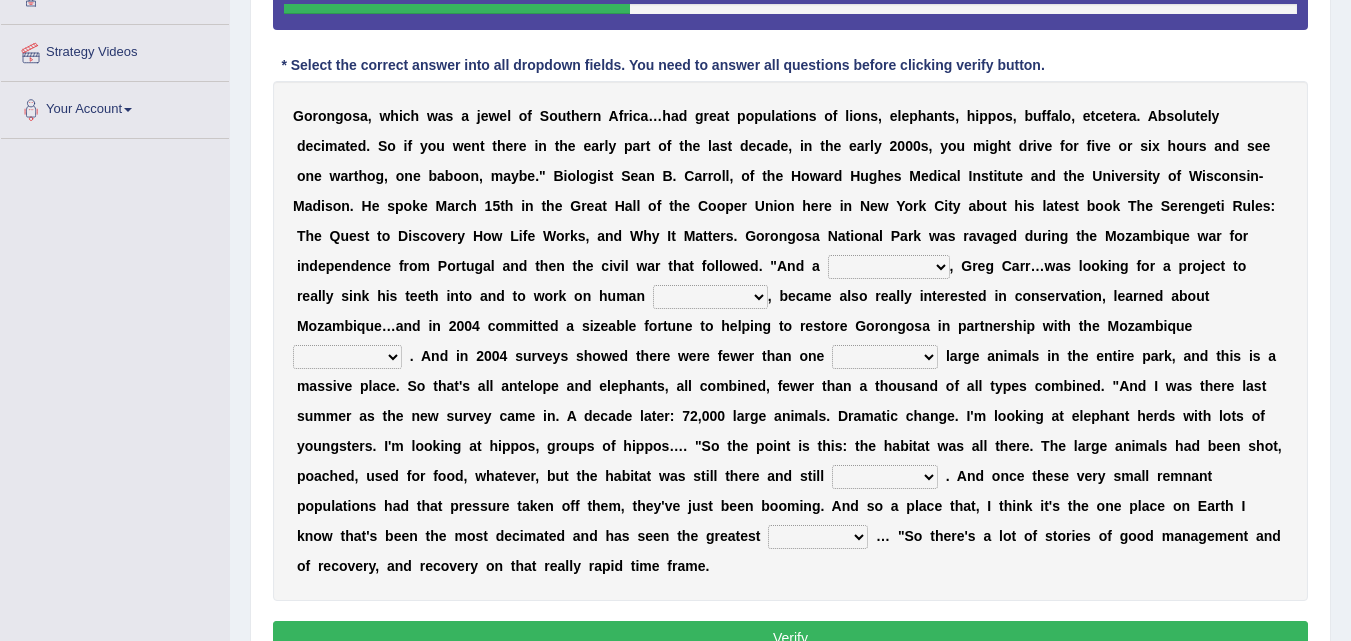 click on "passion solstice ballast philanthropist" at bounding box center [889, 267] 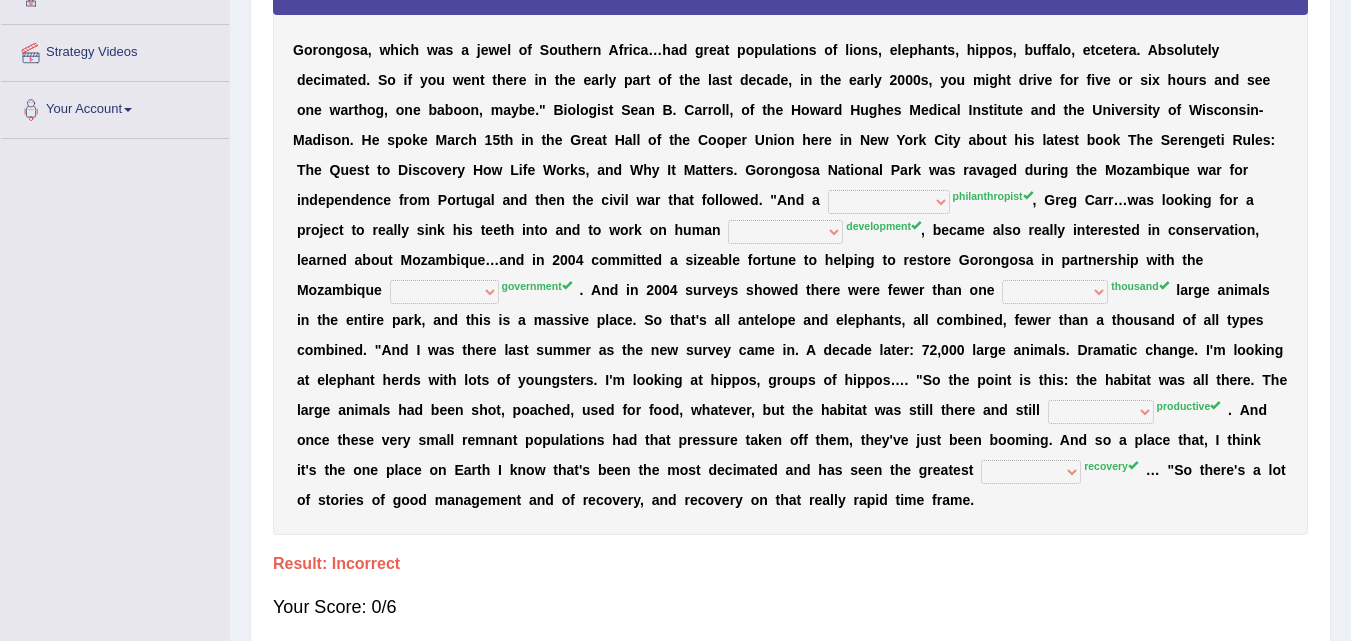 drag, startPoint x: 1349, startPoint y: 344, endPoint x: 1359, endPoint y: 342, distance: 10.198039 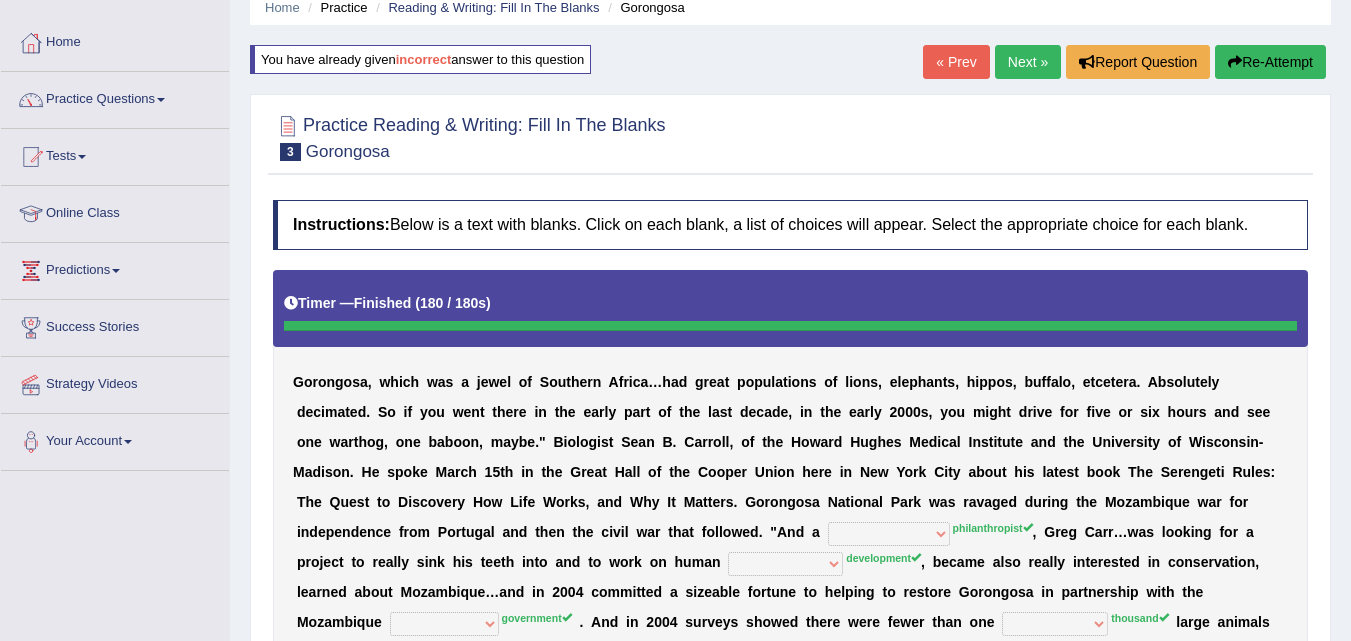 scroll, scrollTop: 39, scrollLeft: 0, axis: vertical 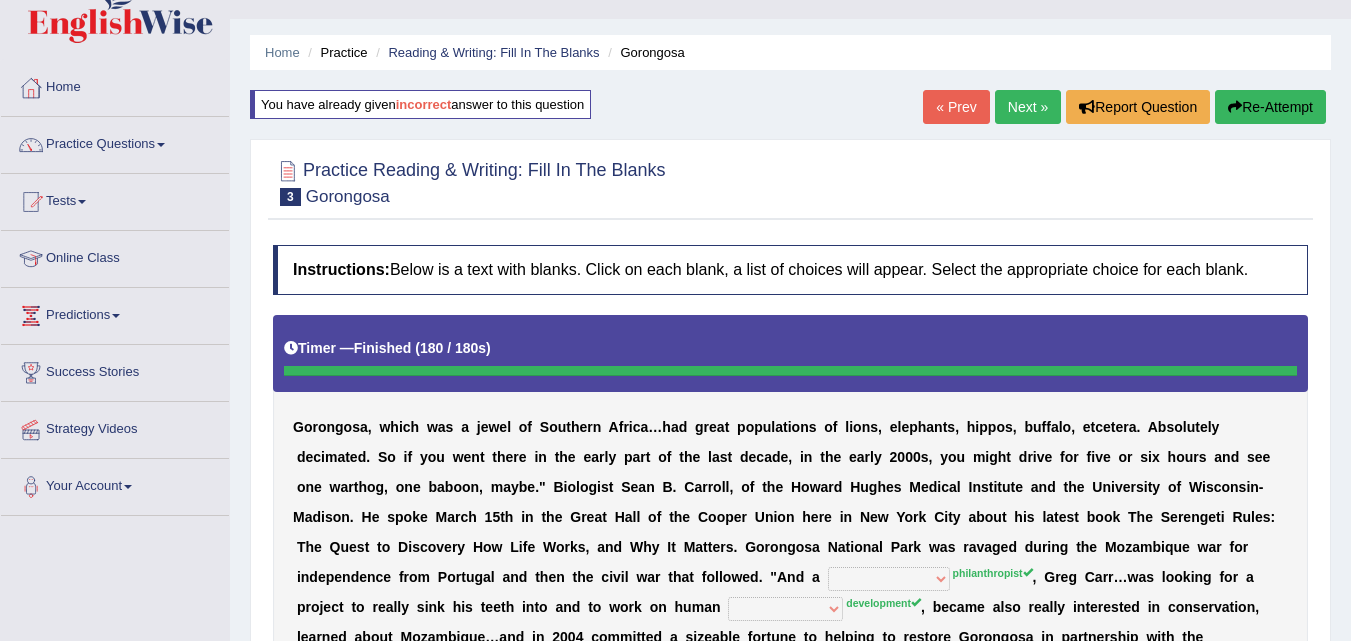 click on "Re-Attempt" at bounding box center (1270, 107) 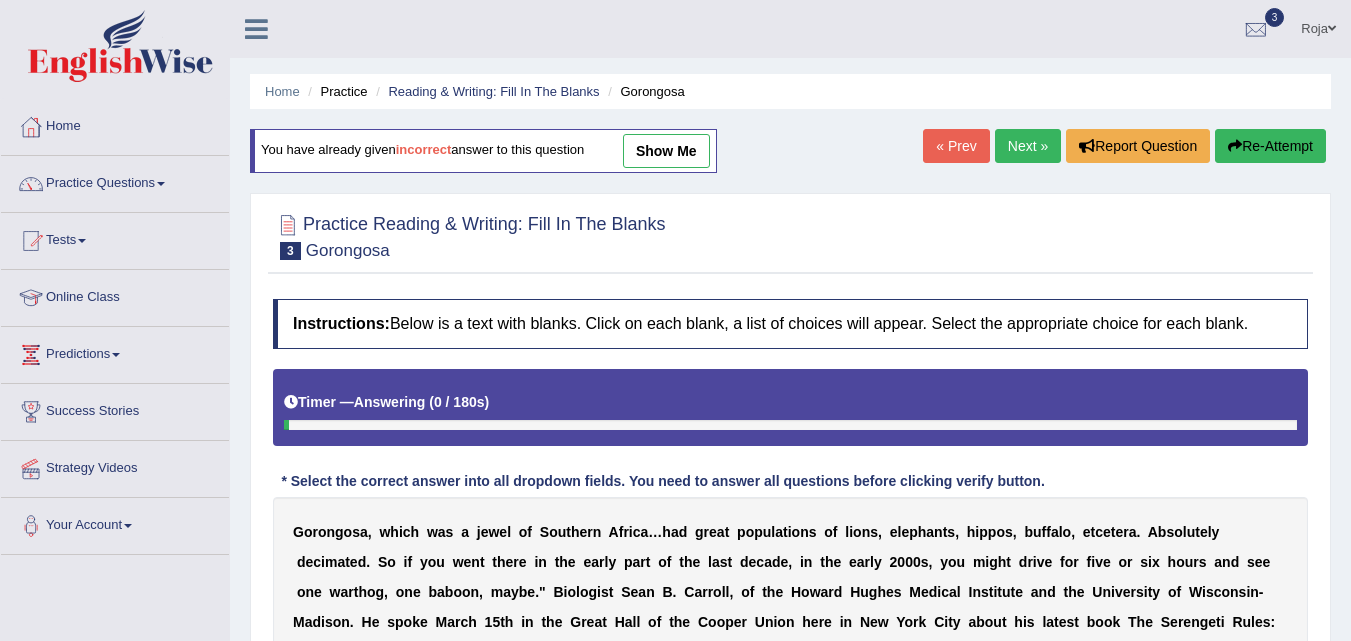 scroll, scrollTop: 473, scrollLeft: 0, axis: vertical 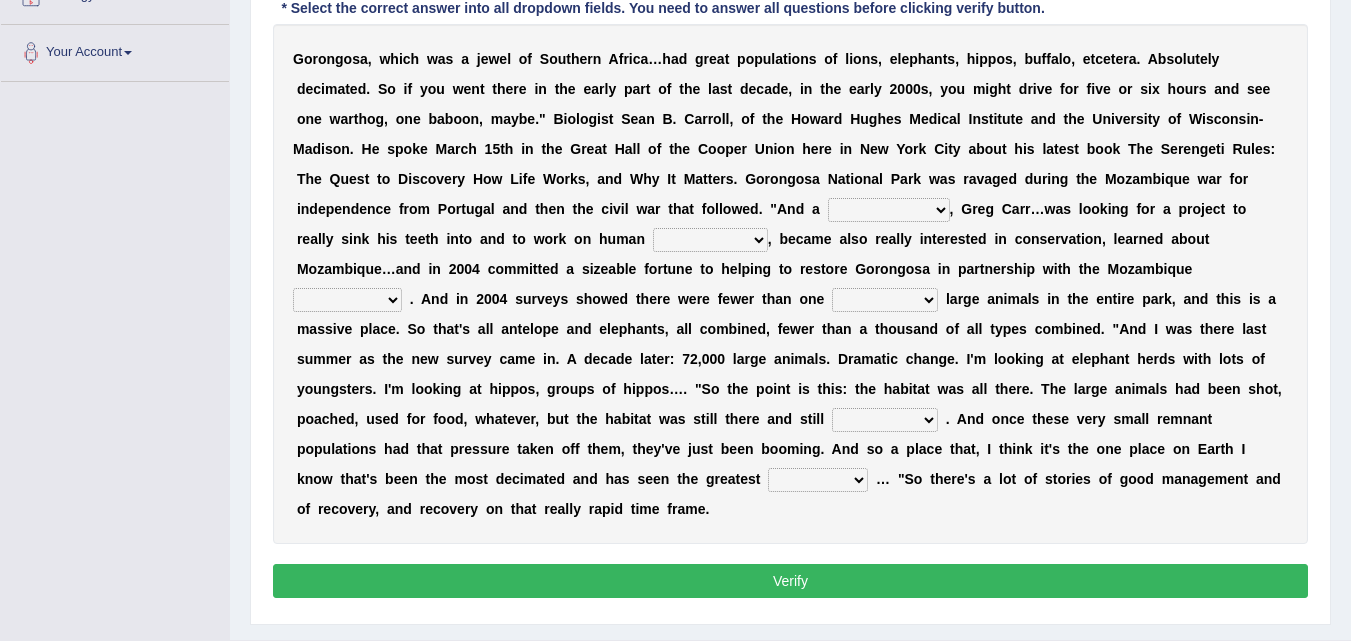 click on "passion solstice ballast philanthropist" at bounding box center (889, 210) 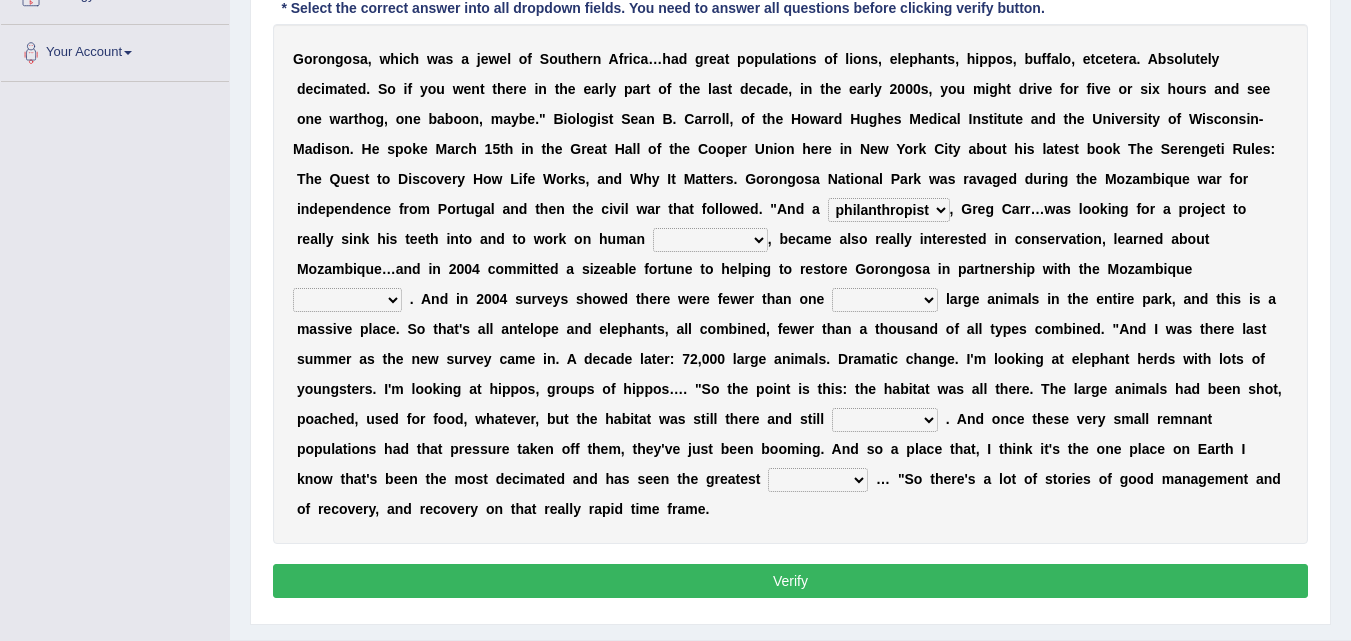 click on "passion solstice ballast philanthropist" at bounding box center (889, 210) 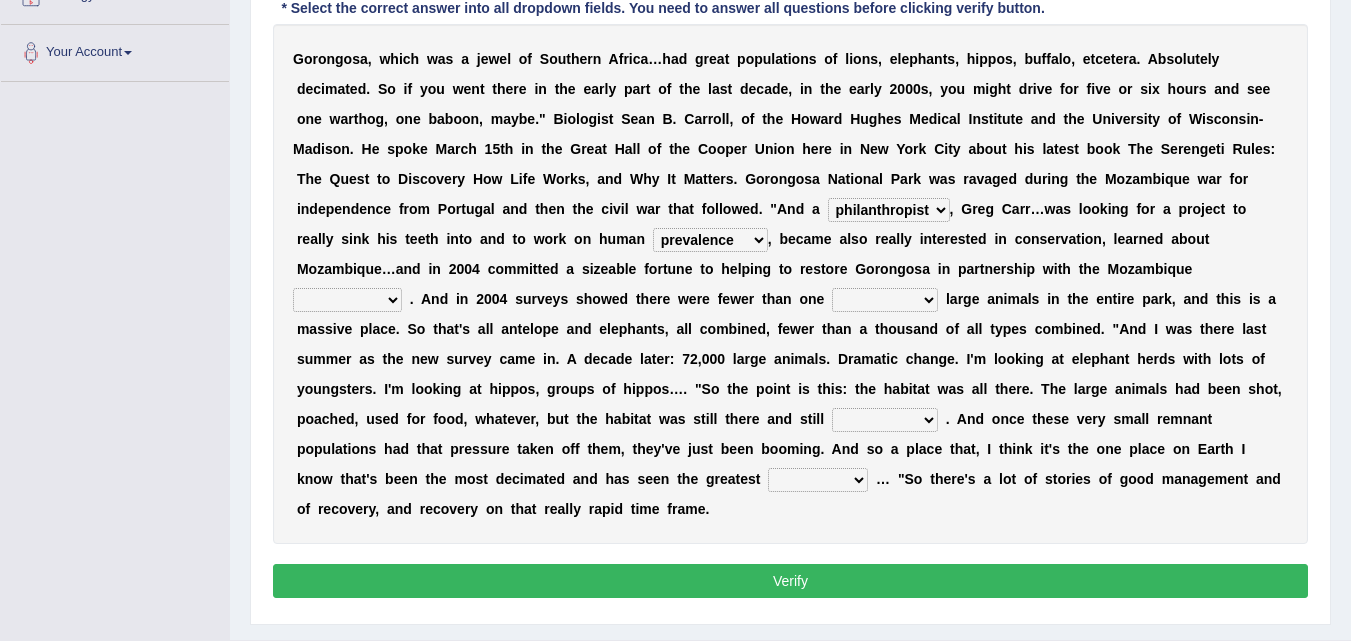 click on "parliament semanticist government journalist" at bounding box center (347, 300) 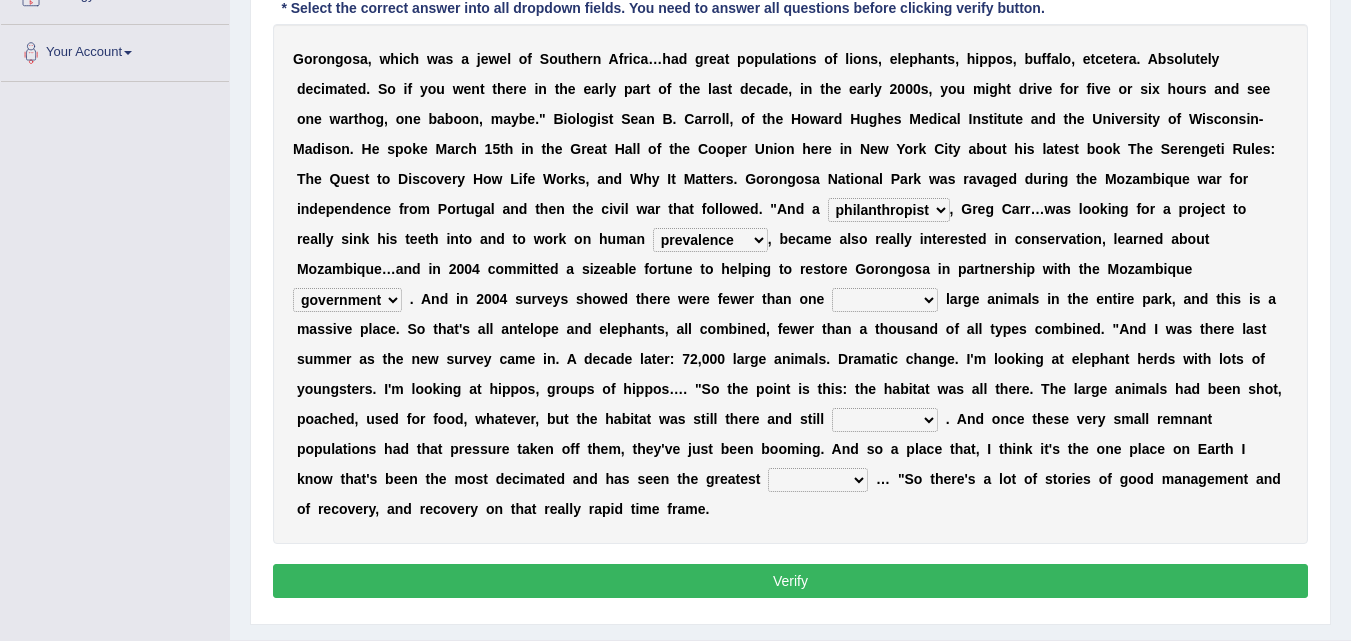 click on "parliament semanticist government journalist" at bounding box center (347, 300) 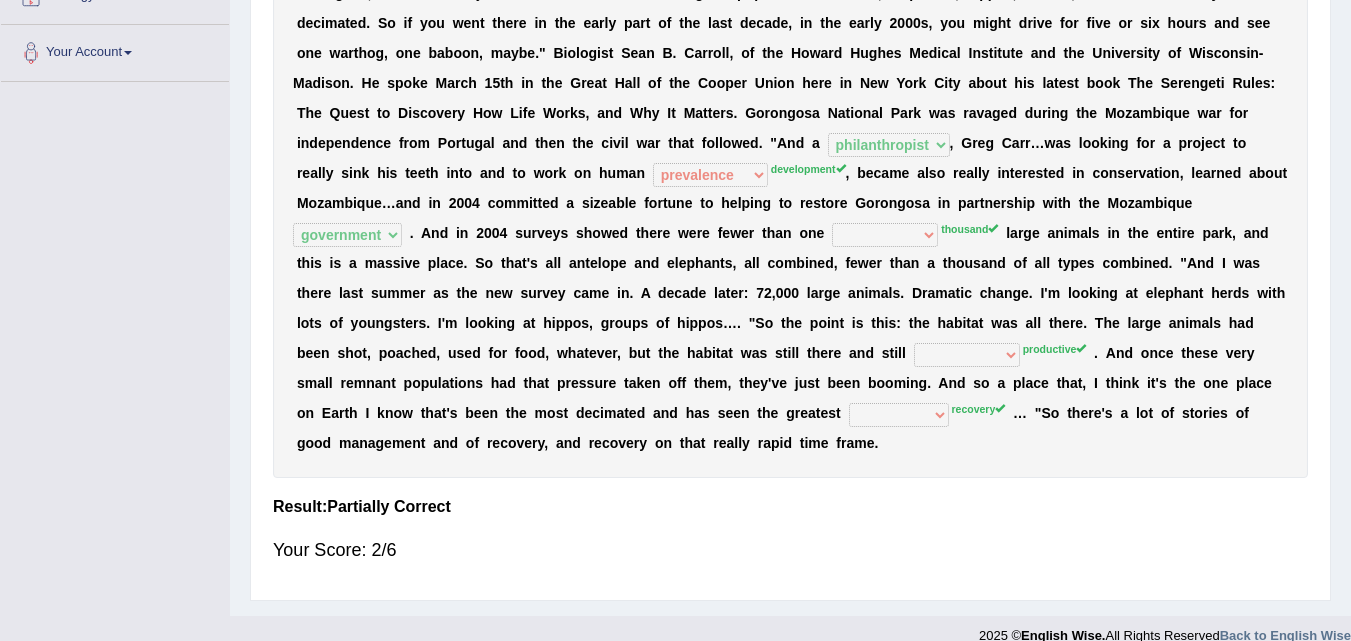 scroll, scrollTop: 422, scrollLeft: 0, axis: vertical 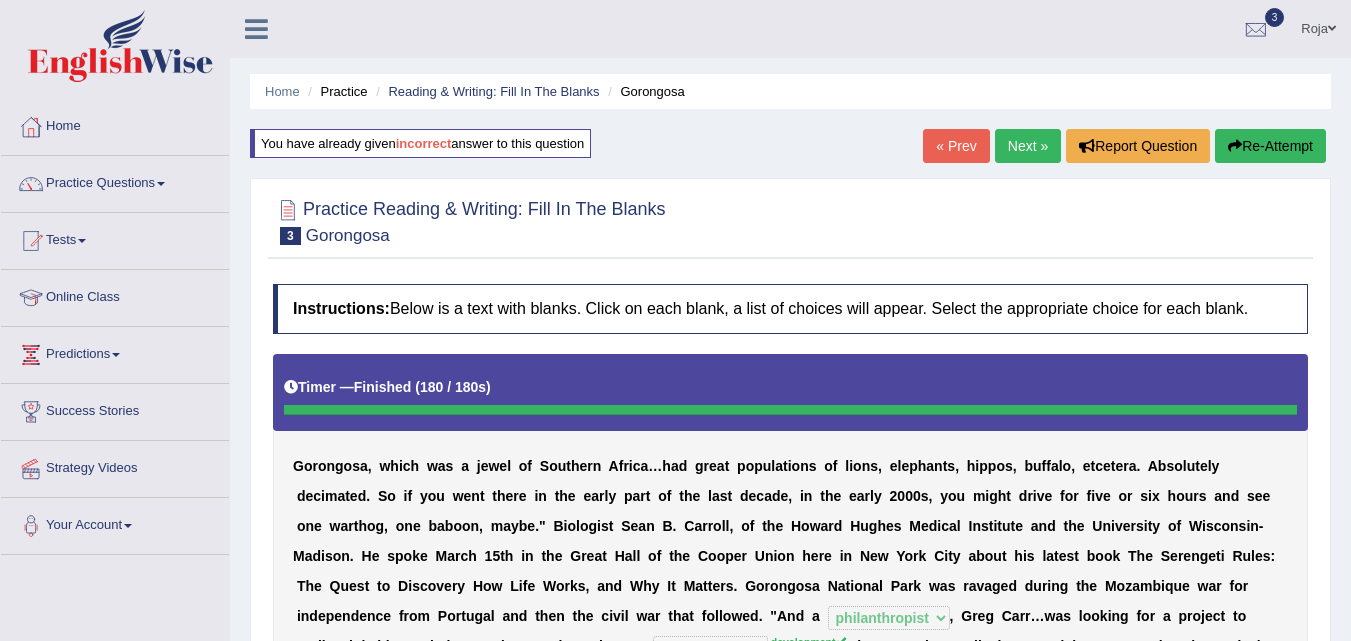 click on "Re-Attempt" at bounding box center (1270, 146) 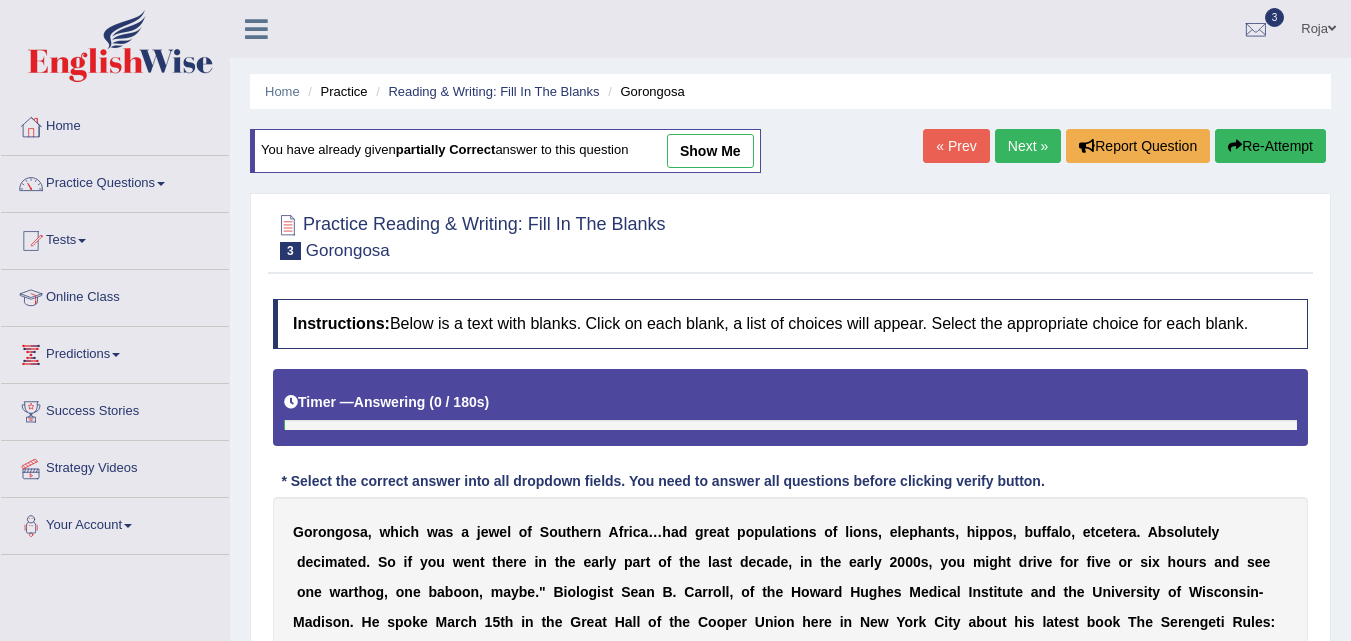 scroll, scrollTop: 0, scrollLeft: 0, axis: both 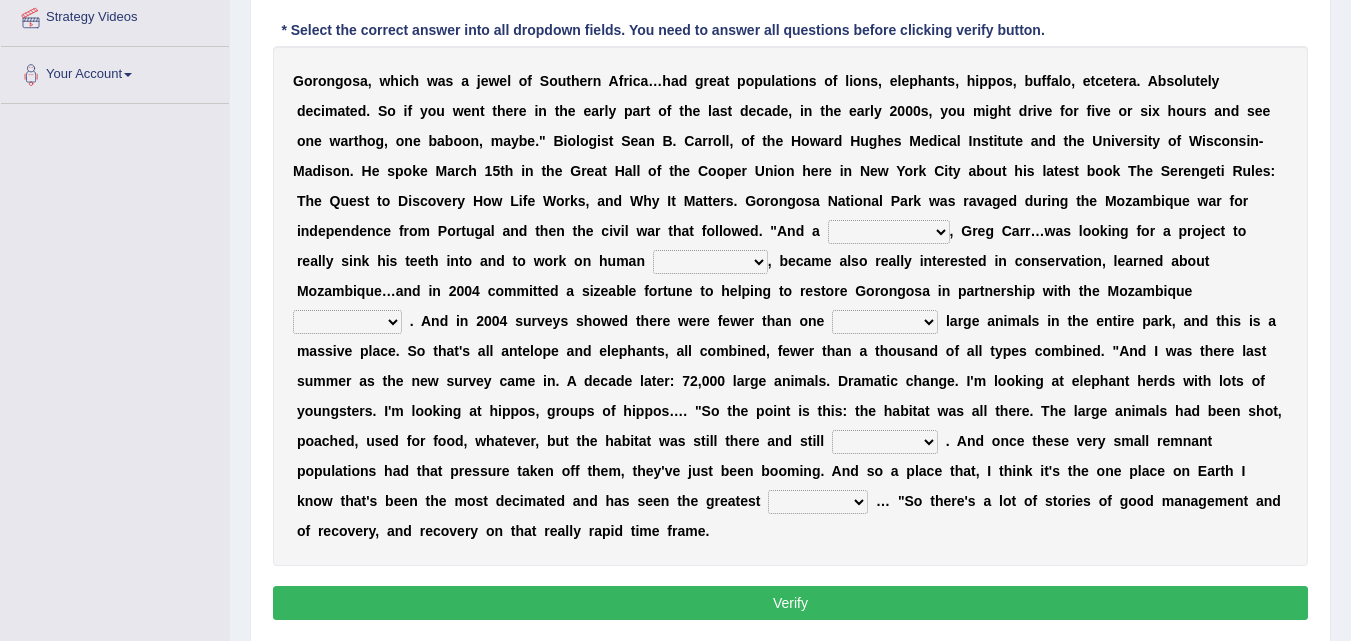 click on "passion solstice ballast philanthropist" at bounding box center [889, 232] 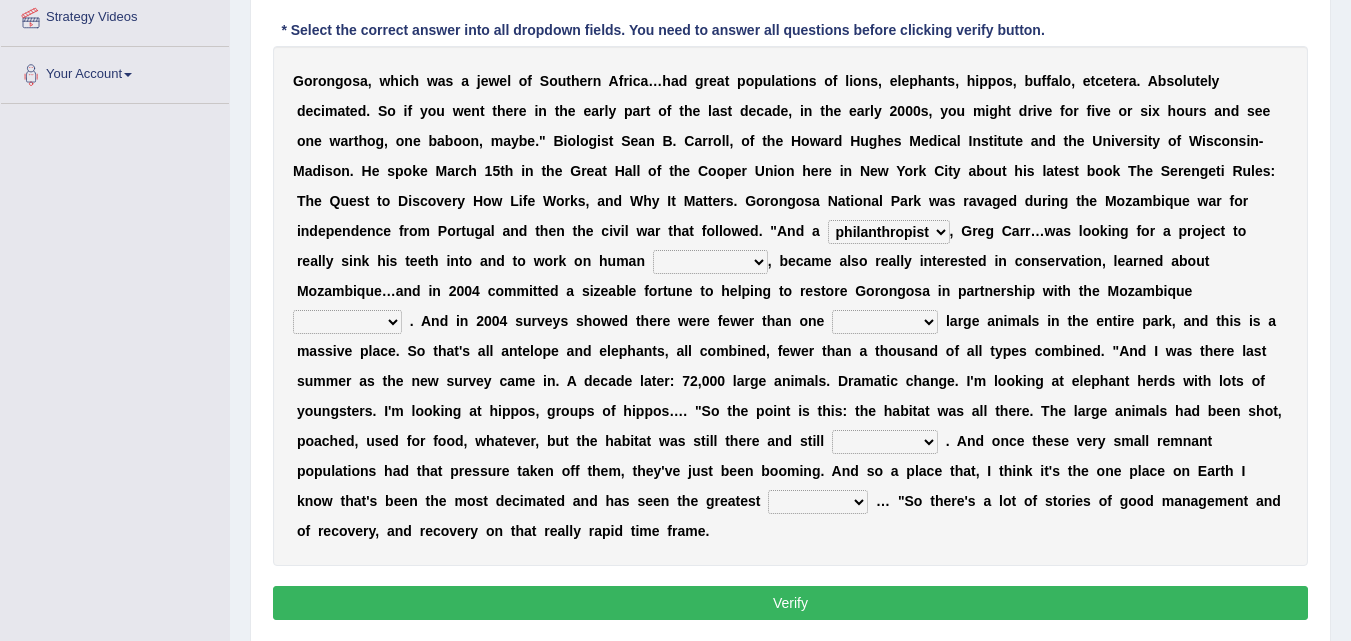 click on "passion solstice ballast philanthropist" at bounding box center [889, 232] 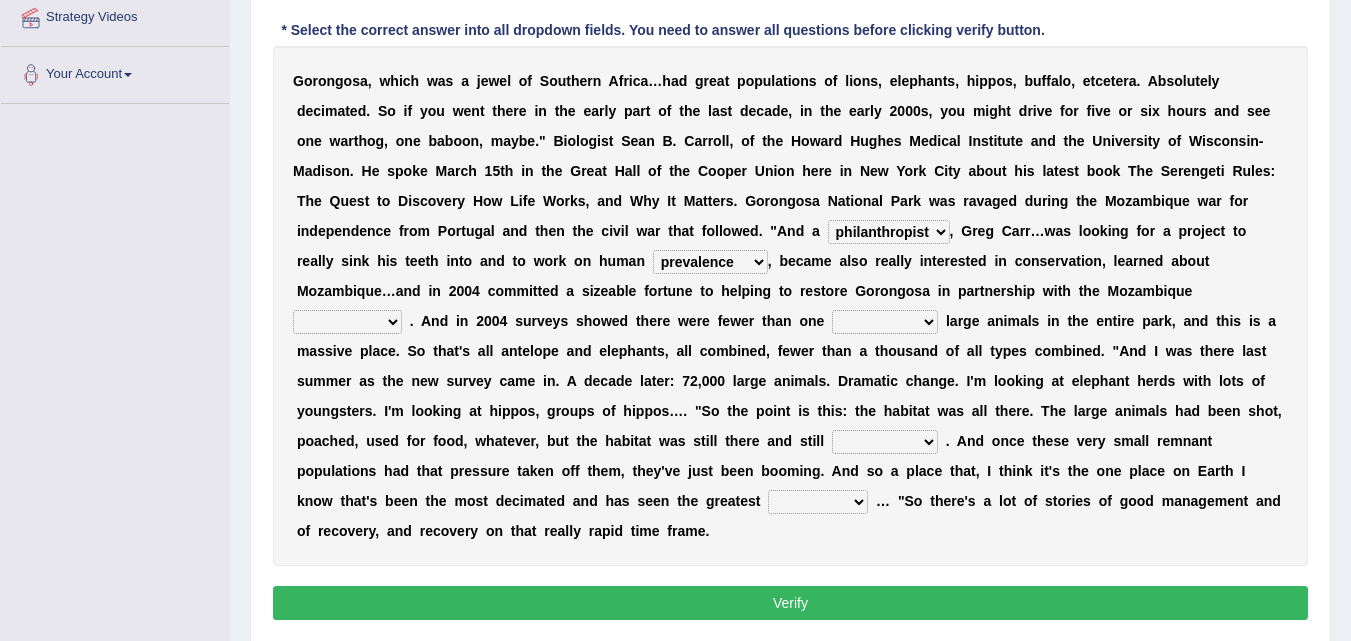click on "negligence prevalence development malevolence" at bounding box center [710, 262] 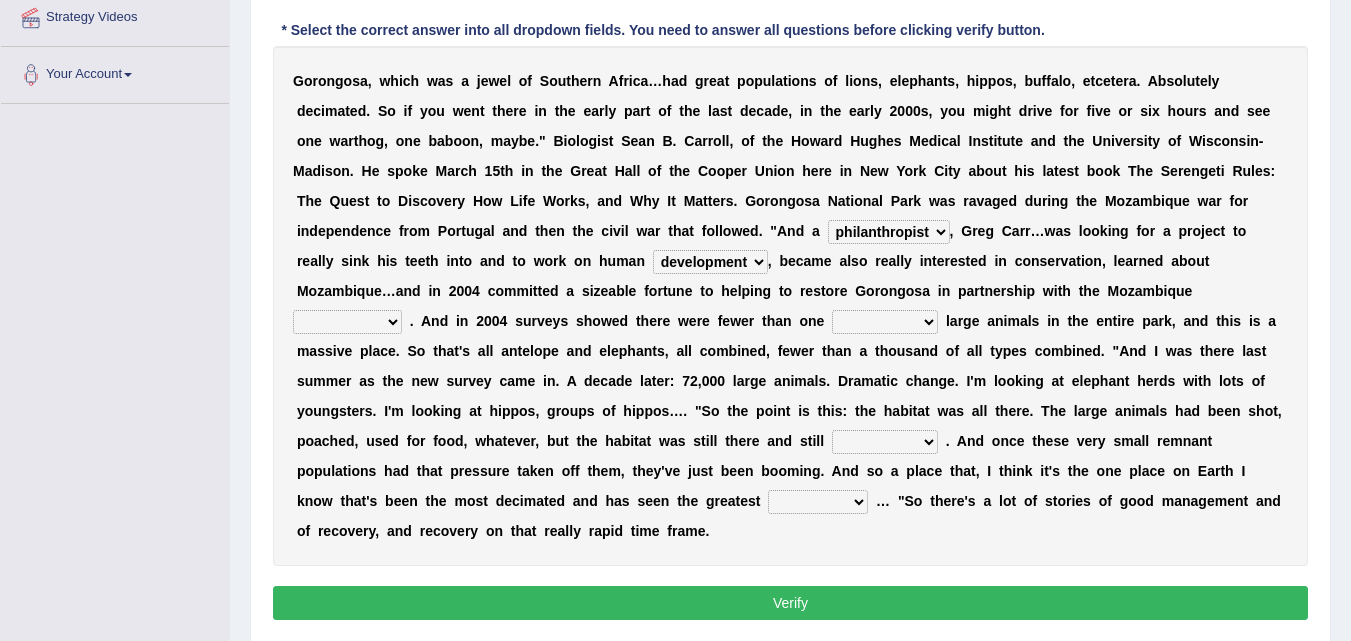click on "negligence prevalence development malevolence" at bounding box center (710, 262) 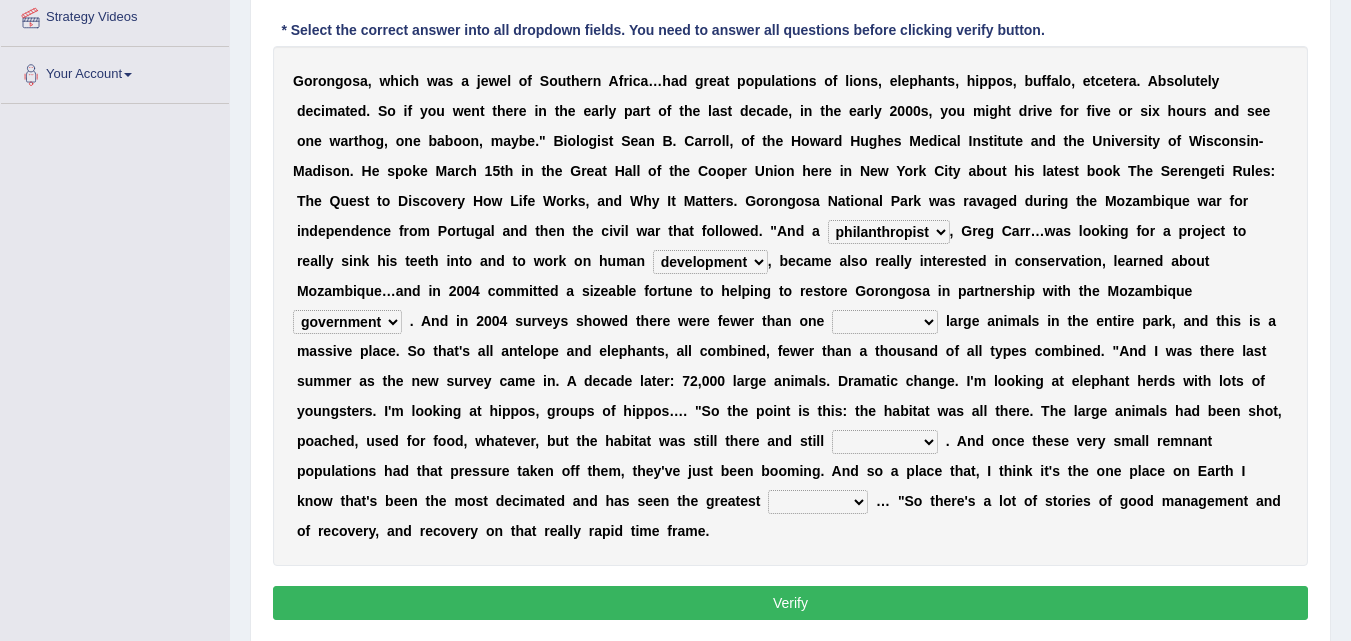 click on "deflowered embowered roundest thousand" at bounding box center [885, 322] 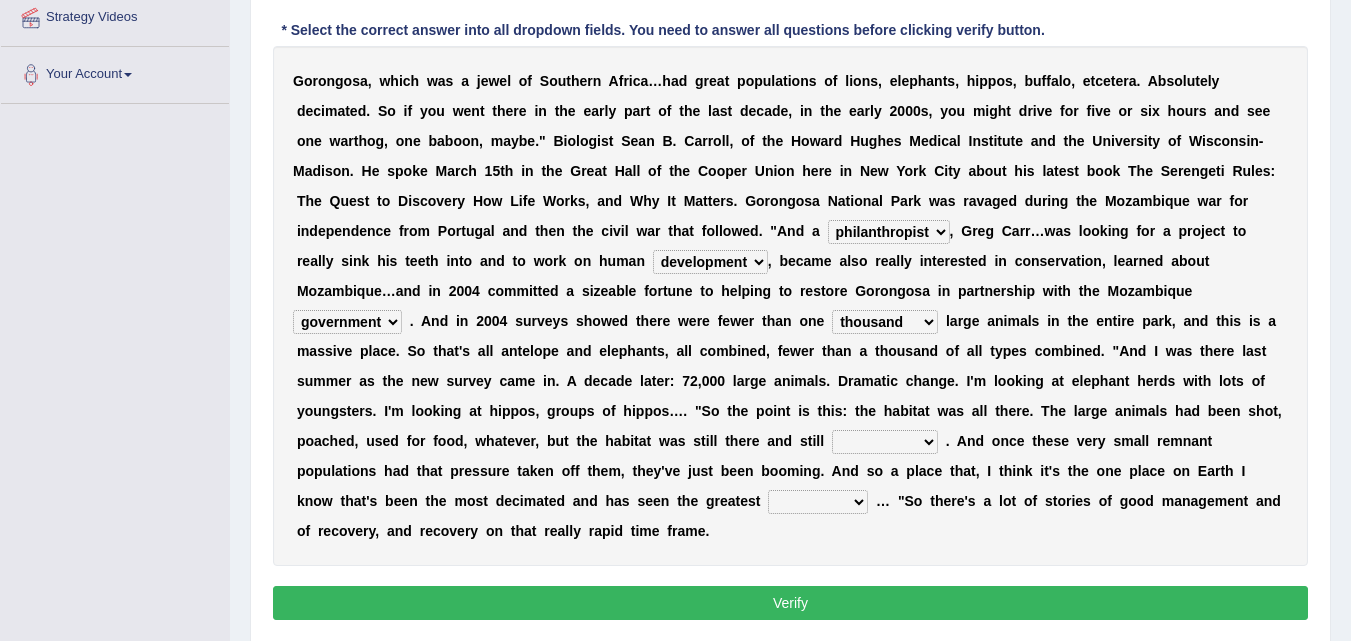 click on "assertive incidental compulsive productive" at bounding box center (885, 442) 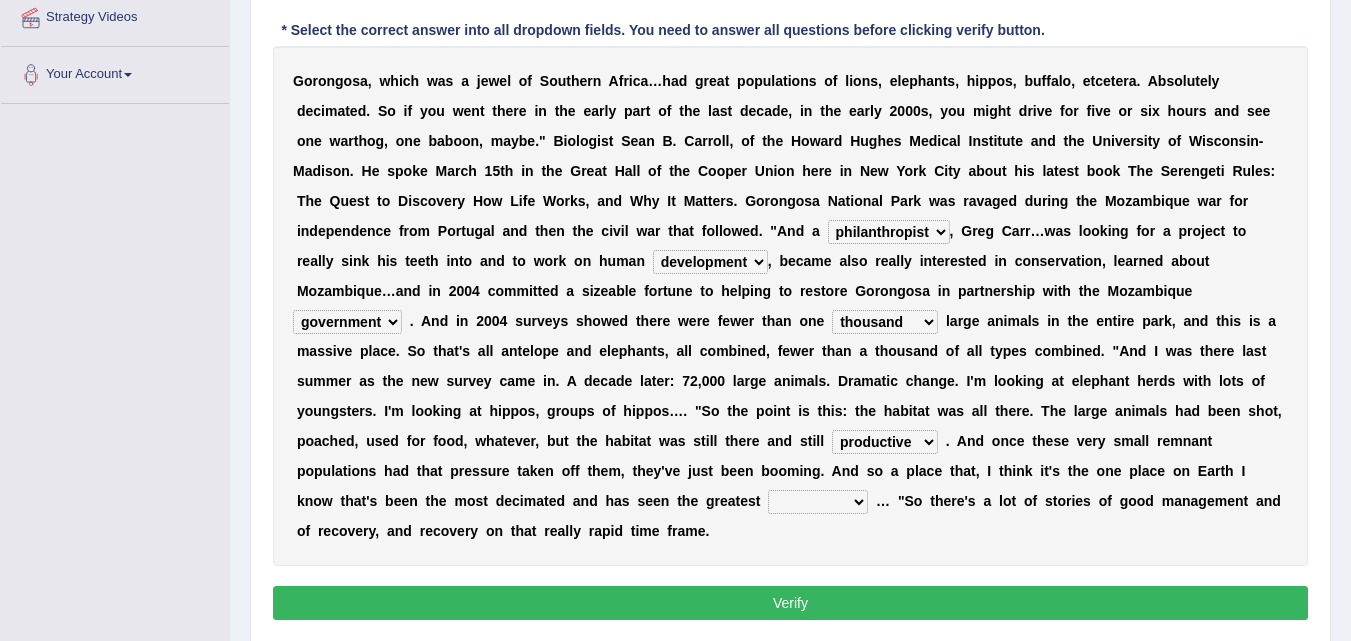 click on "recovery efficacy golly stumpy" at bounding box center (818, 502) 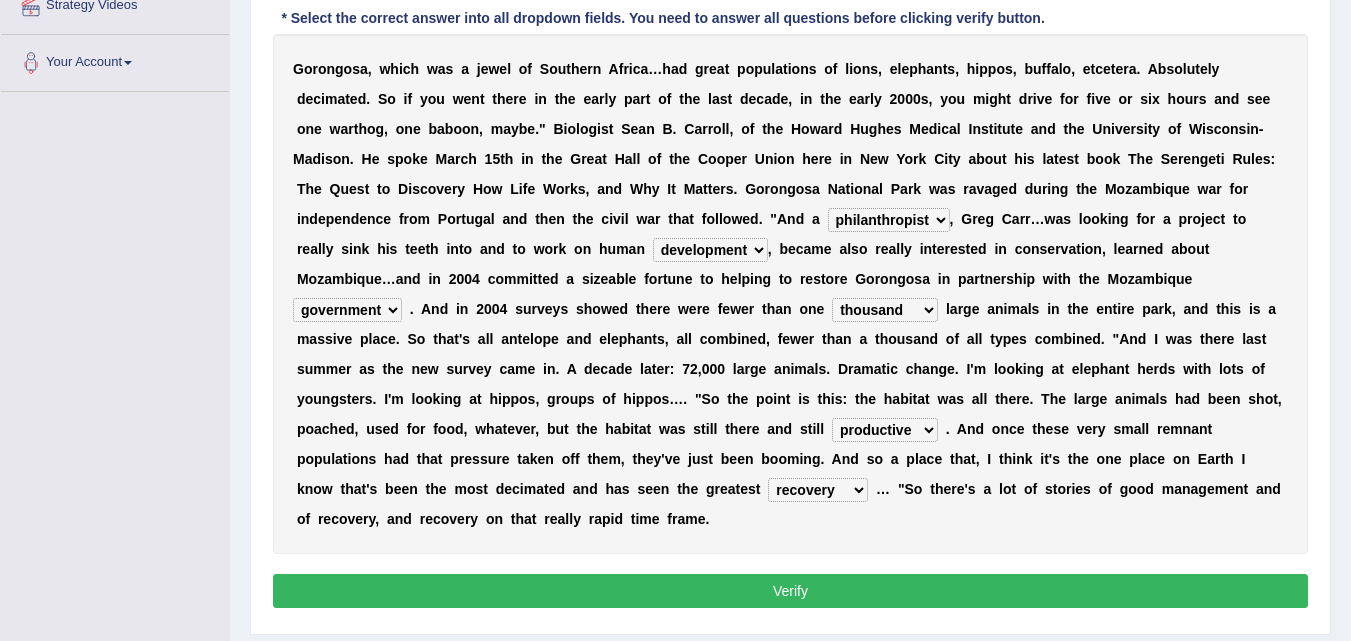 scroll, scrollTop: 472, scrollLeft: 0, axis: vertical 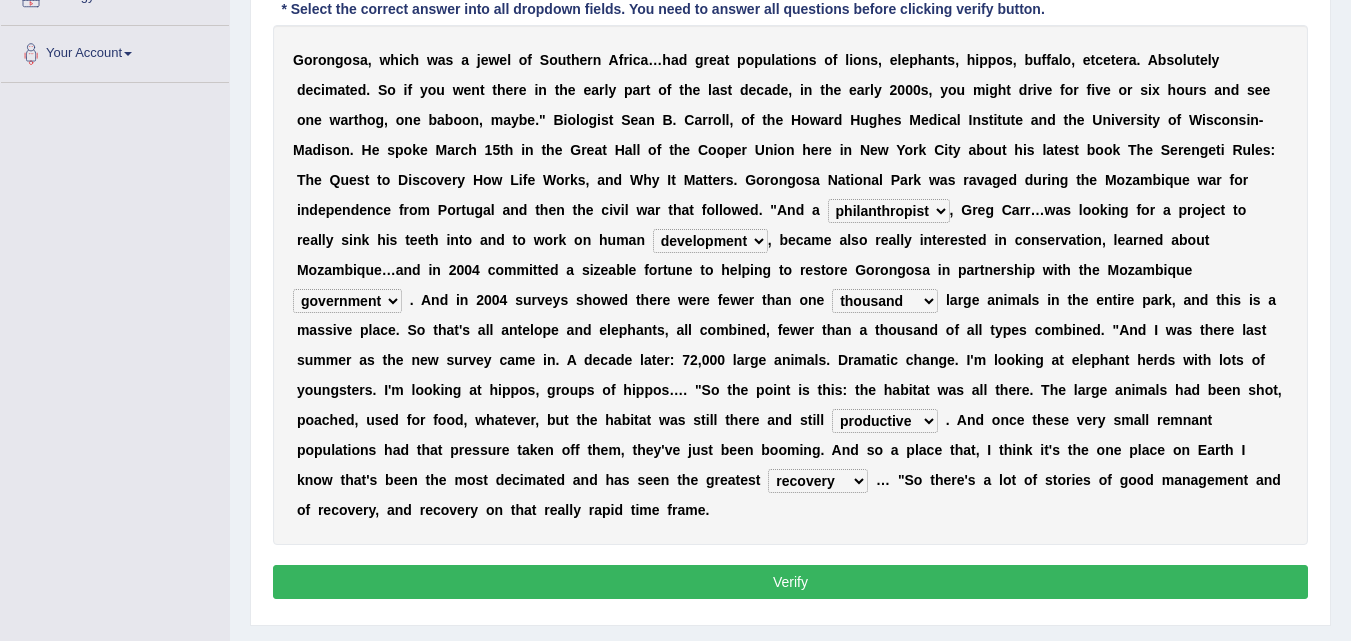 click on "recovery efficacy golly stumpy" at bounding box center [818, 481] 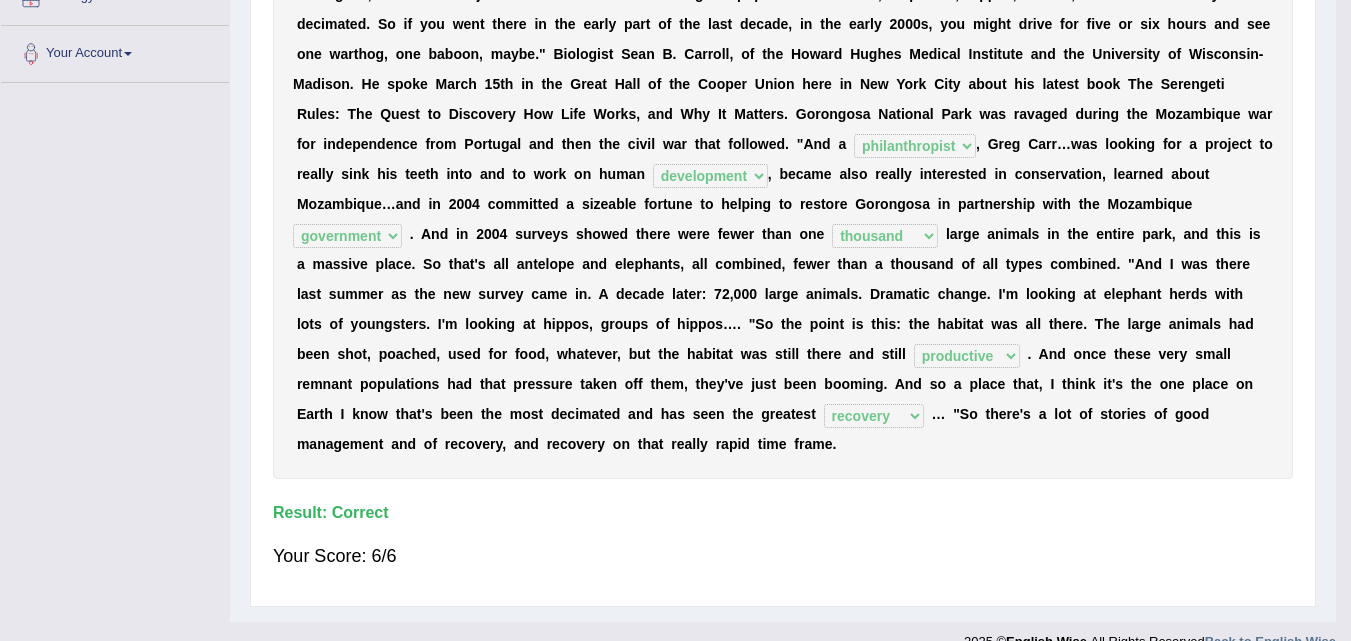 scroll, scrollTop: 422, scrollLeft: 0, axis: vertical 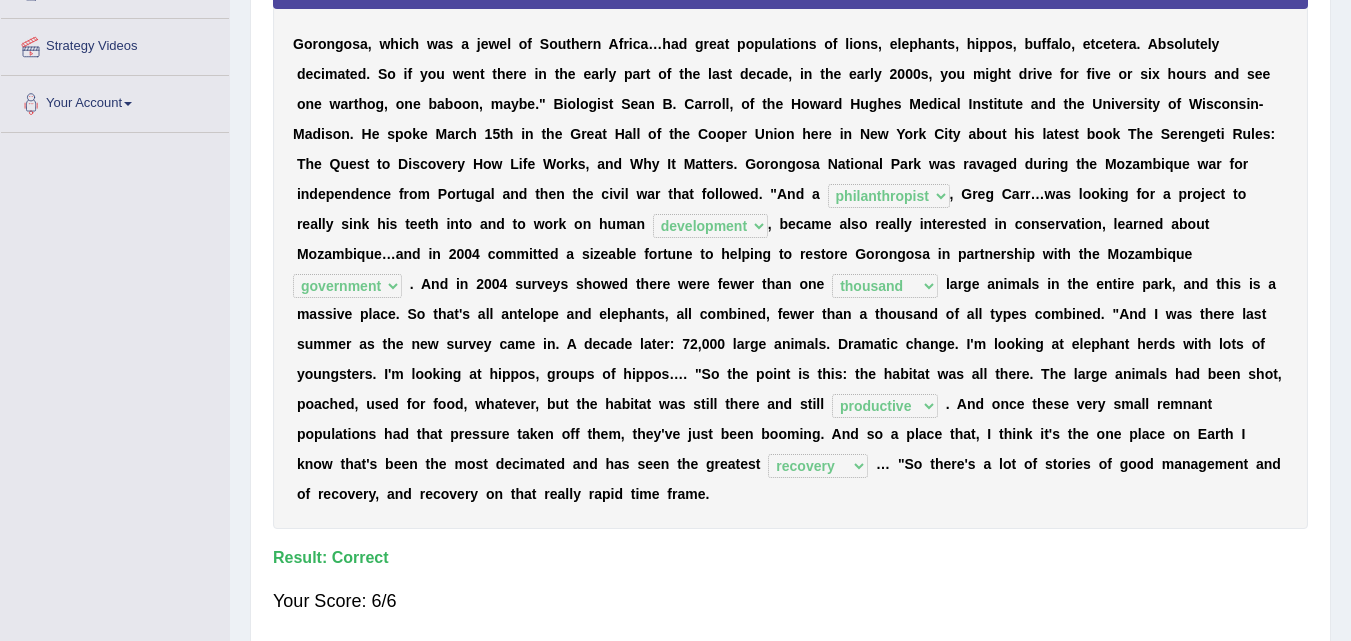 click on "Toggle navigation
Home
Practice Questions   Speaking Practice Read Aloud
Repeat Sentence
Describe Image
Re-tell Lecture
Answer Short Question
Summarize Group Discussion
Respond To A Situation
Writing Practice  Summarize Written Text
Write Essay
Reading Practice  Reading & Writing: Fill In The Blanks
Choose Multiple Answers
Re-order Paragraphs
Fill In The Blanks
Choose Single Answer
Listening Practice  Summarize Spoken Text
Highlight Incorrect Words
Highlight Correct Summary
Select Missing Word
Choose Single Answer
Choose Multiple Answers
Fill In The Blanks
Write From Dictation
Pronunciation
Tests
Take Mock Test" at bounding box center [675, -102] 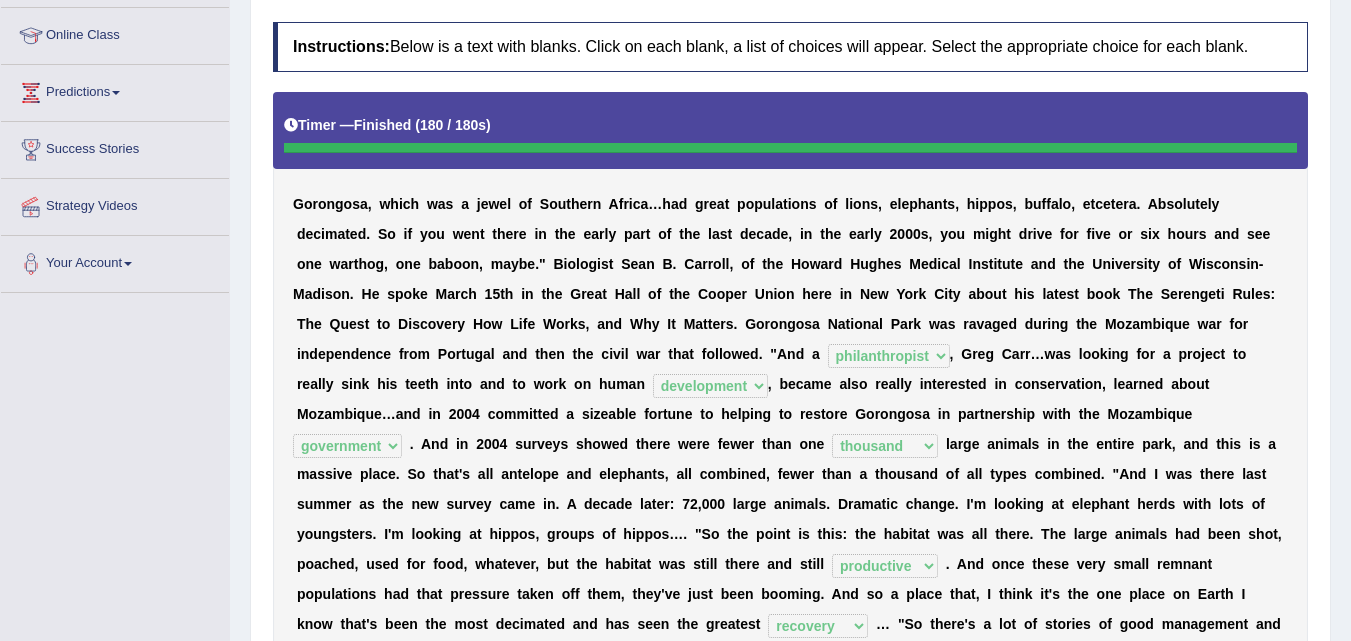 scroll, scrollTop: 0, scrollLeft: 0, axis: both 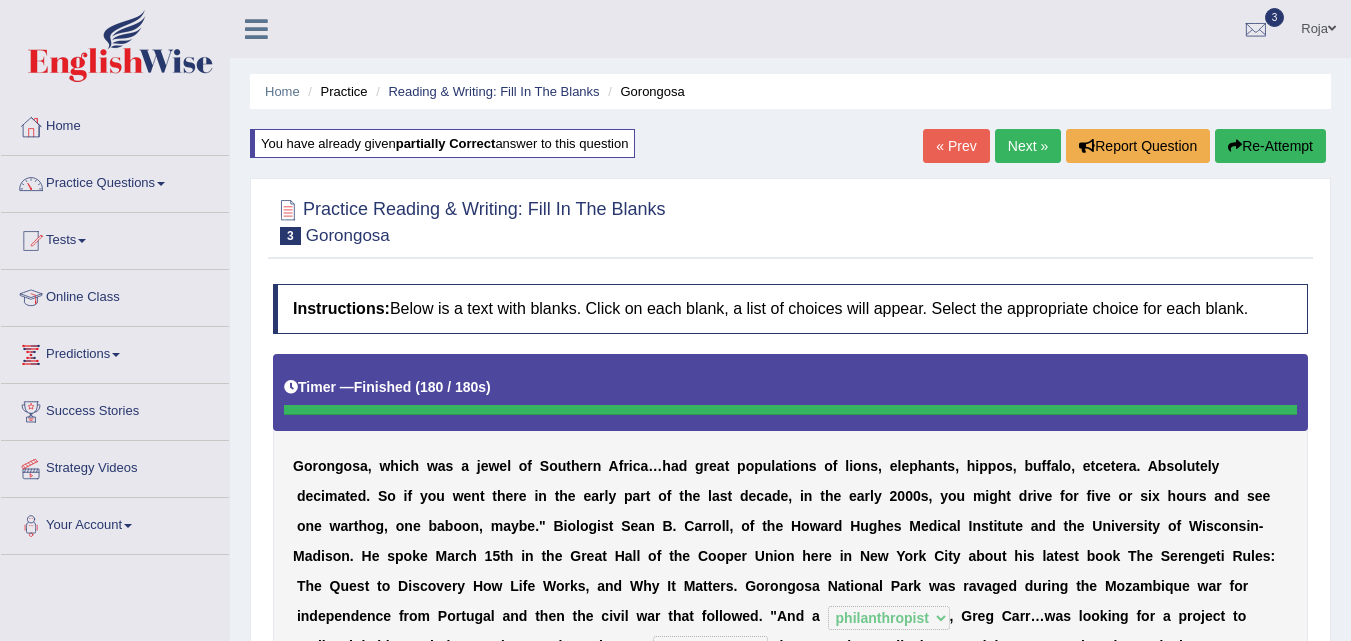 click on "Next »" at bounding box center (1028, 146) 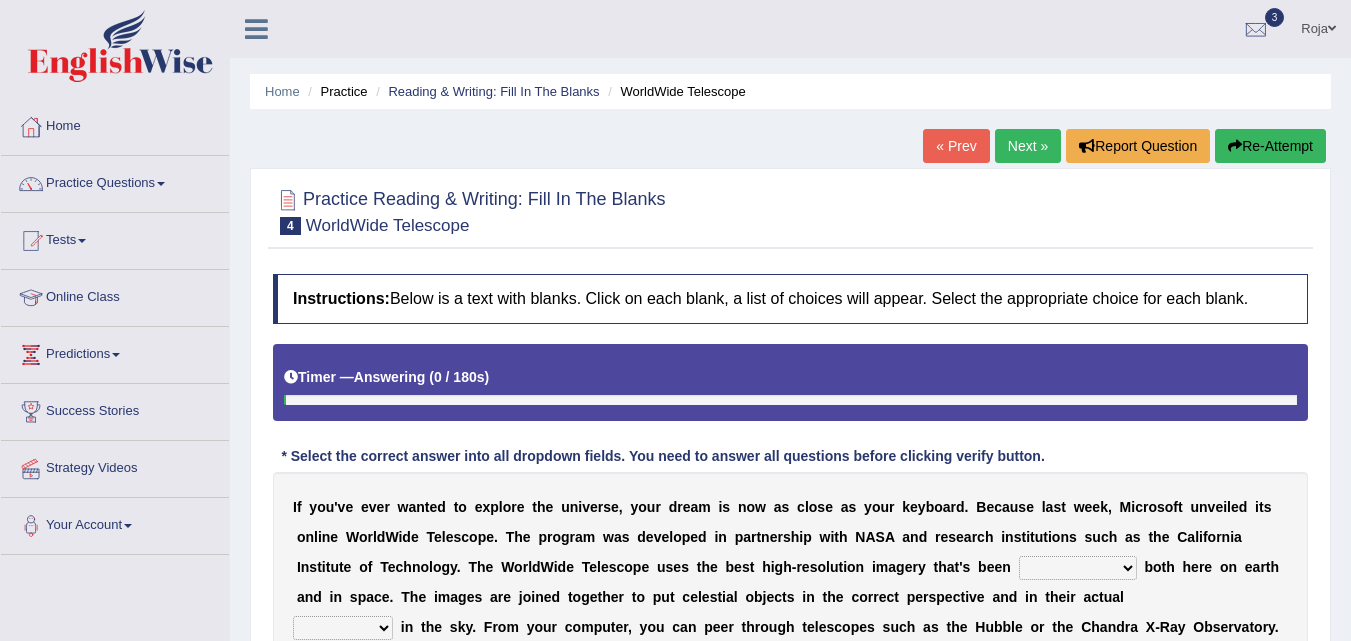 scroll, scrollTop: 0, scrollLeft: 0, axis: both 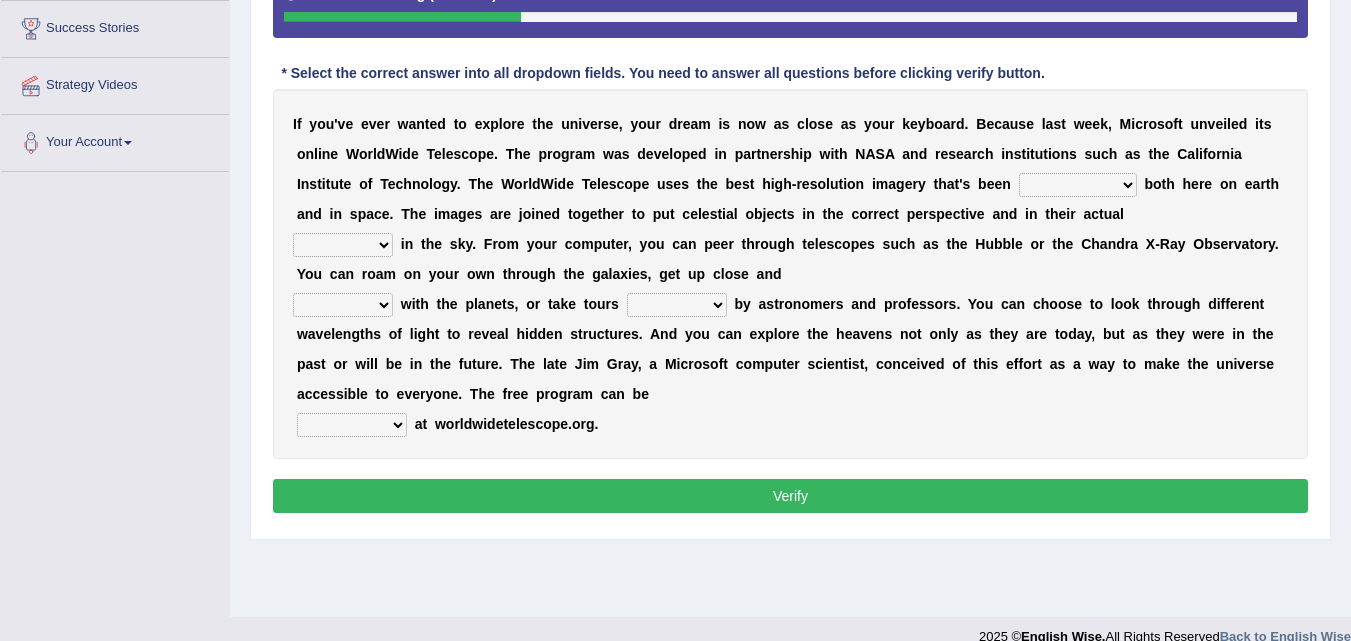 click on "degraded ascended remonstrated generated" at bounding box center (1078, 185) 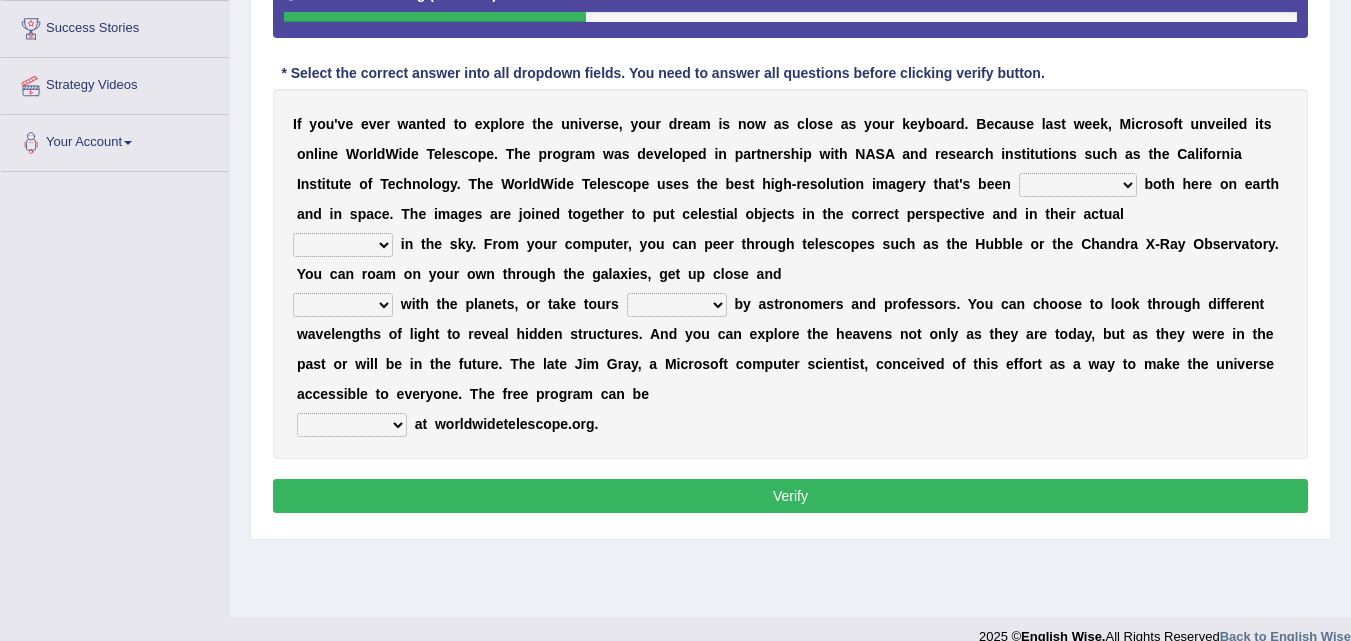 select on "generated" 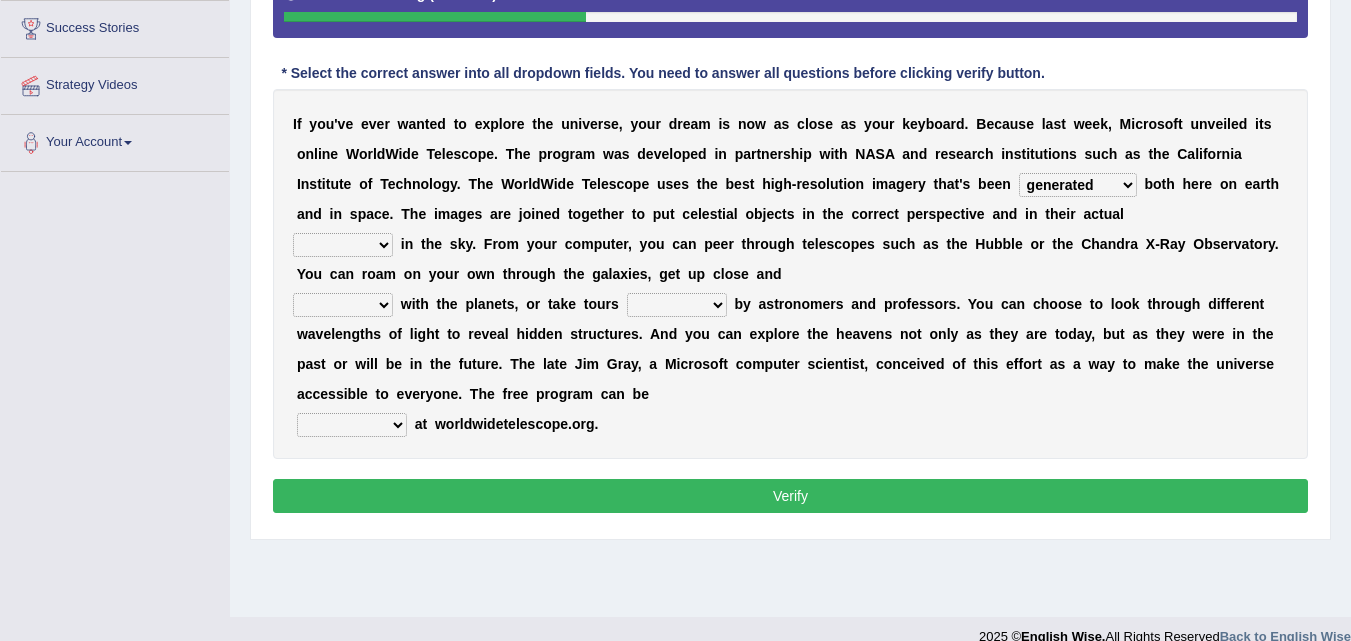 click on "degraded ascended remonstrated generated" at bounding box center (1078, 185) 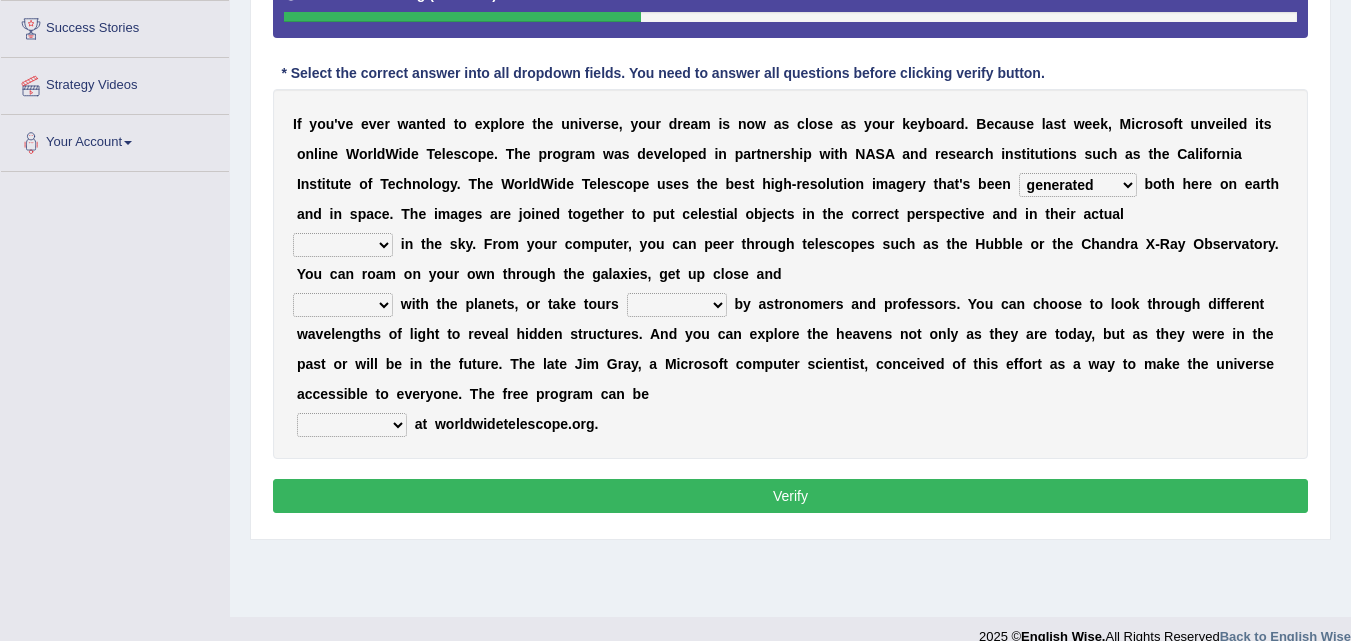 click on "degraded ascended remonstrated generated" at bounding box center [1078, 185] 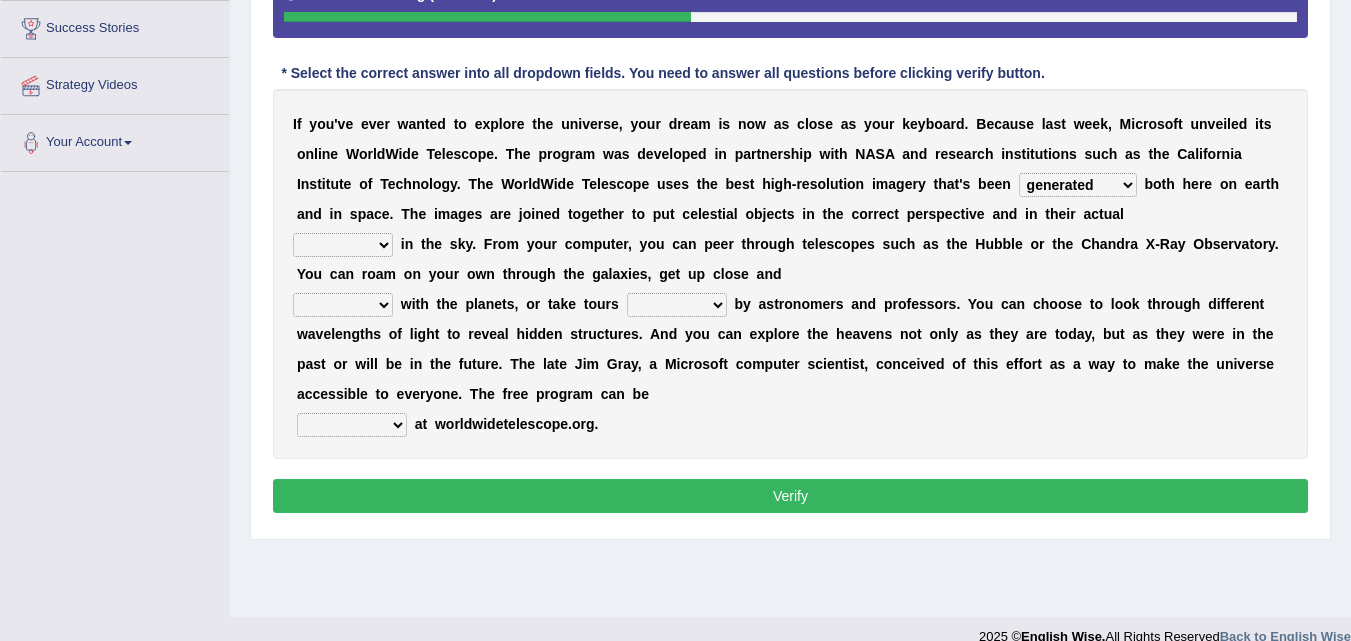 click on "degraded ascended remonstrated generated" at bounding box center (1078, 185) 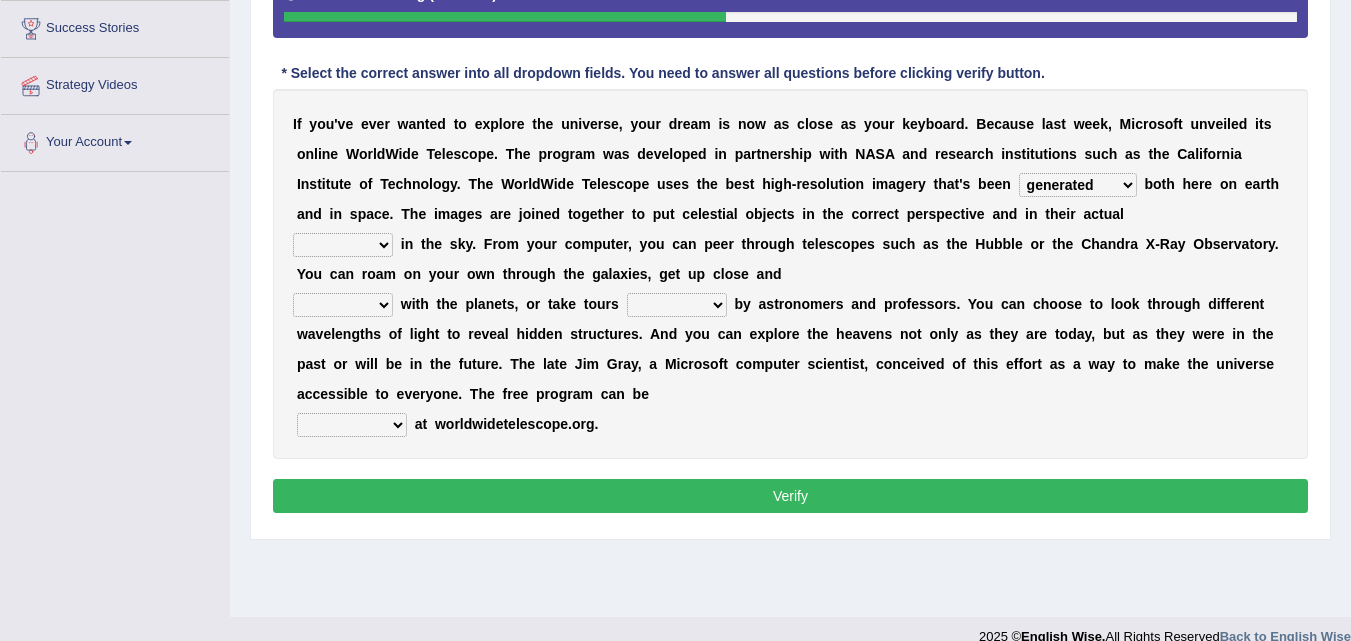click on "aspects parts conditions positions" at bounding box center (343, 245) 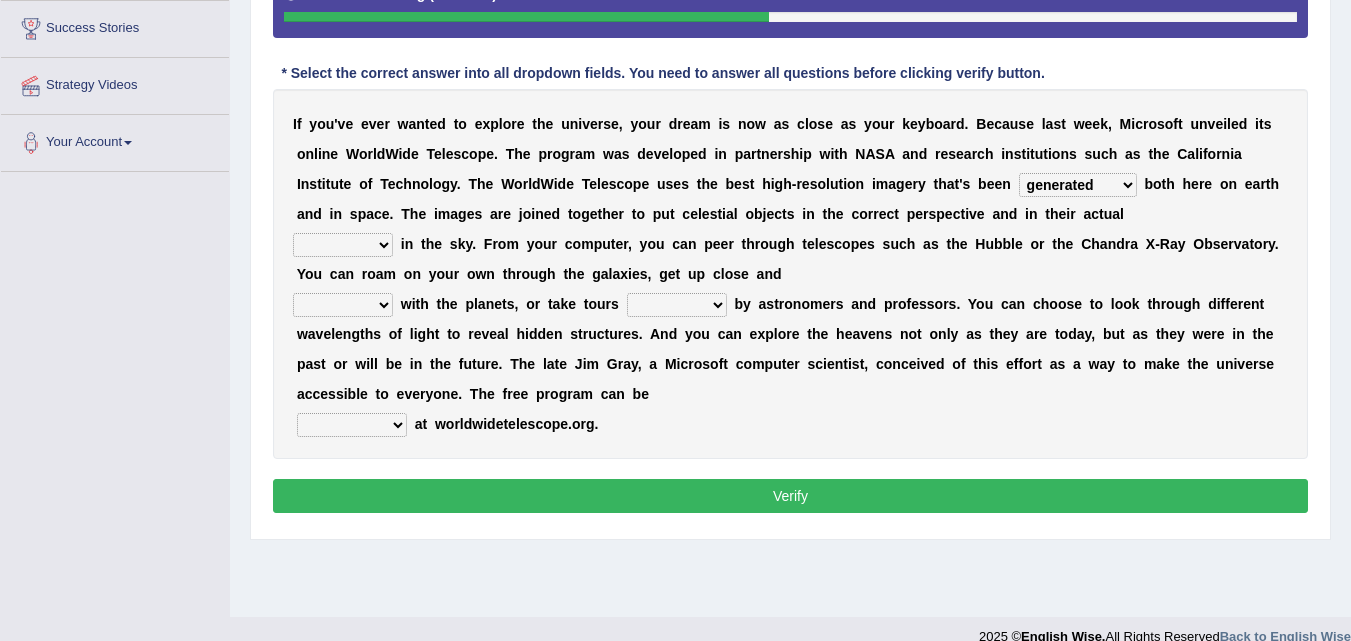 select on "conditions" 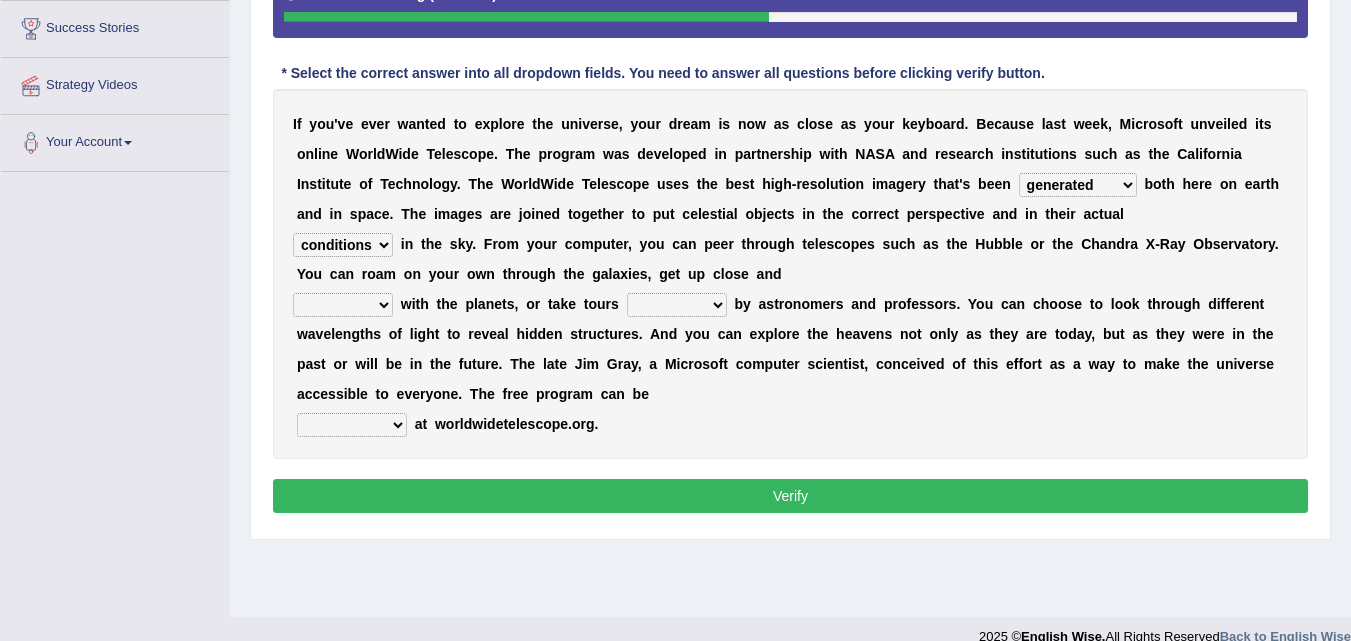click on "aspects parts conditions positions" at bounding box center (343, 245) 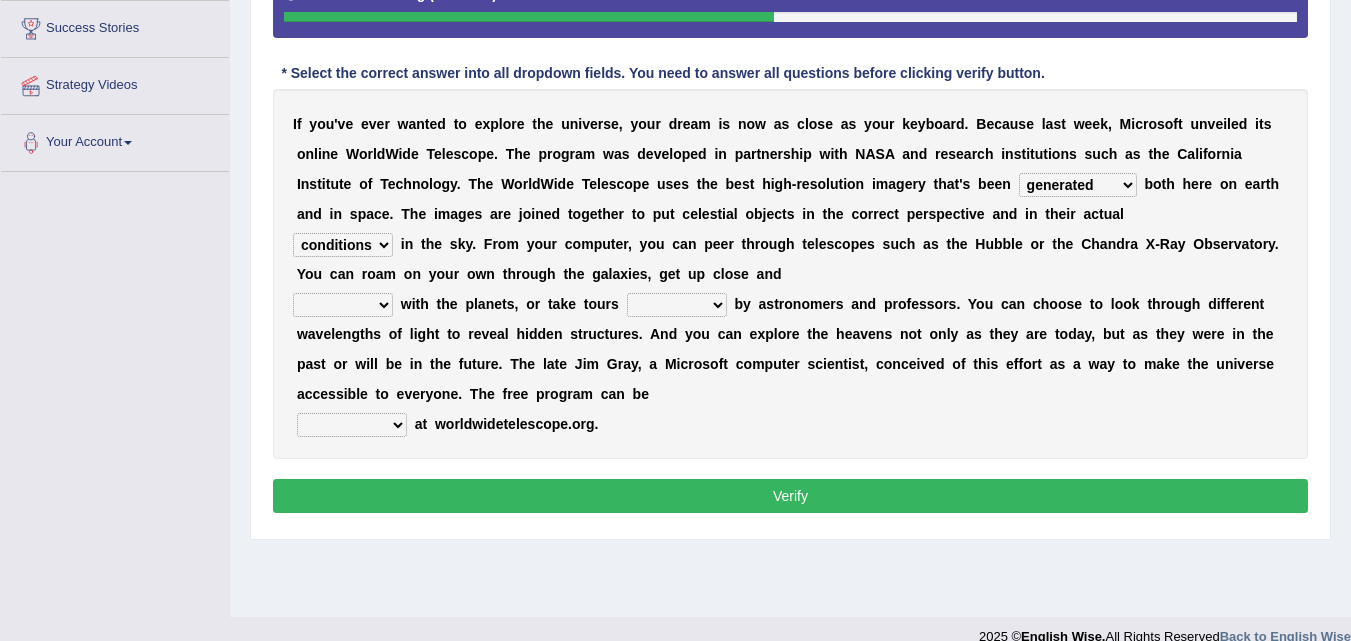 click on "aspects parts conditions positions" at bounding box center (343, 245) 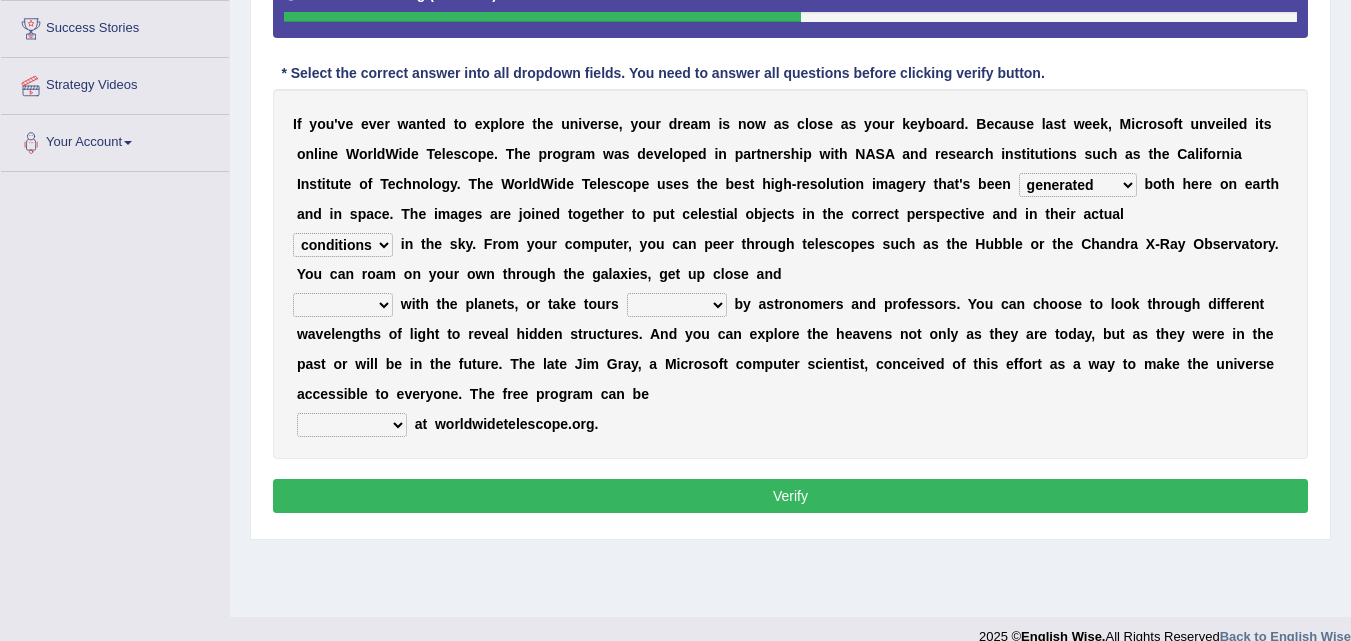 click on "aspects parts conditions positions" at bounding box center [343, 245] 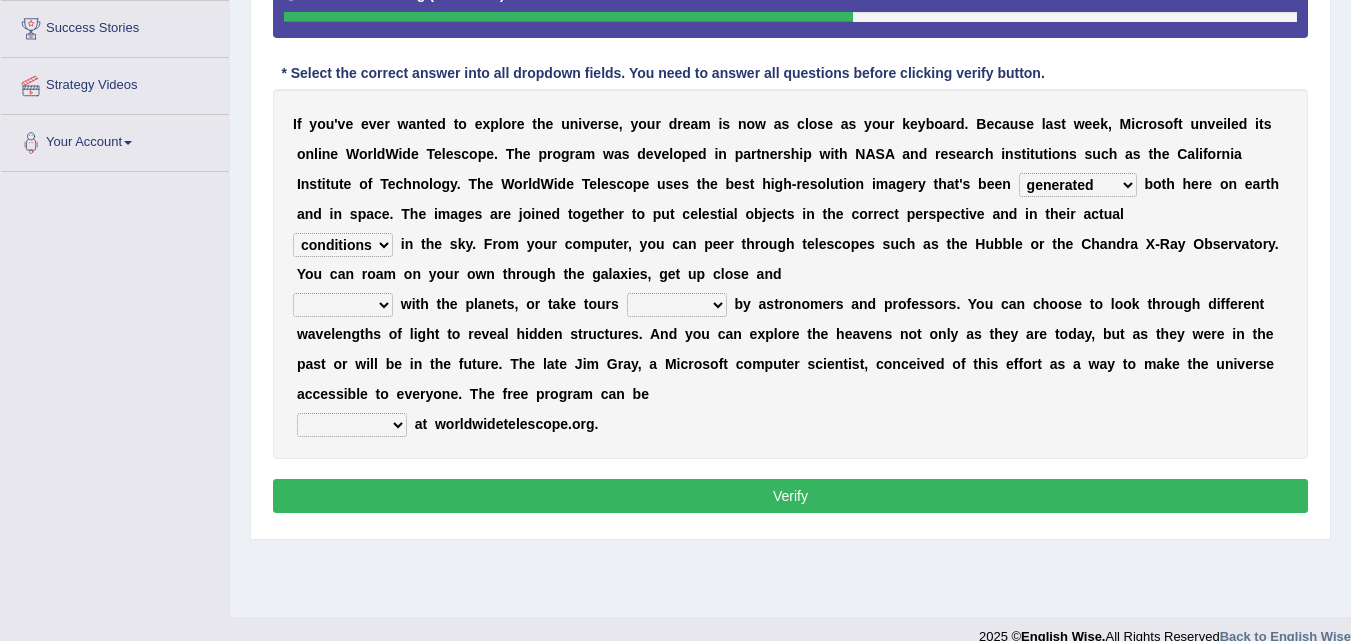 click on "personal individual apart polite" at bounding box center (343, 305) 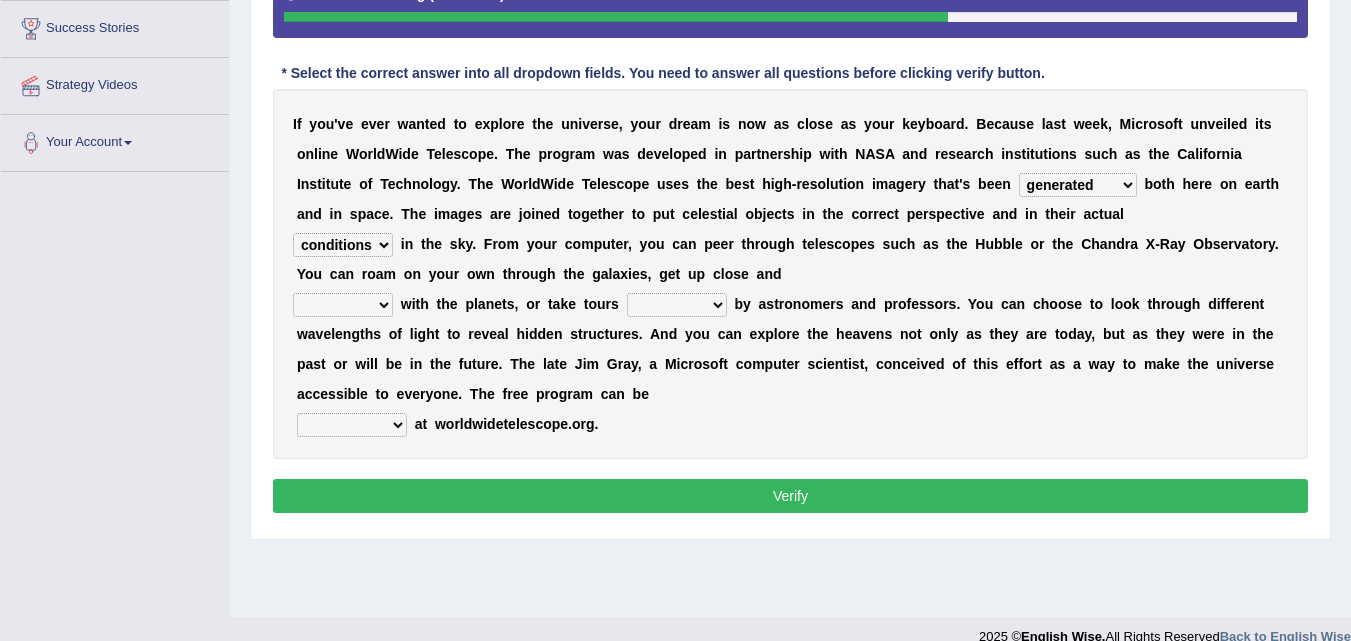 click on "personal individual apart polite" at bounding box center [343, 305] 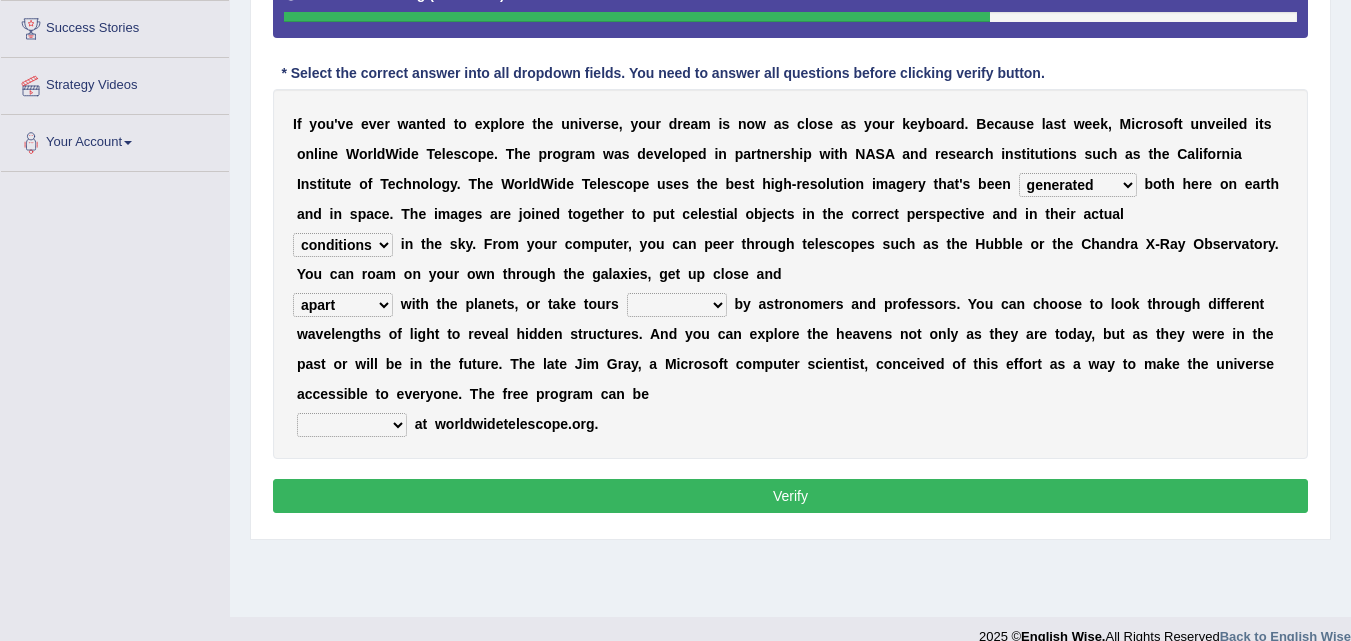 click on "personal individual apart polite" at bounding box center [343, 305] 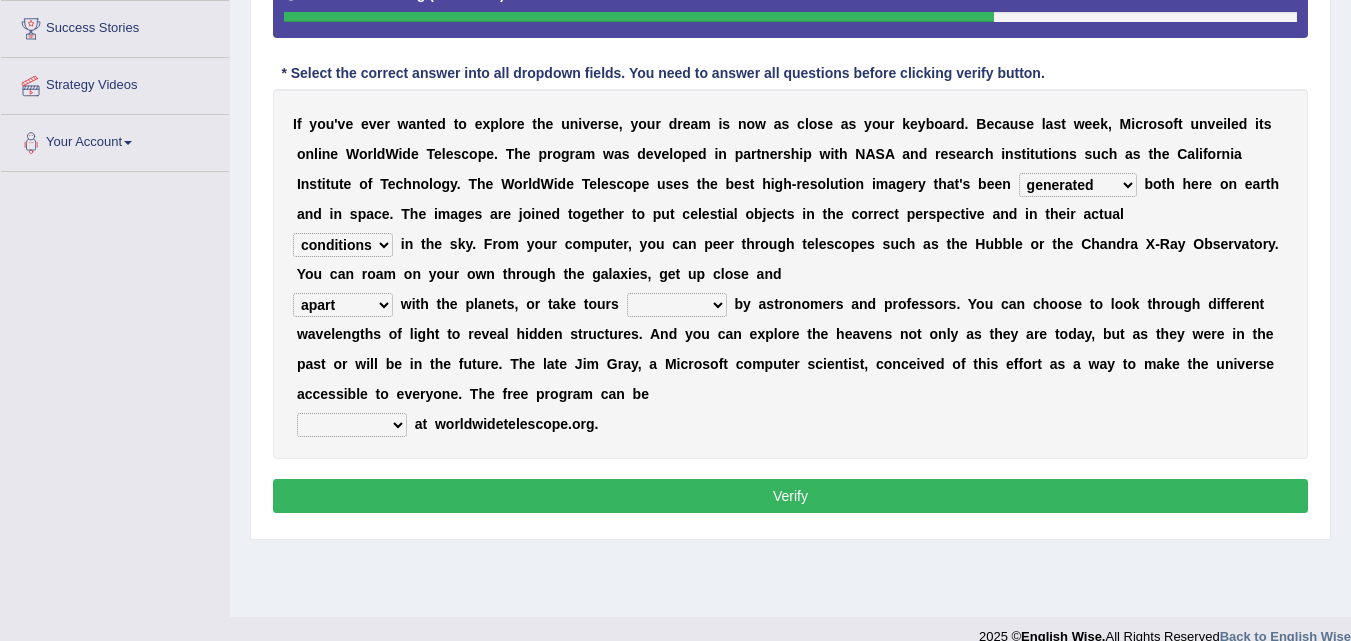 click on "personal individual apart polite" at bounding box center [343, 305] 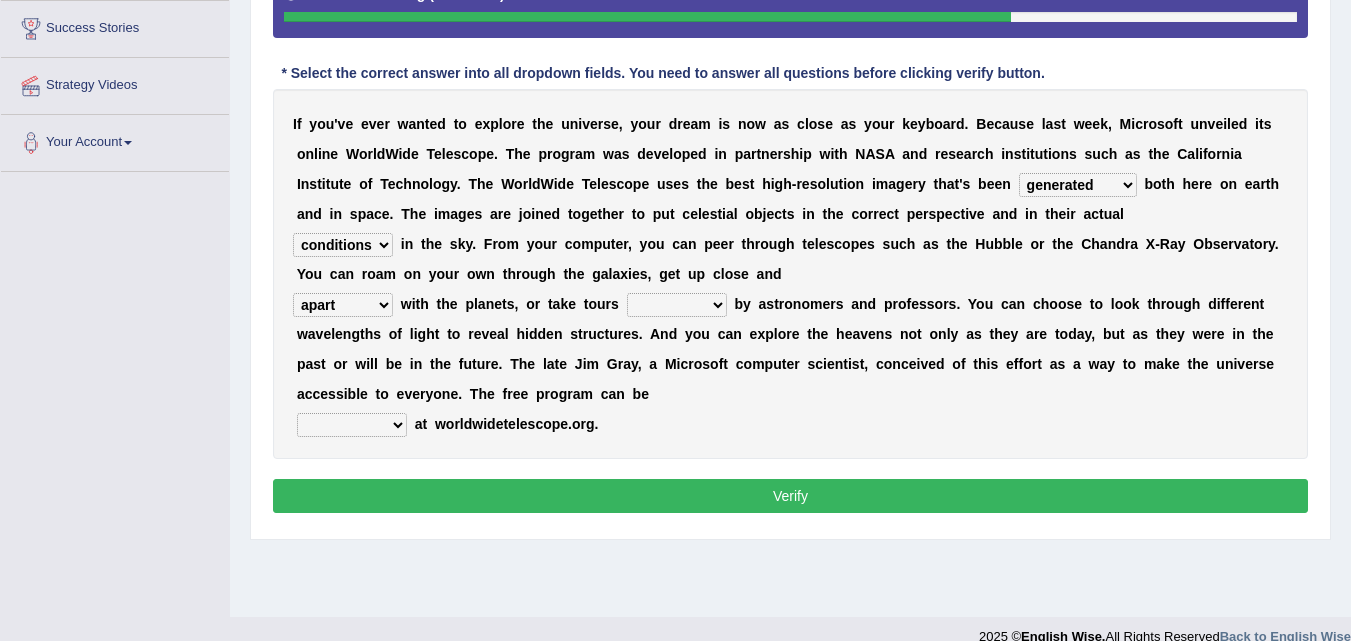 click on "personal individual apart polite" at bounding box center [343, 305] 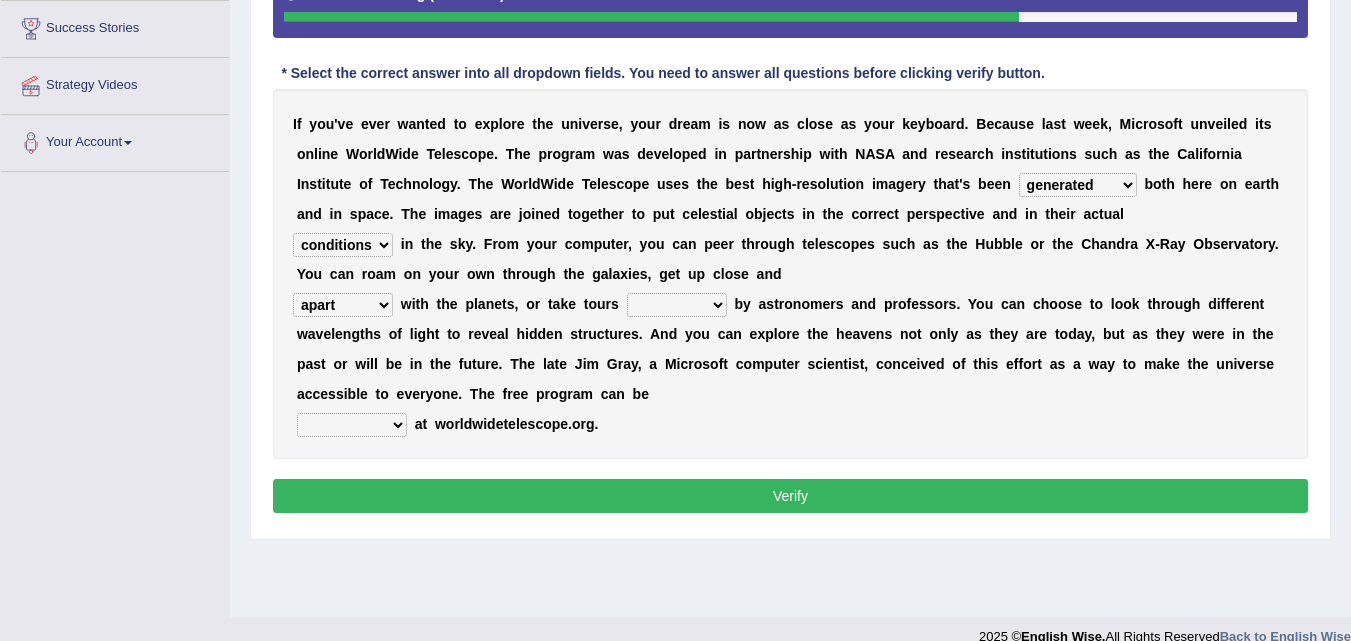 click on "personal individual apart polite" at bounding box center [343, 305] 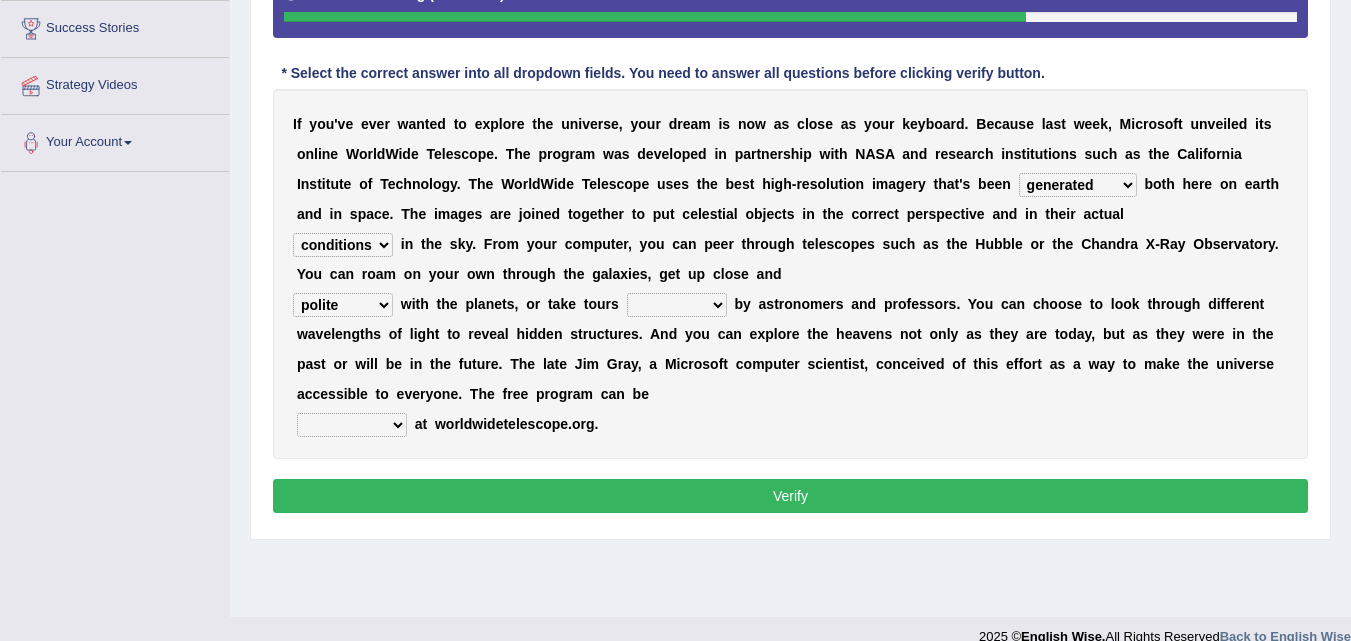click on "guide guided guiding to guide" at bounding box center [677, 305] 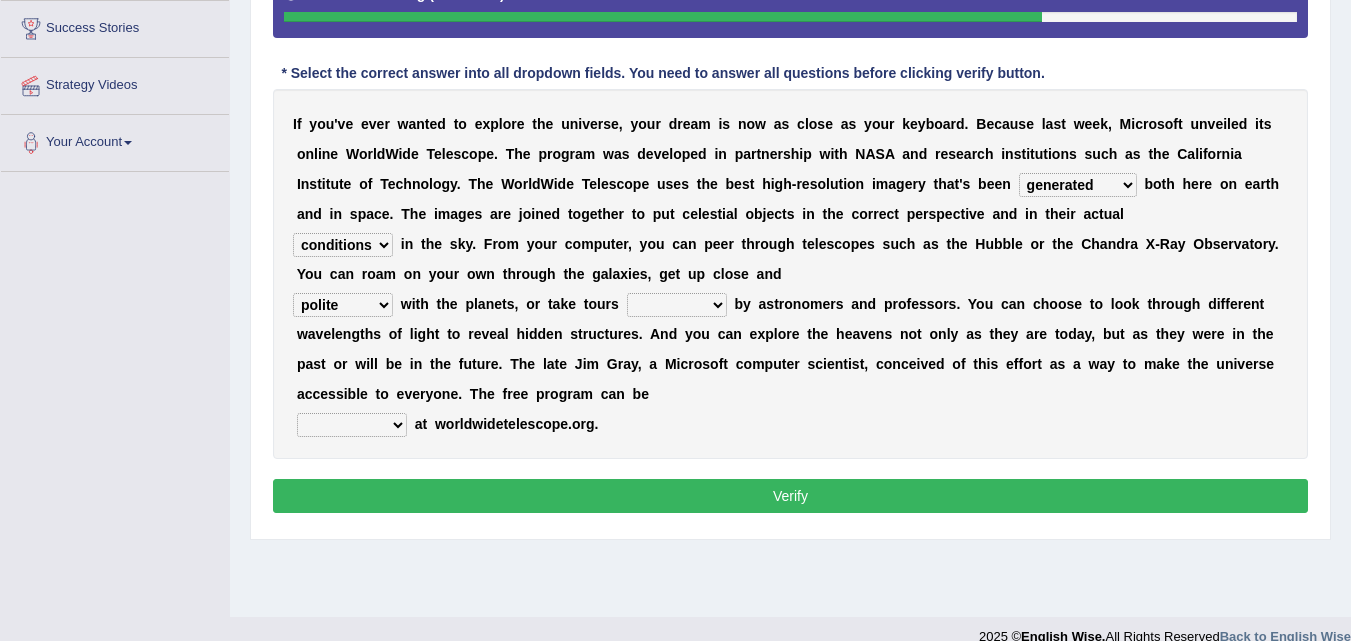 click on "personal individual apart polite" at bounding box center (343, 305) 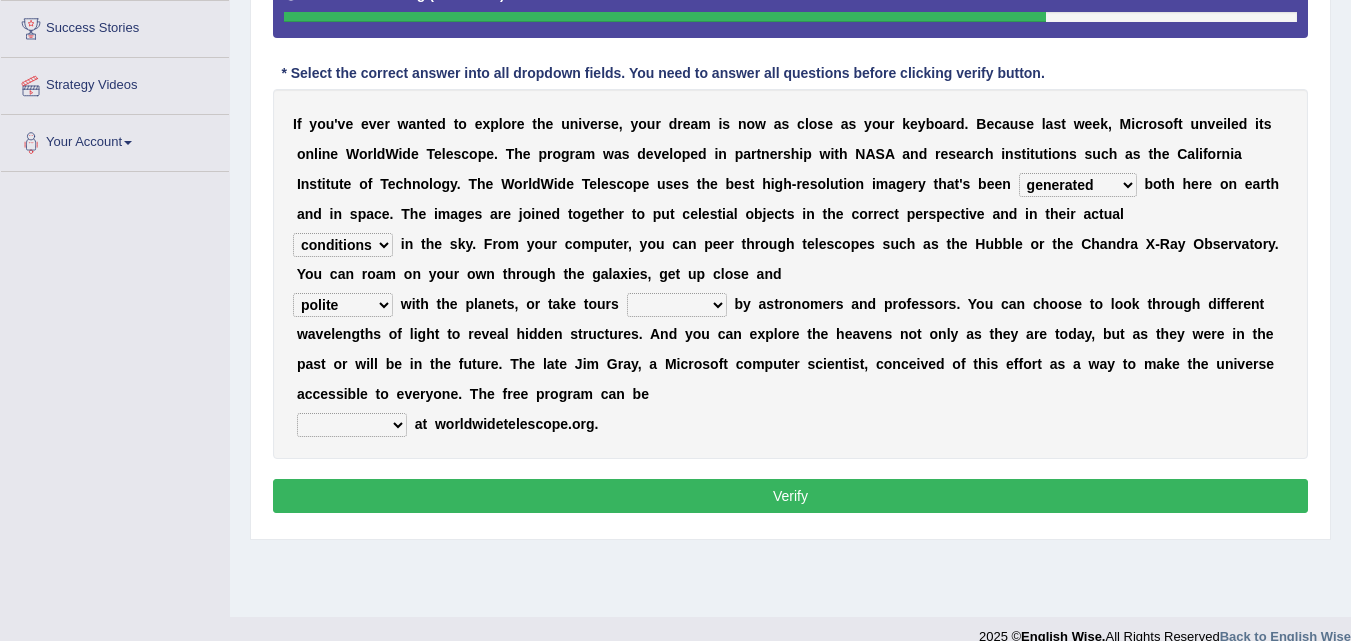 select on "apart" 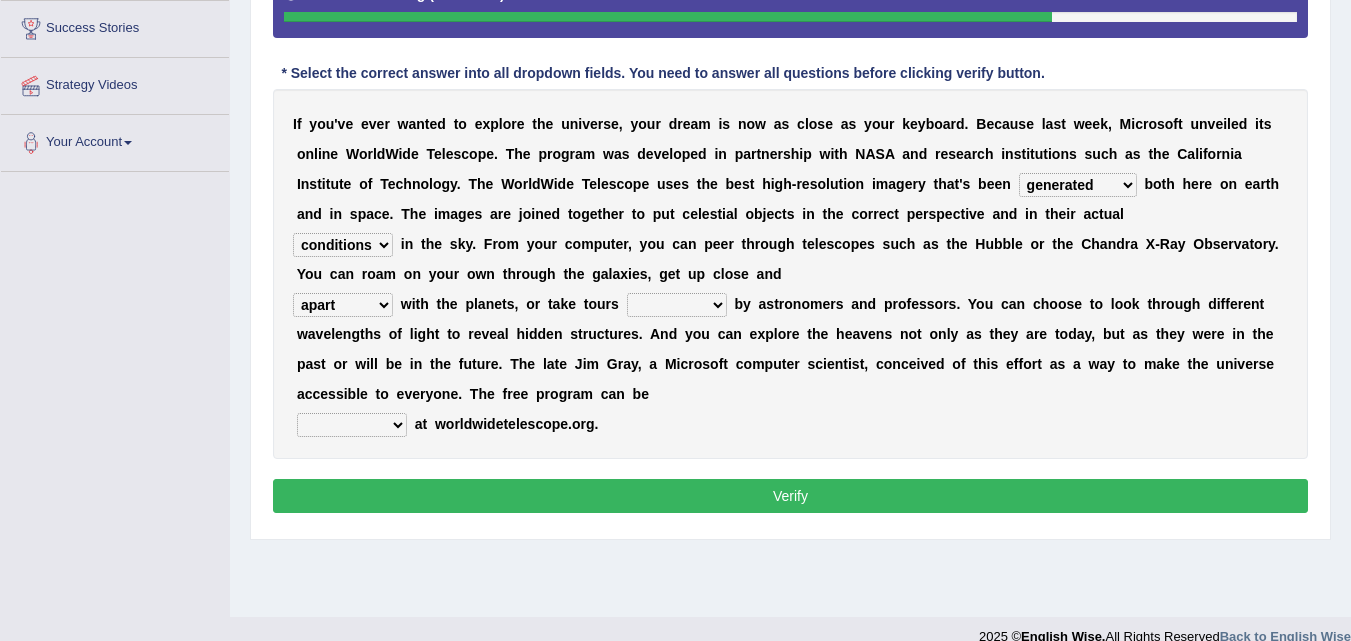 click on "guide guided guiding to guide" at bounding box center [677, 305] 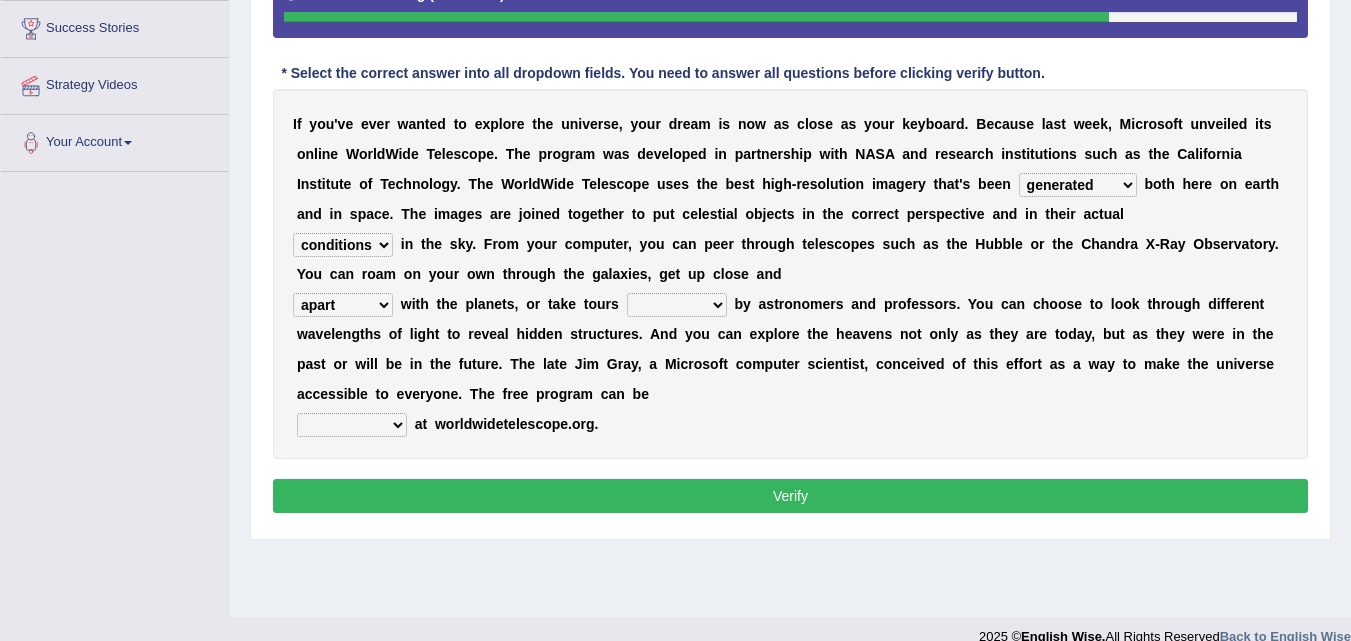 select on "guided" 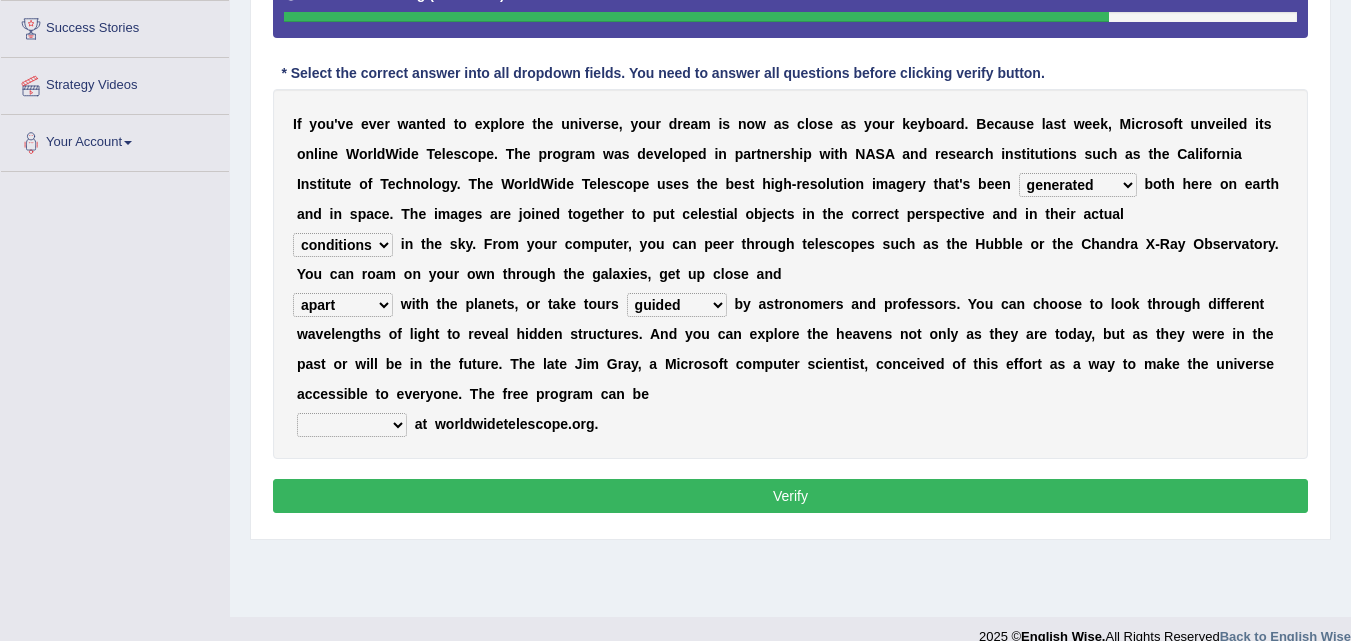 click on "guide guided guiding to guide" at bounding box center [677, 305] 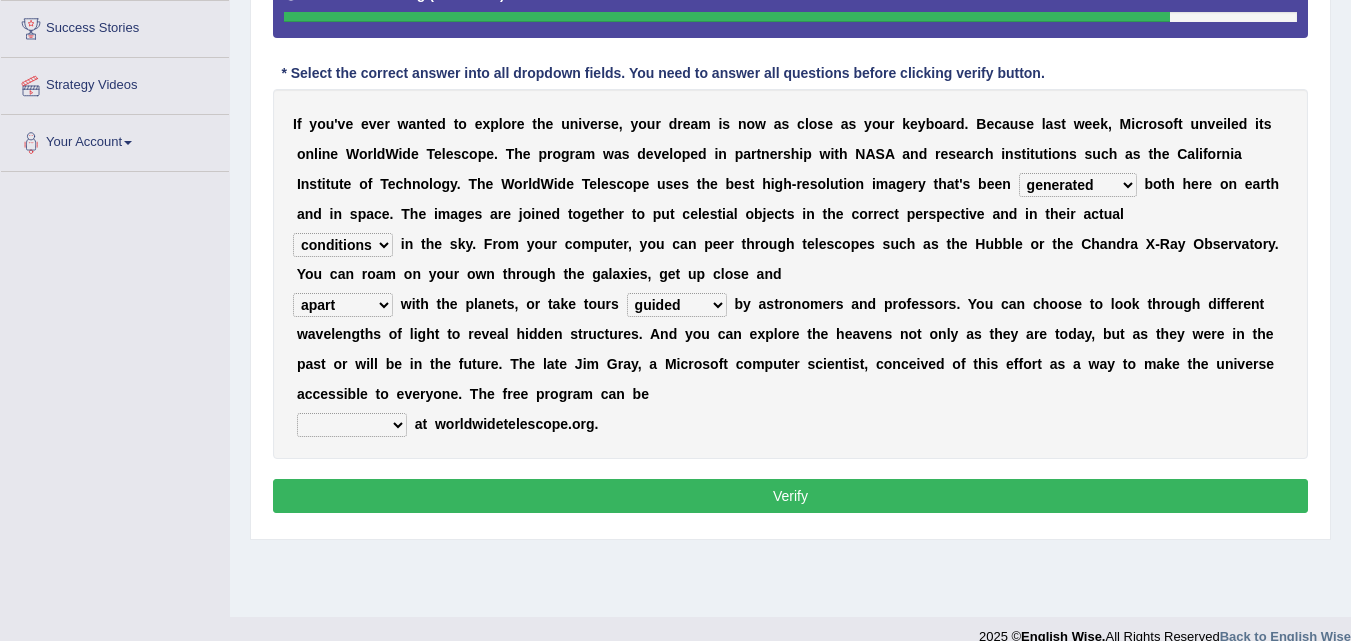 click on "upheld downloaded loaded posted" at bounding box center [352, 425] 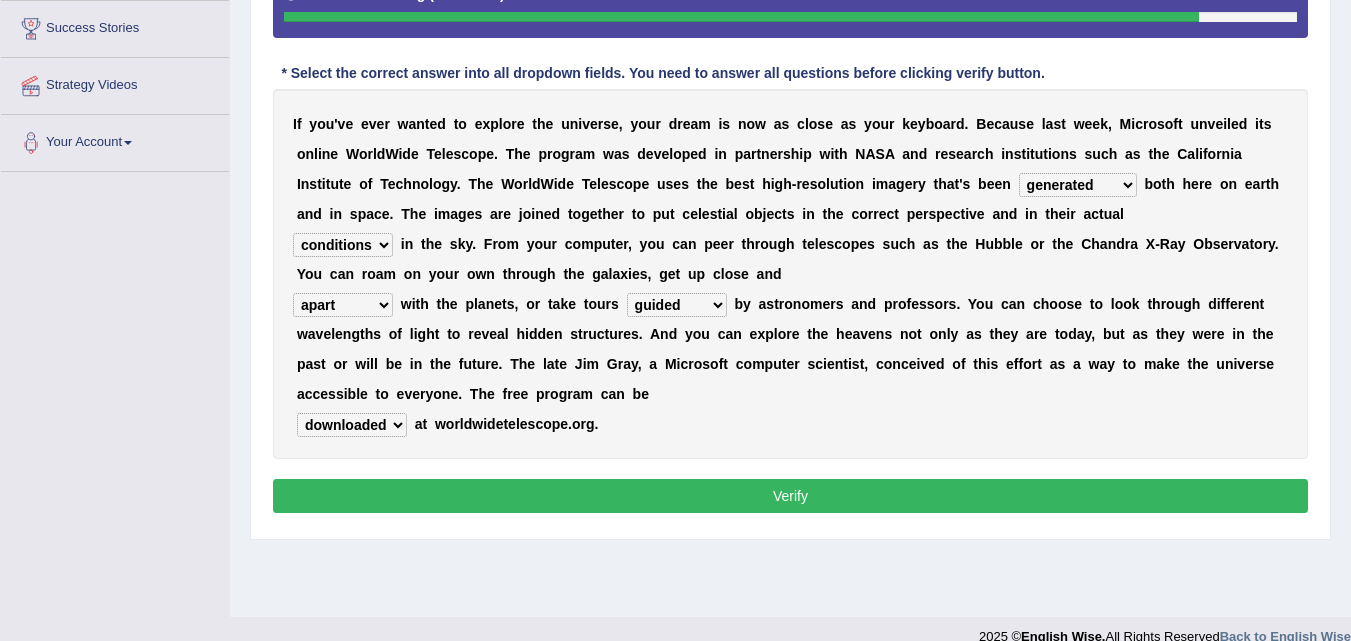 click on "upheld downloaded loaded posted" at bounding box center [352, 425] 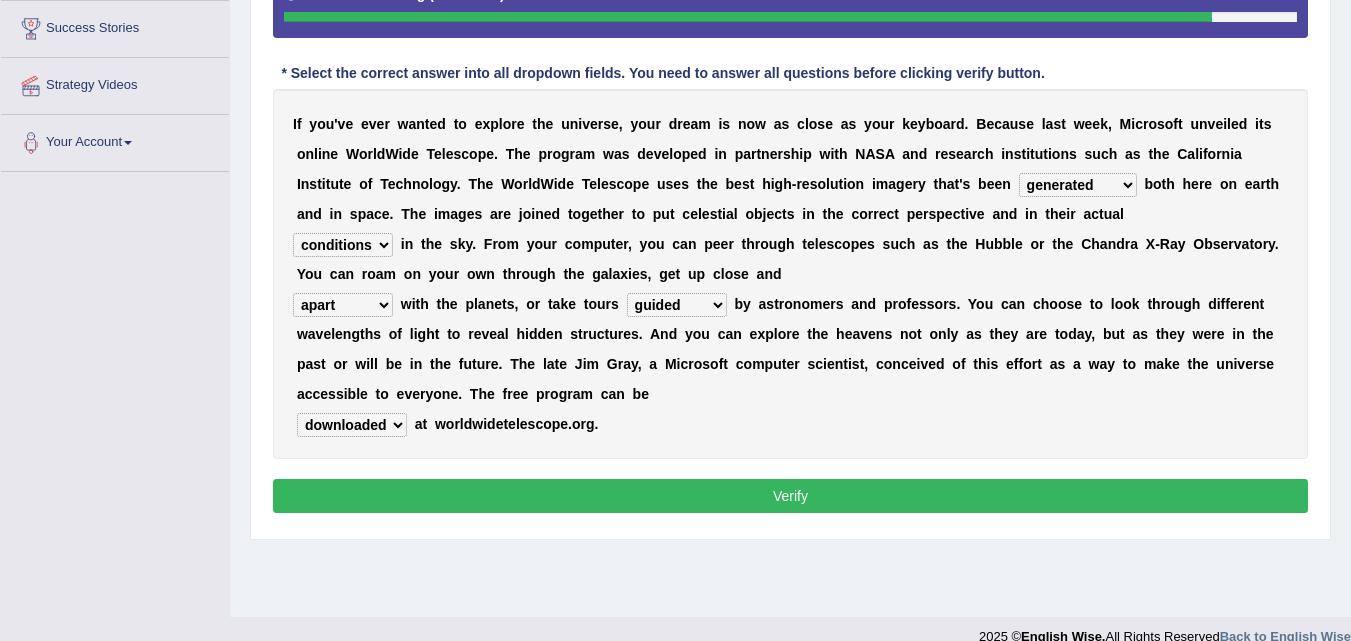 click on "upheld downloaded loaded posted" at bounding box center (352, 425) 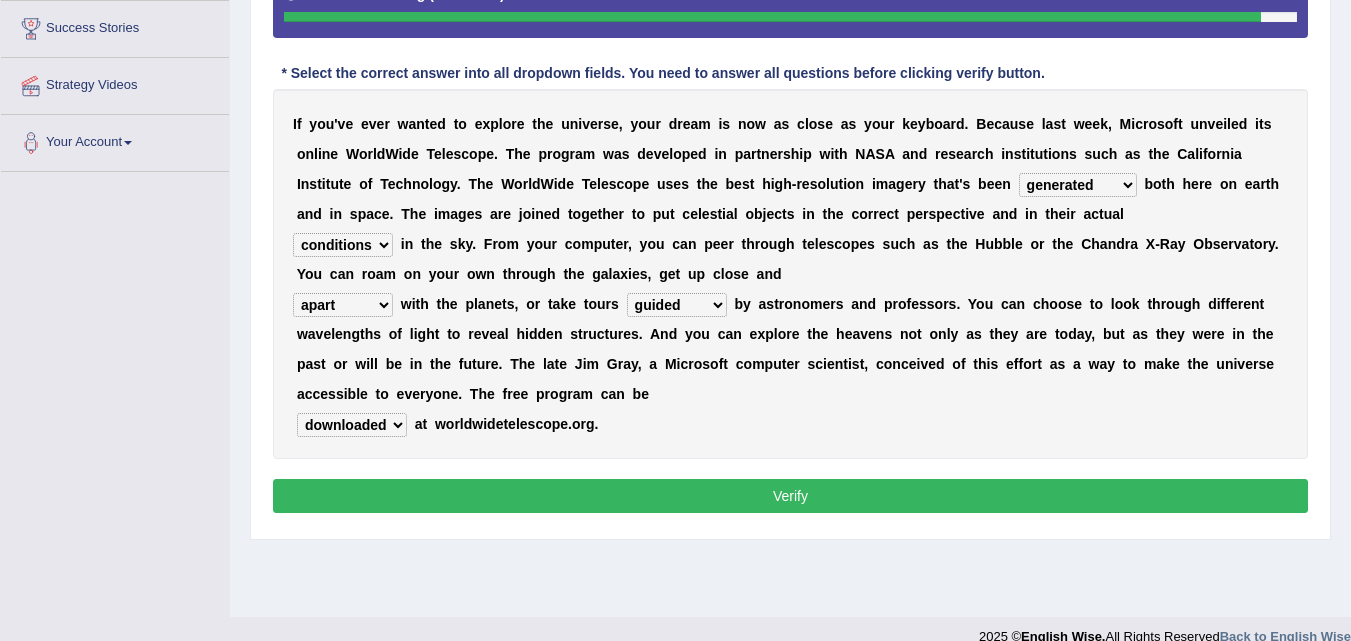 select on "loaded" 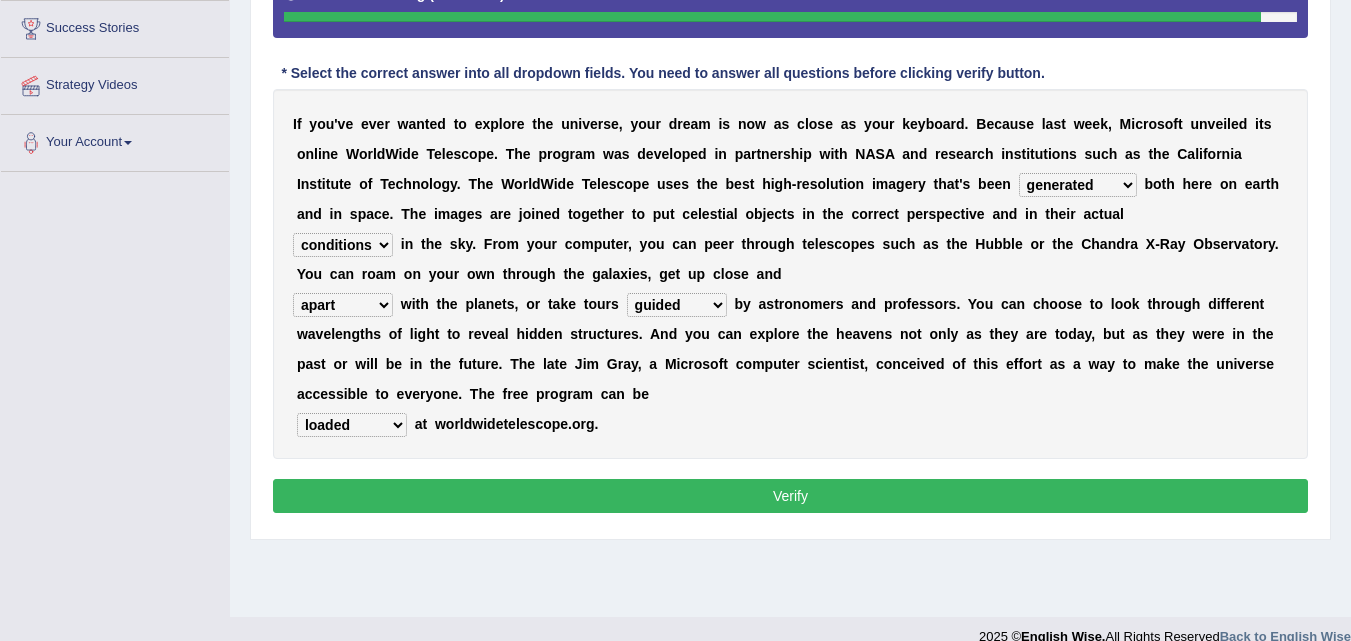 click on "upheld downloaded loaded posted" at bounding box center (352, 425) 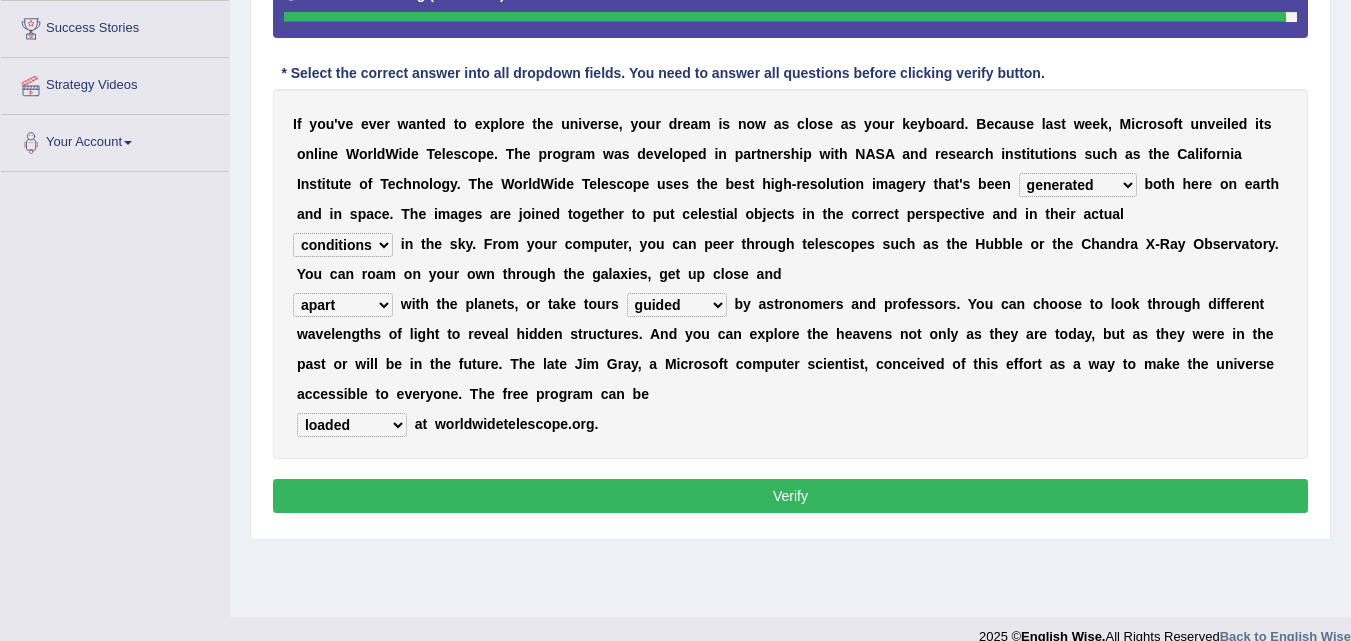 click at bounding box center (397, 304) 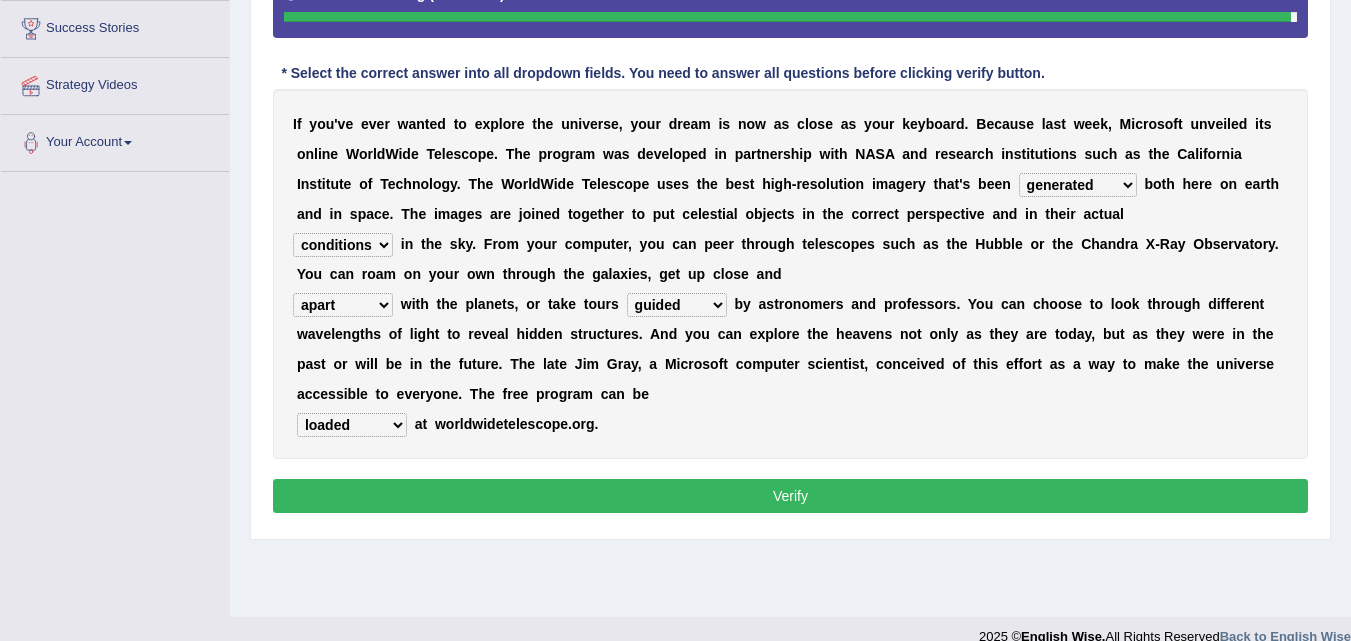 click on "personal individual apart polite" at bounding box center (343, 305) 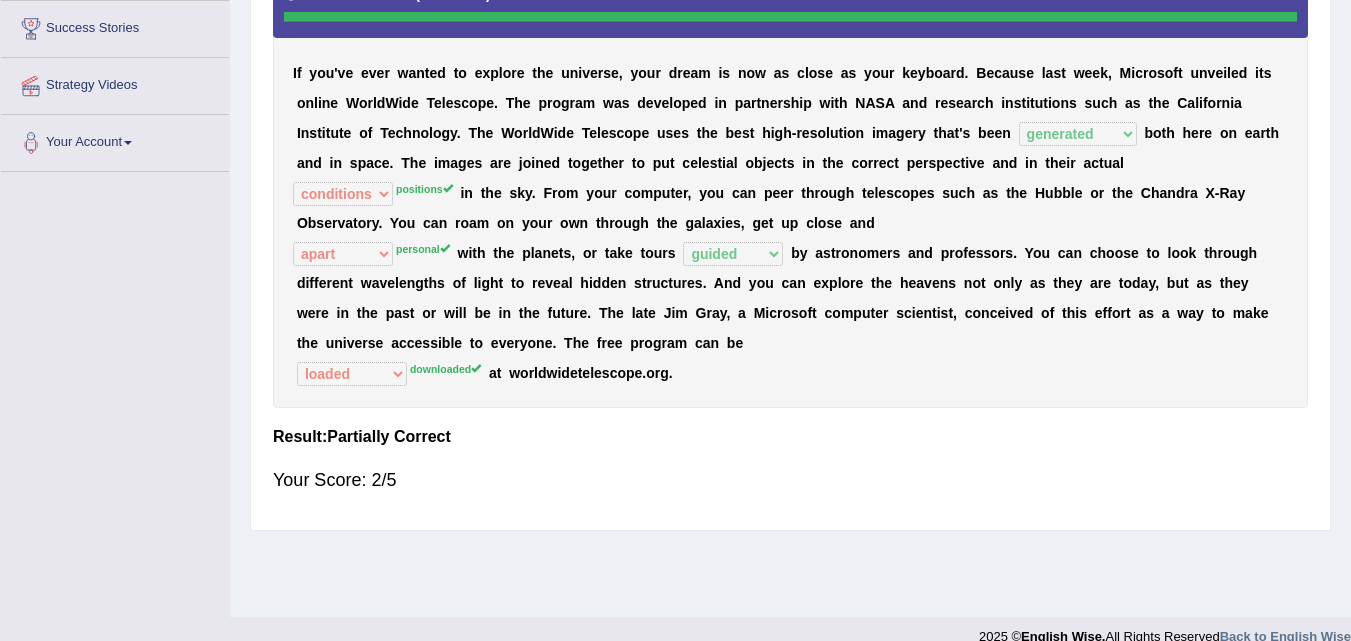 scroll, scrollTop: 409, scrollLeft: 0, axis: vertical 